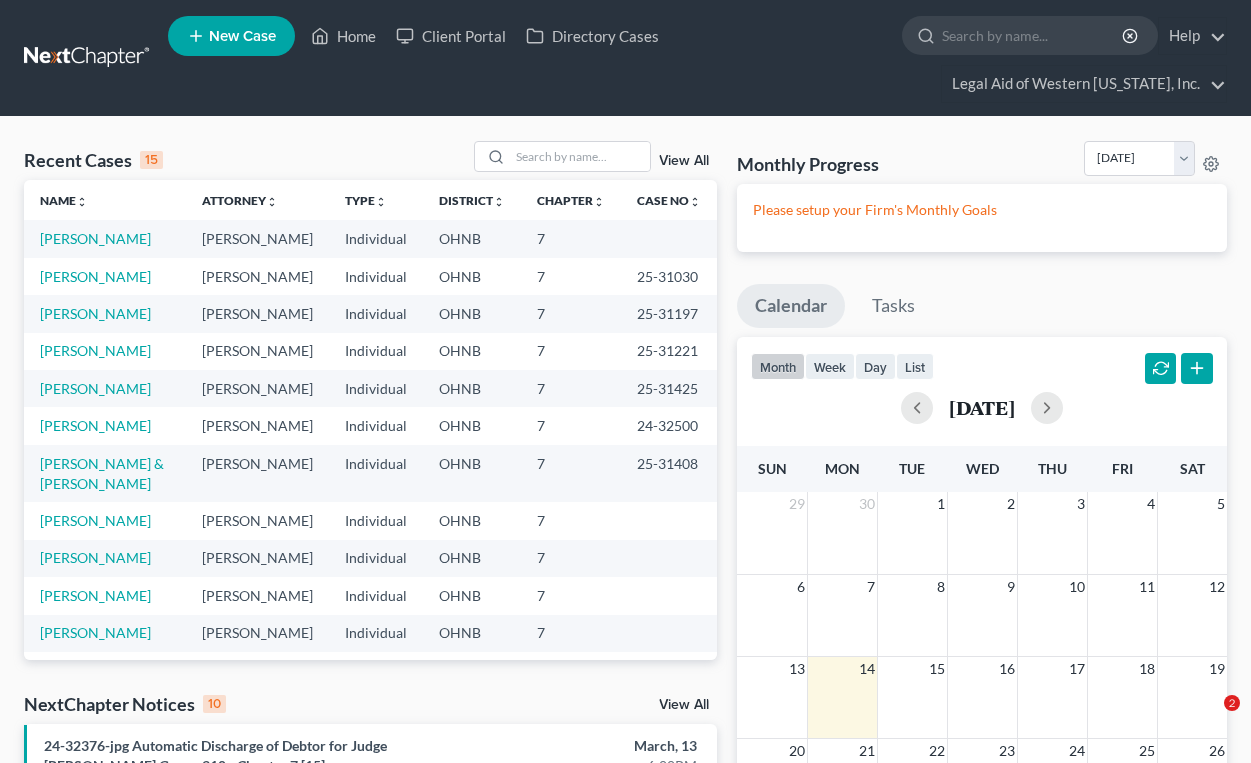 scroll, scrollTop: 0, scrollLeft: 0, axis: both 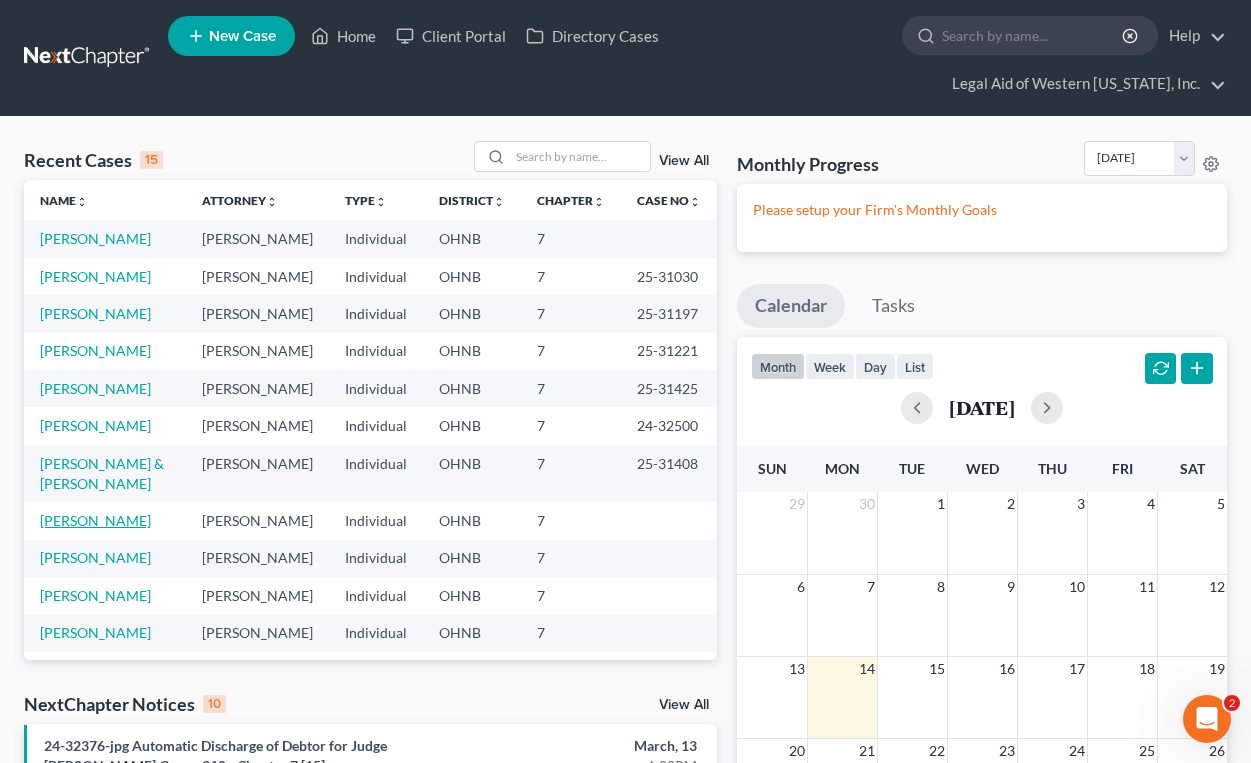 click on "[PERSON_NAME]" at bounding box center (95, 520) 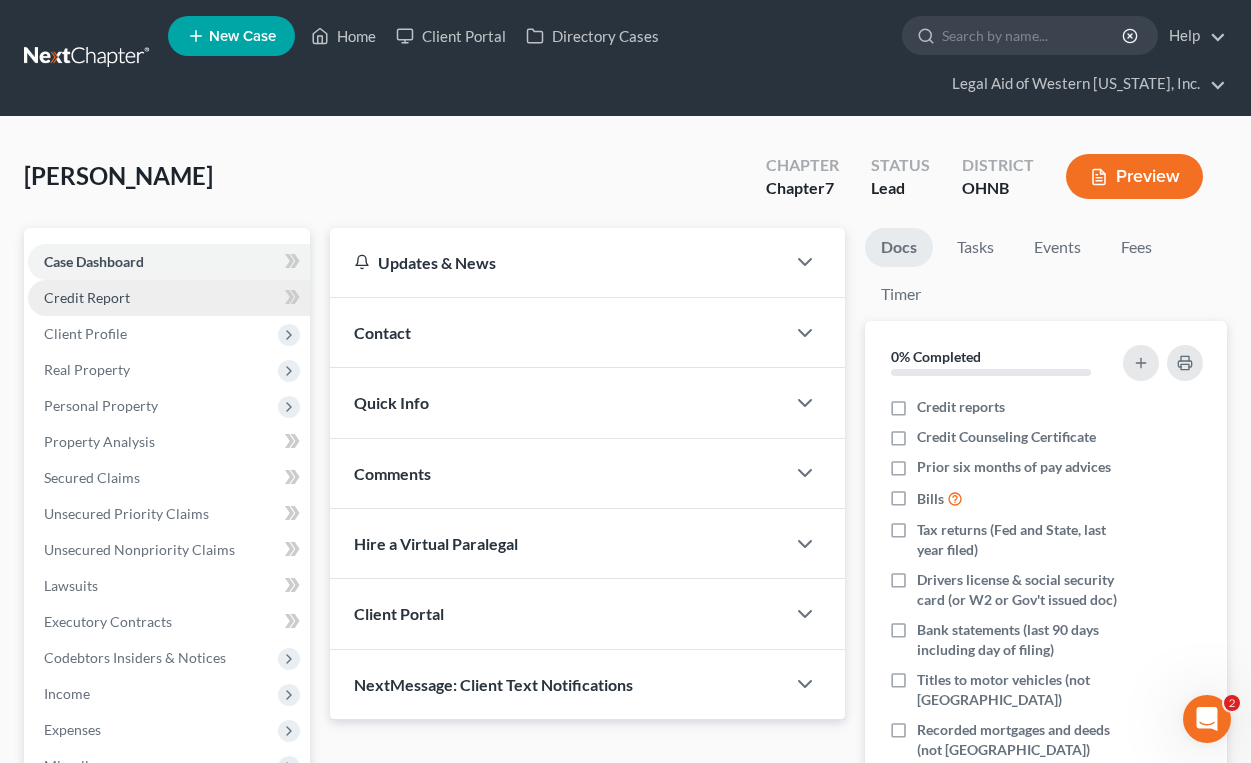 click on "Credit Report" at bounding box center (169, 298) 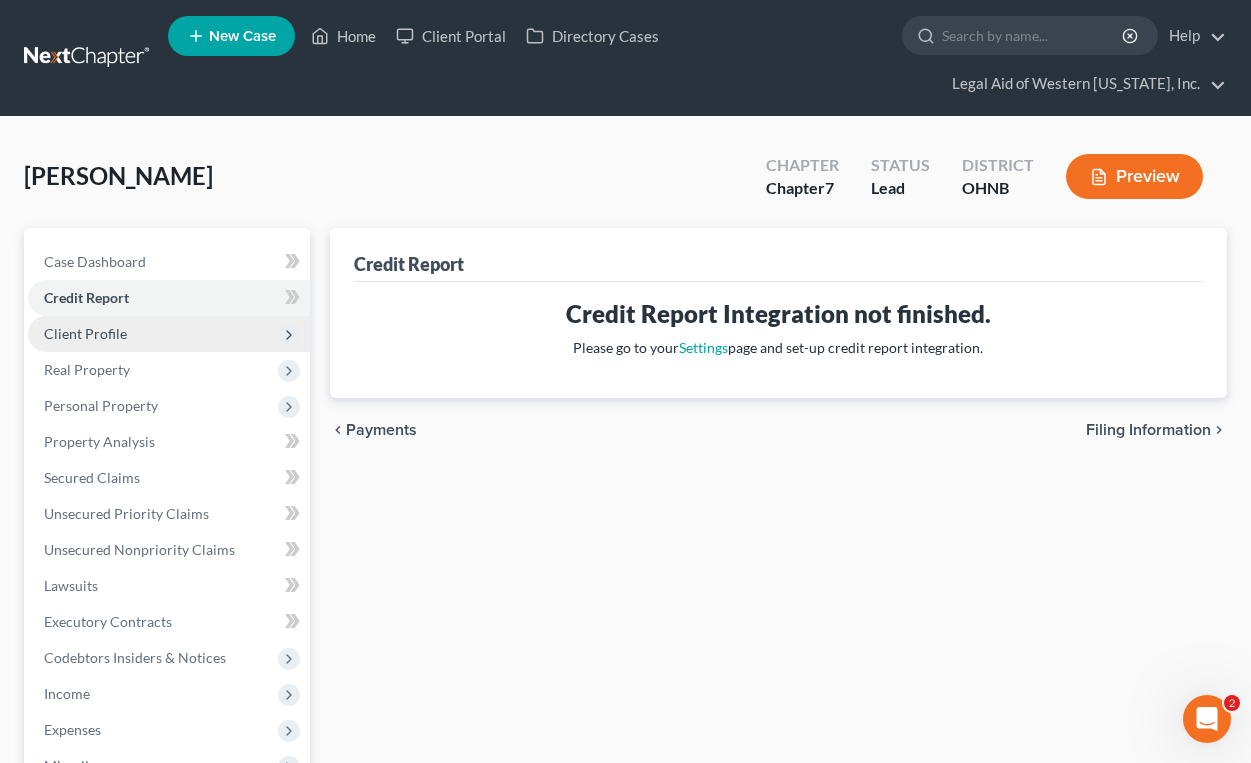 click on "Client Profile" at bounding box center [169, 334] 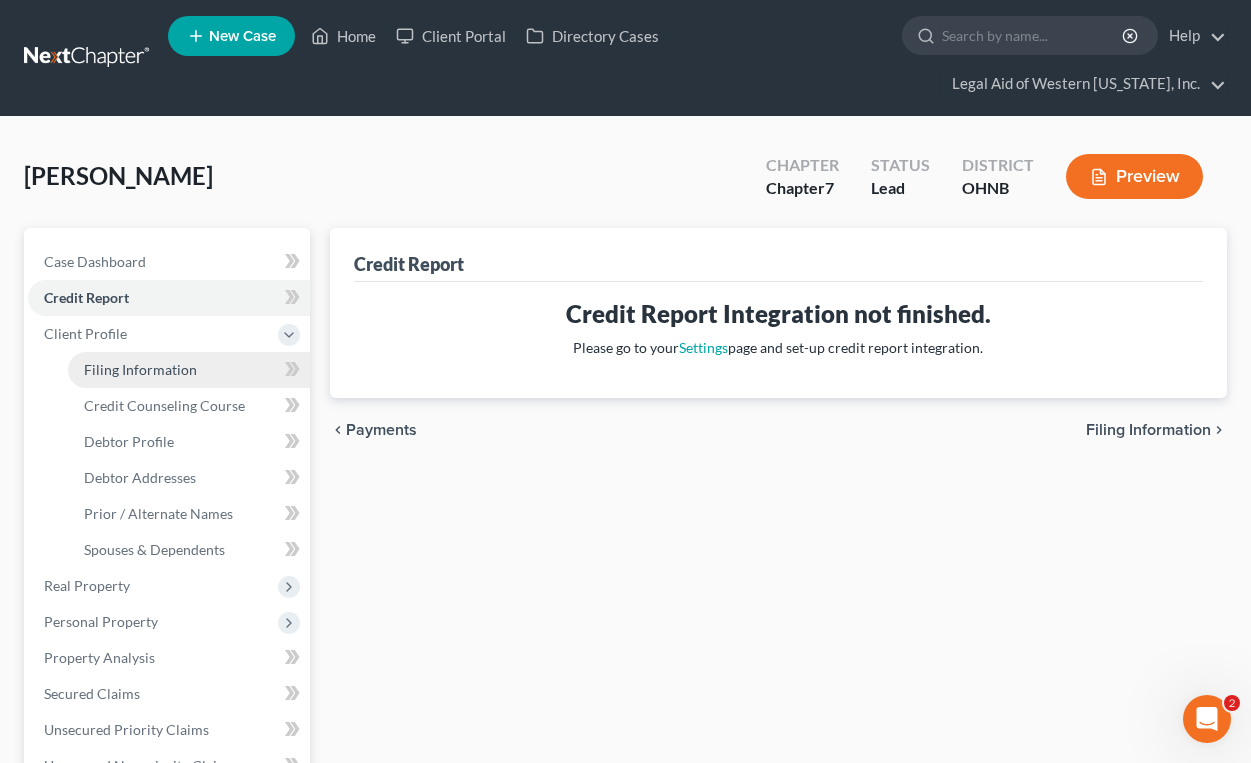 click on "Filing Information" at bounding box center [189, 370] 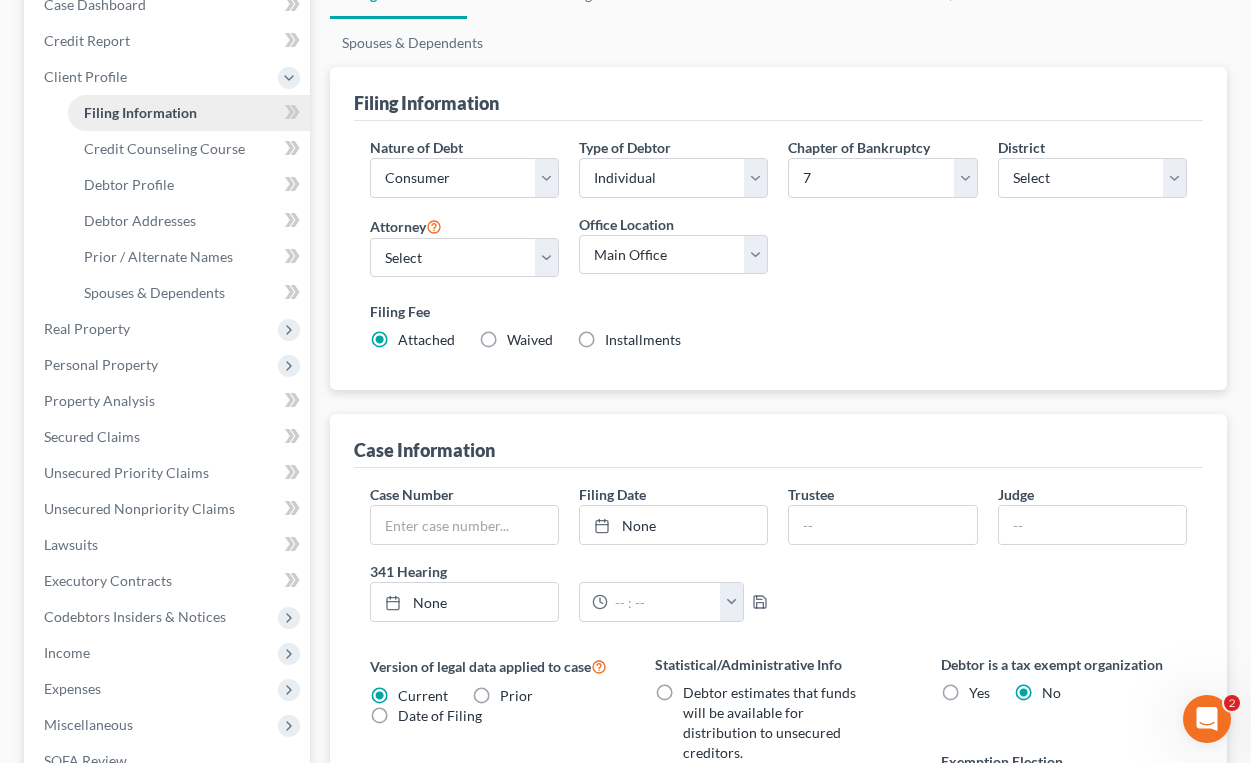 scroll, scrollTop: 300, scrollLeft: 0, axis: vertical 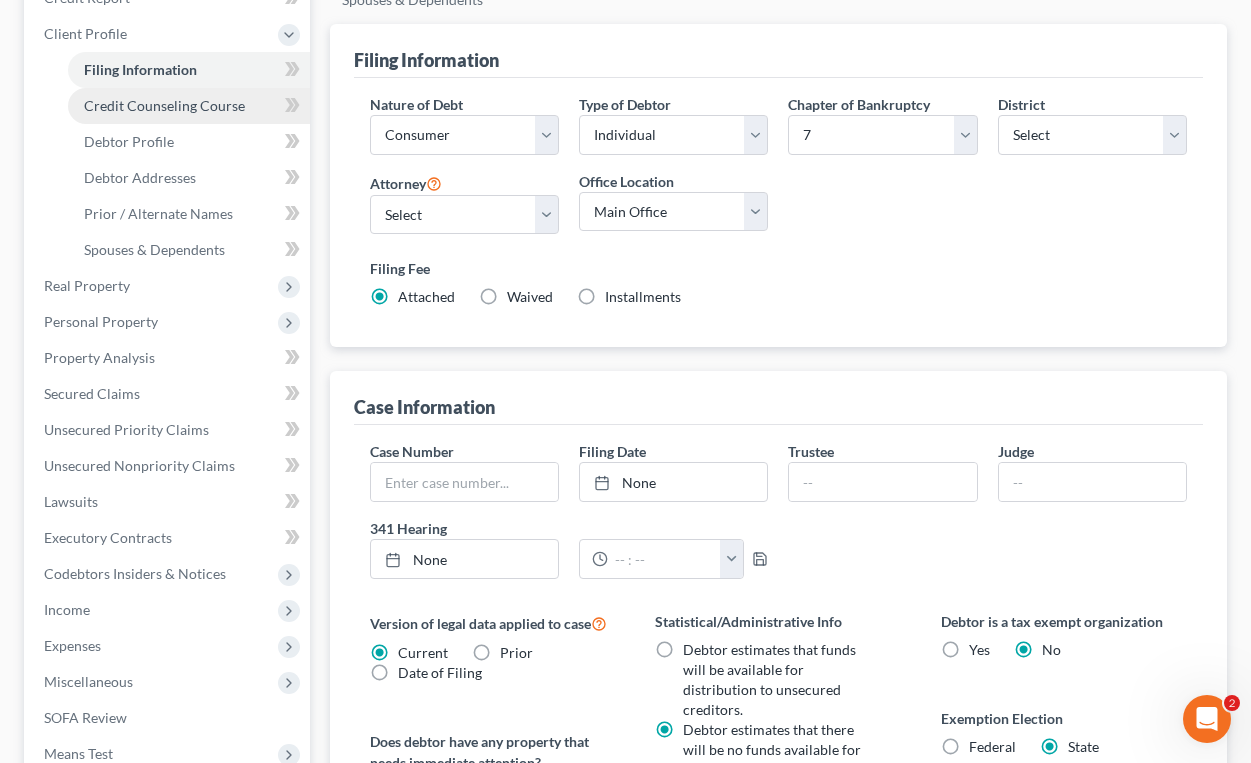 click on "Credit Counseling Course" at bounding box center [164, 105] 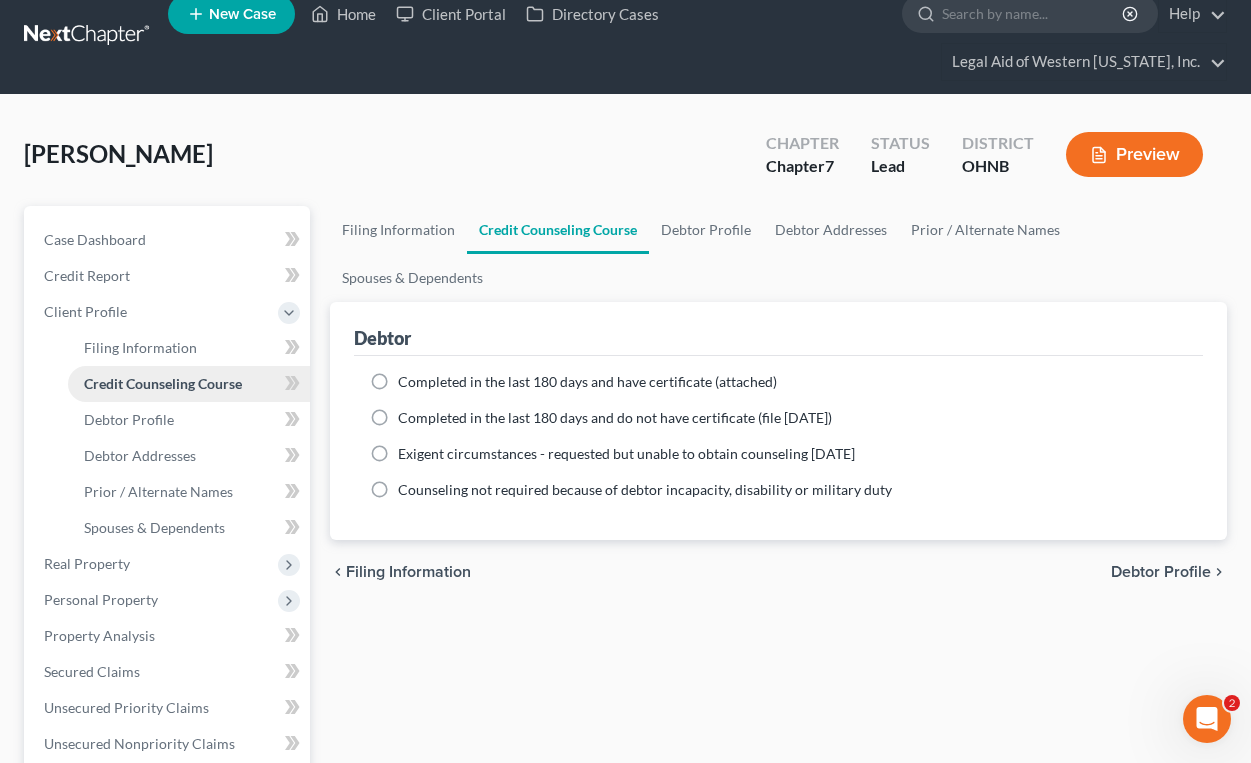 scroll, scrollTop: 0, scrollLeft: 0, axis: both 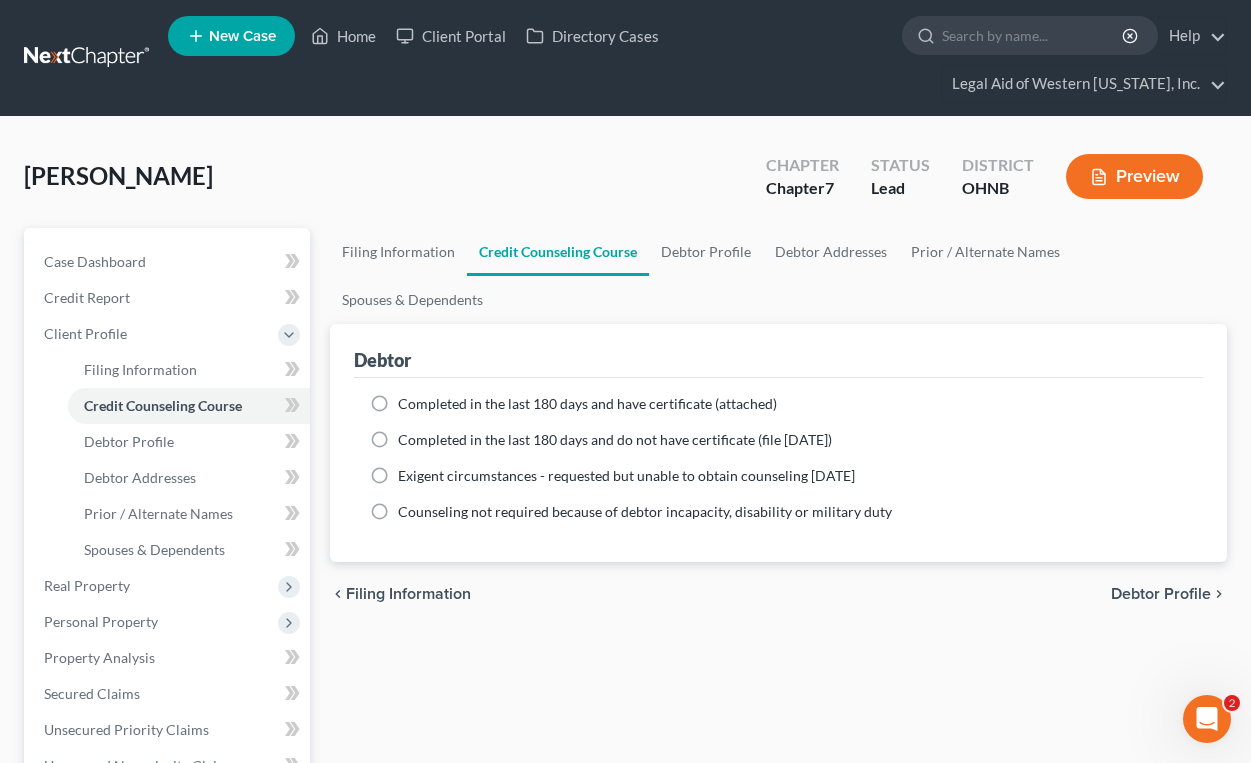 click on "Completed in the last 180 days and have certificate (attached)" at bounding box center (587, 404) 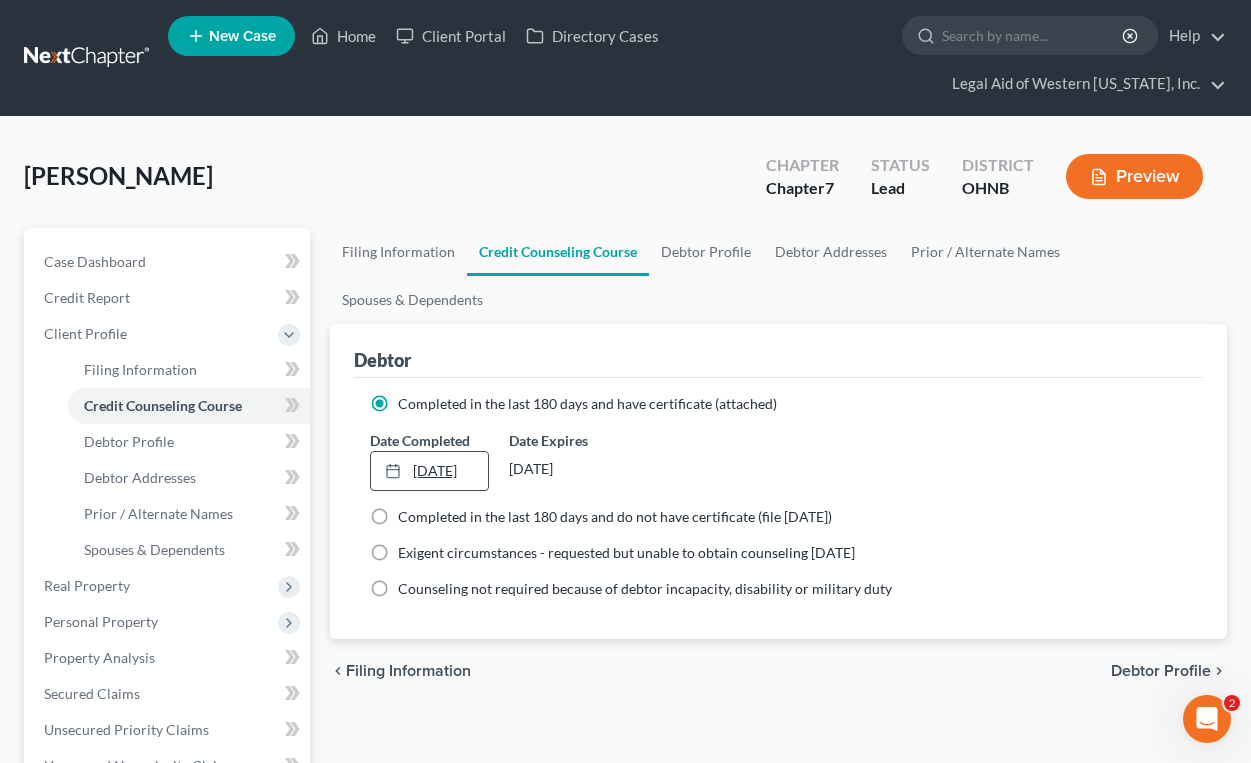 click on "[DATE]" at bounding box center (430, 471) 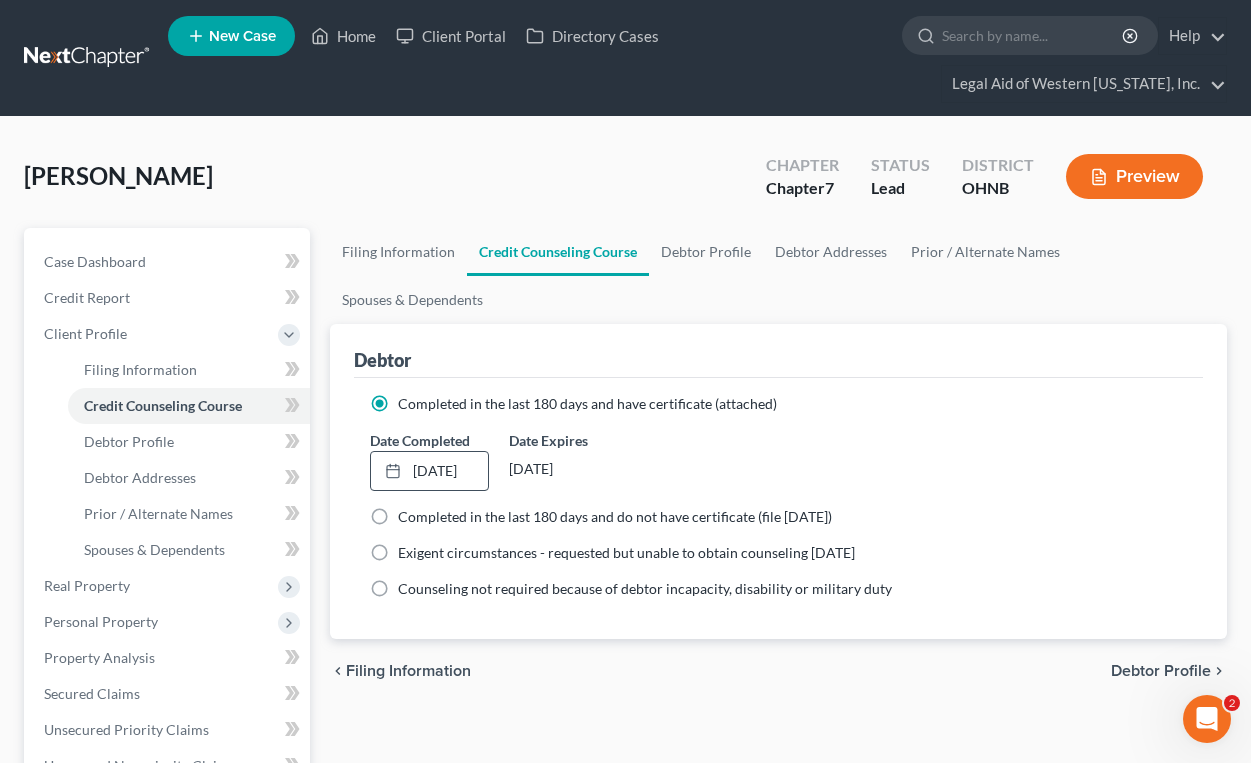 click on "Debtor Profile" at bounding box center (1161, 671) 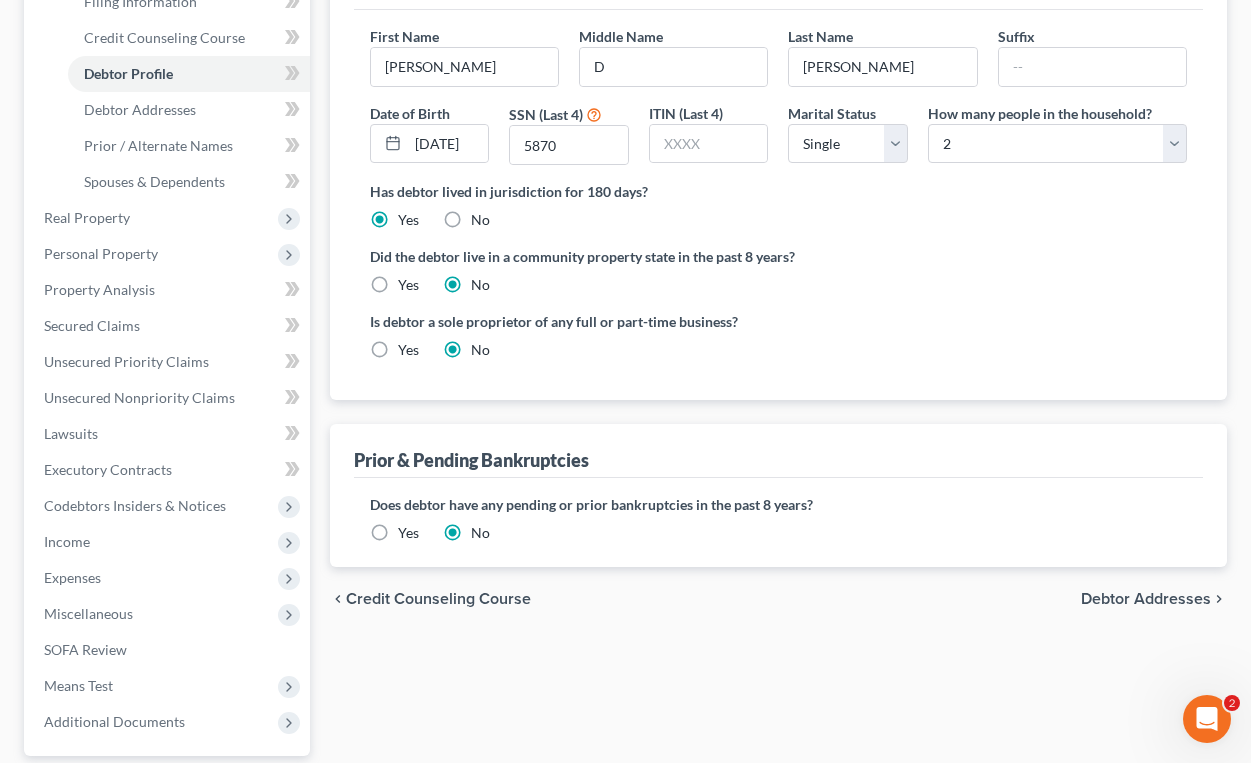 scroll, scrollTop: 400, scrollLeft: 0, axis: vertical 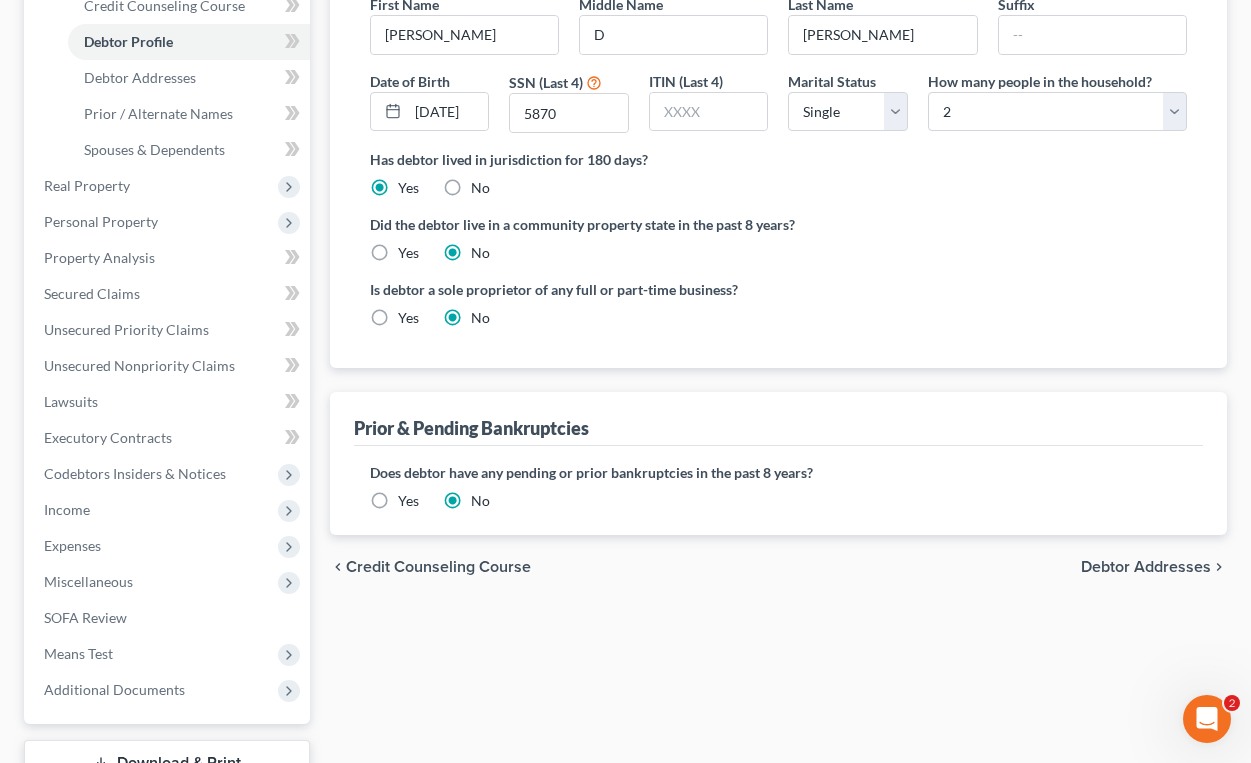 click on "Debtor Addresses" at bounding box center (1146, 567) 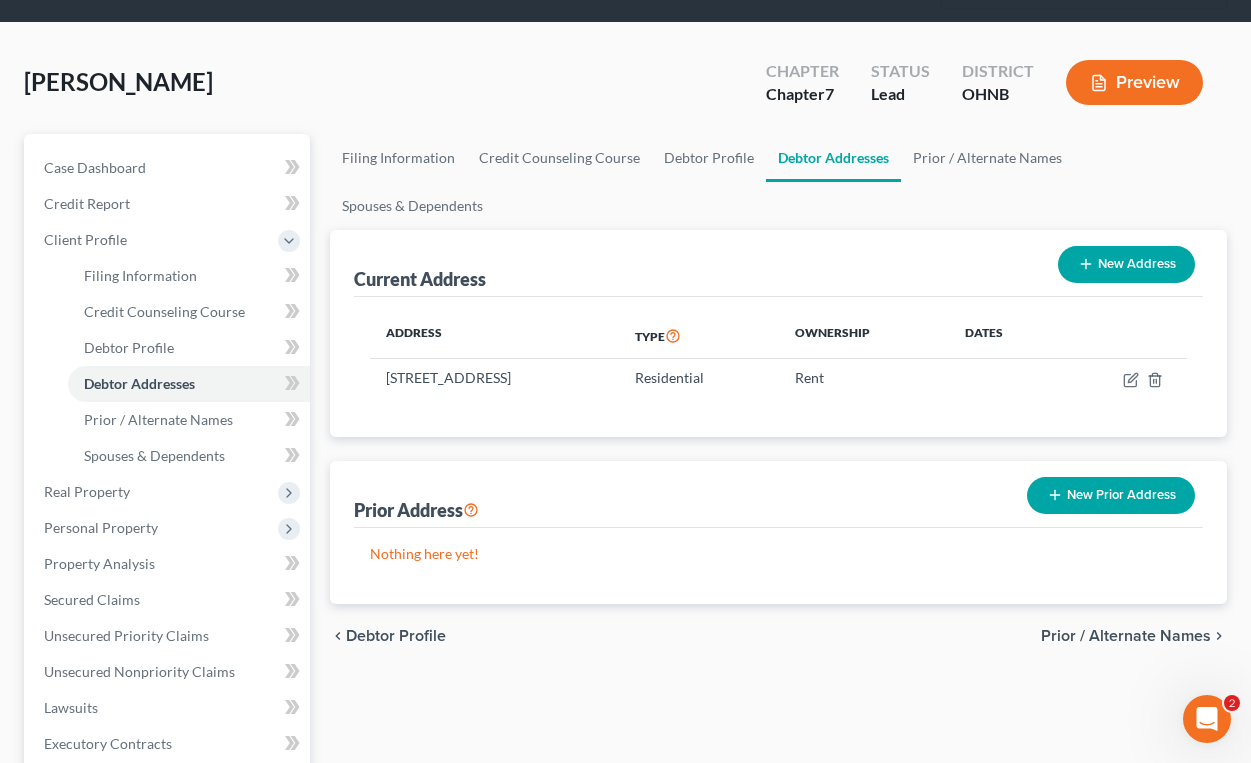 scroll, scrollTop: 300, scrollLeft: 0, axis: vertical 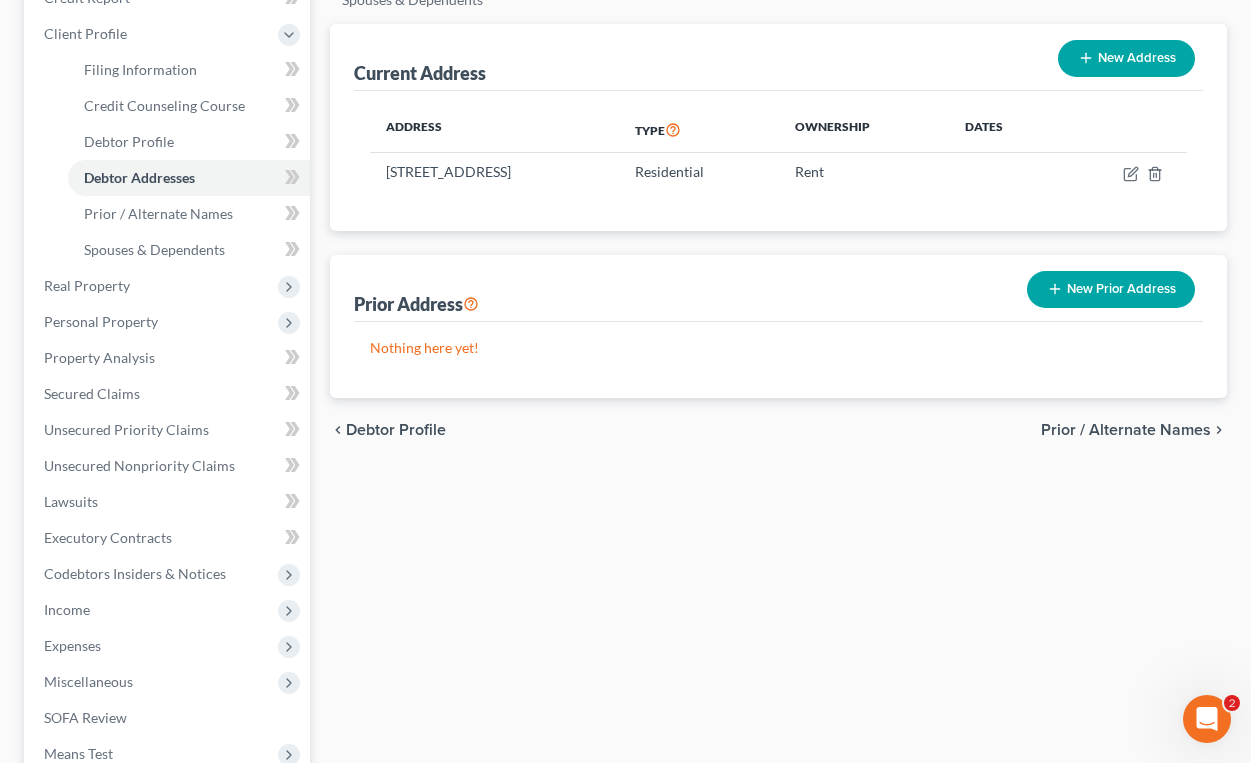 click on "Prior / Alternate Names" at bounding box center (1126, 430) 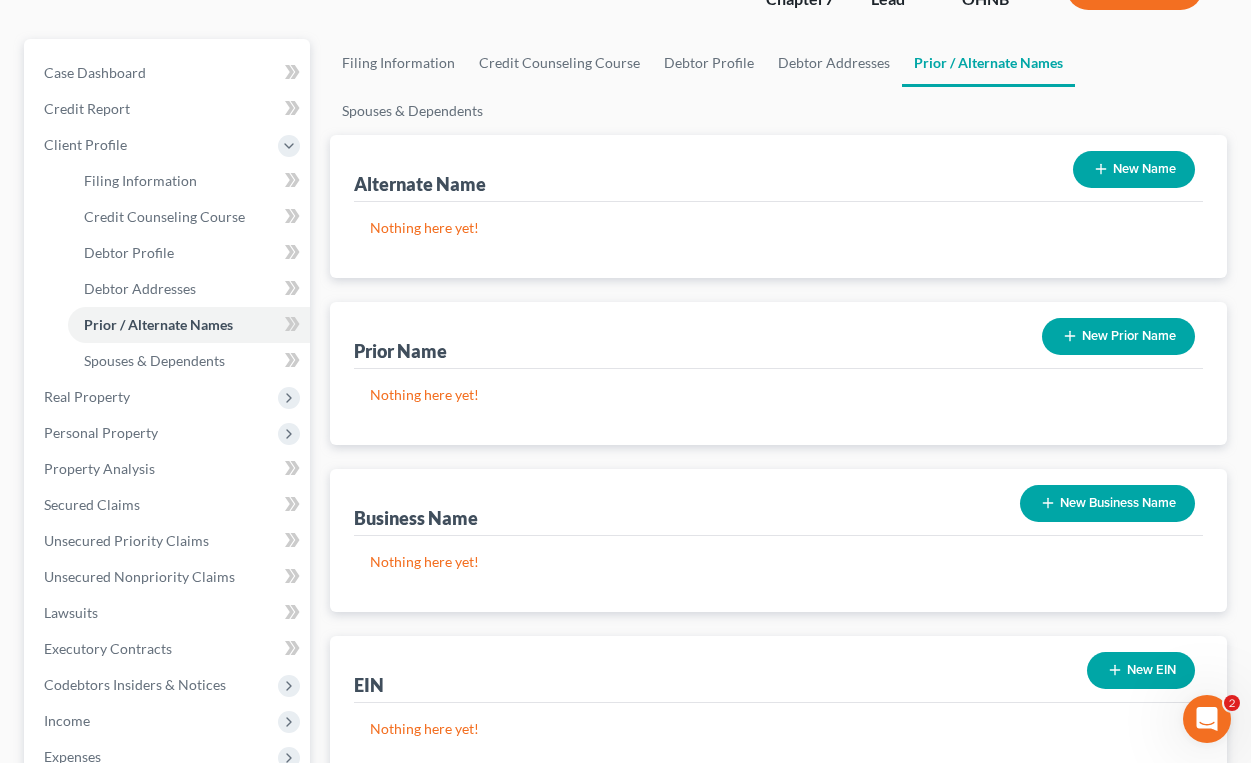 scroll, scrollTop: 300, scrollLeft: 0, axis: vertical 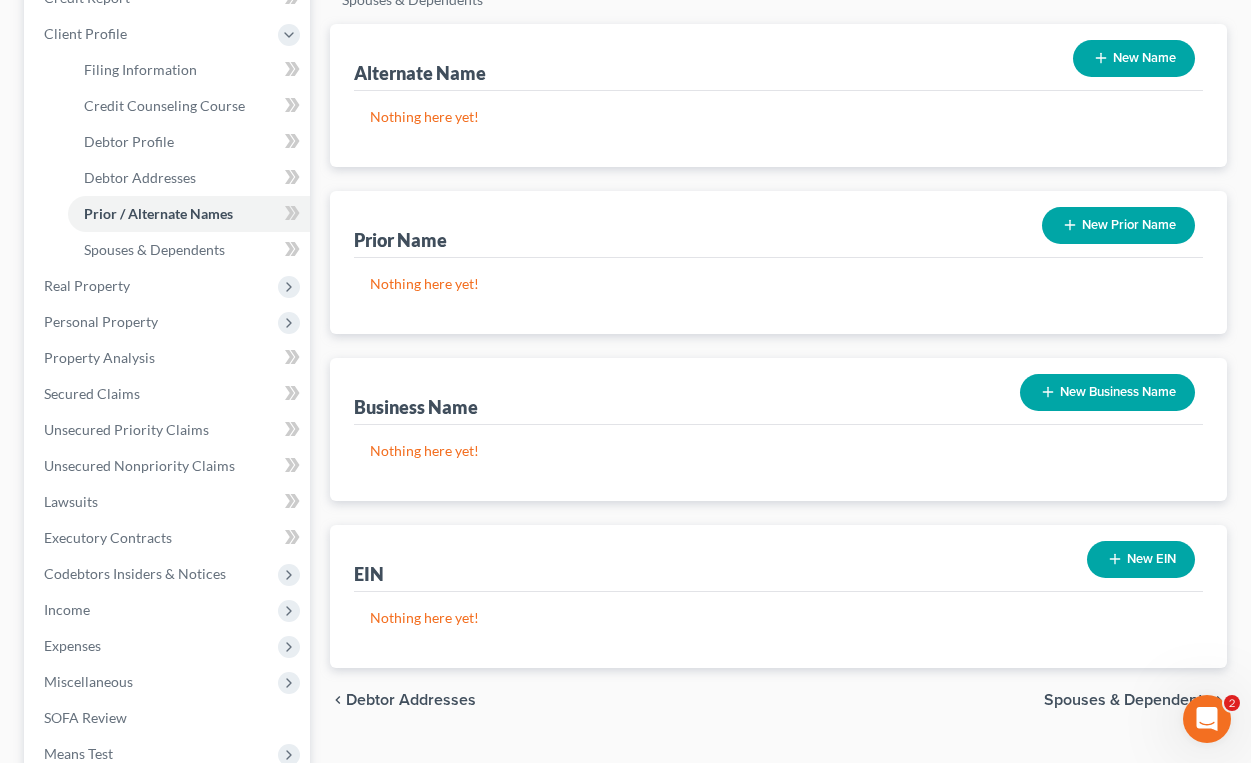 click on "Spouses & Dependents" at bounding box center [1127, 700] 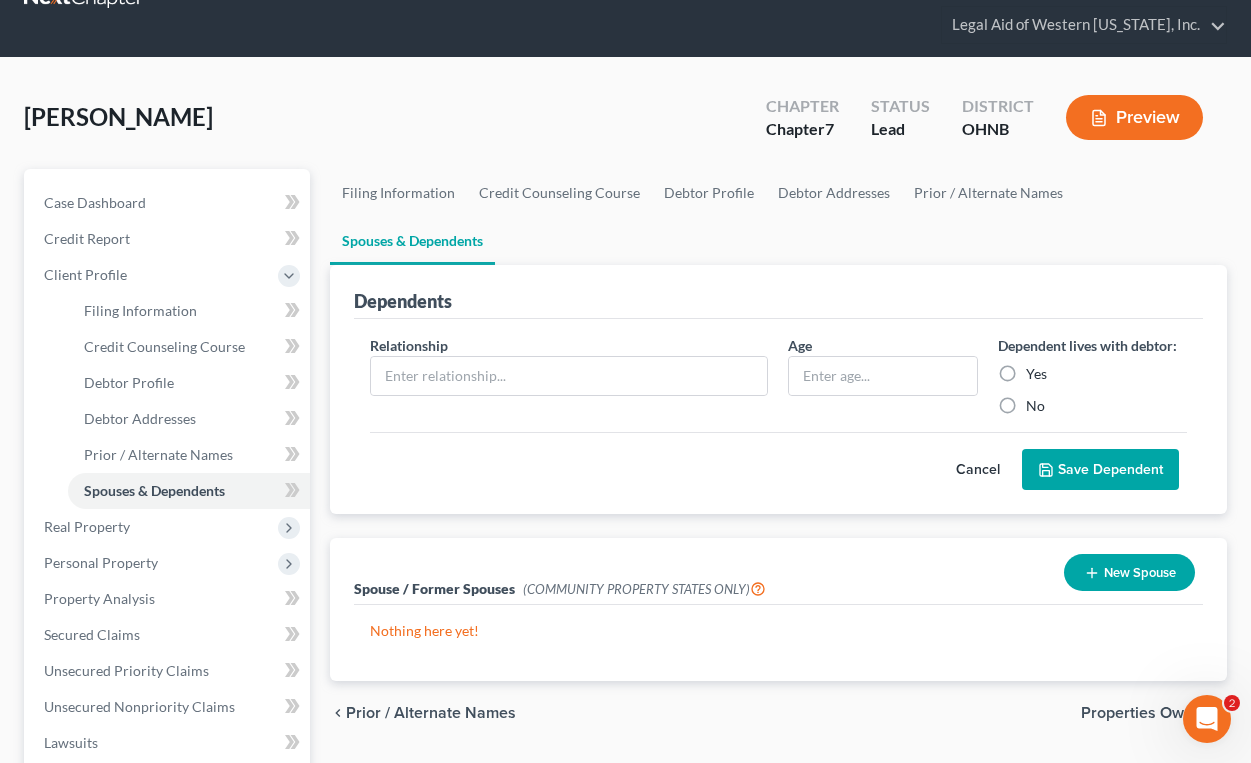 scroll, scrollTop: 0, scrollLeft: 0, axis: both 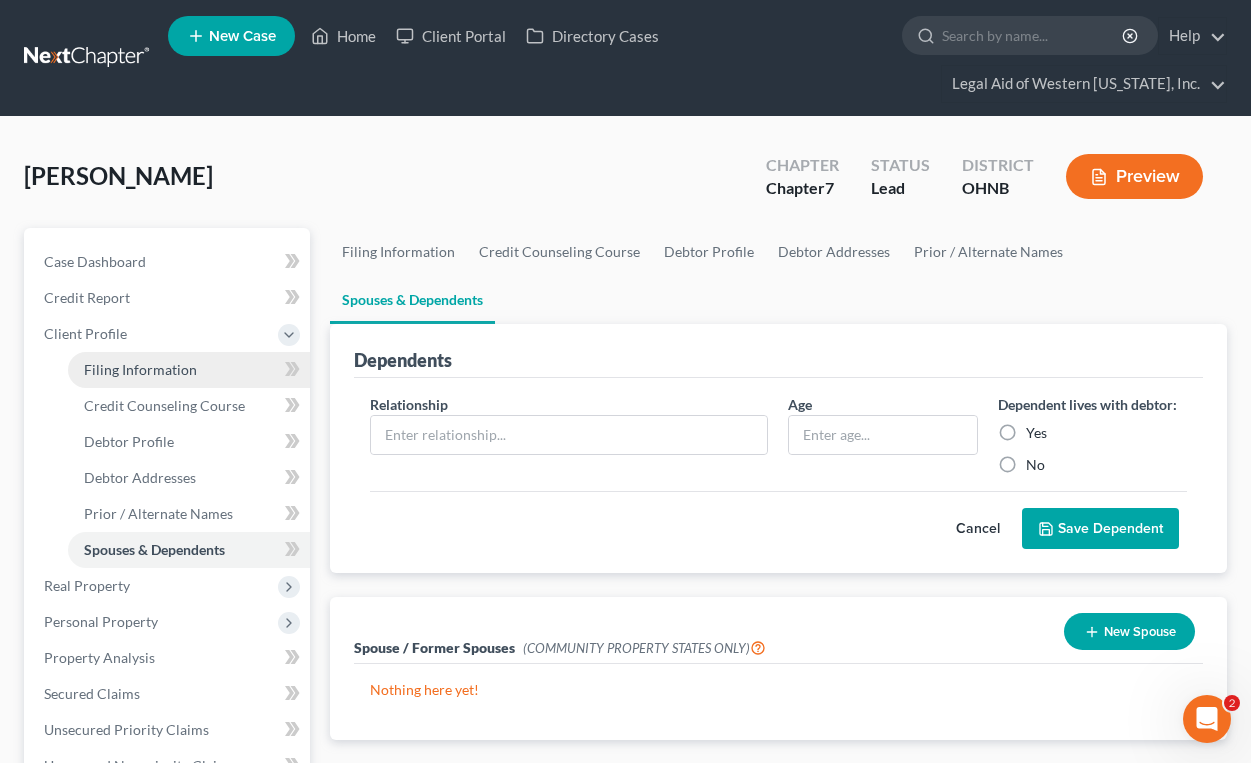 click on "Filing Information" at bounding box center [140, 369] 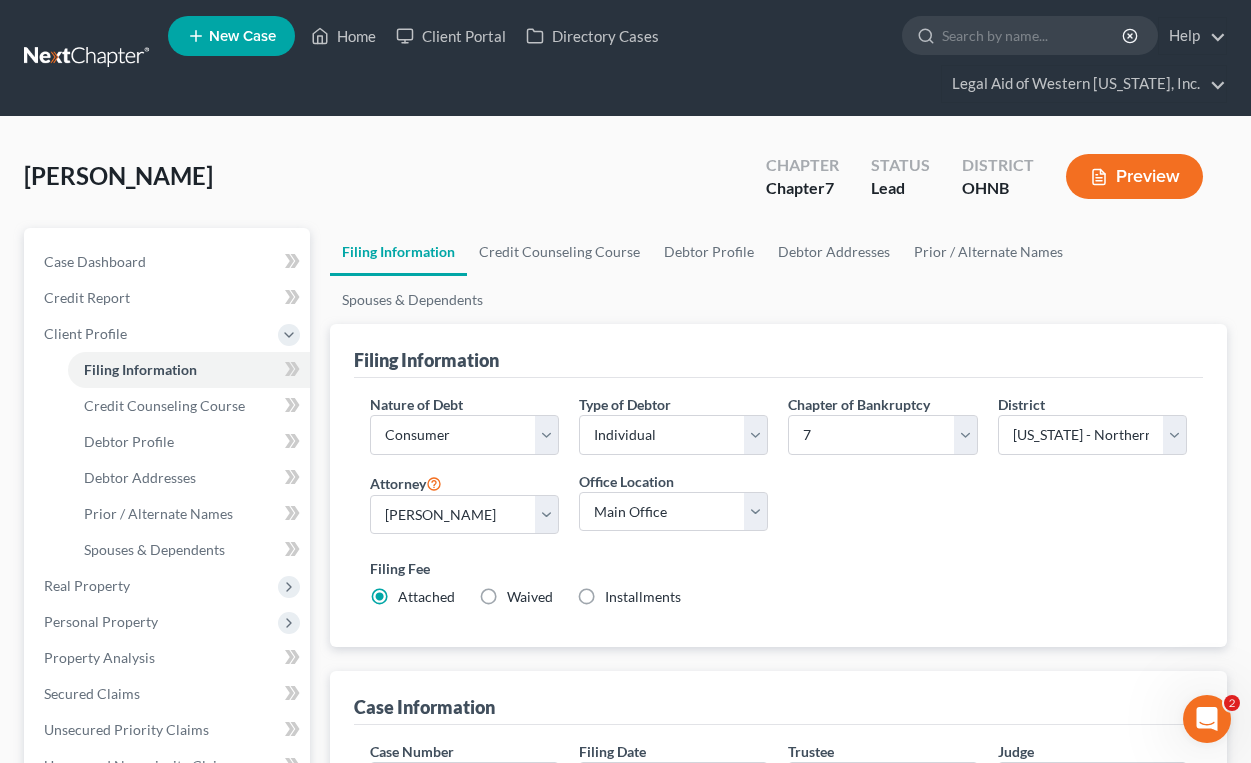 click on "[PERSON_NAME] Upgraded Chapter Chapter  7 Status [GEOGRAPHIC_DATA] [GEOGRAPHIC_DATA] [GEOGRAPHIC_DATA]" at bounding box center [625, 184] 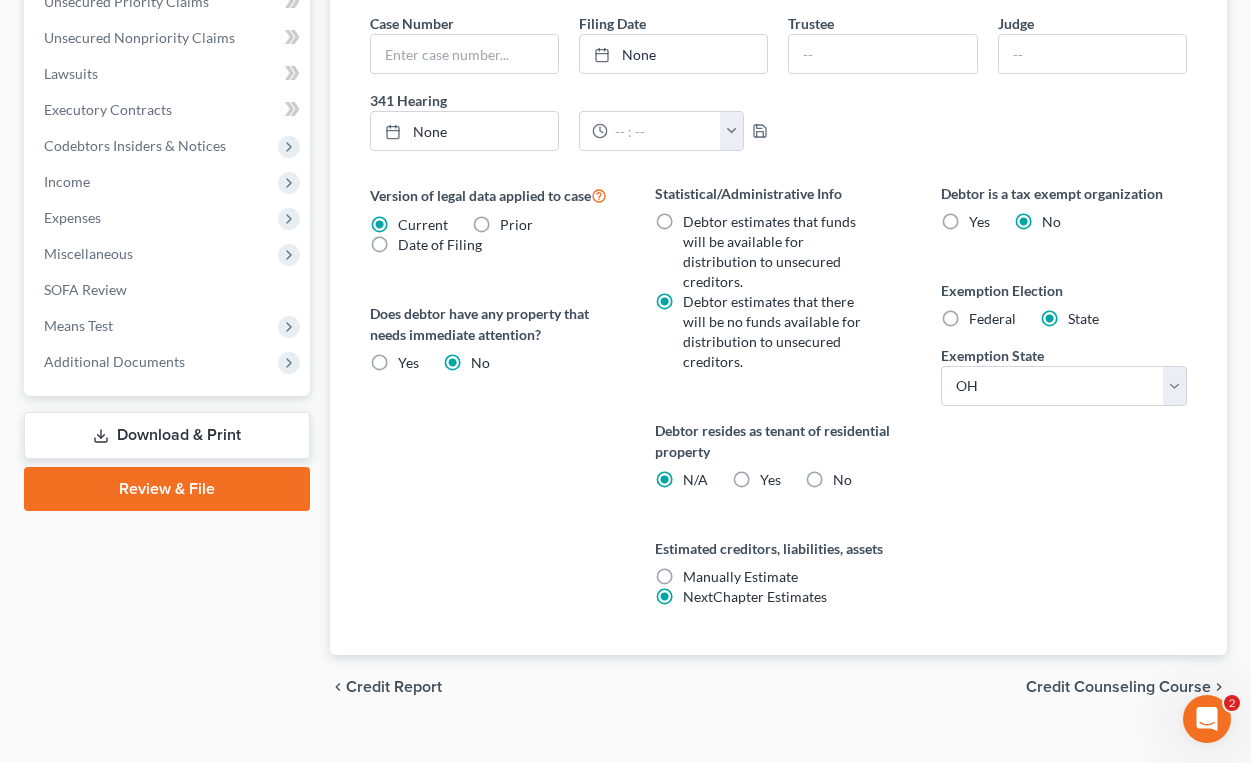 scroll, scrollTop: 740, scrollLeft: 0, axis: vertical 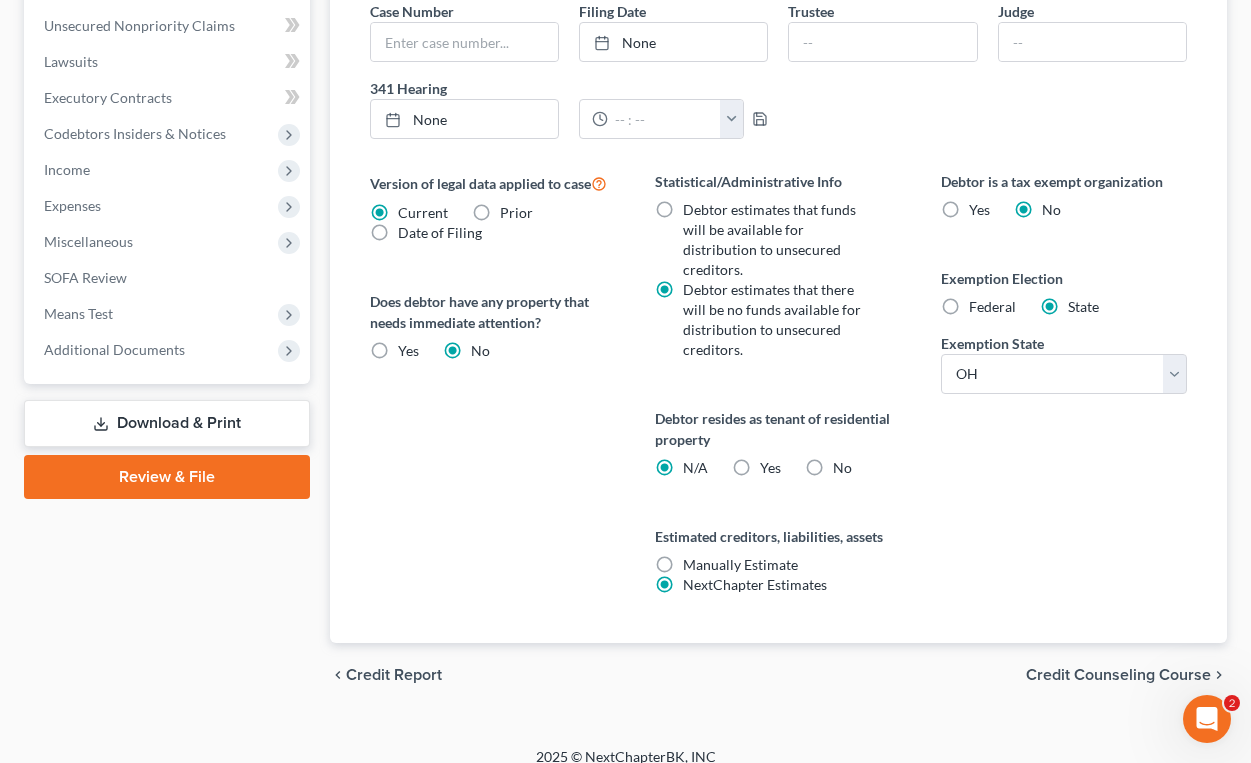 click on "Credit Counseling Course" at bounding box center (1118, 675) 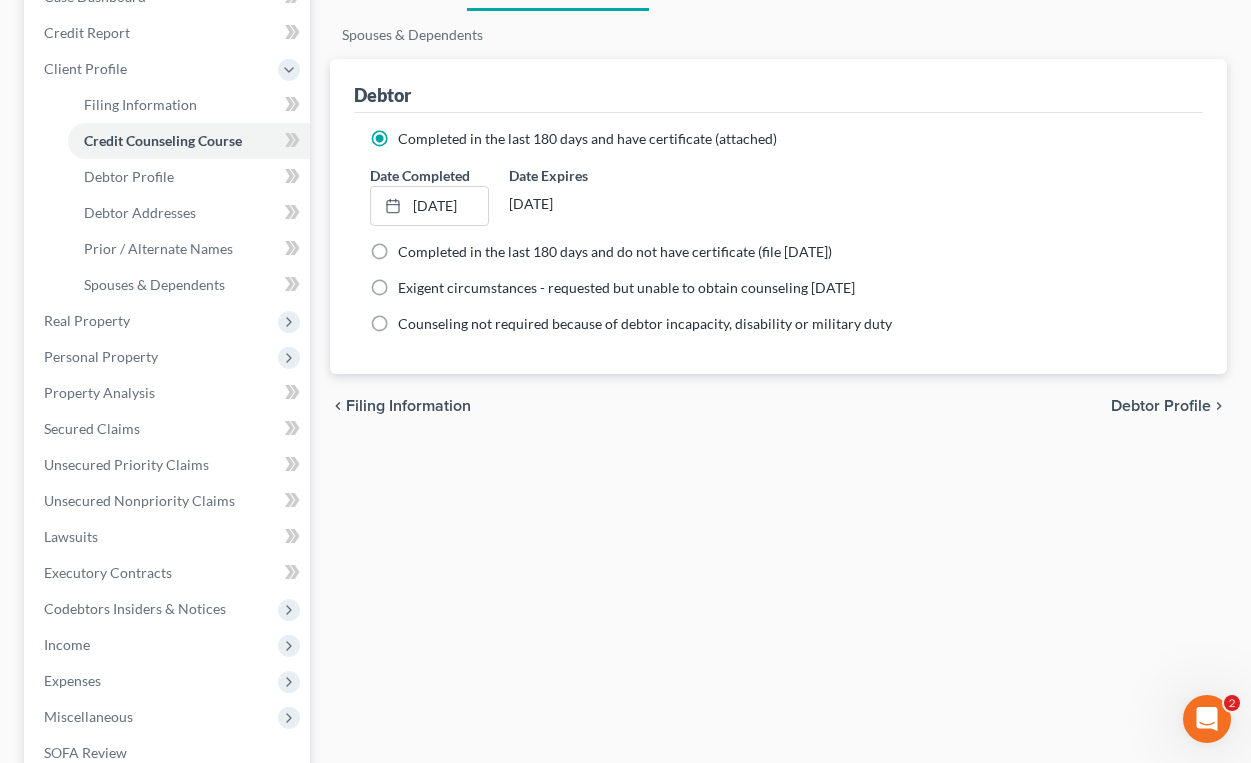 scroll, scrollTop: 0, scrollLeft: 0, axis: both 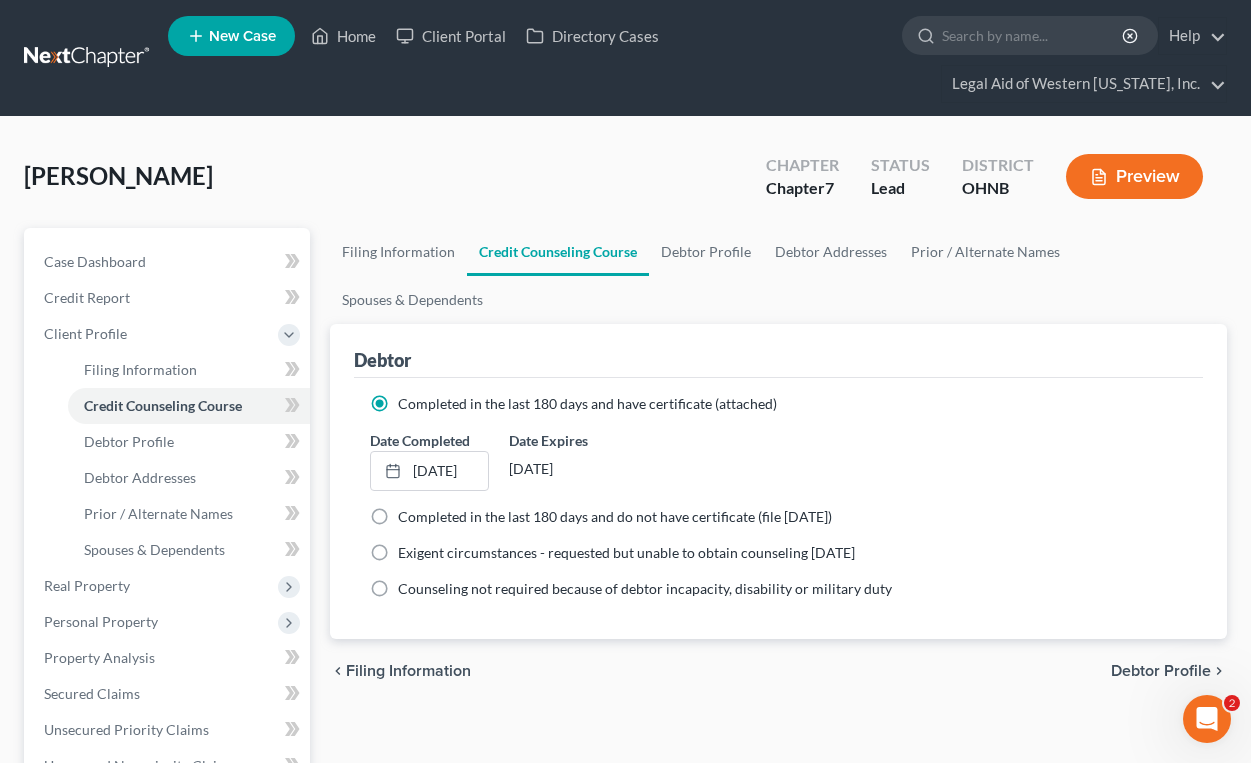 click on "Debtor Profile" at bounding box center (1161, 671) 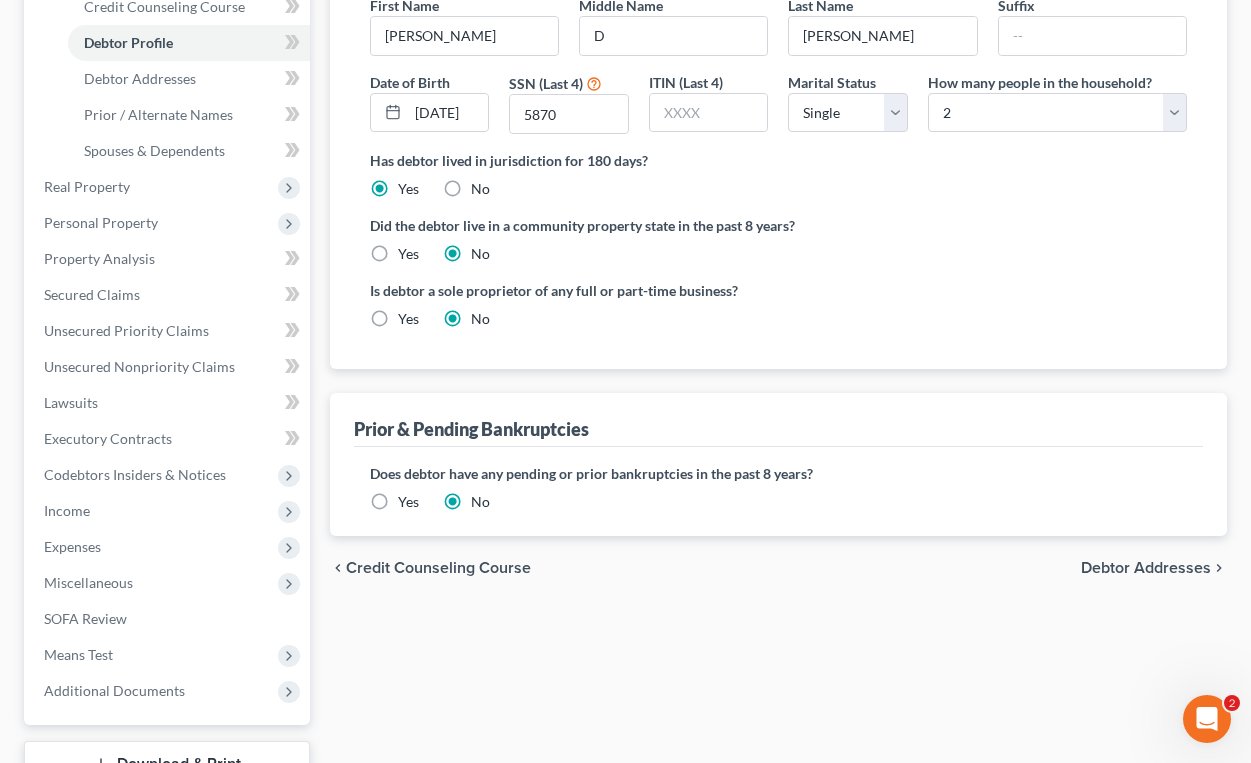 scroll, scrollTop: 400, scrollLeft: 0, axis: vertical 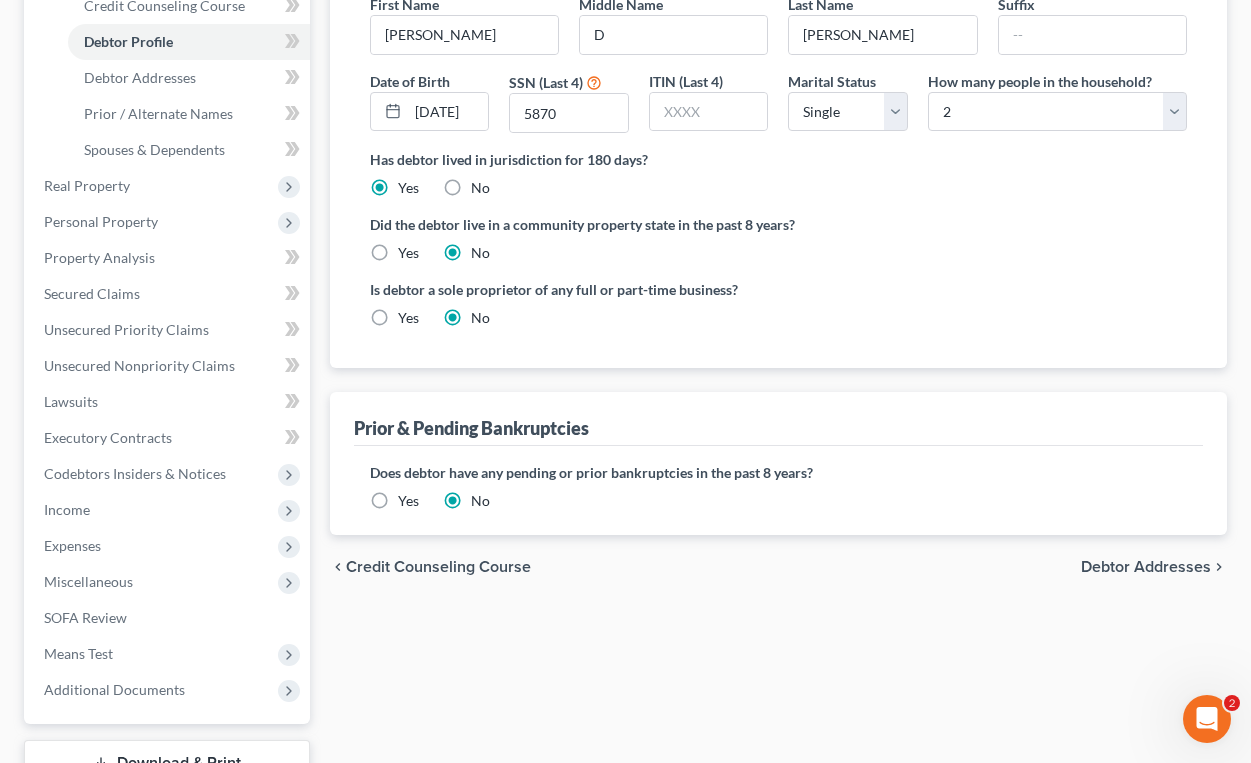 click on "Debtor Addresses" at bounding box center (1146, 567) 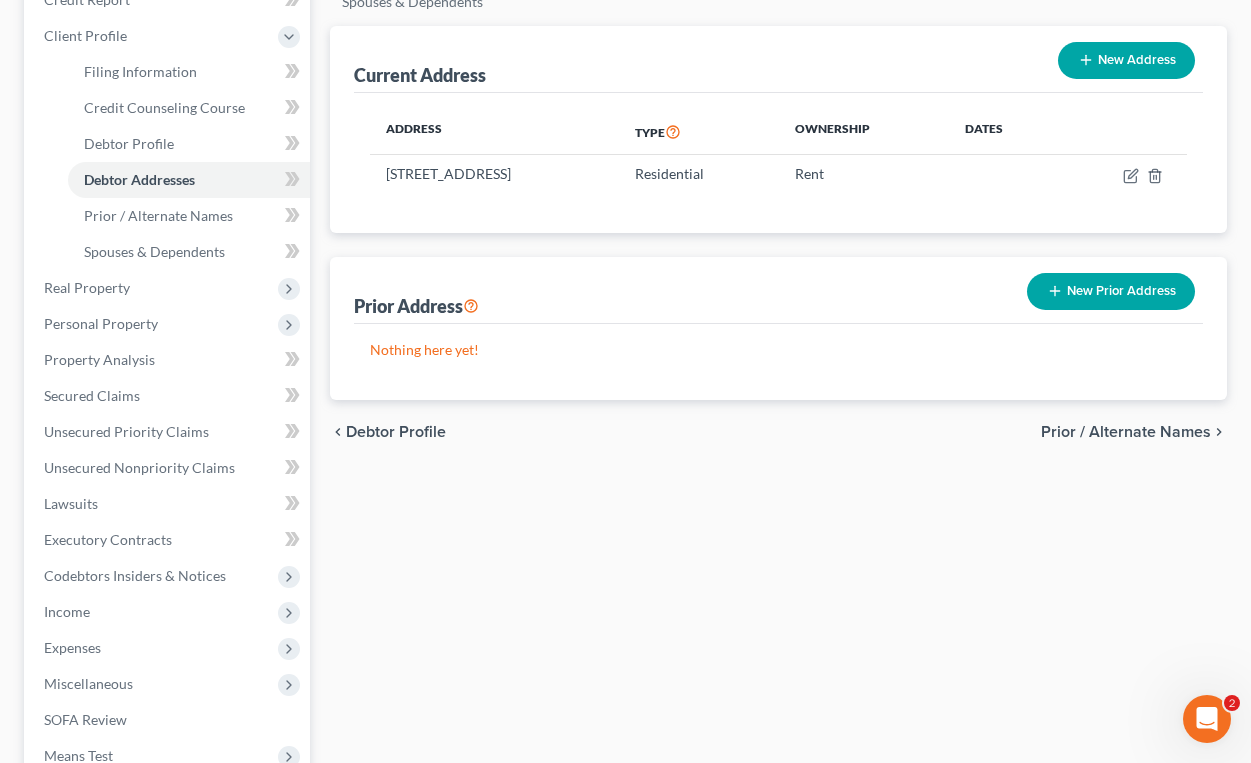 scroll, scrollTop: 0, scrollLeft: 0, axis: both 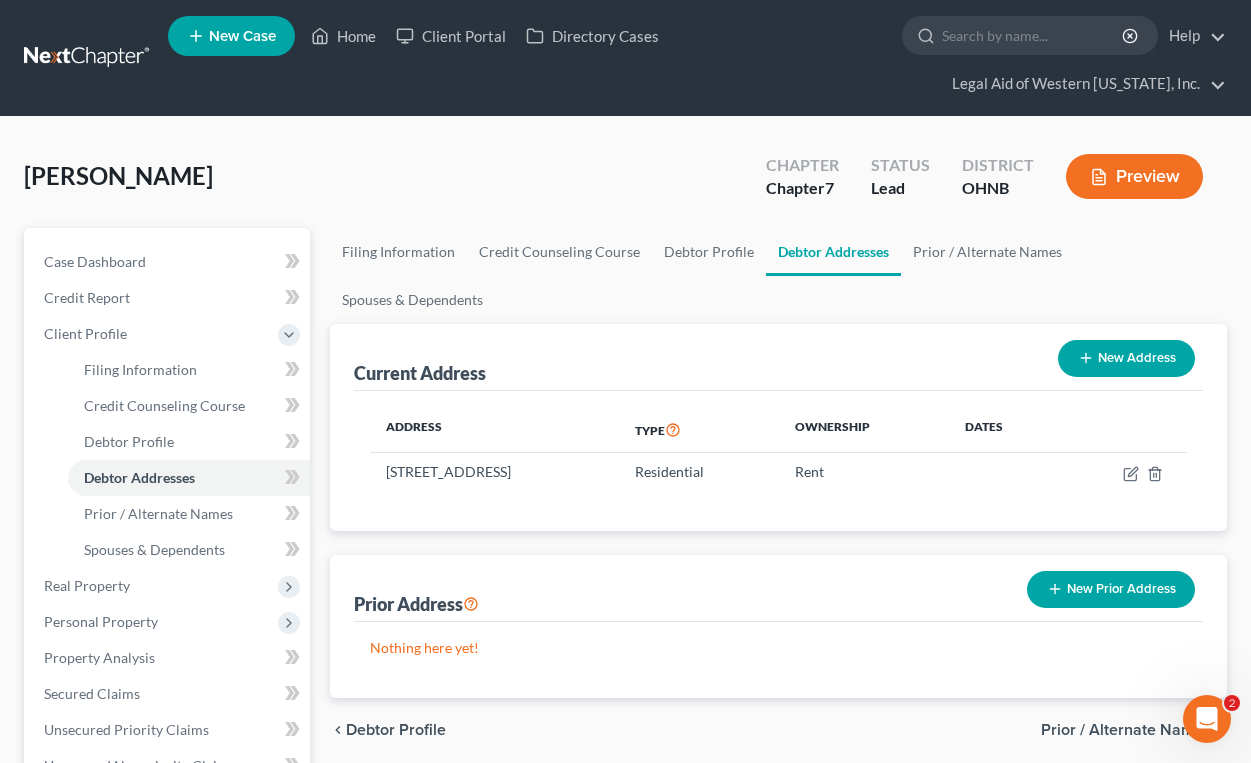 click on "Prior / Alternate Names" at bounding box center (1126, 730) 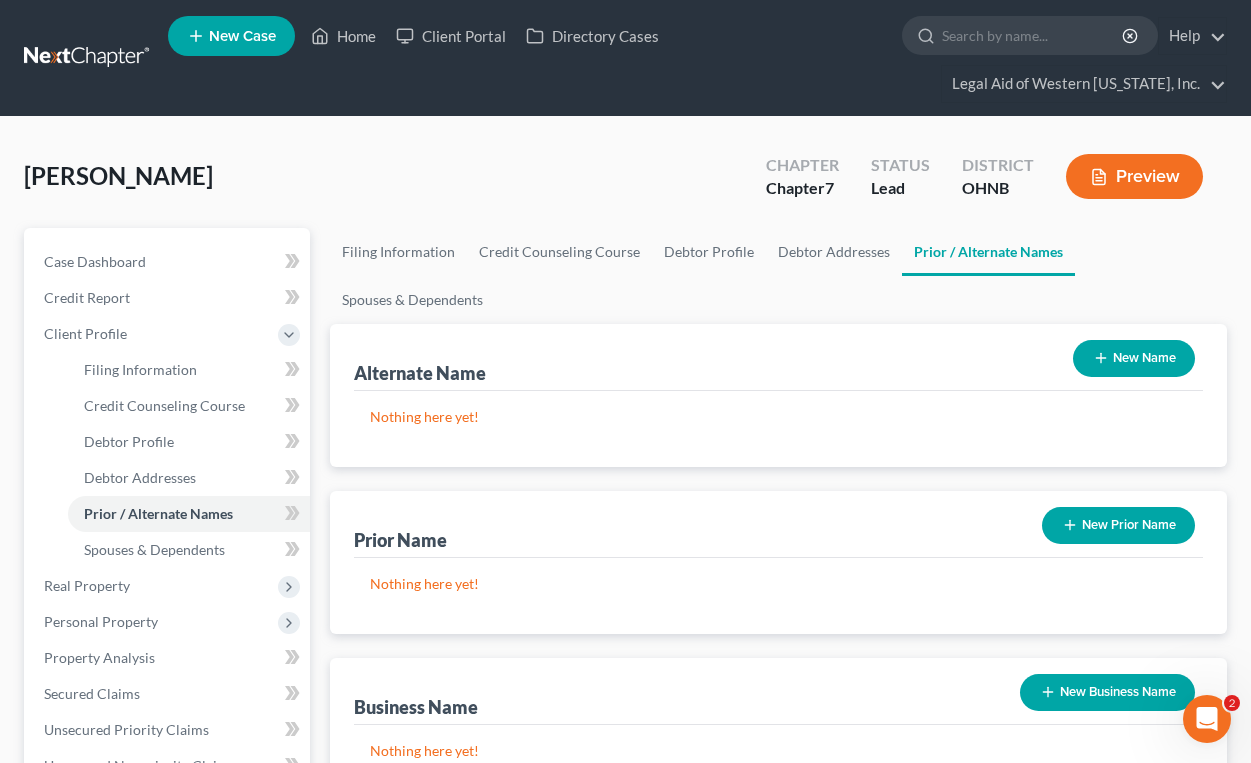 click on "Alternate Name New Name" at bounding box center [778, 357] 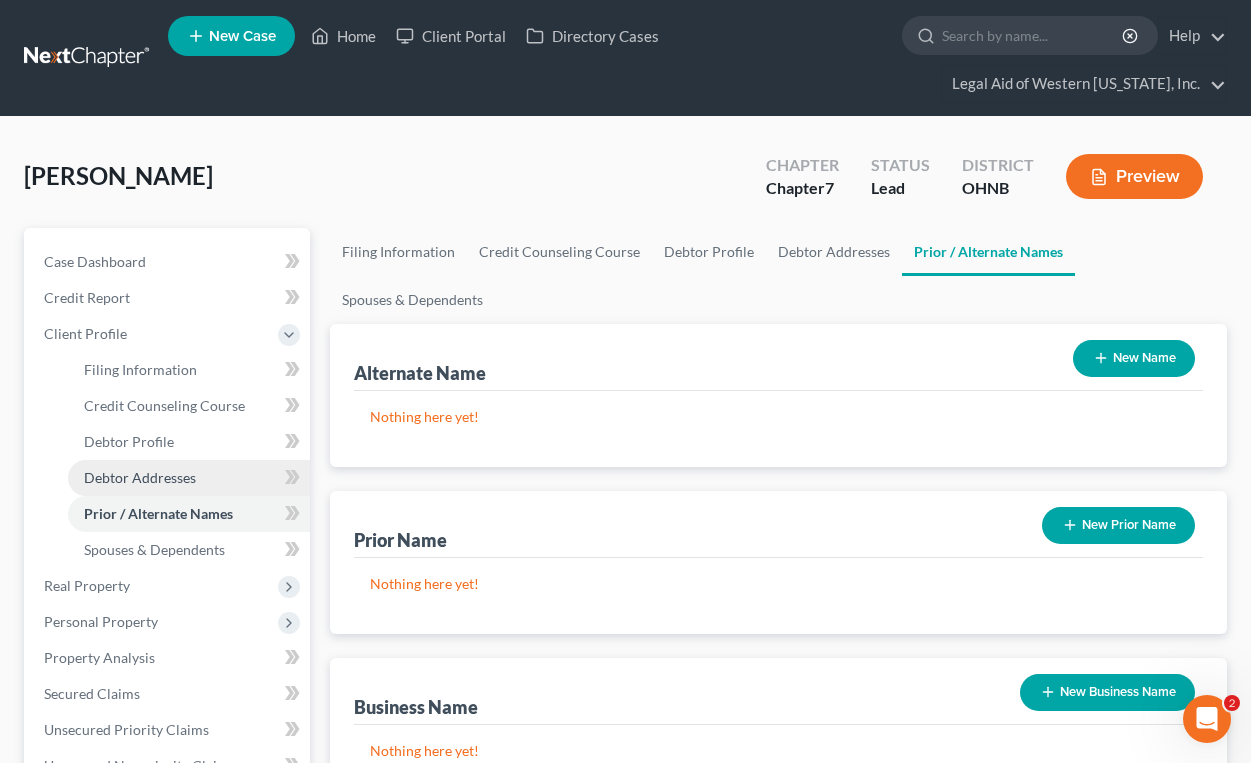click on "Debtor Addresses" at bounding box center (140, 477) 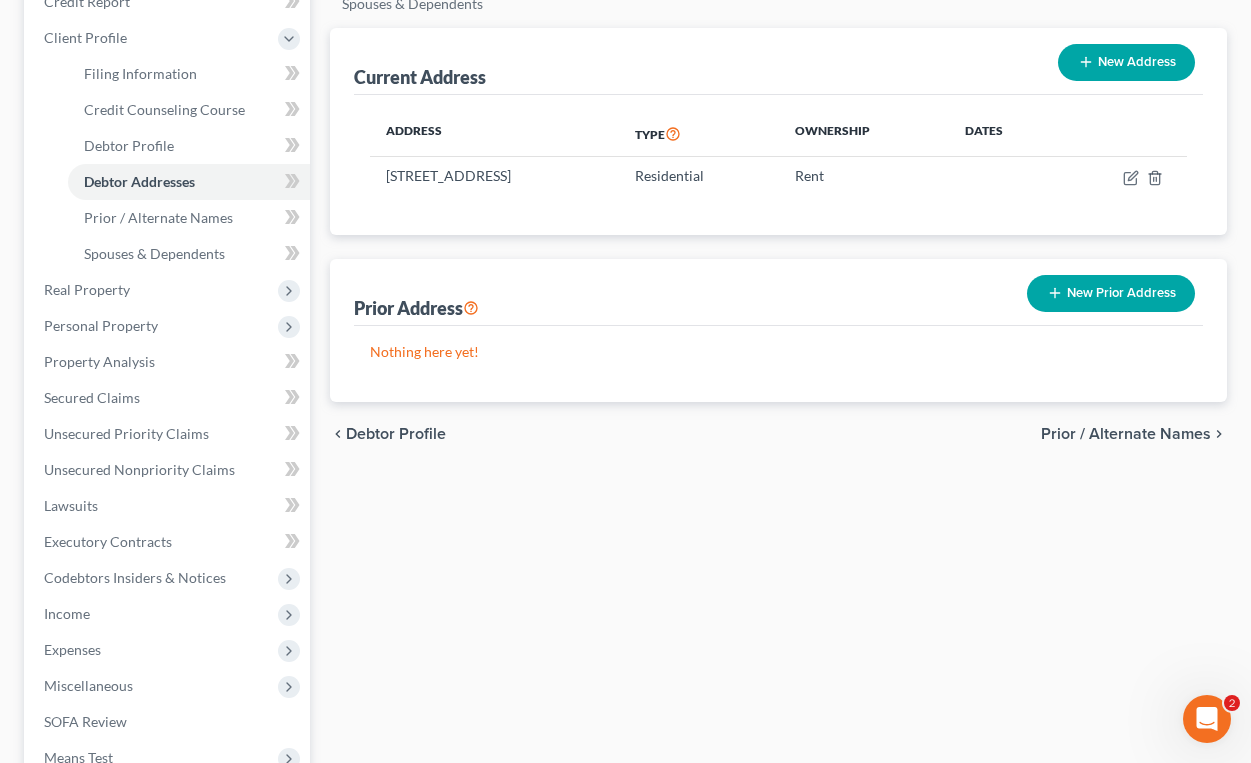 scroll, scrollTop: 300, scrollLeft: 0, axis: vertical 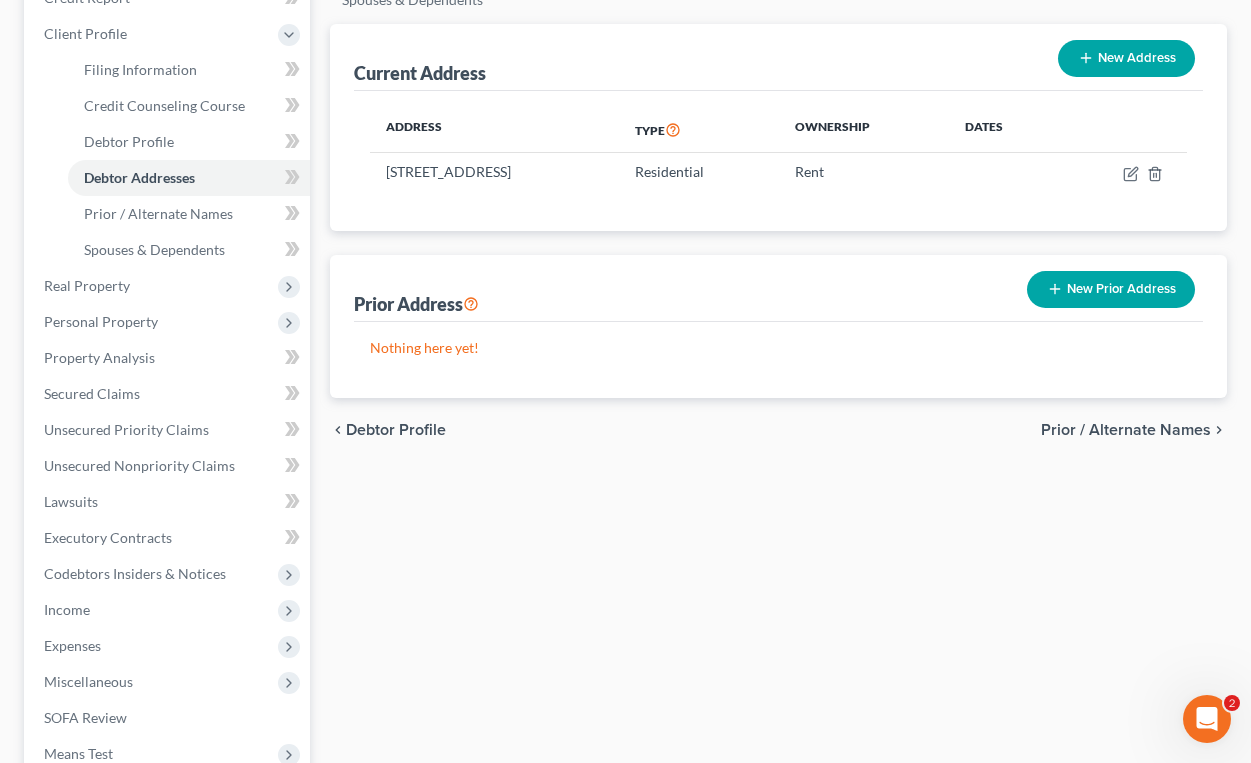 click on "New Prior Address" at bounding box center (1111, 289) 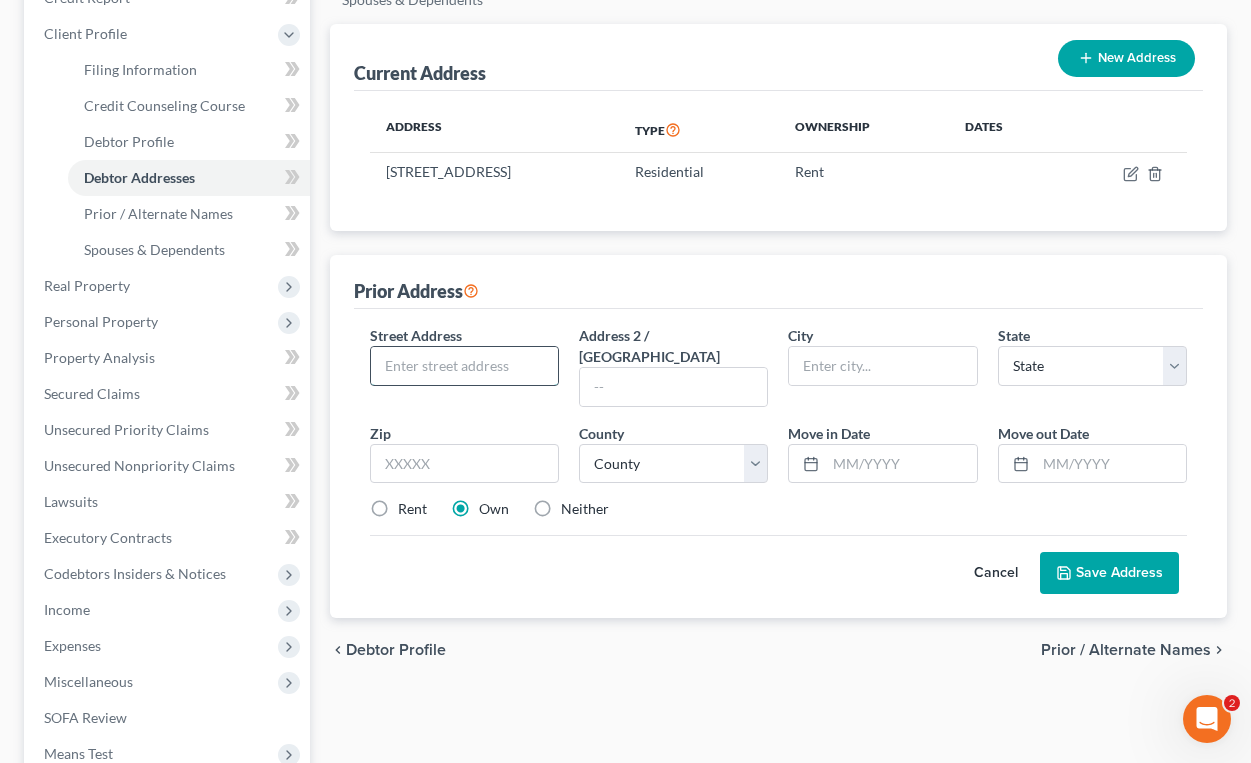 click at bounding box center [464, 366] 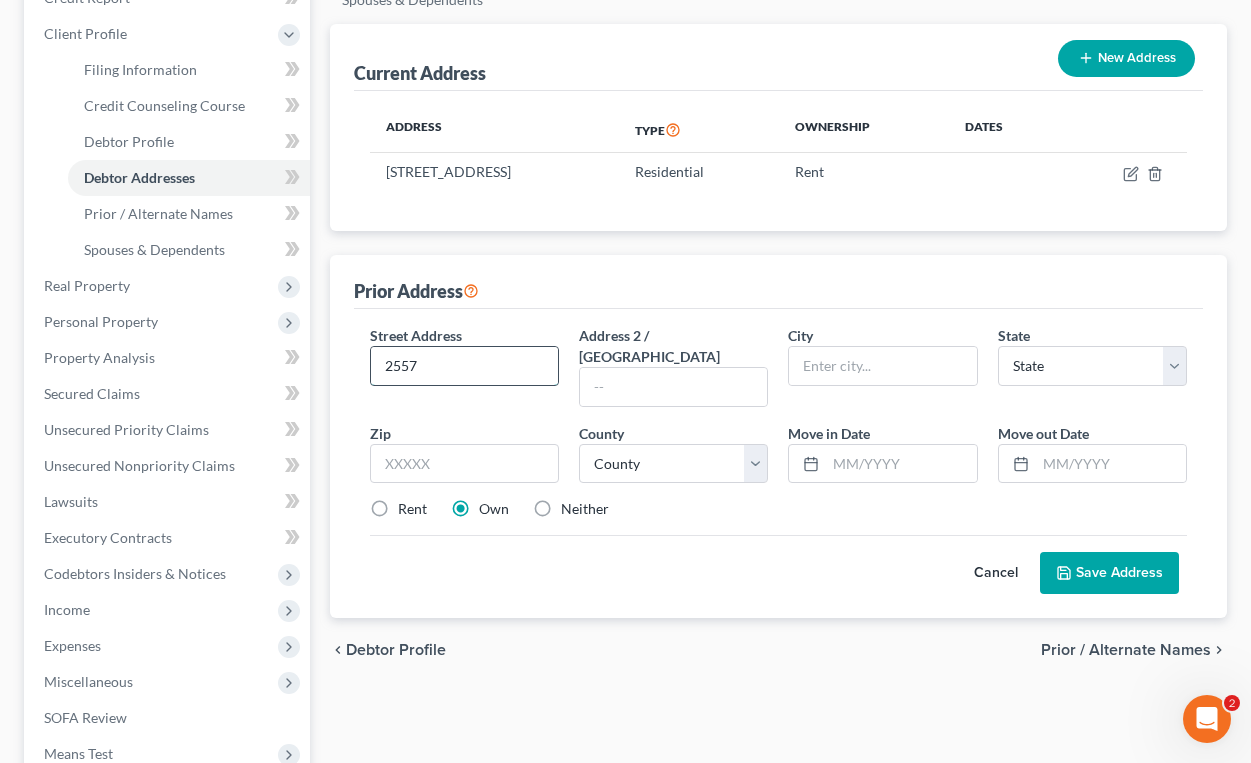 type on "2557 Plum Leaf" 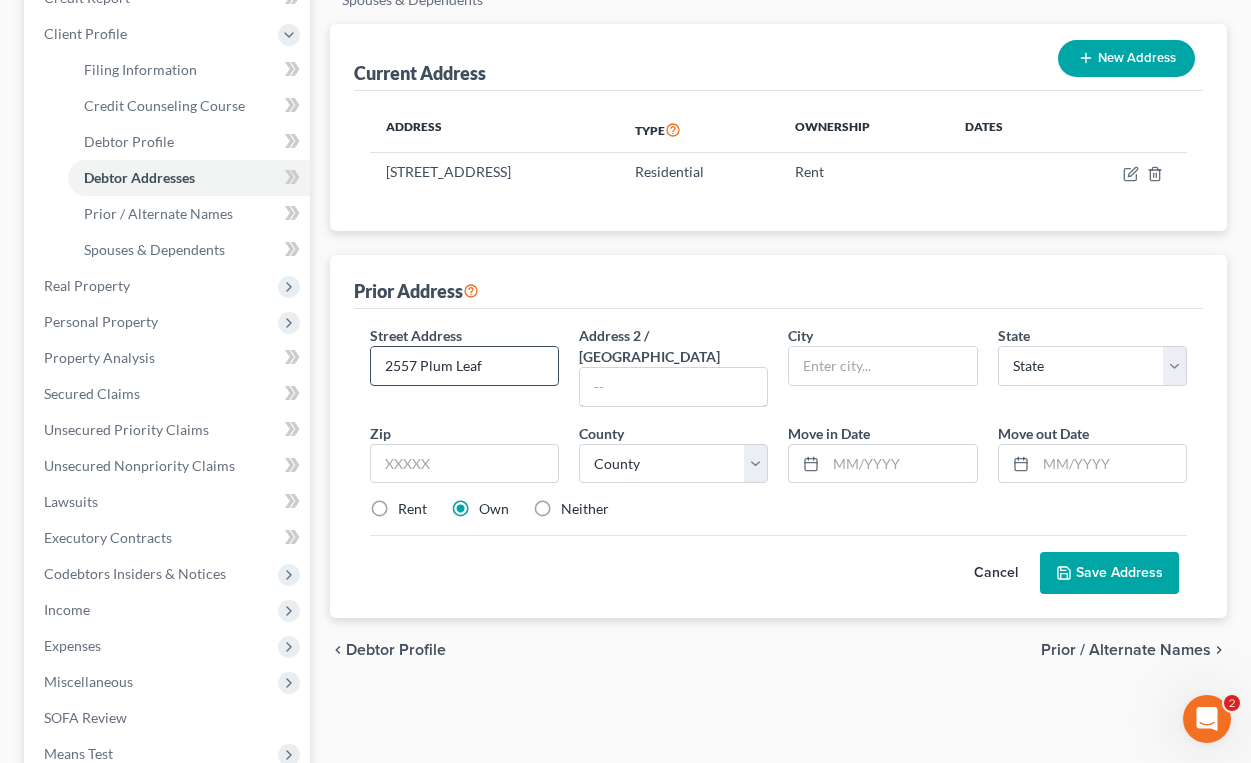 type on "D" 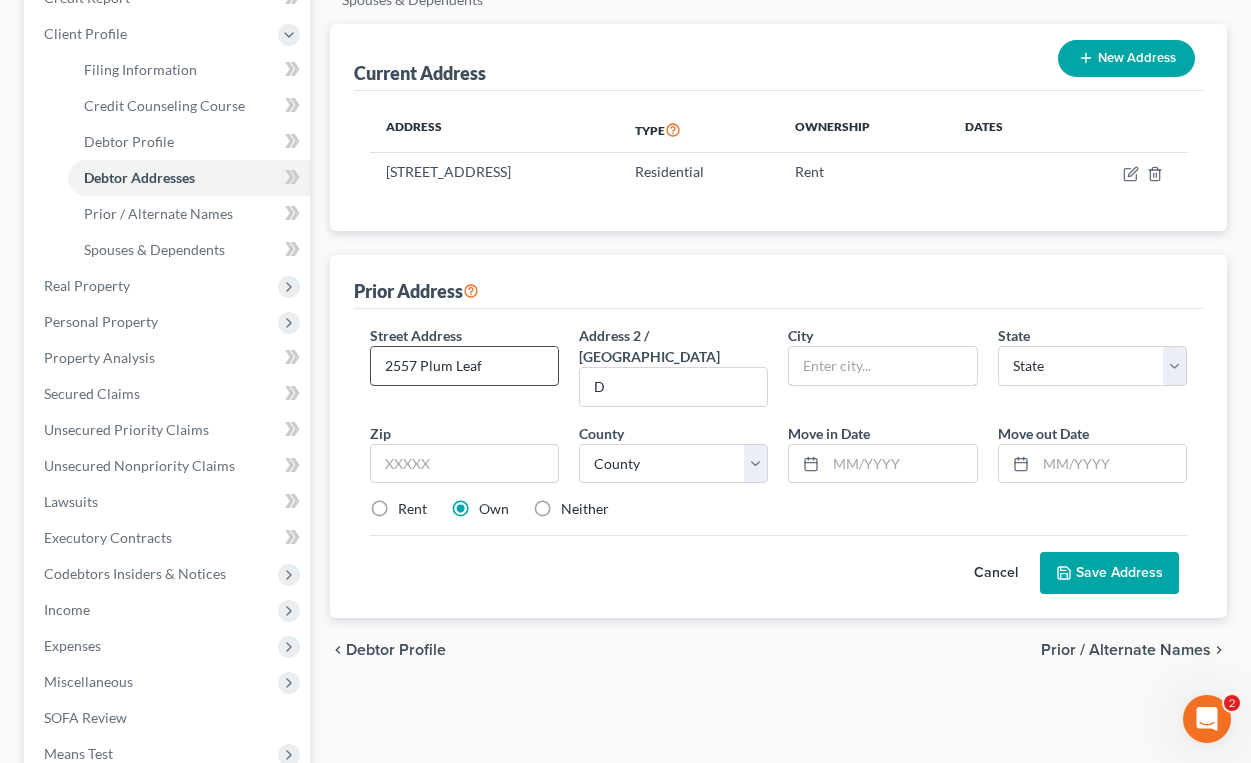 type on "[GEOGRAPHIC_DATA]" 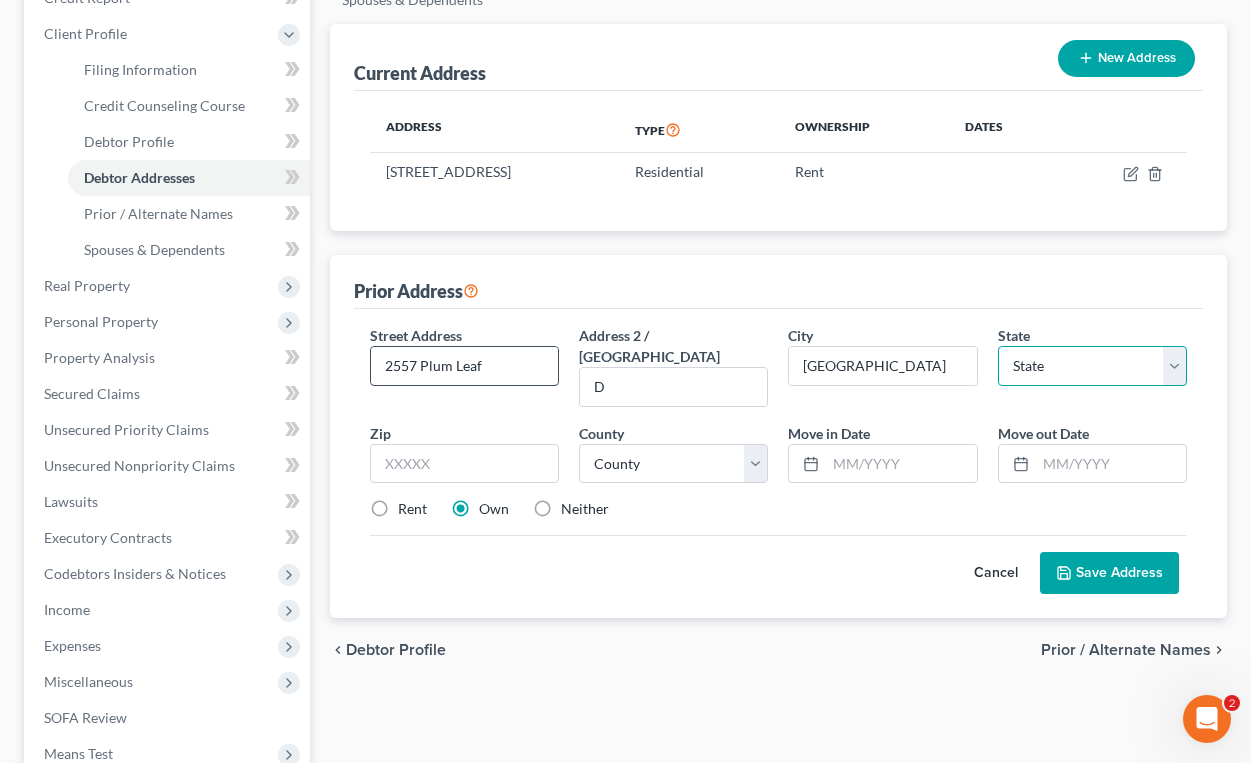 select on "36" 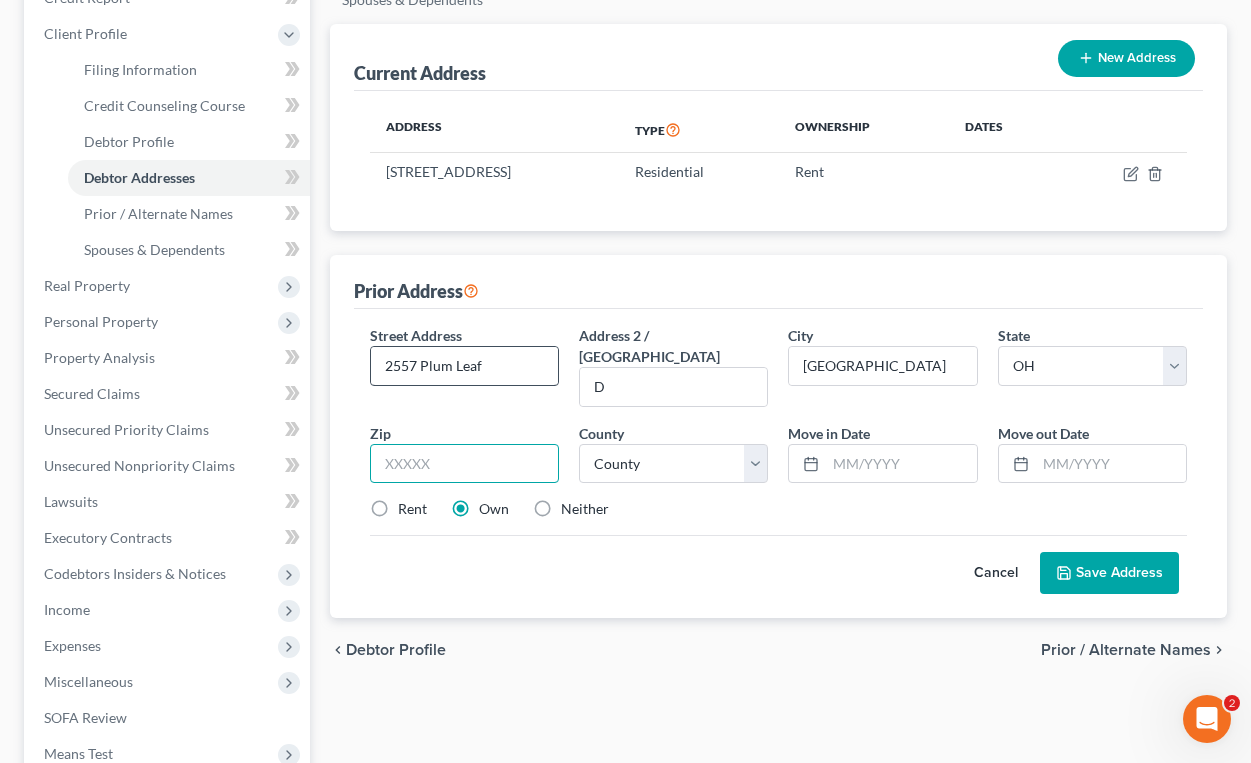 type on "43614" 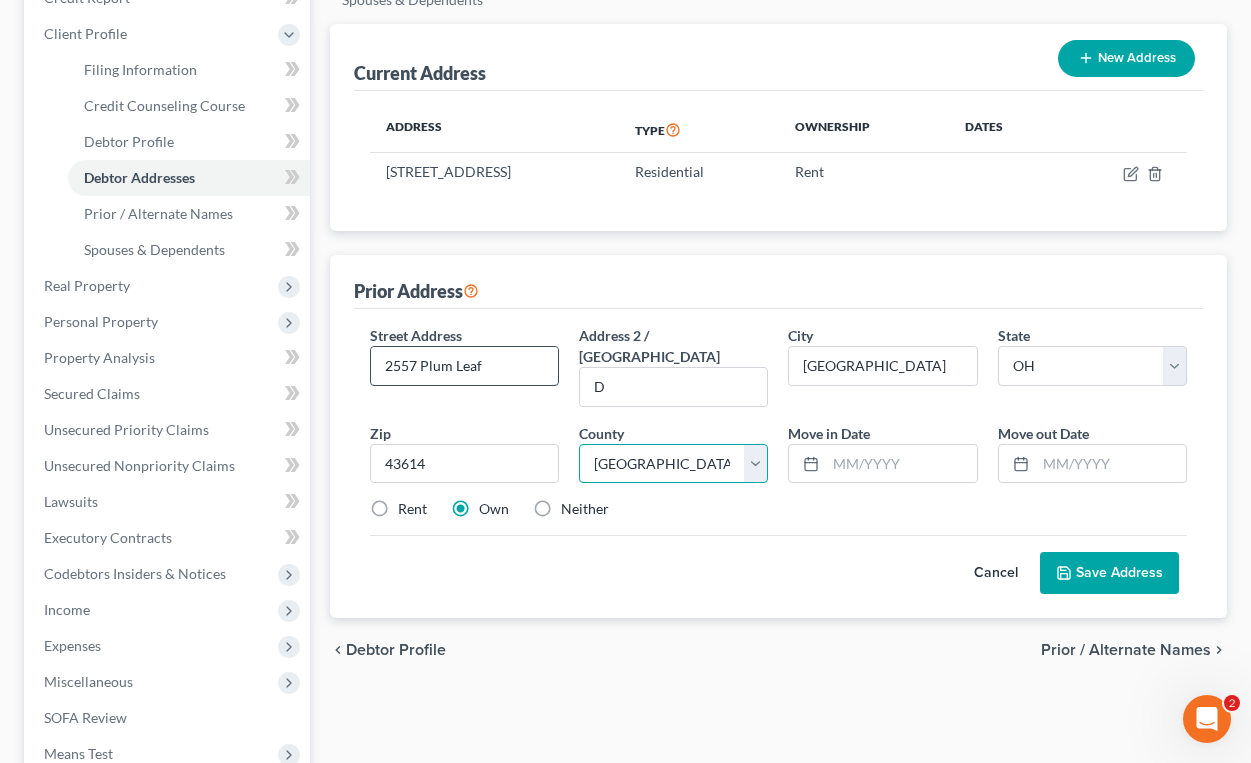 select on "47" 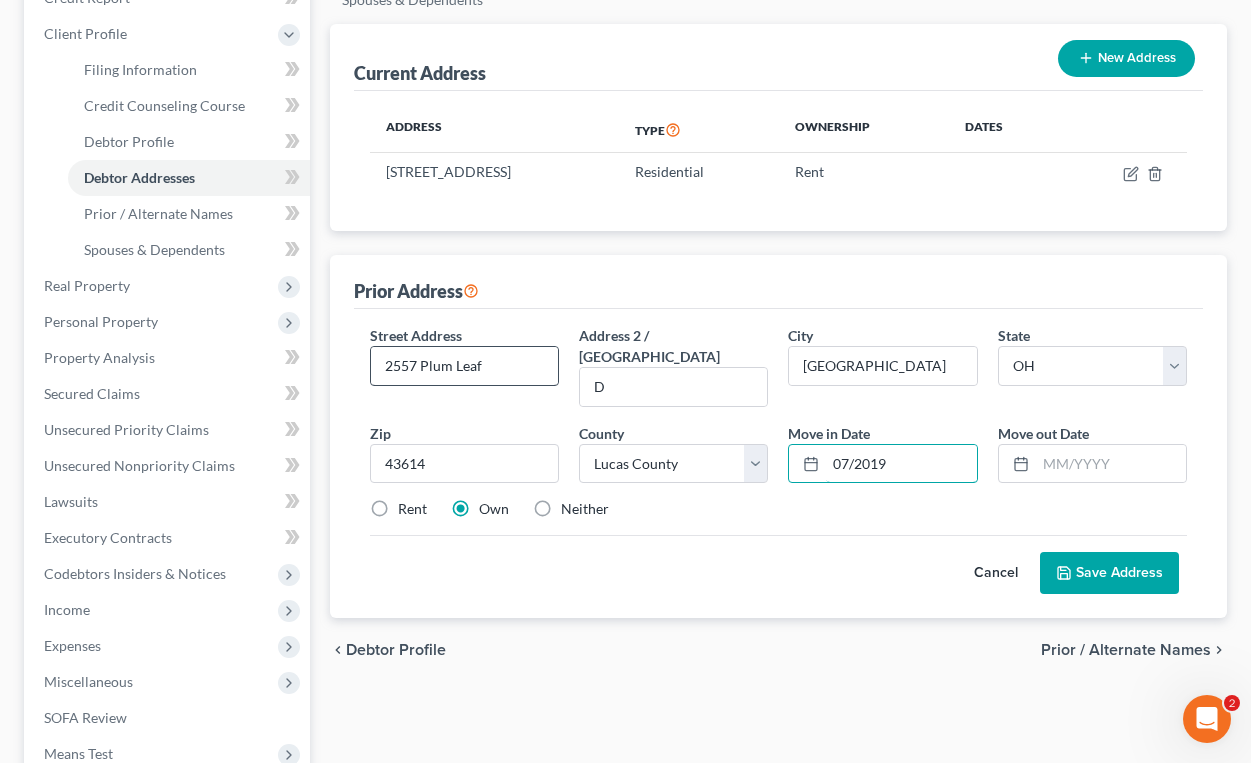 type on "07/2019" 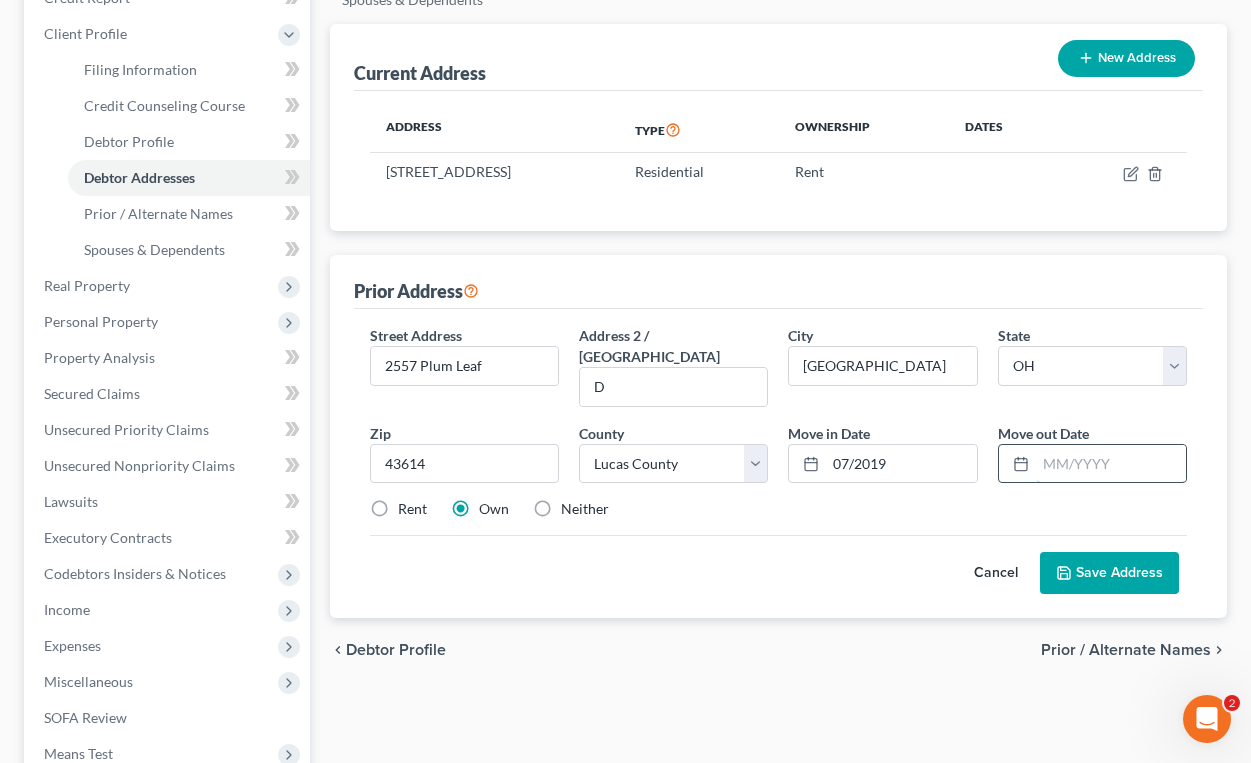 click at bounding box center (1111, 464) 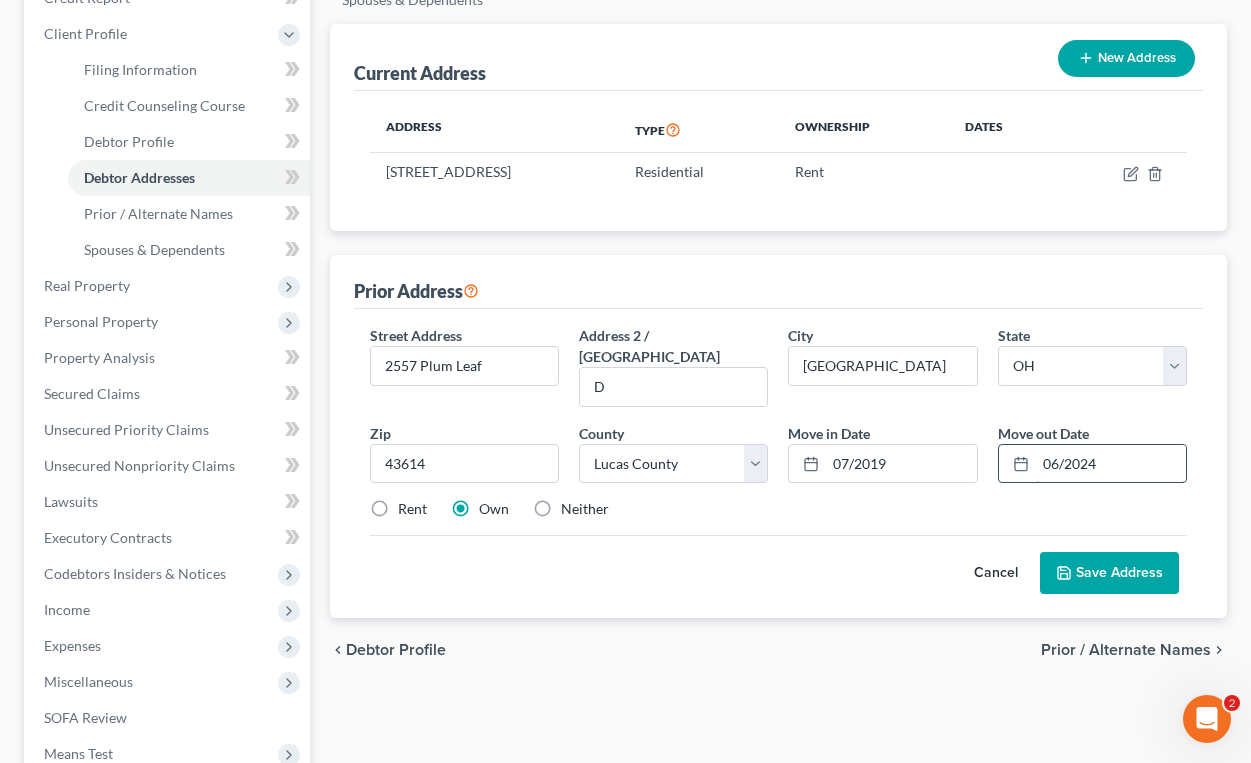 type on "06/2024" 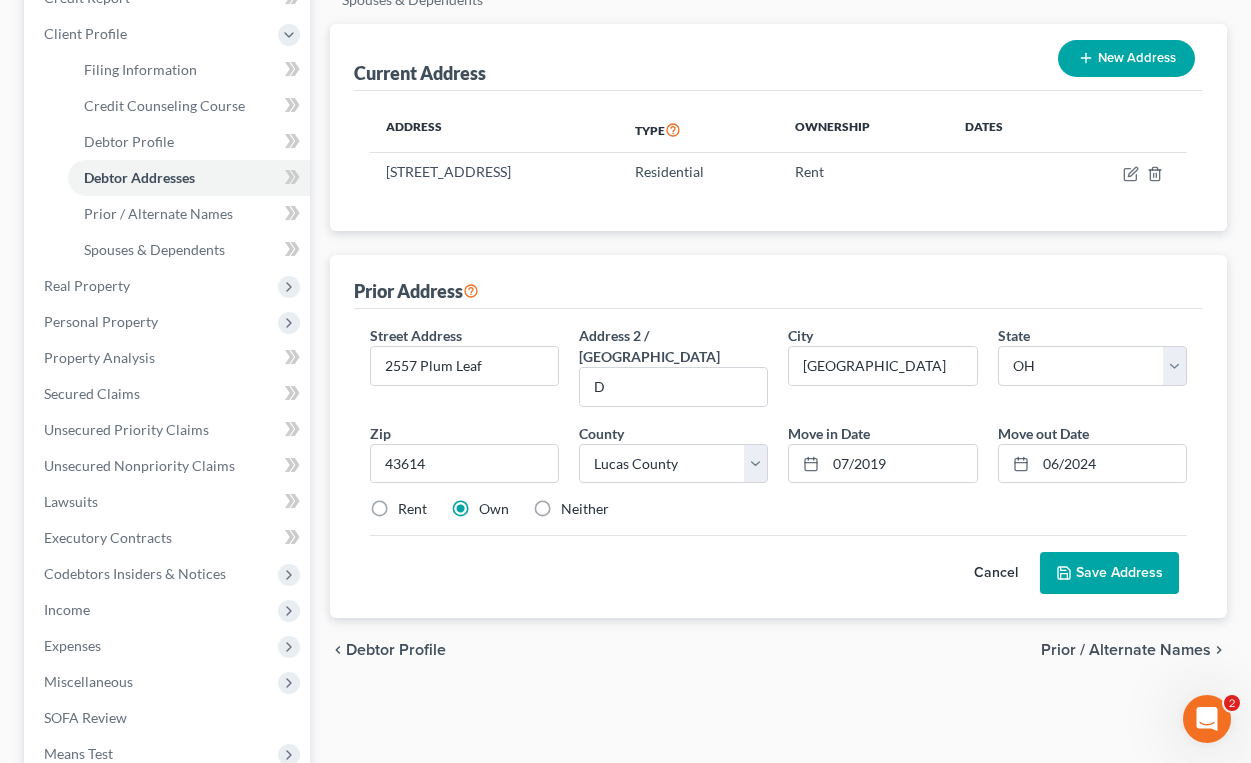 click on "Rent" at bounding box center (412, 509) 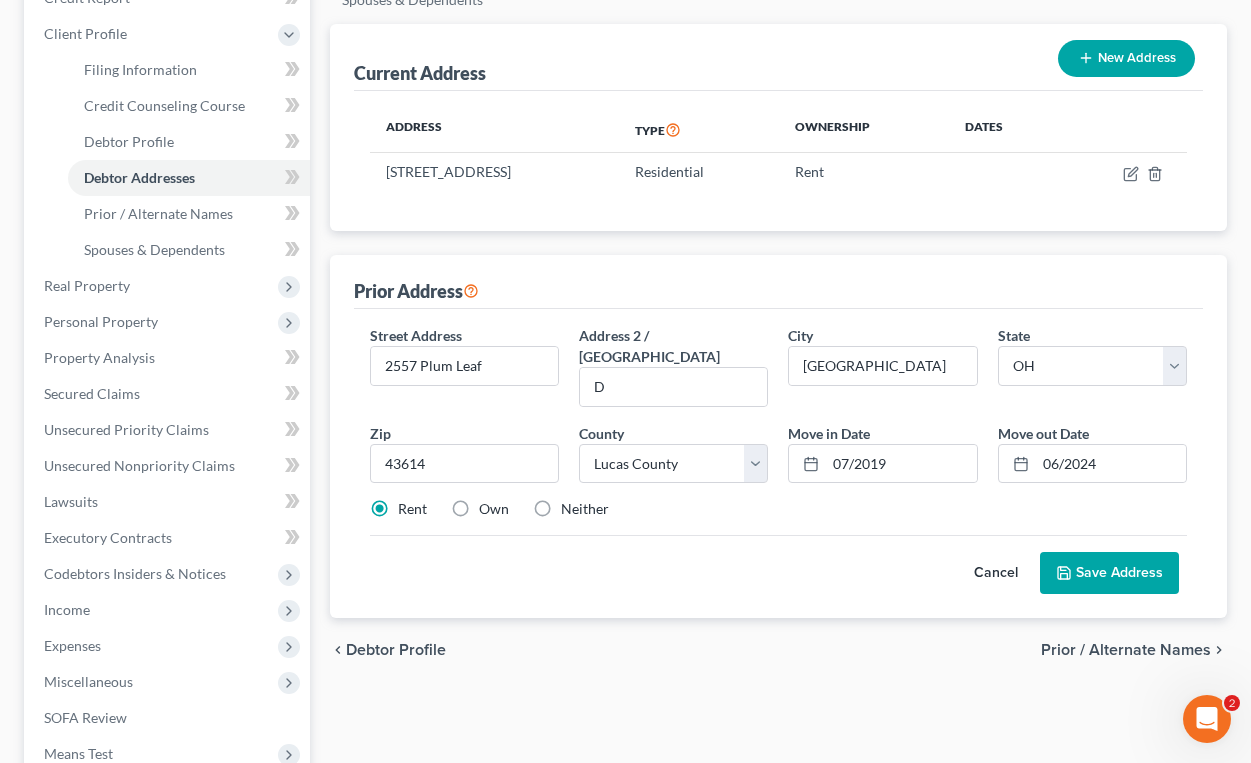click on "Save Address" at bounding box center (1109, 573) 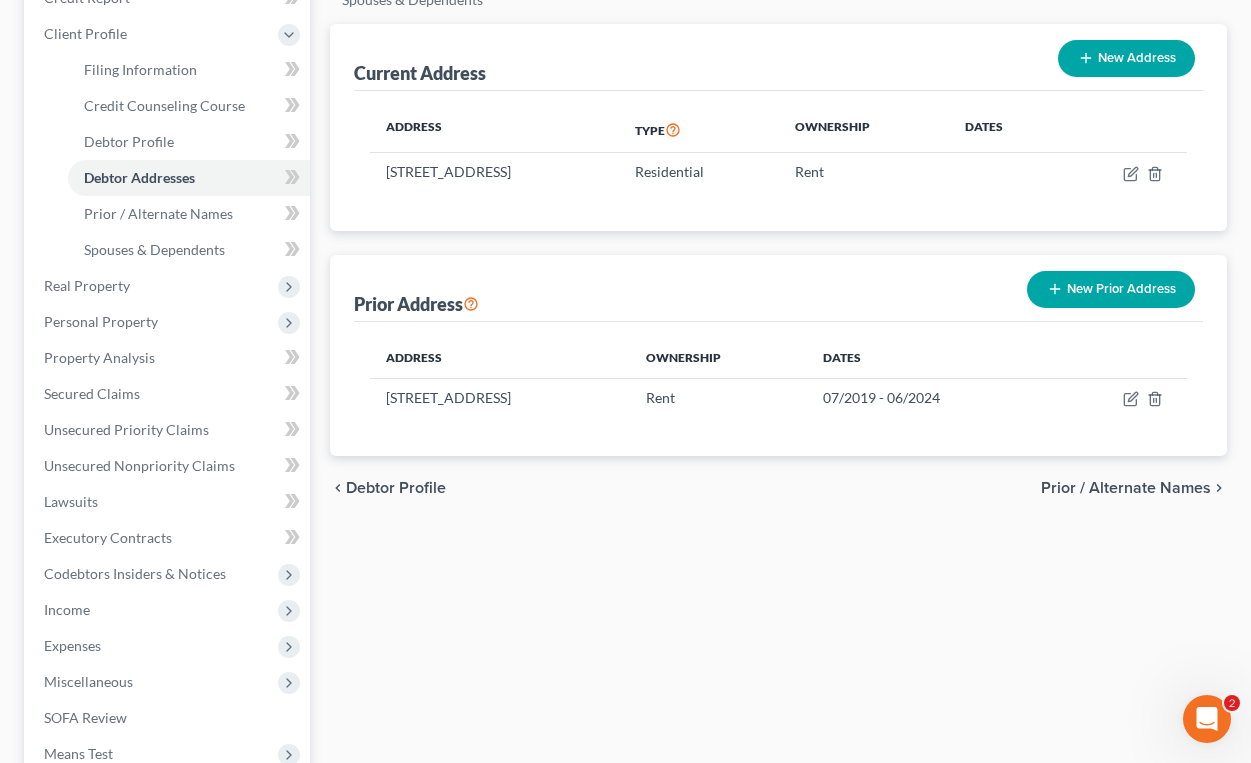 click on "Prior Address  New Prior Address" at bounding box center (778, 288) 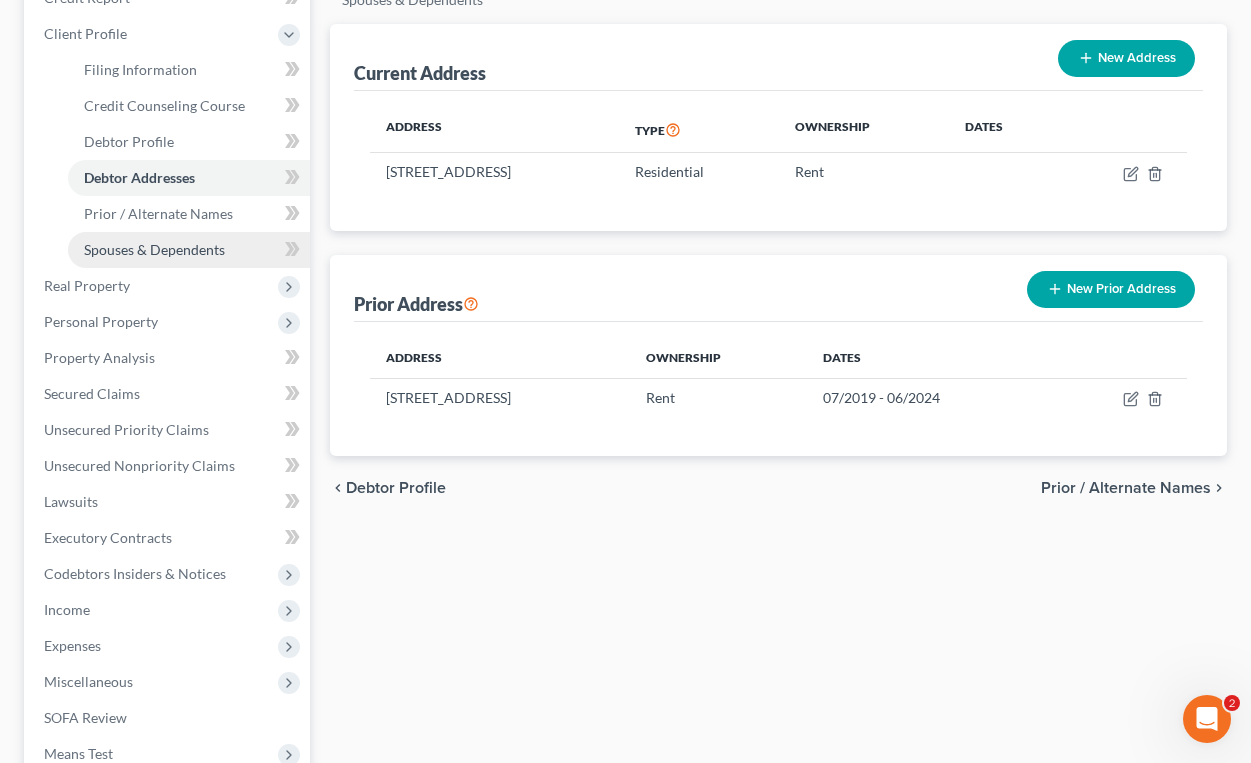 click on "Spouses & Dependents" at bounding box center [154, 249] 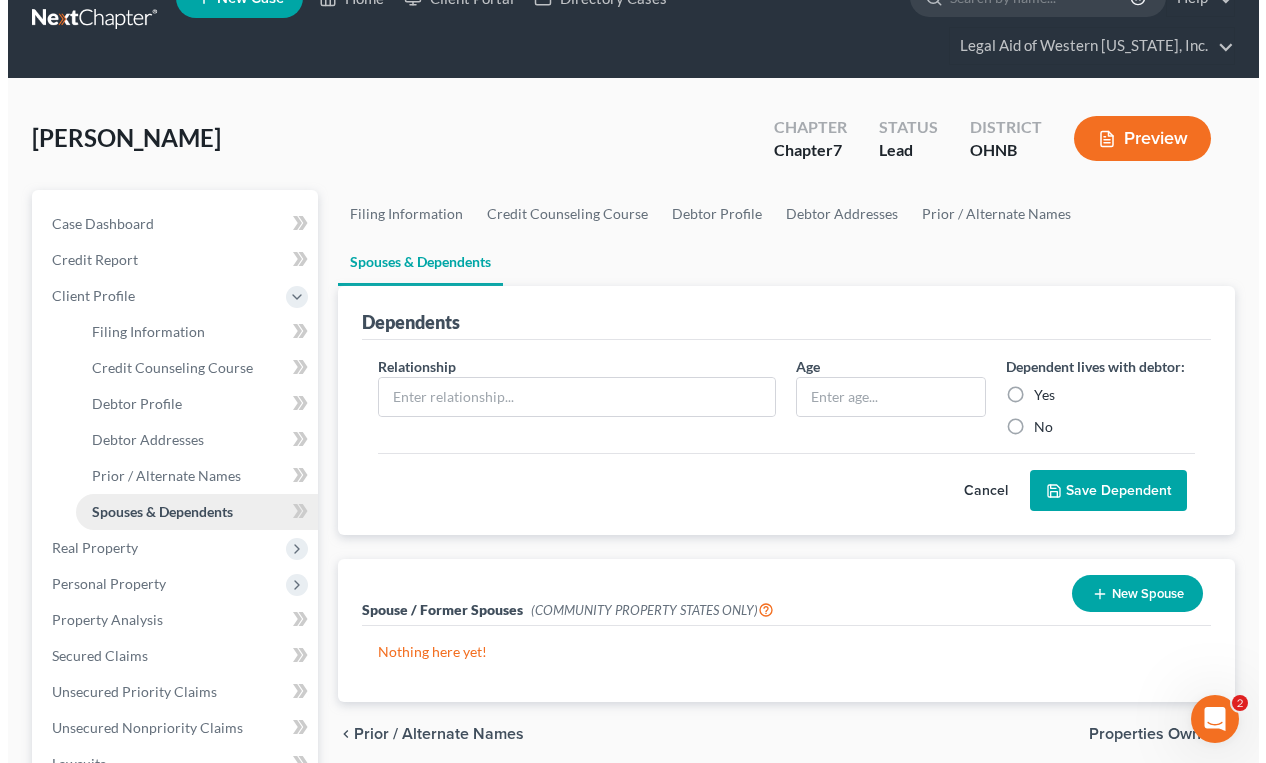 scroll, scrollTop: 0, scrollLeft: 0, axis: both 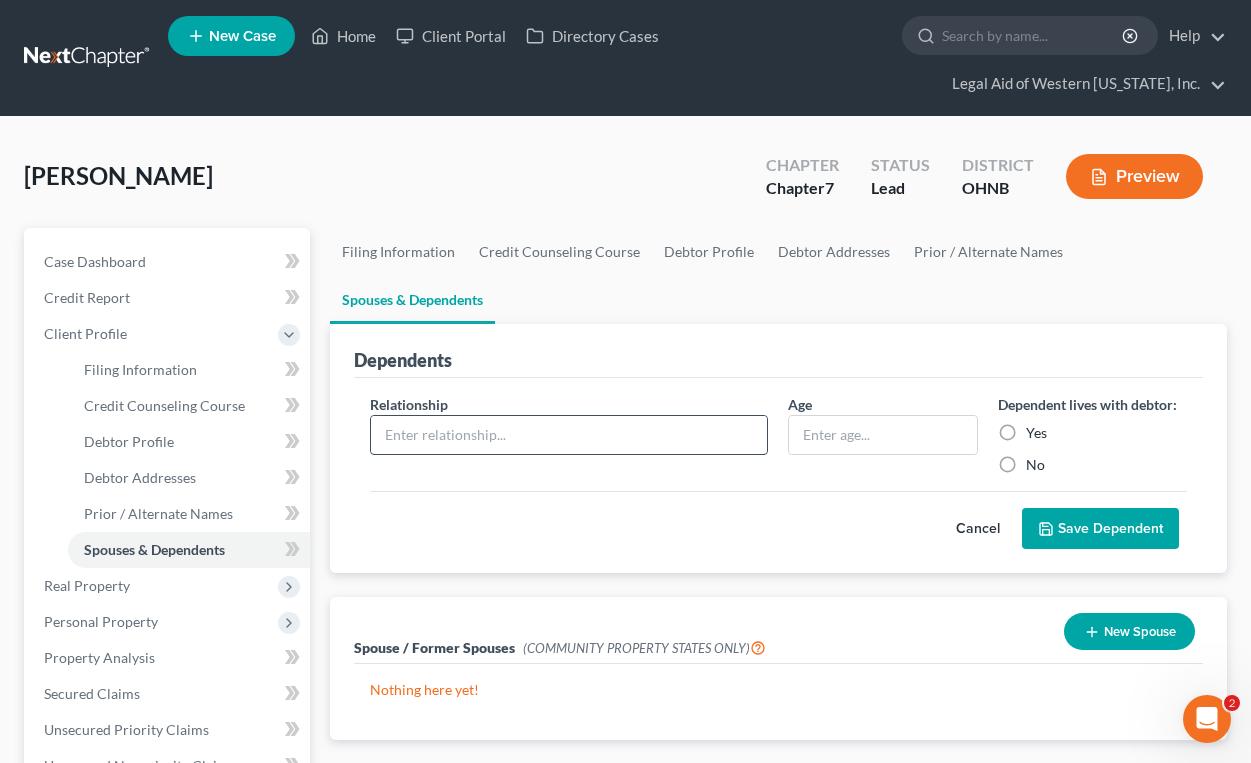 click at bounding box center (569, 435) 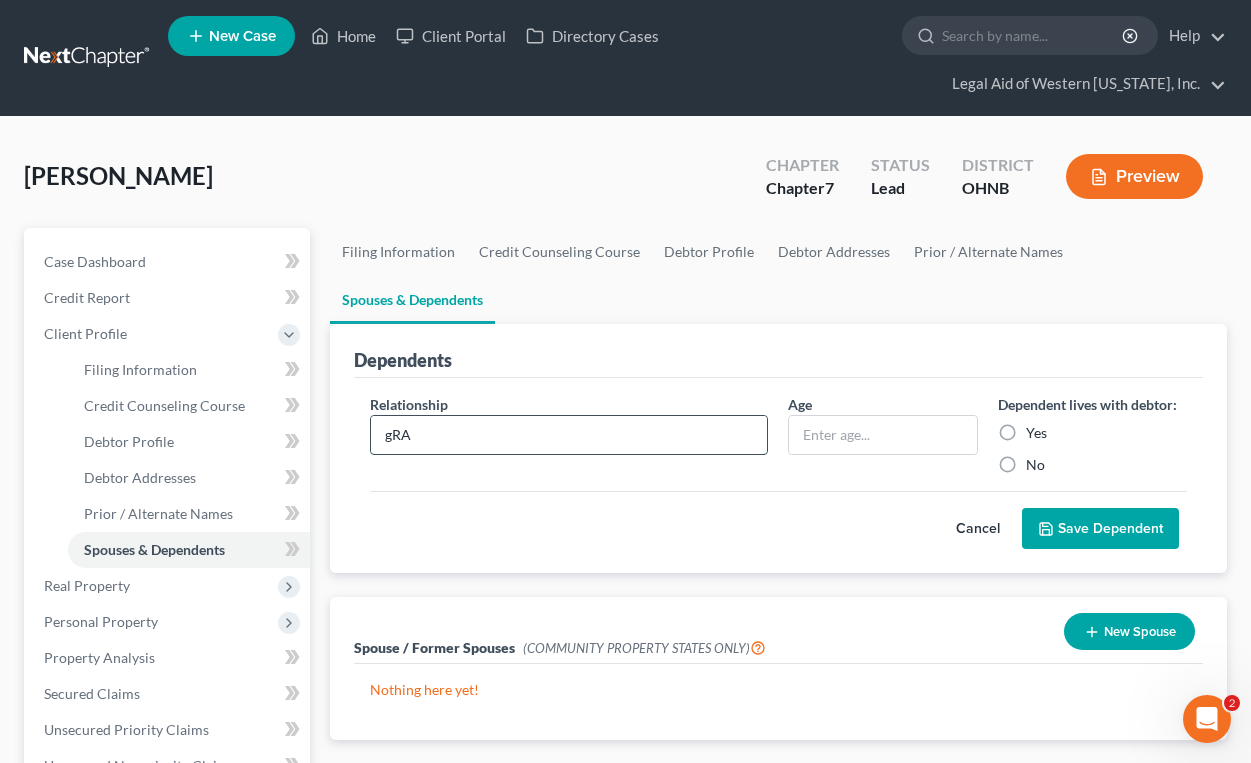 type on "Grandchild" 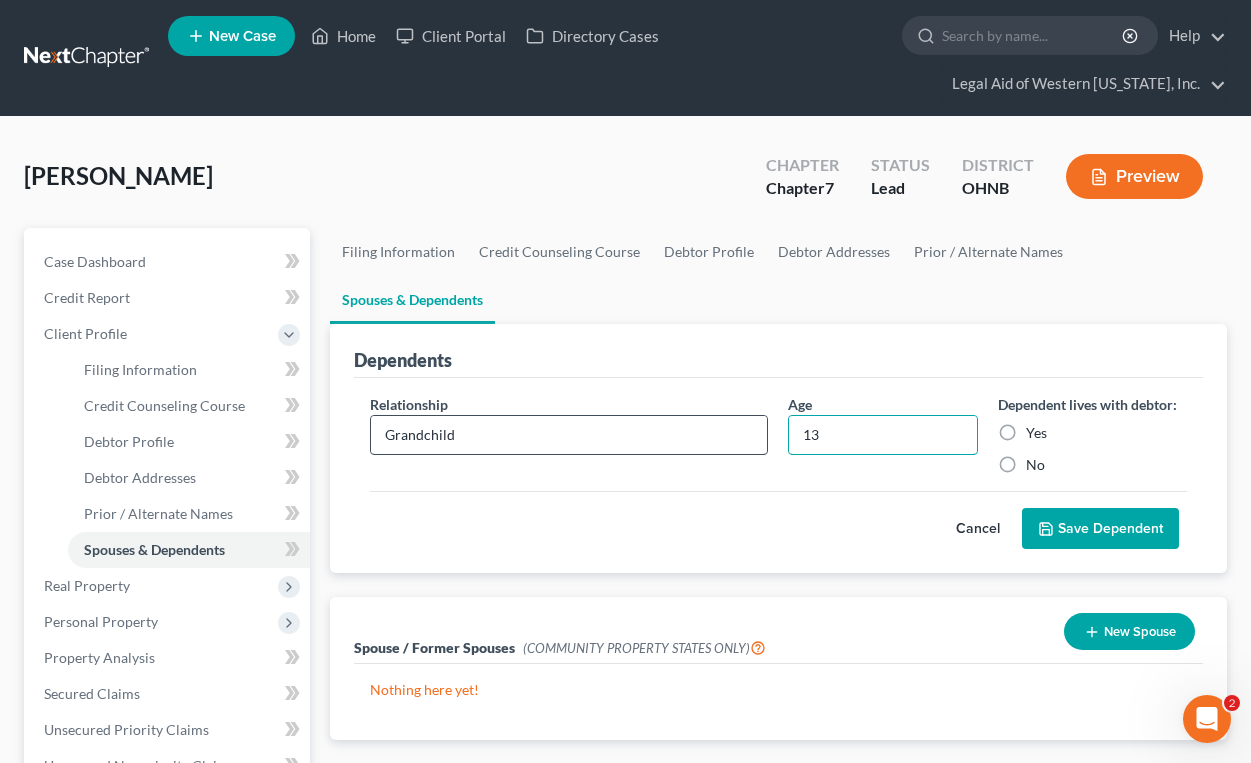 type on "13" 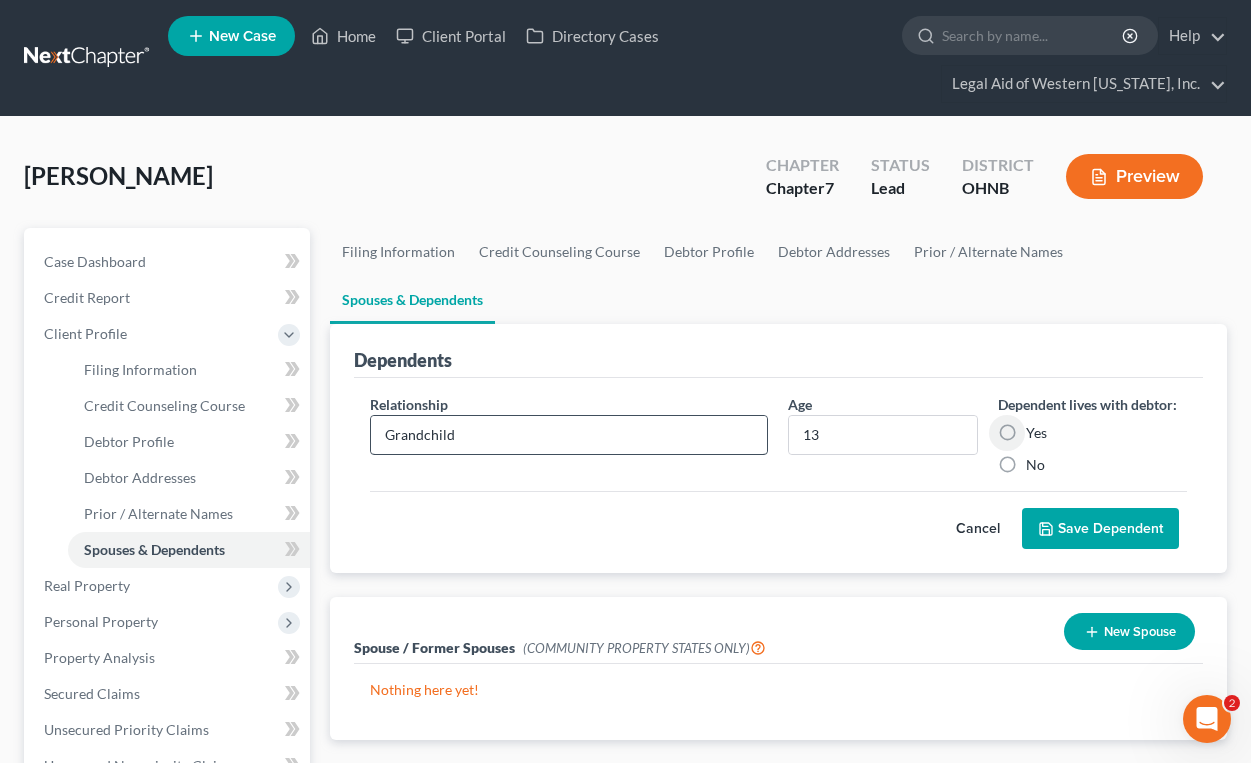 click on "Save Dependent" at bounding box center [1100, 529] 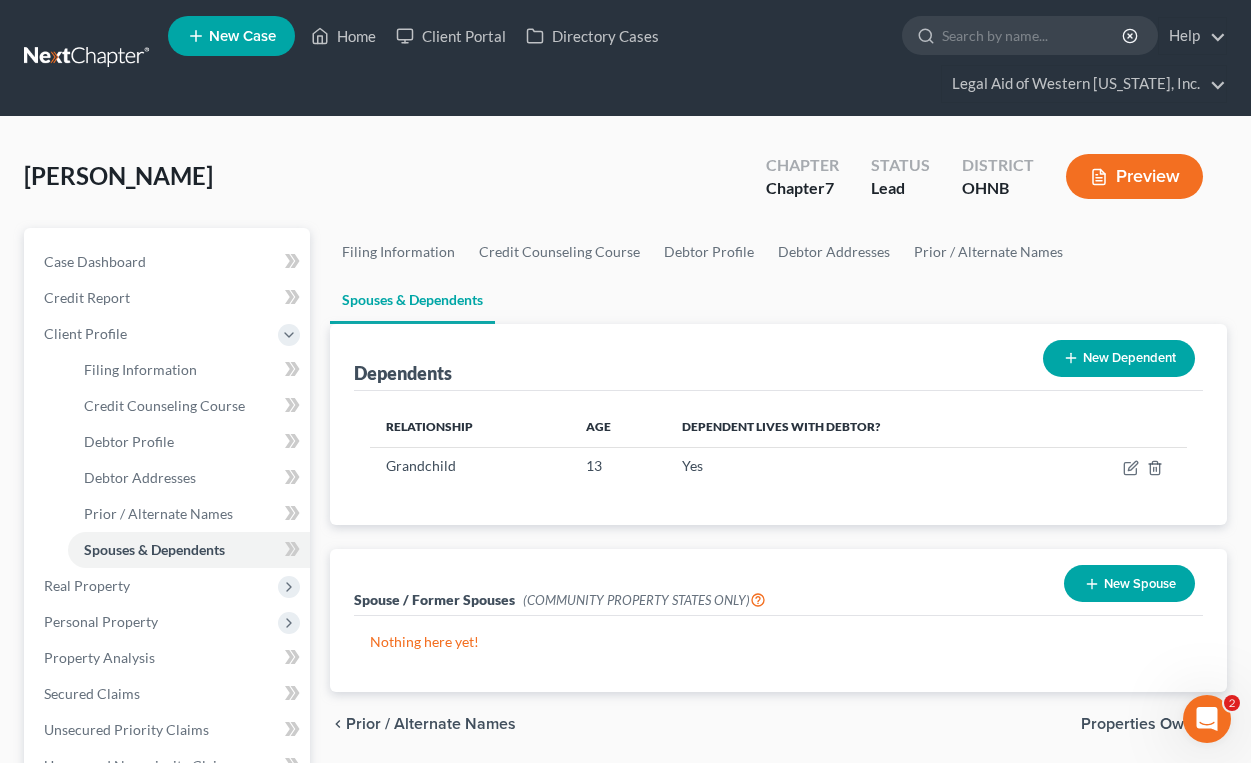 click on "Filing Information
Credit Counseling Course
Debtor Profile
Debtor Addresses
Prior / Alternate Names
Spouses & Dependents" at bounding box center [778, 276] 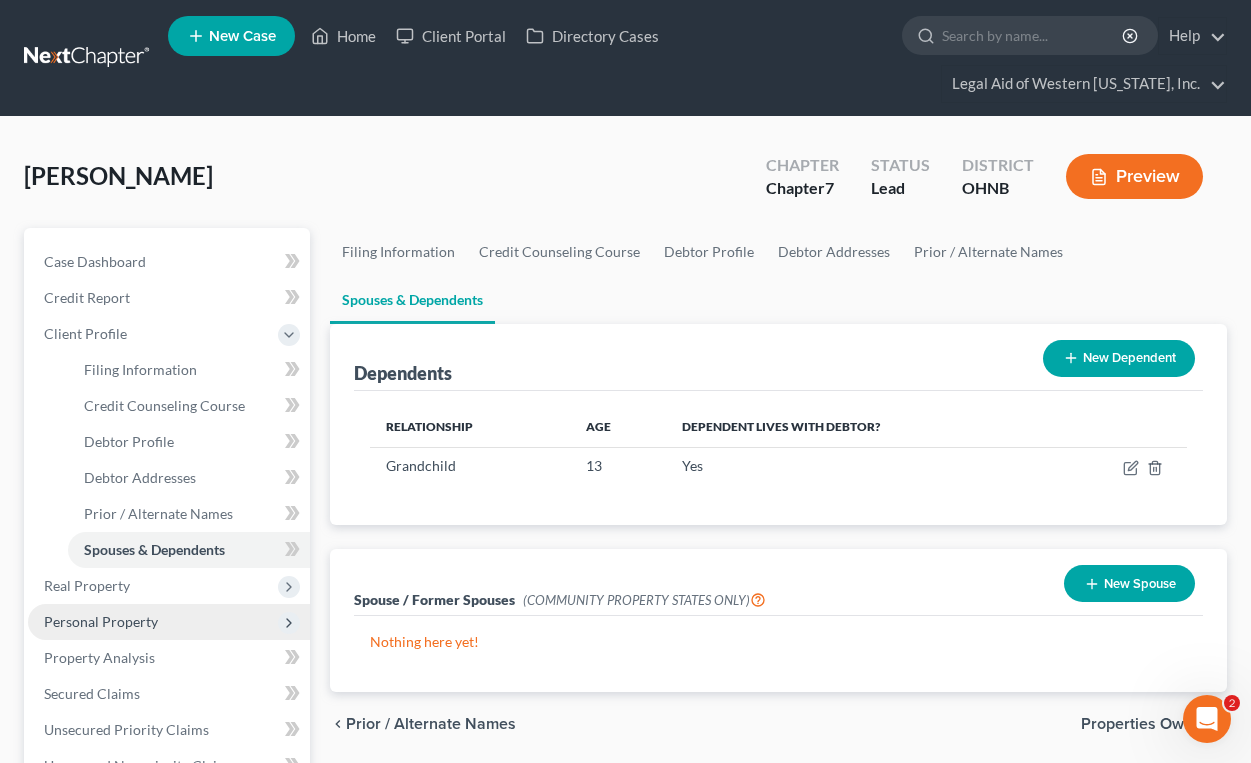 click on "Personal Property" at bounding box center (169, 622) 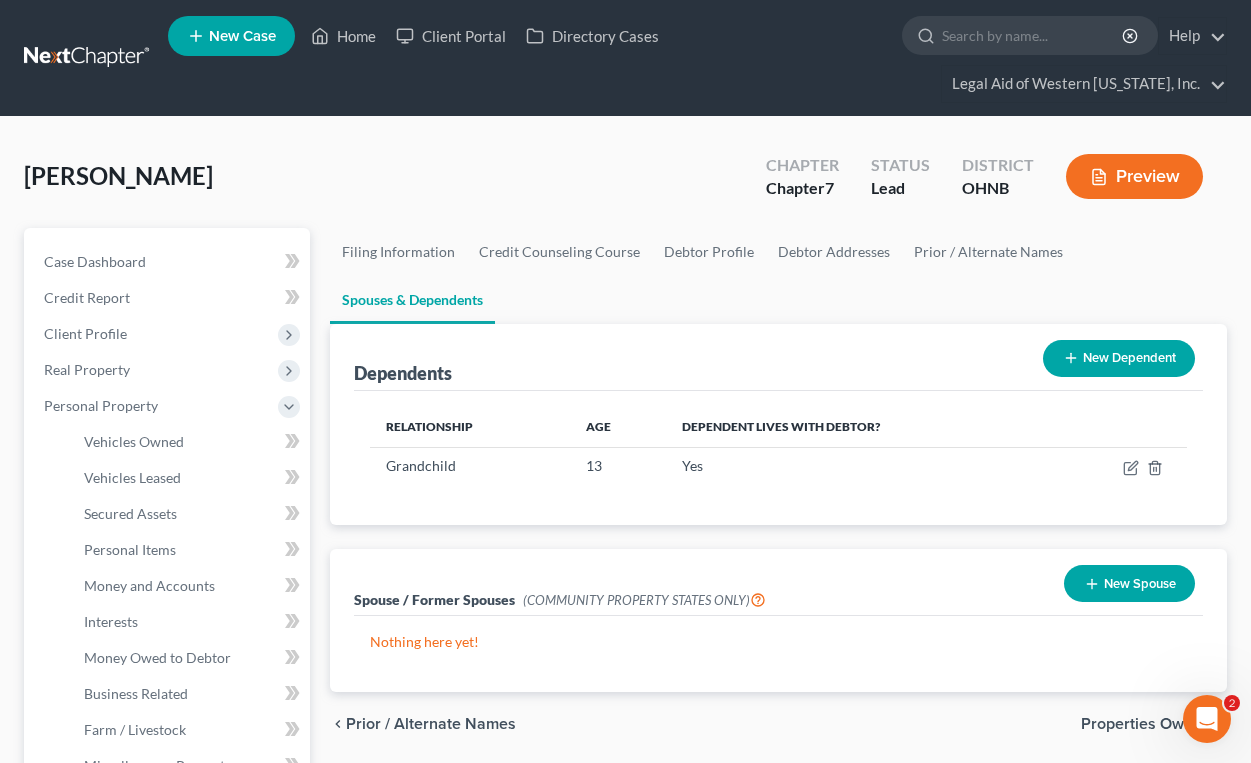 click on "Nothing here yet!" at bounding box center (778, 642) 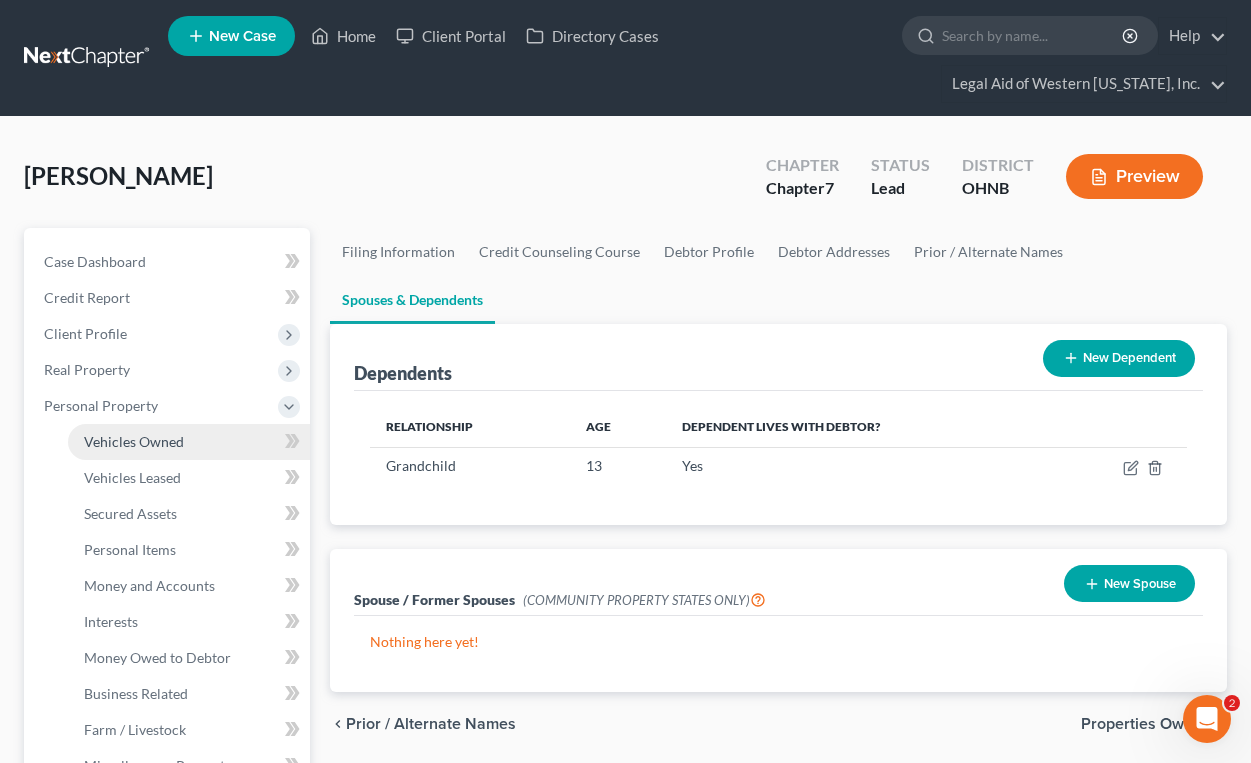 click on "Vehicles Owned" at bounding box center (134, 441) 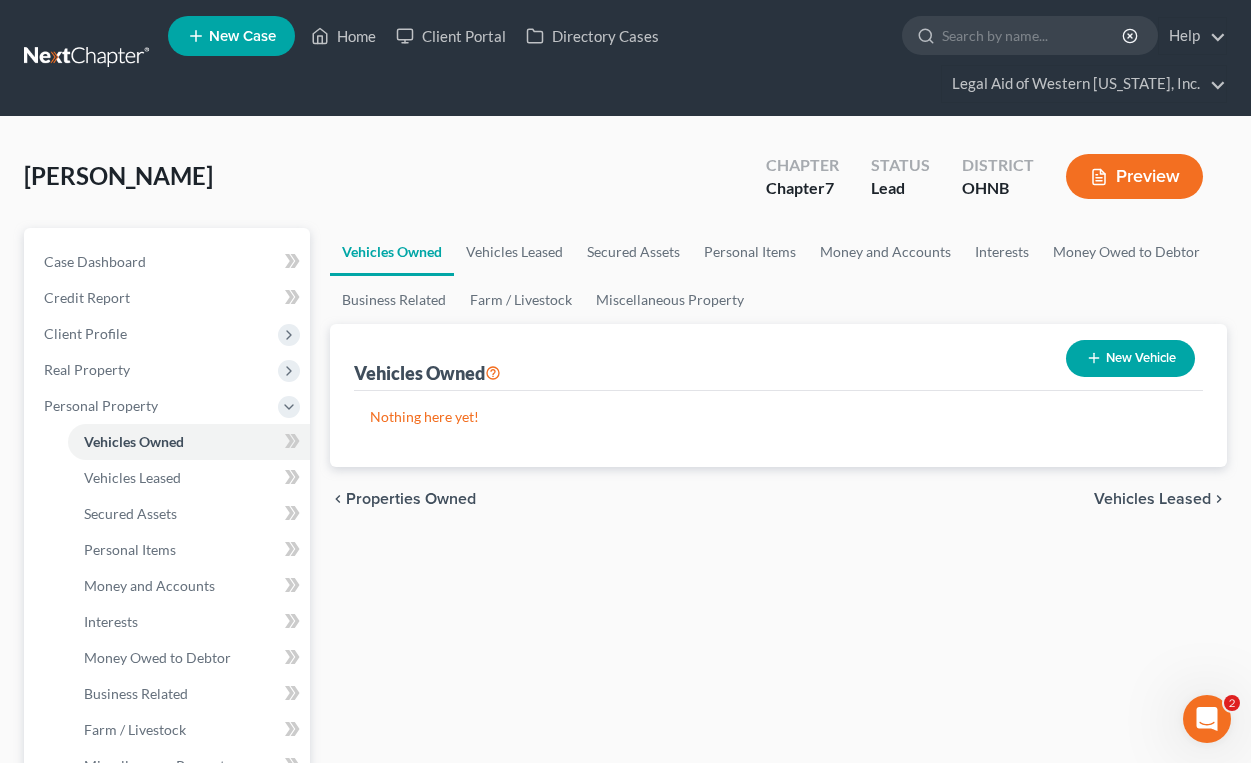 click on "New Vehicle" at bounding box center (1130, 358) 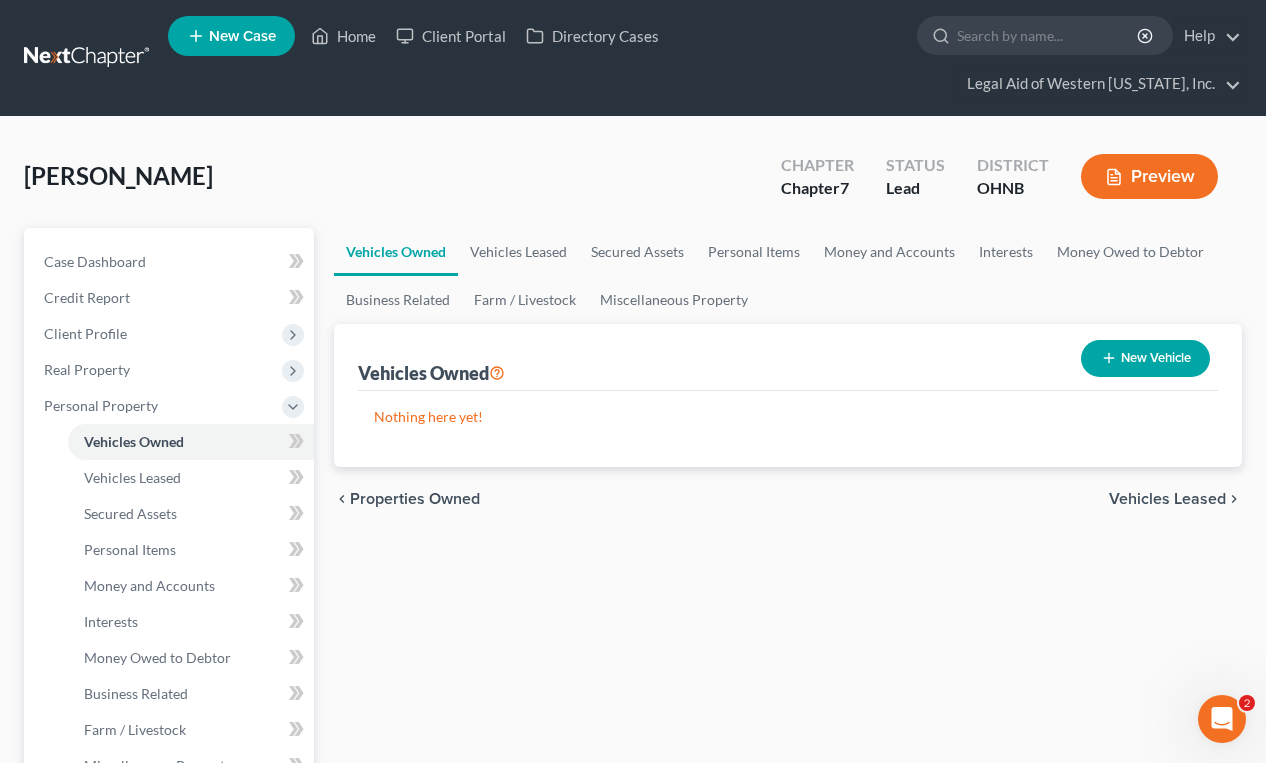 select on "0" 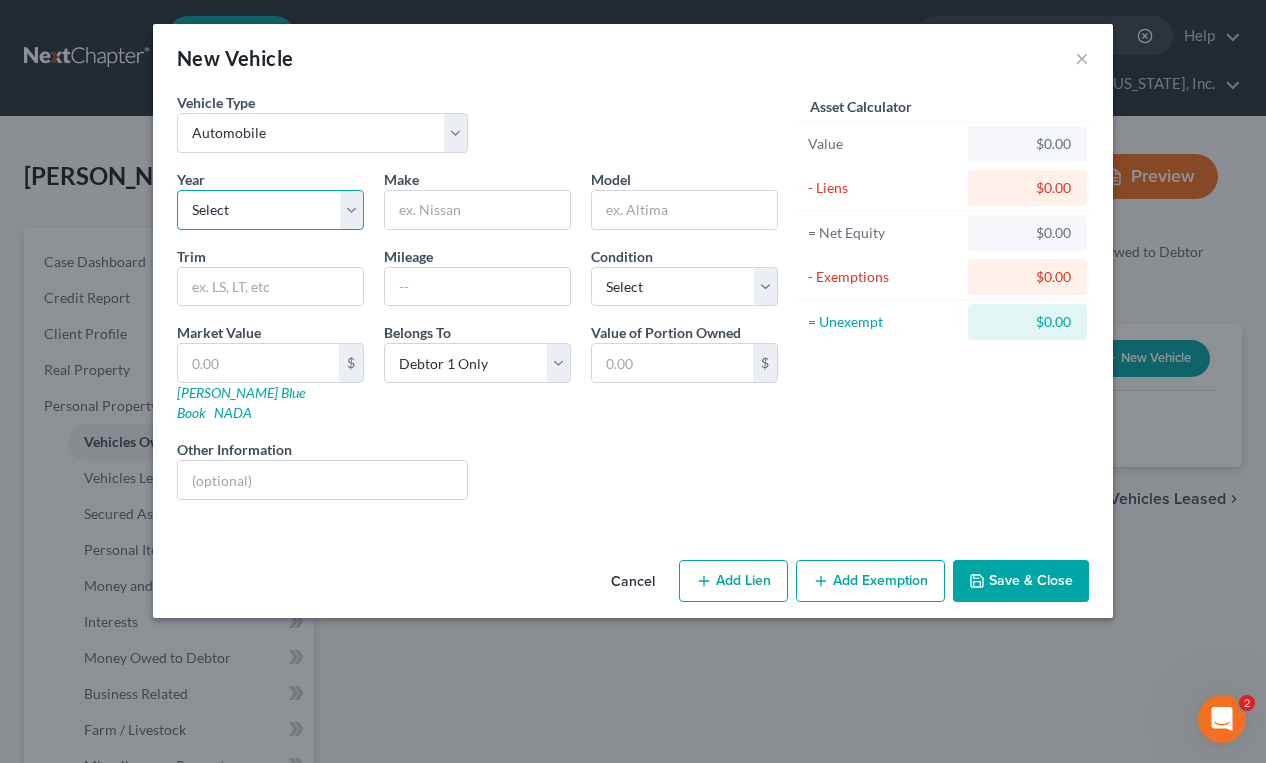 click on "Select 2026 2025 2024 2023 2022 2021 2020 2019 2018 2017 2016 2015 2014 2013 2012 2011 2010 2009 2008 2007 2006 2005 2004 2003 2002 2001 2000 1999 1998 1997 1996 1995 1994 1993 1992 1991 1990 1989 1988 1987 1986 1985 1984 1983 1982 1981 1980 1979 1978 1977 1976 1975 1974 1973 1972 1971 1970 1969 1968 1967 1966 1965 1964 1963 1962 1961 1960 1959 1958 1957 1956 1955 1954 1953 1952 1951 1950 1949 1948 1947 1946 1945 1944 1943 1942 1941 1940 1939 1938 1937 1936 1935 1934 1933 1932 1931 1930 1929 1928 1927 1926 1925 1924 1923 1922 1921 1920 1919 1918 1917 1916 1915 1914 1913 1912 1911 1910 1909 1908 1907 1906 1905 1904 1903 1902 1901" at bounding box center (270, 210) 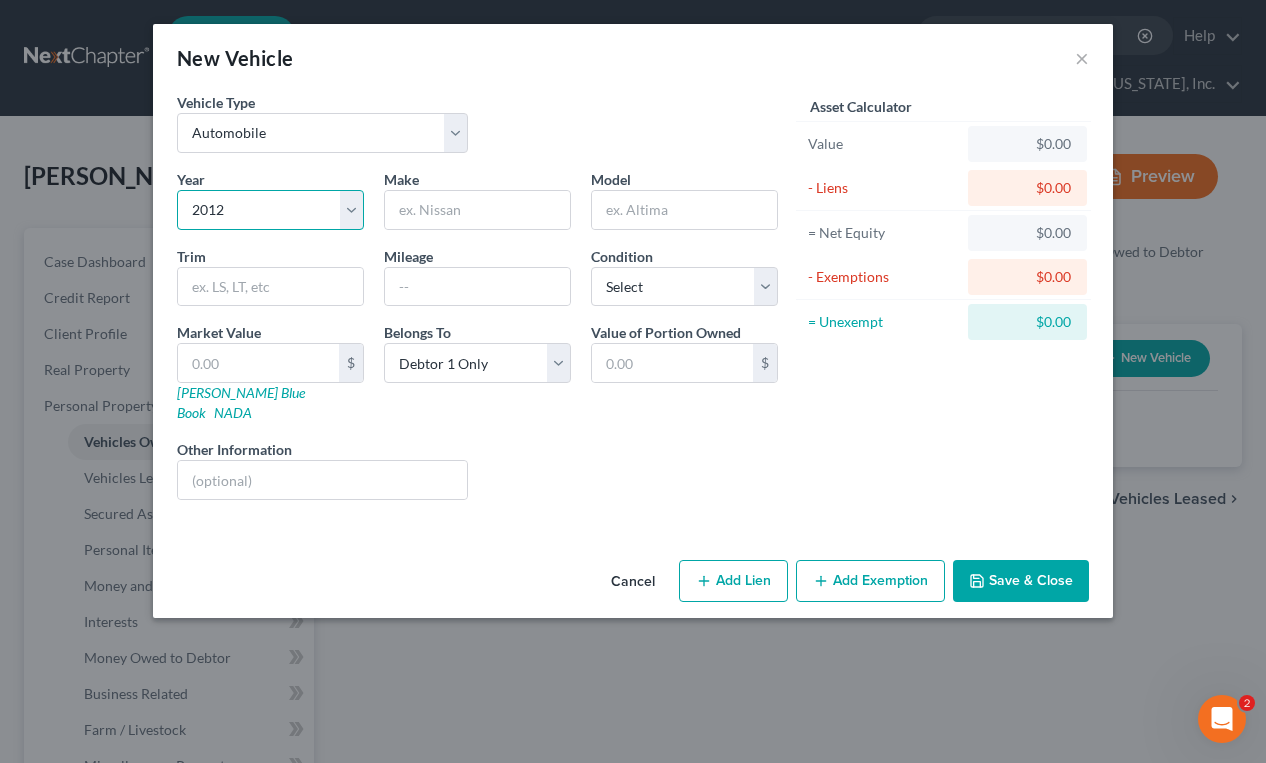 click on "Select 2026 2025 2024 2023 2022 2021 2020 2019 2018 2017 2016 2015 2014 2013 2012 2011 2010 2009 2008 2007 2006 2005 2004 2003 2002 2001 2000 1999 1998 1997 1996 1995 1994 1993 1992 1991 1990 1989 1988 1987 1986 1985 1984 1983 1982 1981 1980 1979 1978 1977 1976 1975 1974 1973 1972 1971 1970 1969 1968 1967 1966 1965 1964 1963 1962 1961 1960 1959 1958 1957 1956 1955 1954 1953 1952 1951 1950 1949 1948 1947 1946 1945 1944 1943 1942 1941 1940 1939 1938 1937 1936 1935 1934 1933 1932 1931 1930 1929 1928 1927 1926 1925 1924 1923 1922 1921 1920 1919 1918 1917 1916 1915 1914 1913 1912 1911 1910 1909 1908 1907 1906 1905 1904 1903 1902 1901" at bounding box center [270, 210] 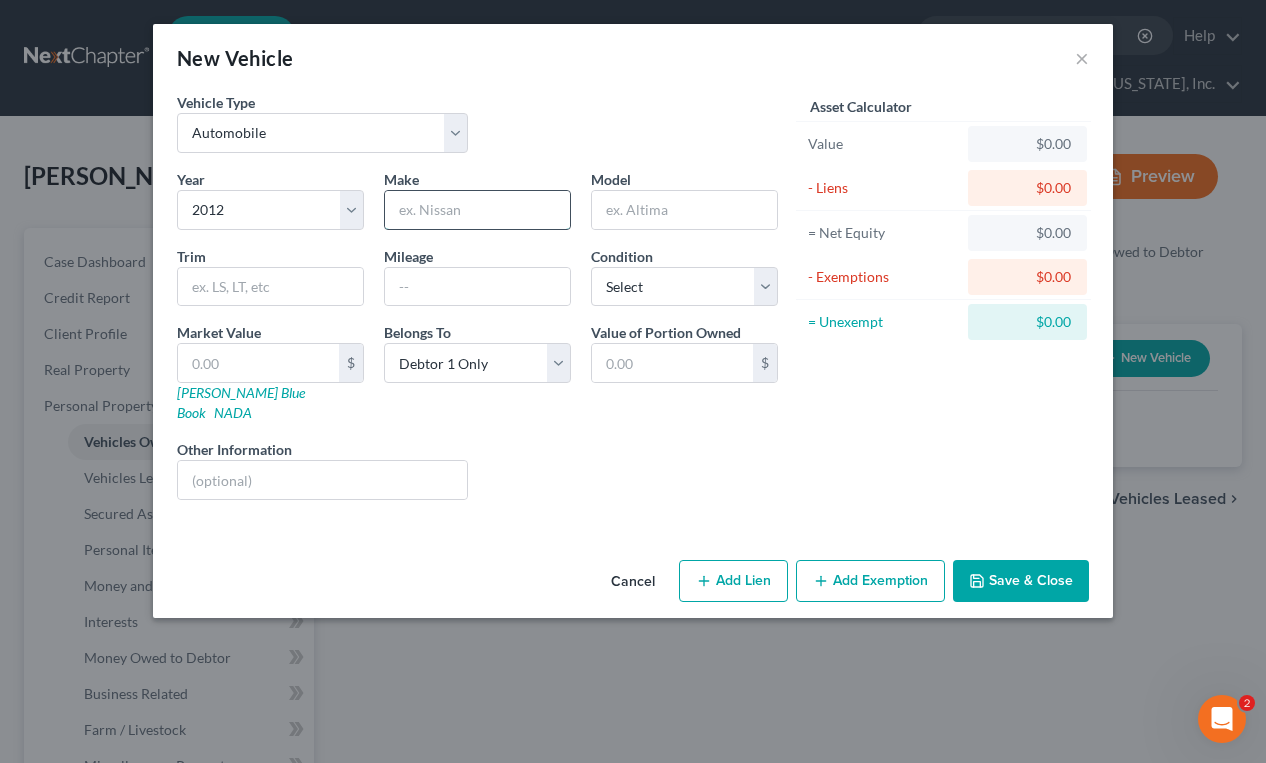 click at bounding box center [477, 210] 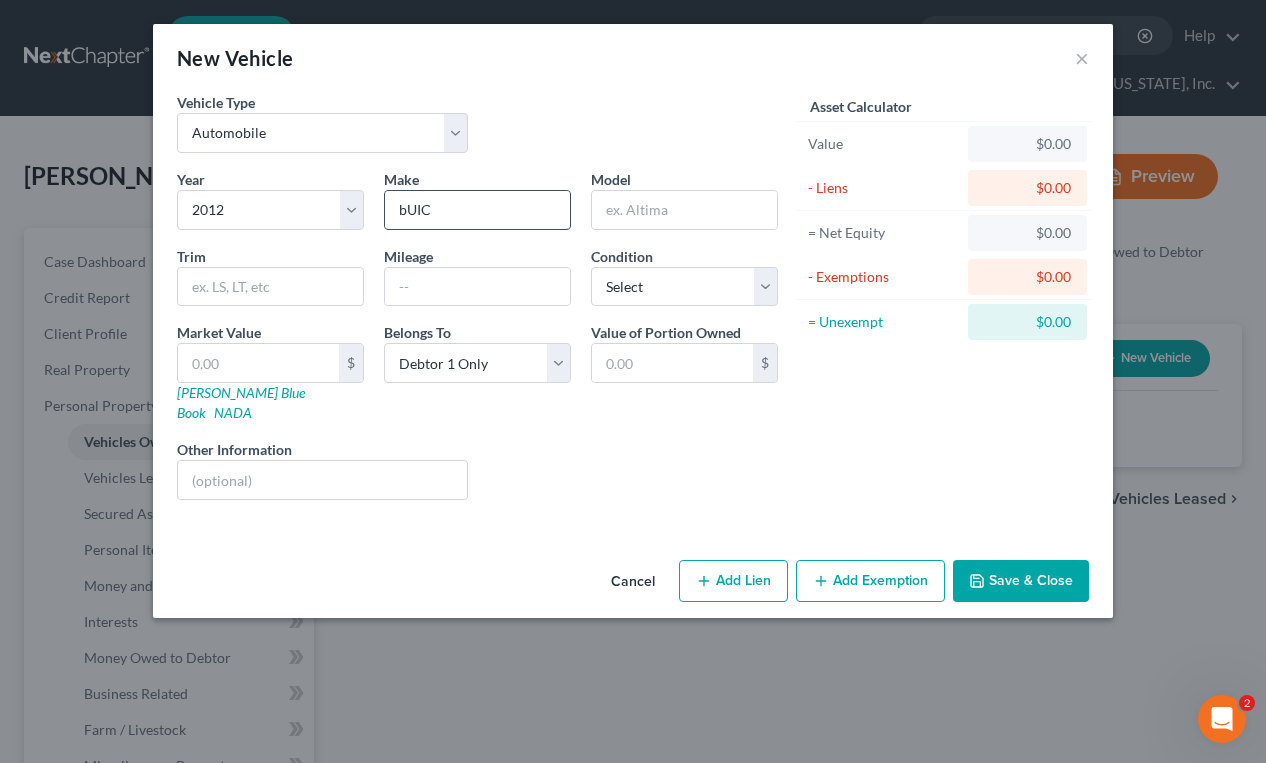 type on "Buick" 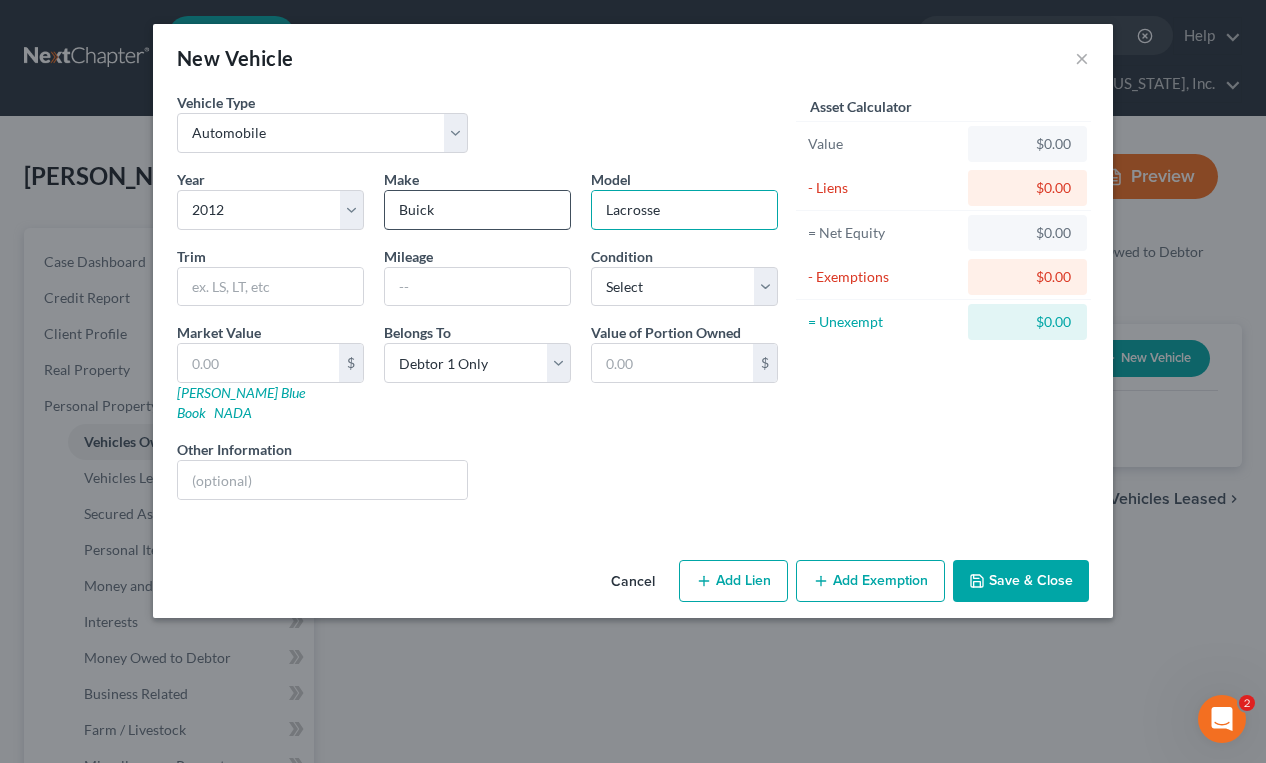type on "Lacrosse" 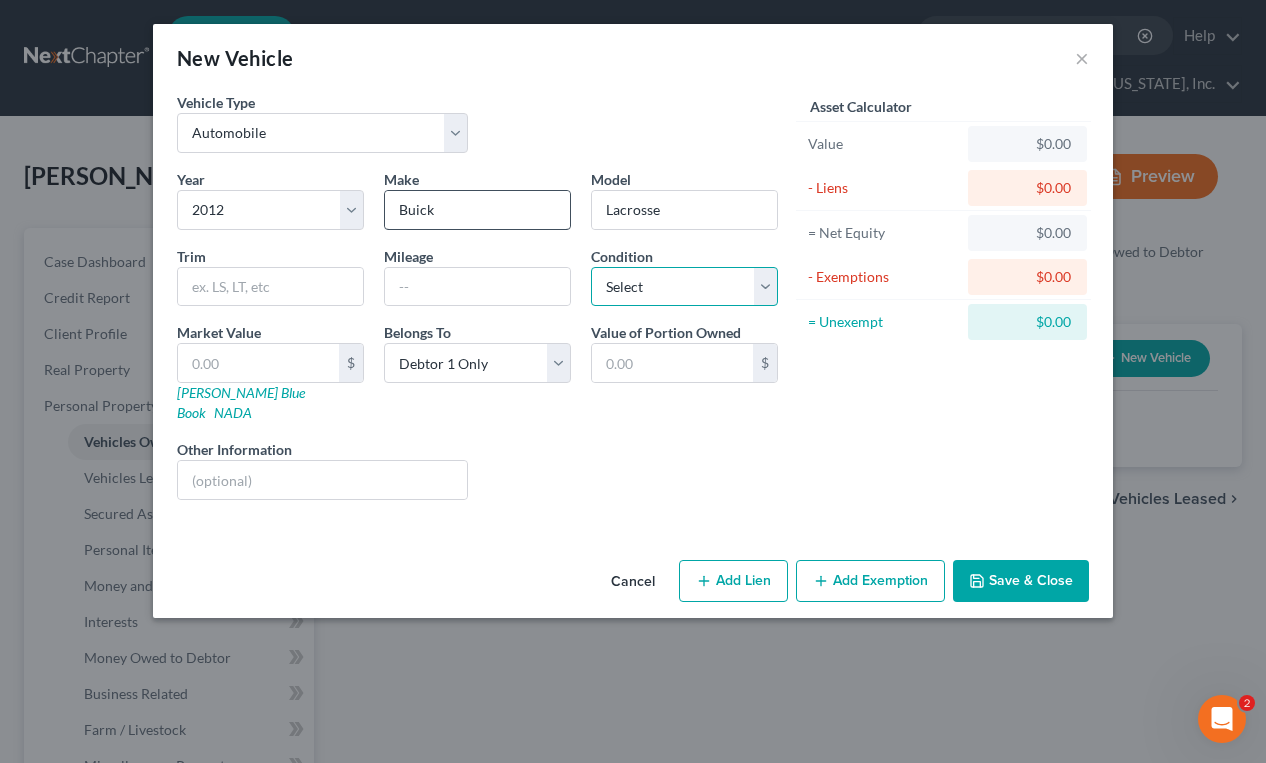 select on "2" 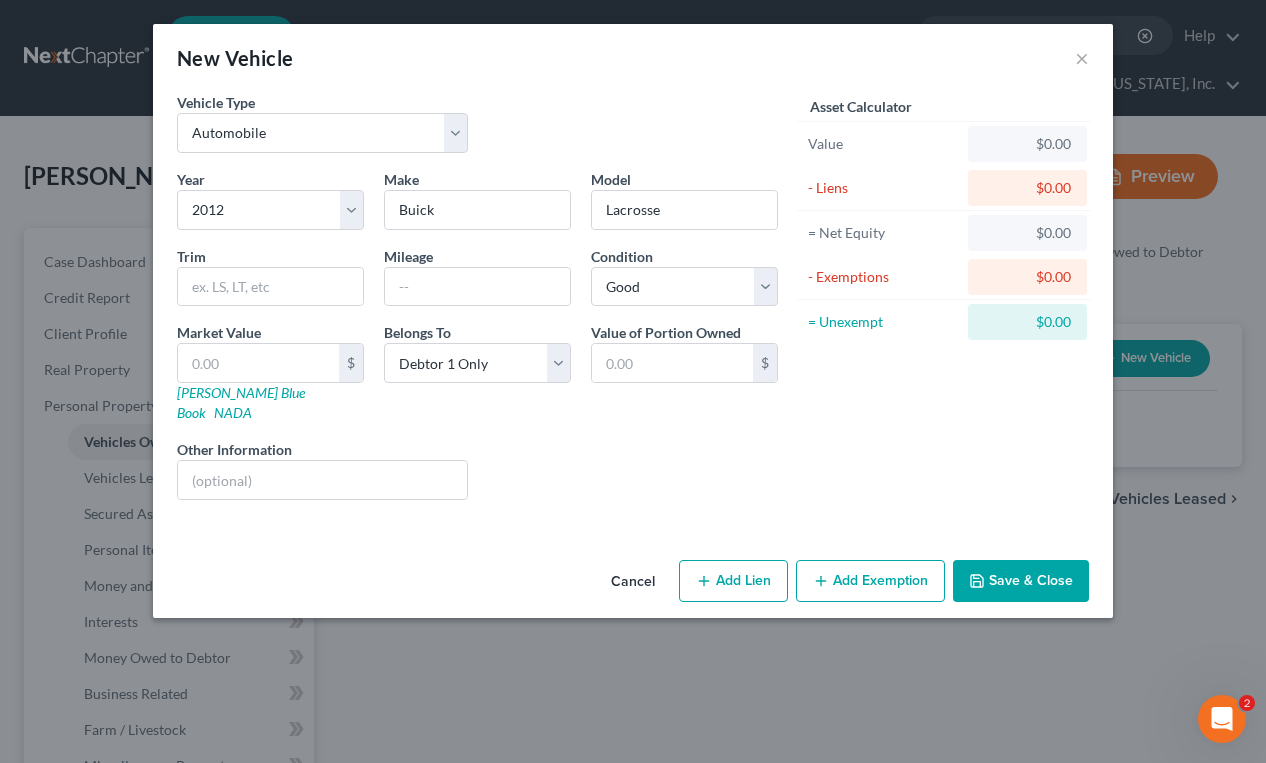 click on "Save & Close" at bounding box center [1021, 581] 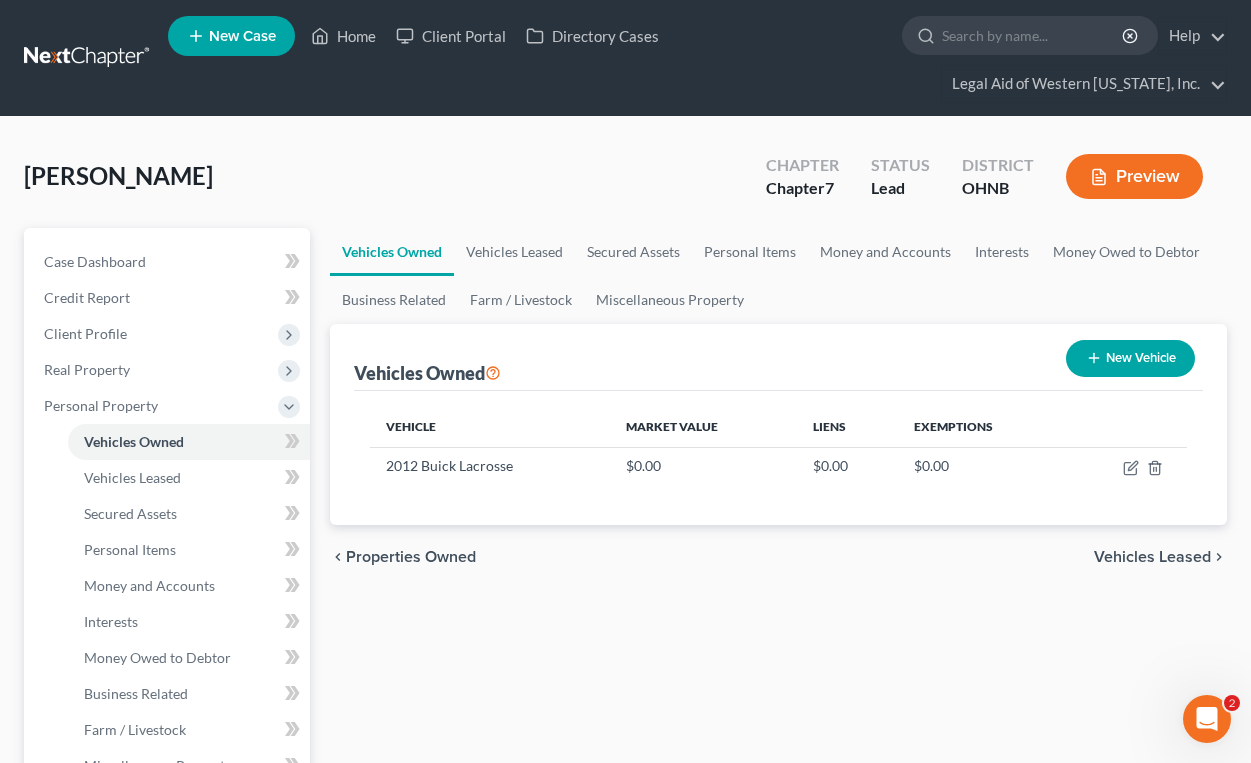 click on "Vehicles Owned
Vehicles Leased
Secured Assets
Personal Items
Money and Accounts
Interests
Money Owed to Debtor
Business Related
Farm / Livestock
Miscellaneous Property" at bounding box center (778, 276) 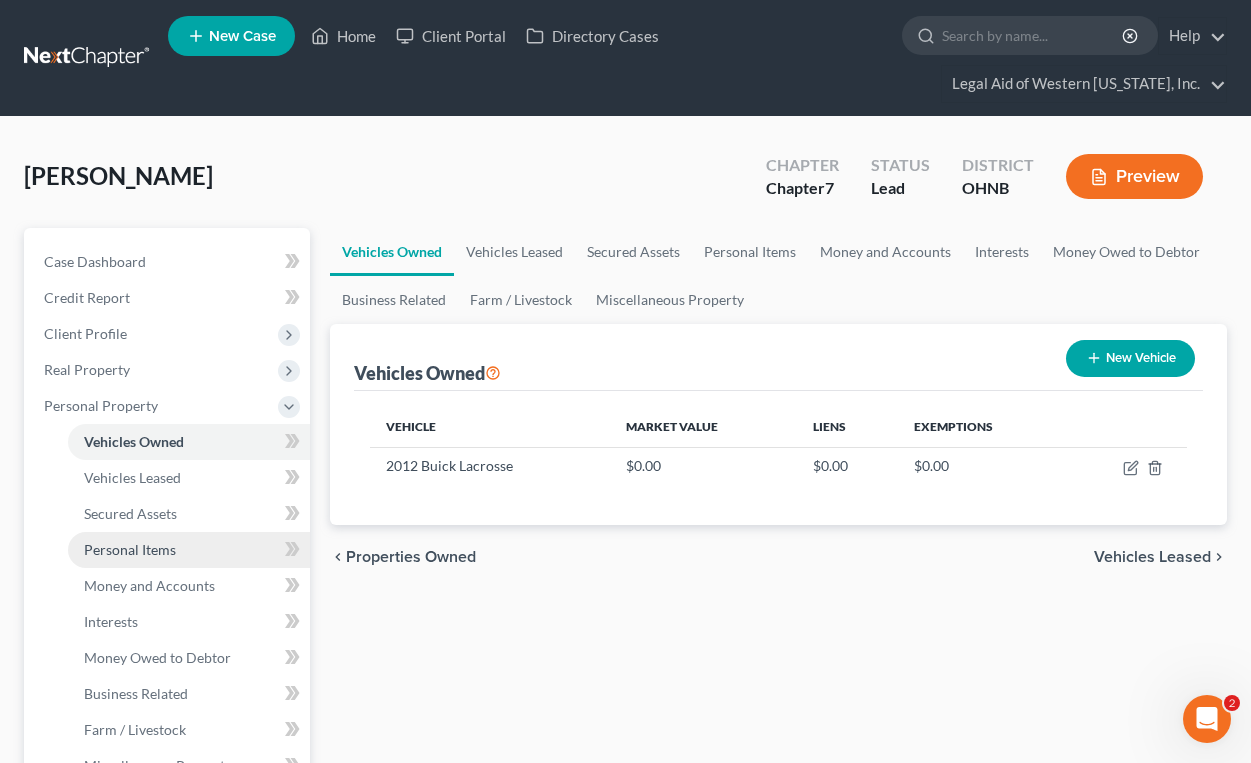 click on "Personal Items" at bounding box center [130, 549] 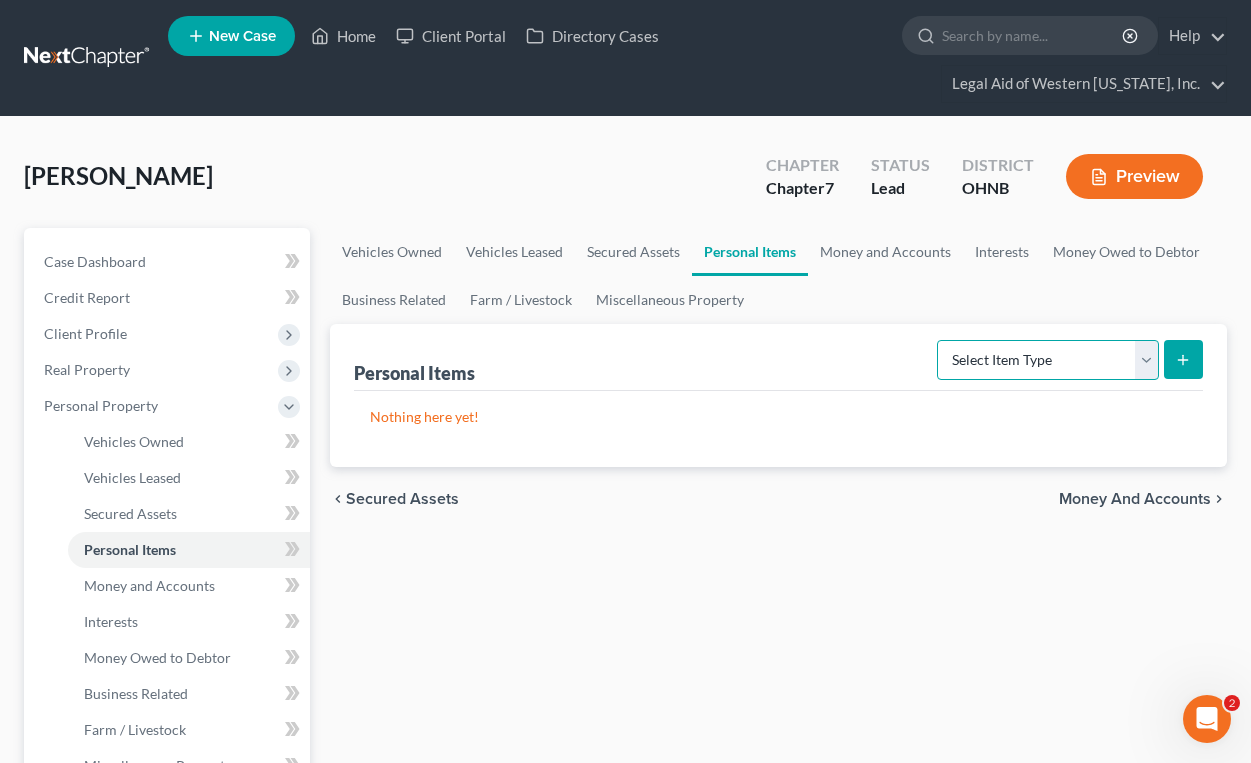 click on "Select Item Type Clothing Collectibles Of Value Electronics Firearms Household Goods Jewelry Other Pet(s) Sports & Hobby Equipment" at bounding box center (1048, 360) 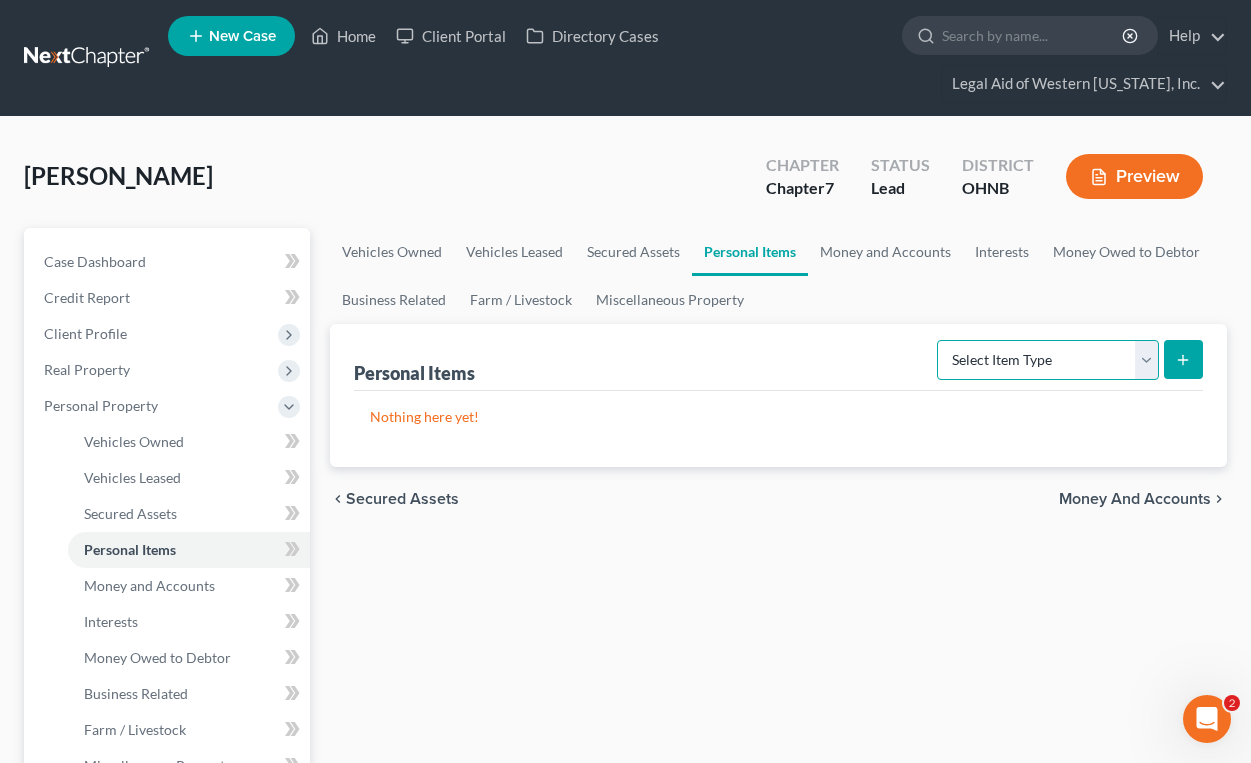 select on "household_goods" 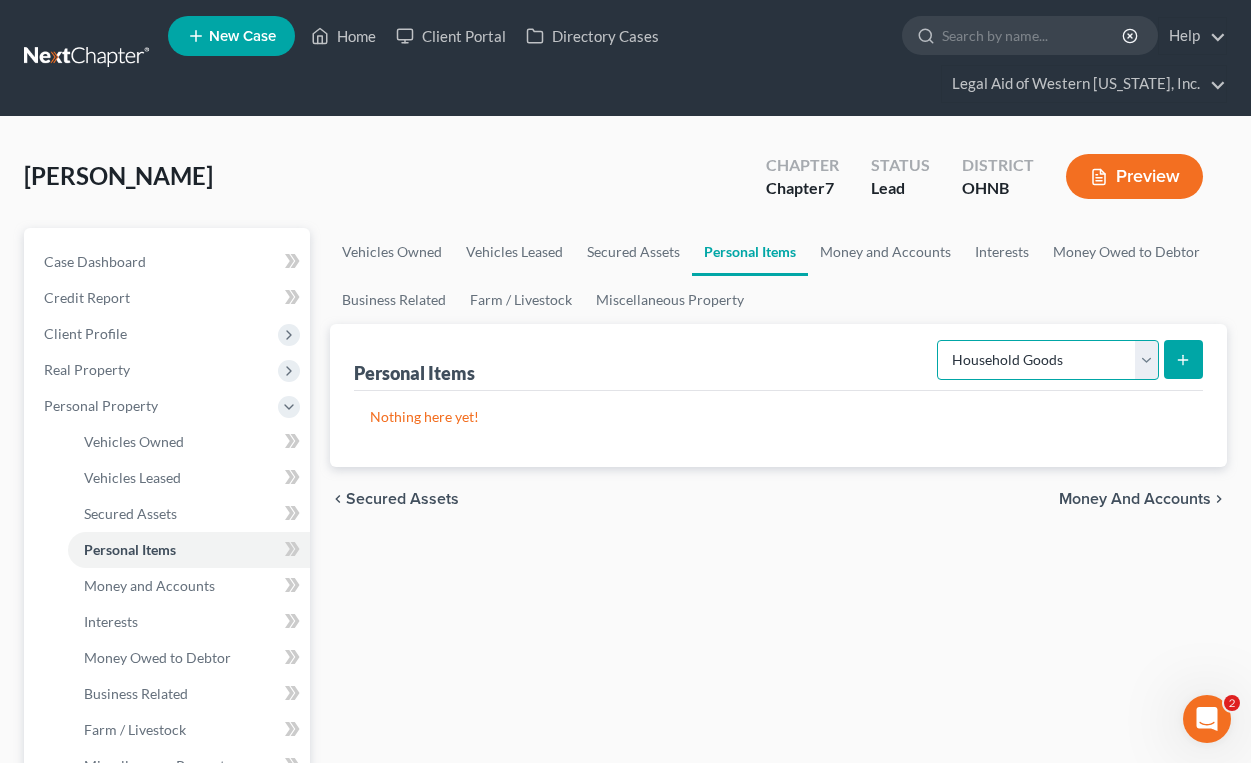 click on "Select Item Type Clothing Collectibles Of Value Electronics Firearms Household Goods Jewelry Other Pet(s) Sports & Hobby Equipment" at bounding box center (1048, 360) 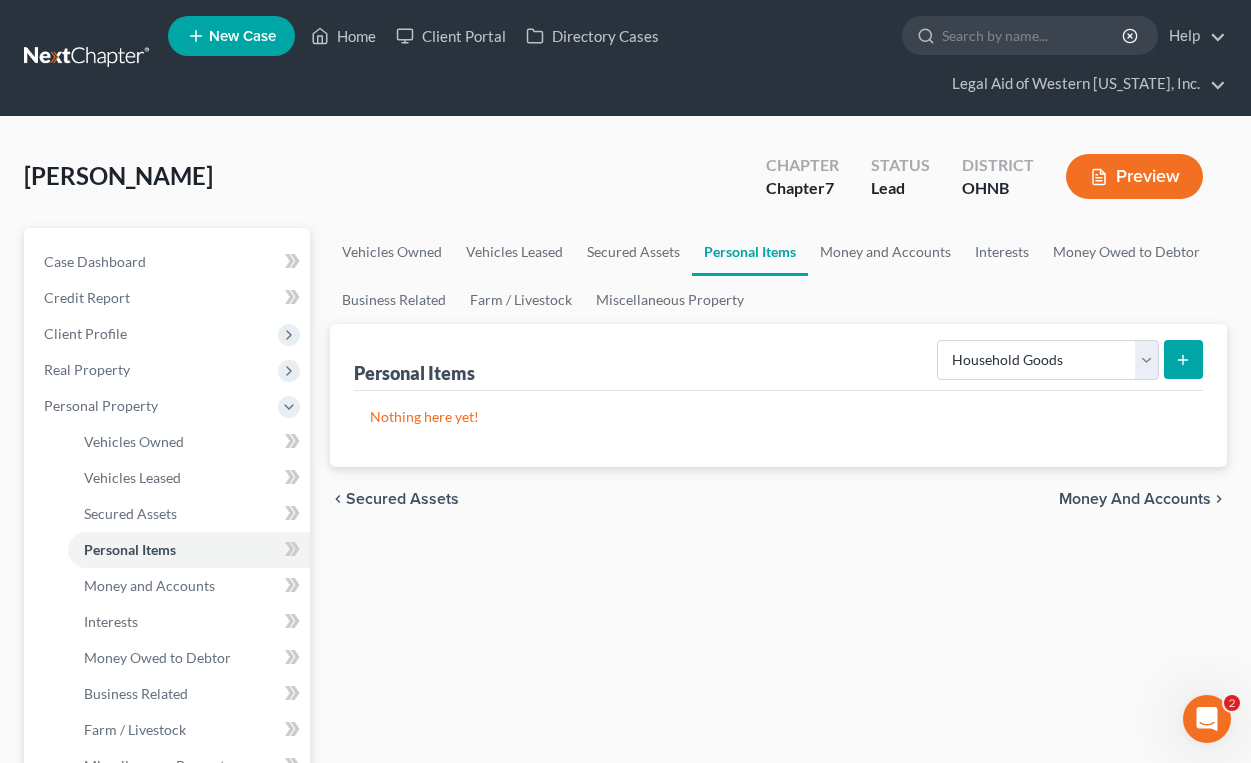 click at bounding box center (1183, 359) 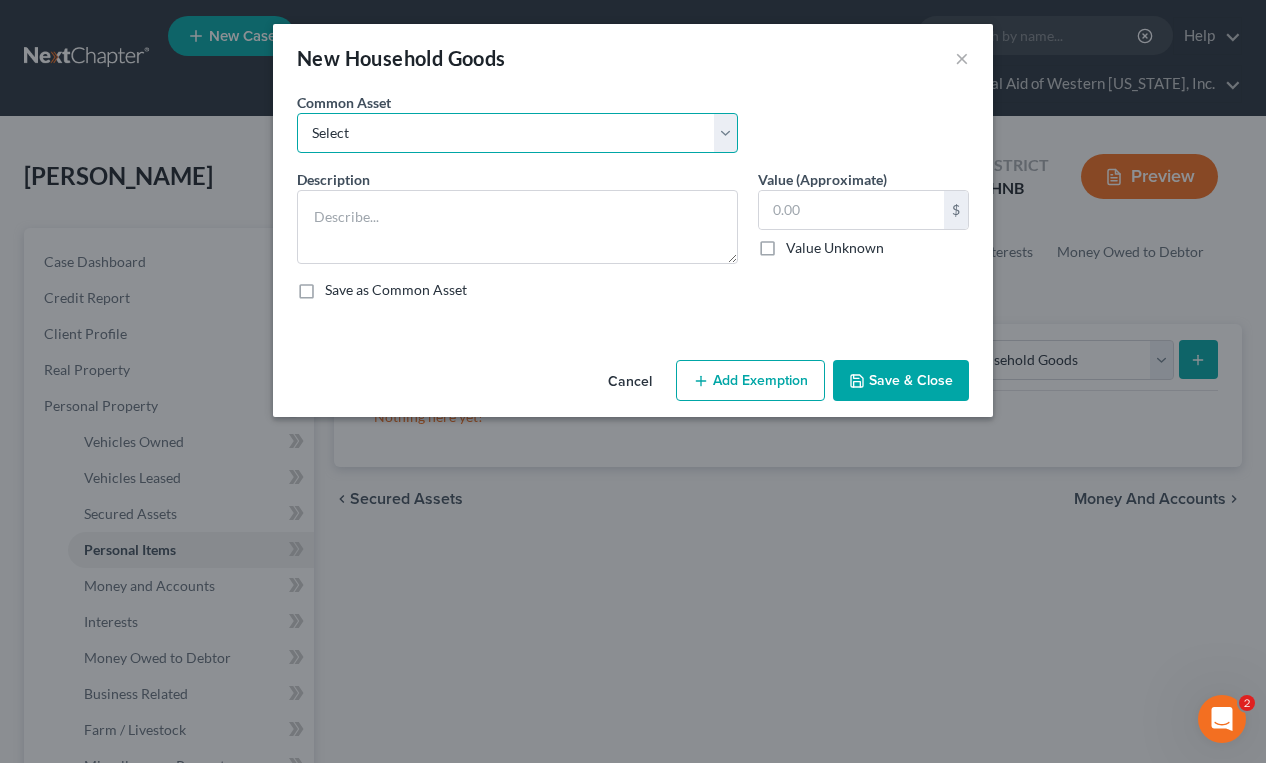 click on "Select Normal household goods and furnishings" at bounding box center [517, 133] 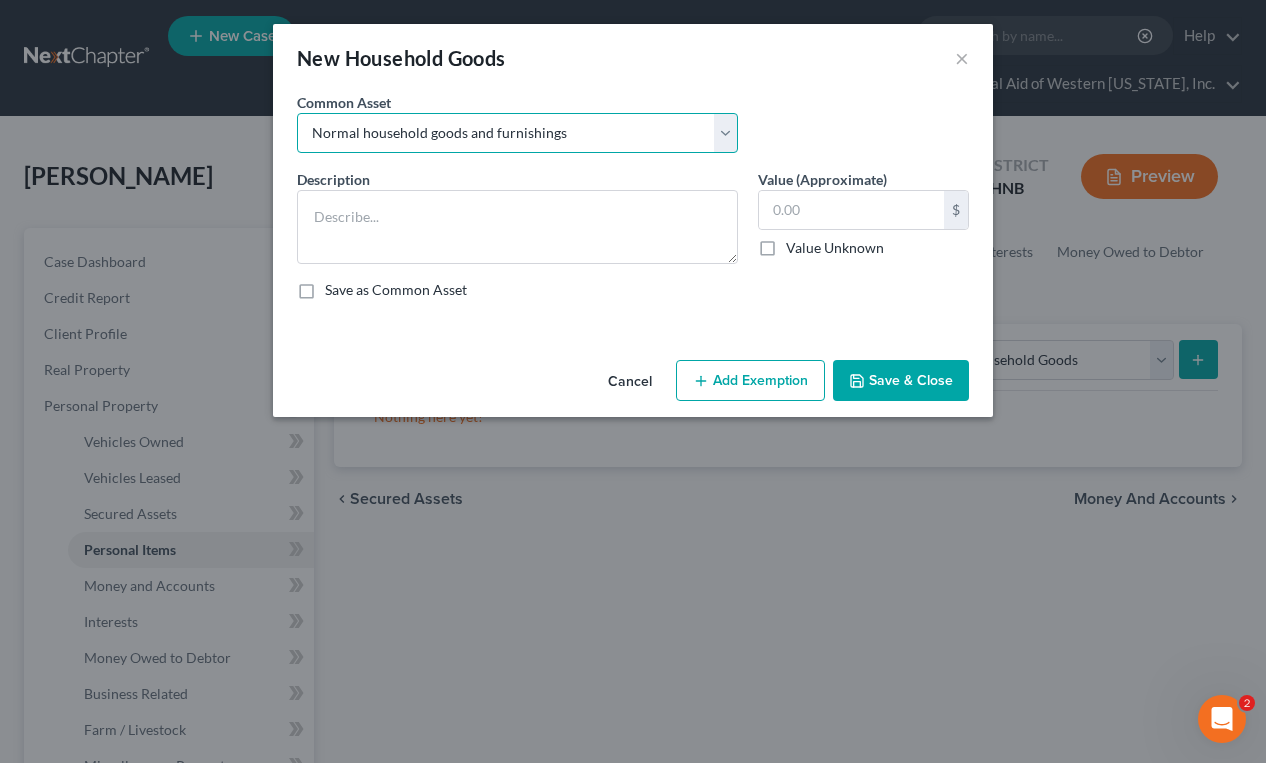 click on "Select Normal household goods and furnishings" at bounding box center (517, 133) 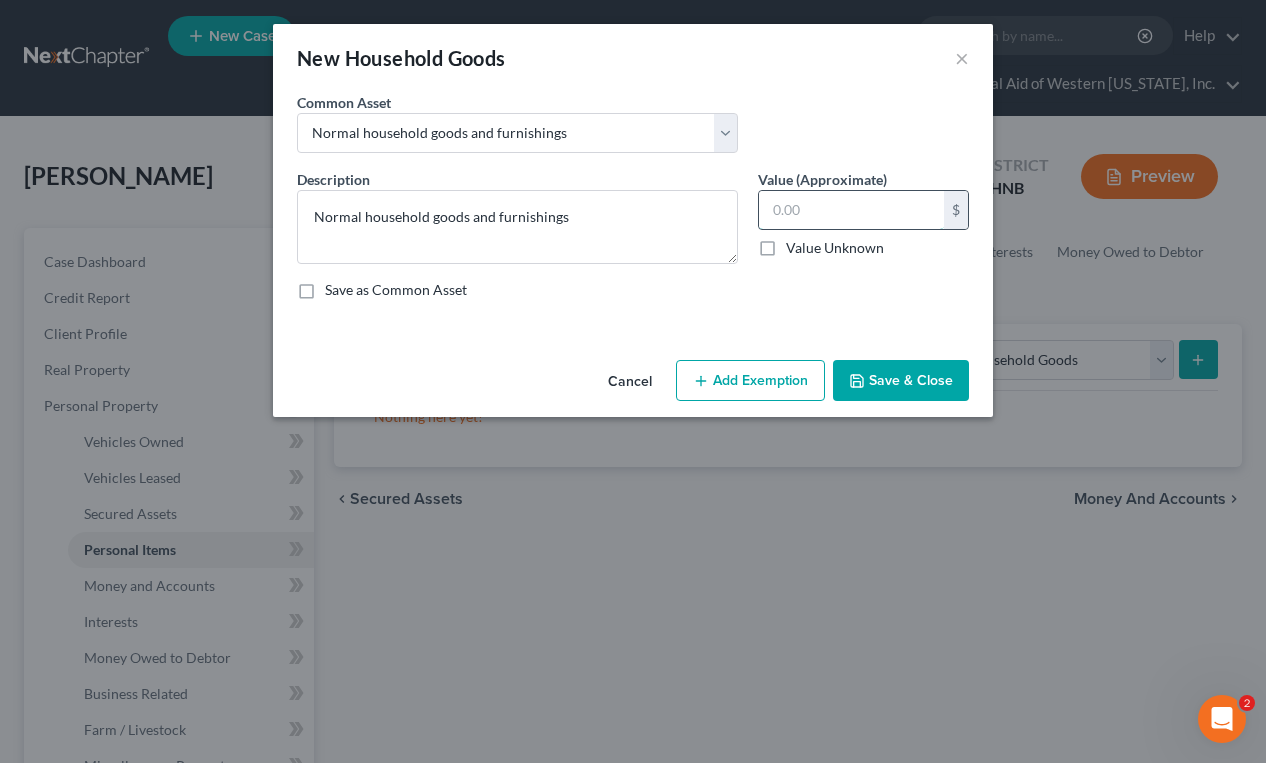 click at bounding box center (851, 210) 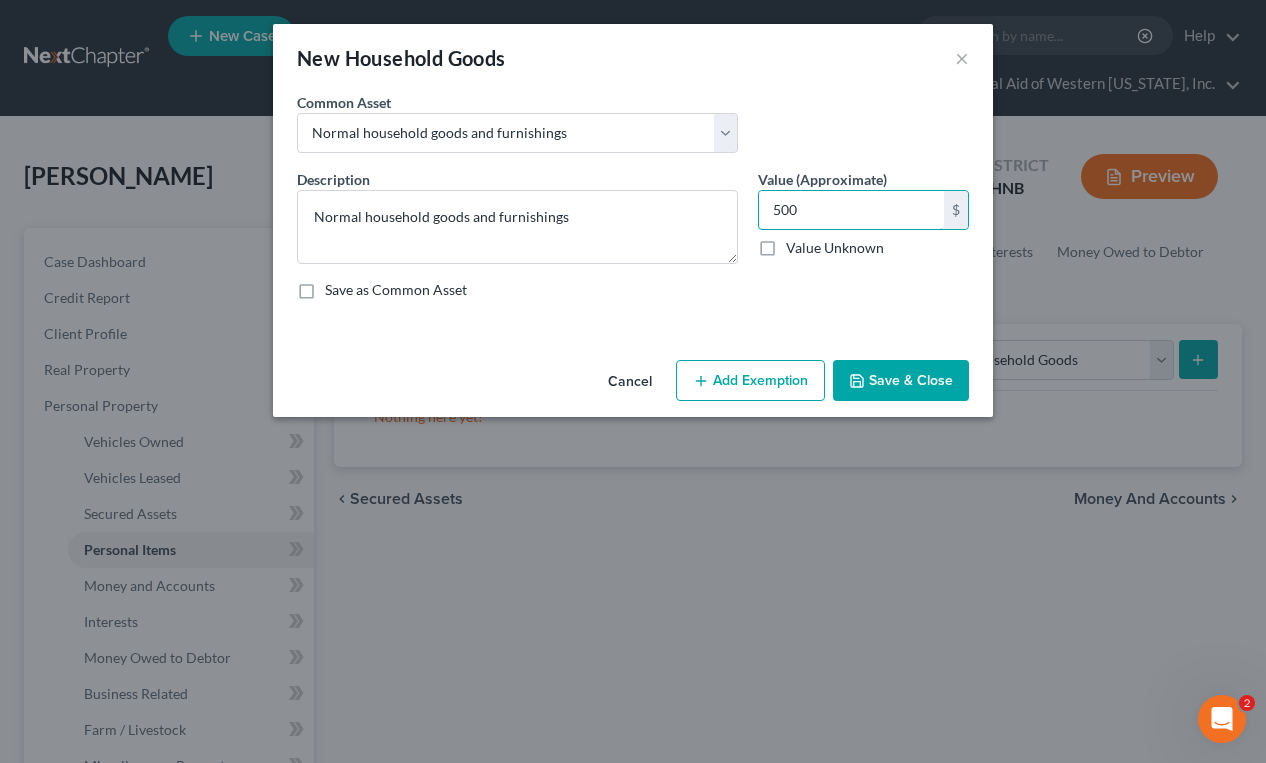 type on "500" 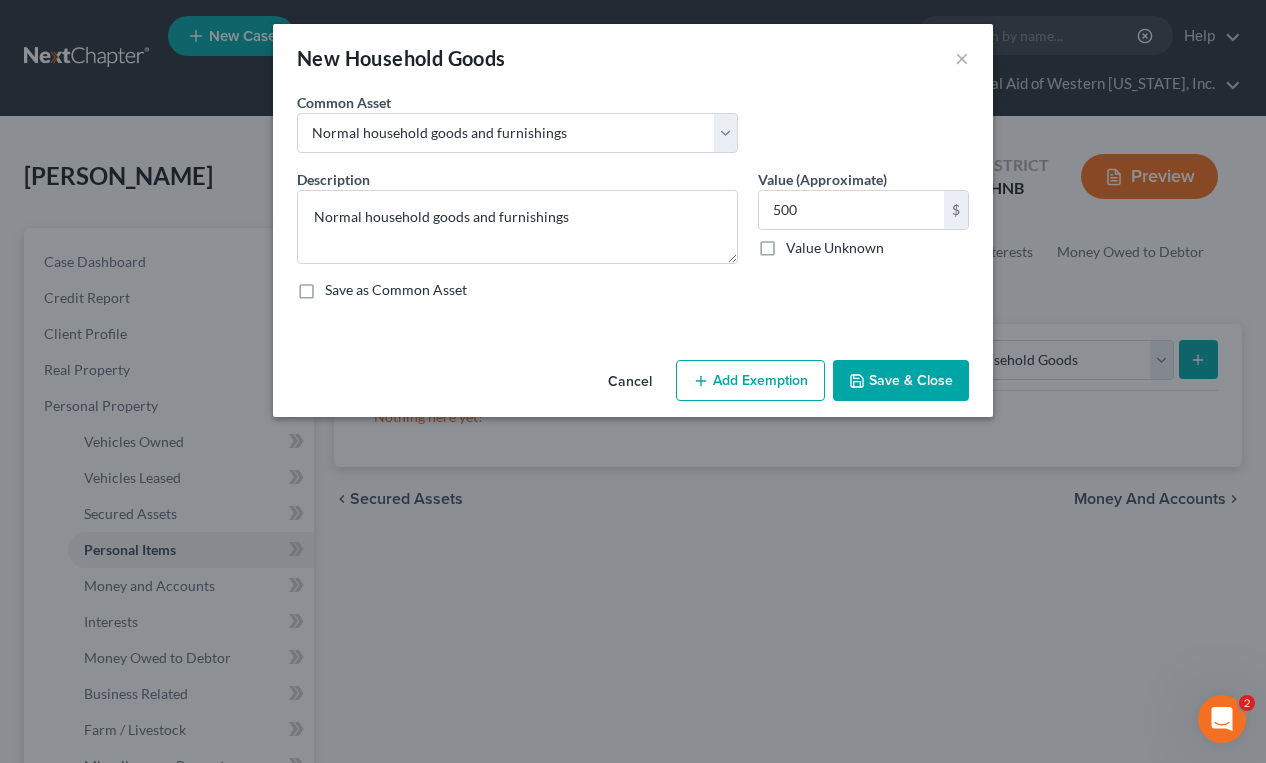 click on "Add Exemption" at bounding box center (750, 381) 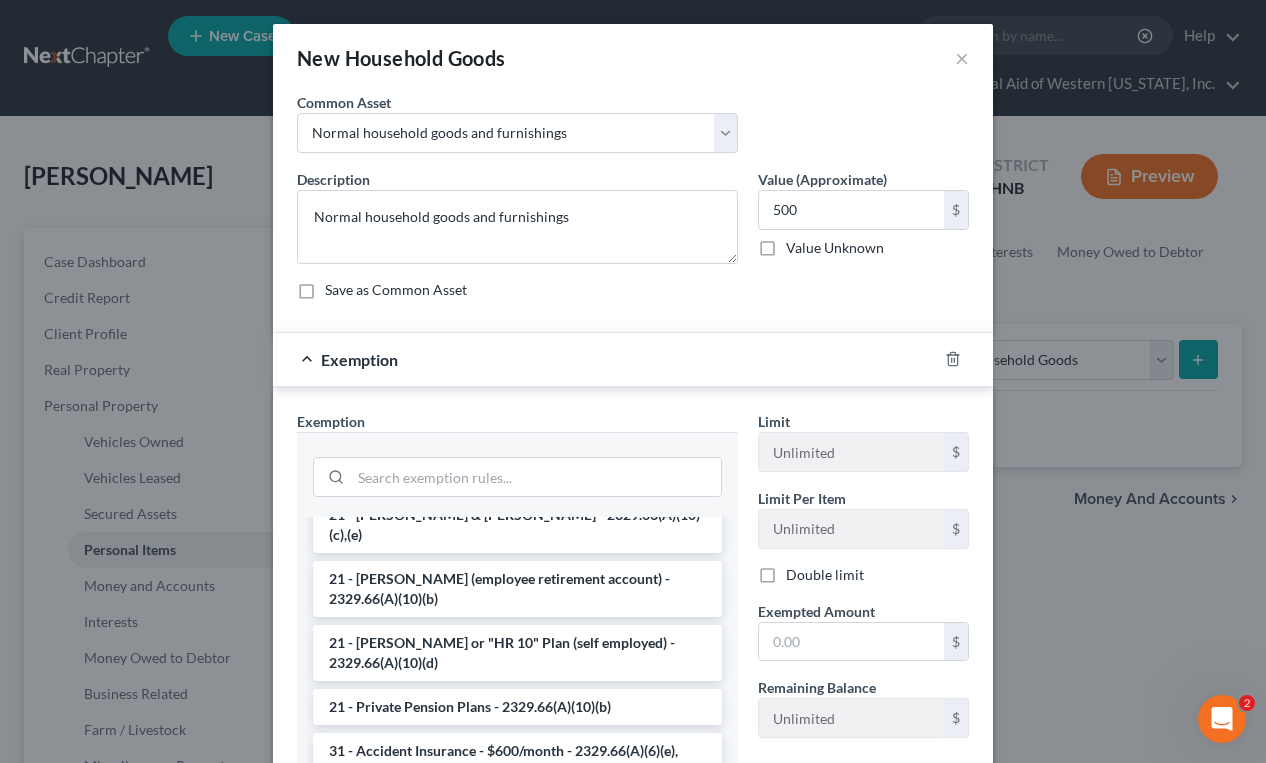 scroll, scrollTop: 200, scrollLeft: 0, axis: vertical 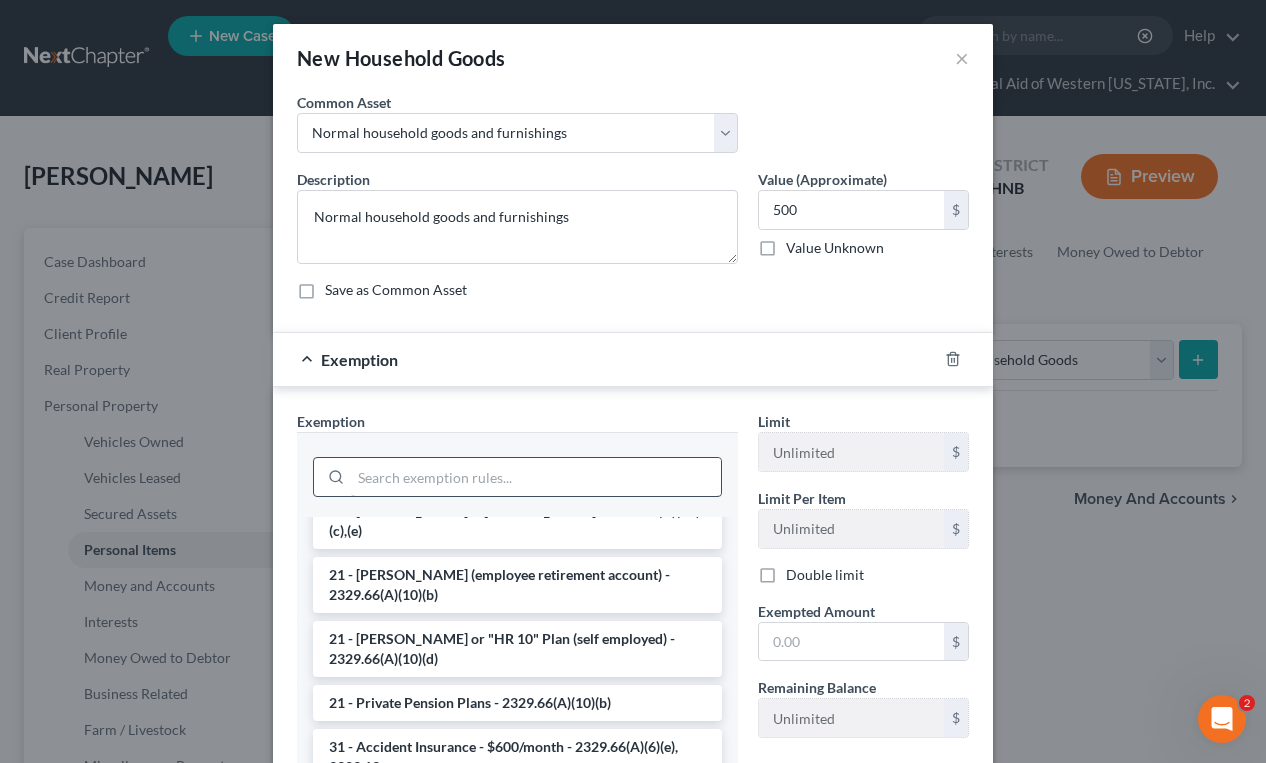 click at bounding box center (536, 477) 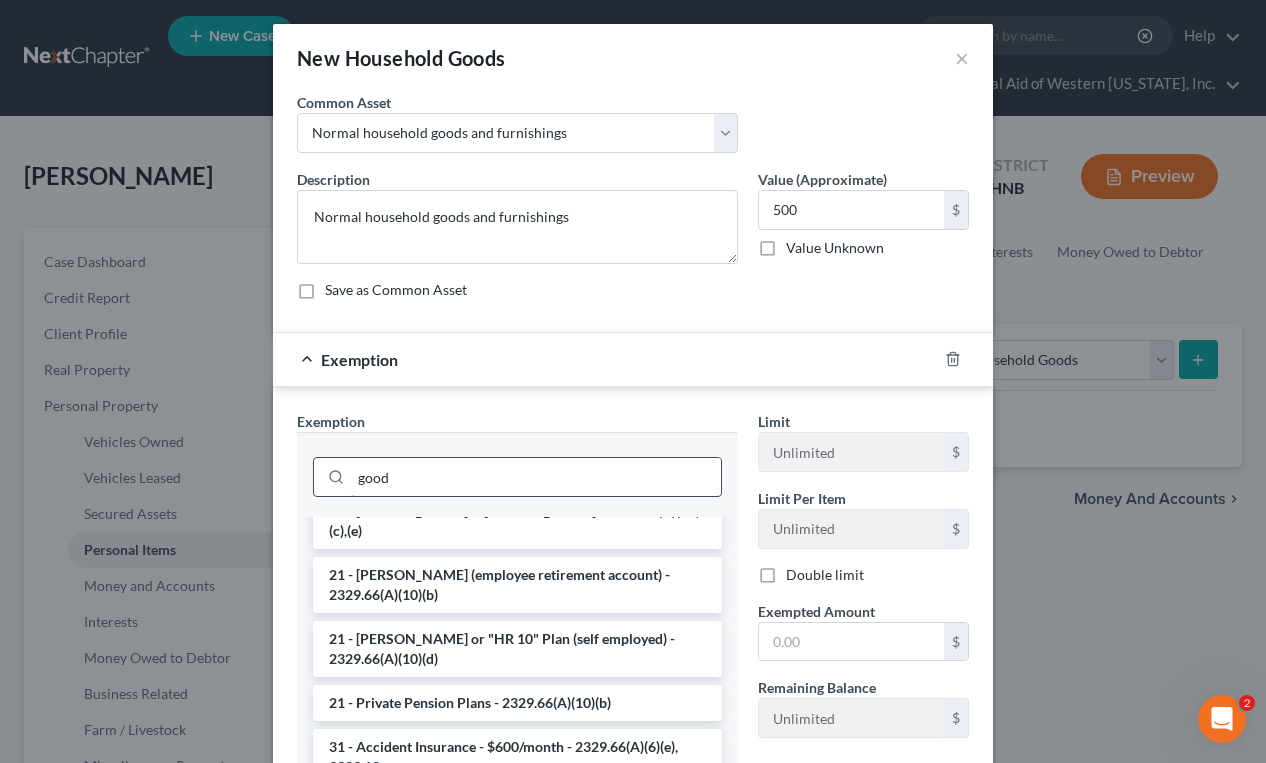 scroll, scrollTop: 0, scrollLeft: 0, axis: both 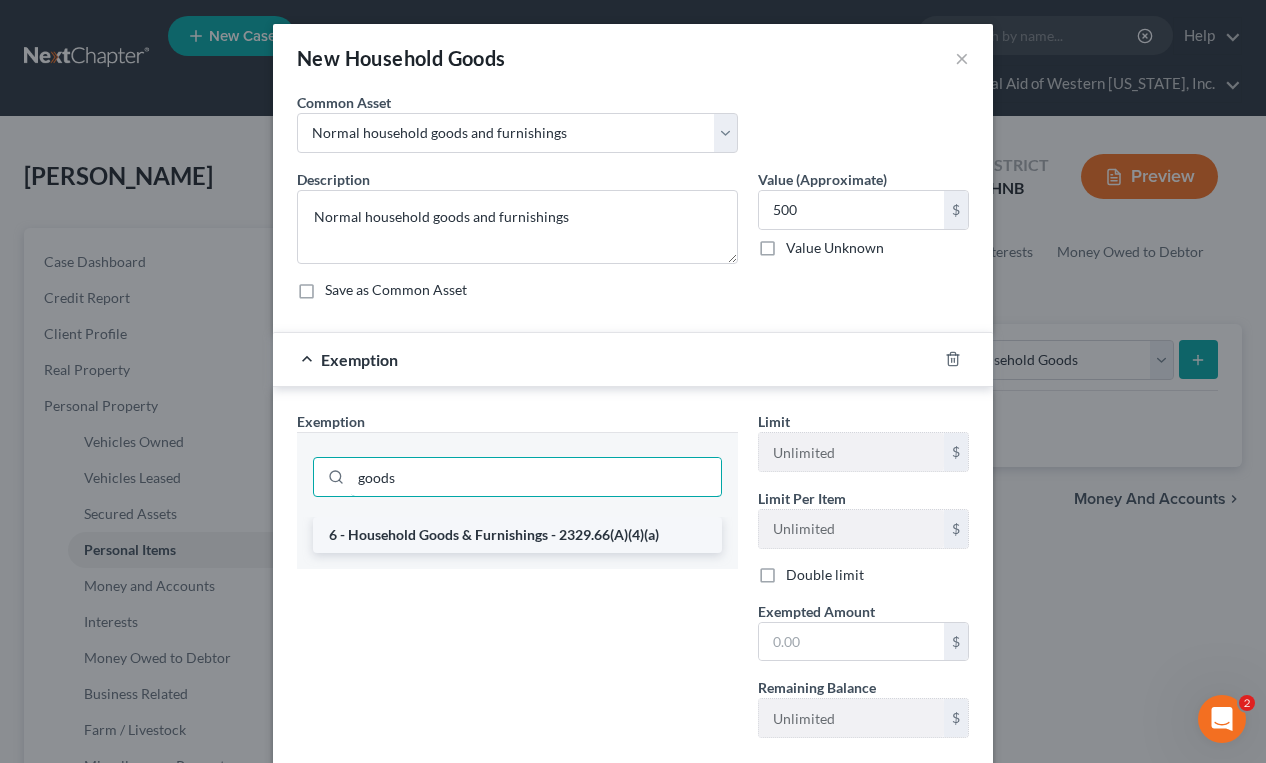 type on "goods" 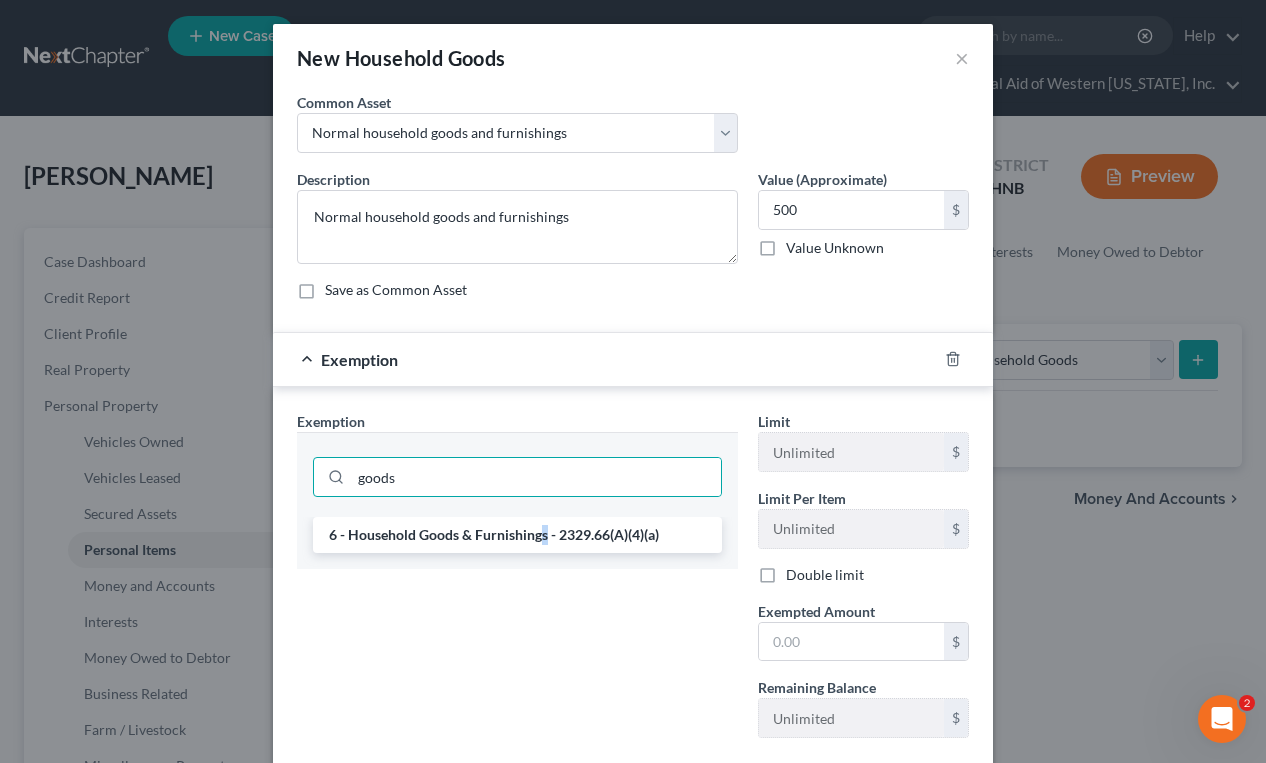 drag, startPoint x: 536, startPoint y: 549, endPoint x: 523, endPoint y: 550, distance: 13.038404 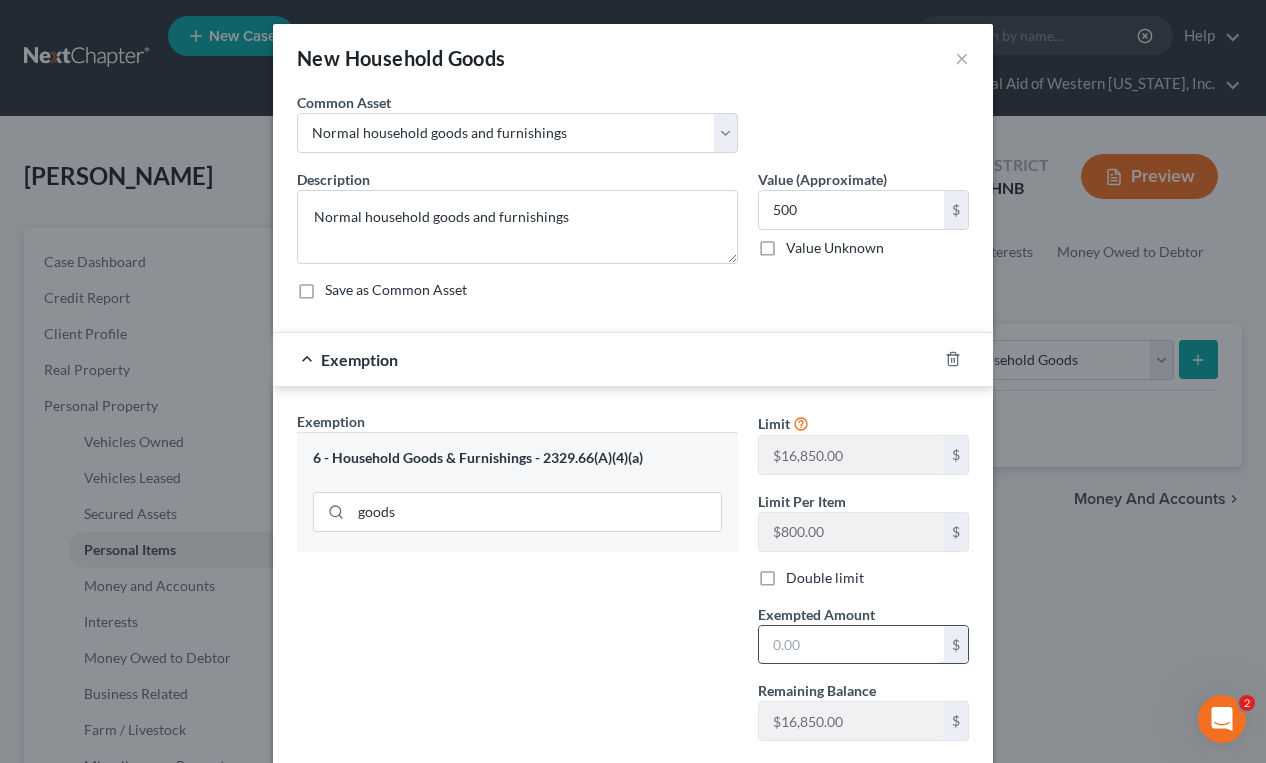 click at bounding box center [851, 645] 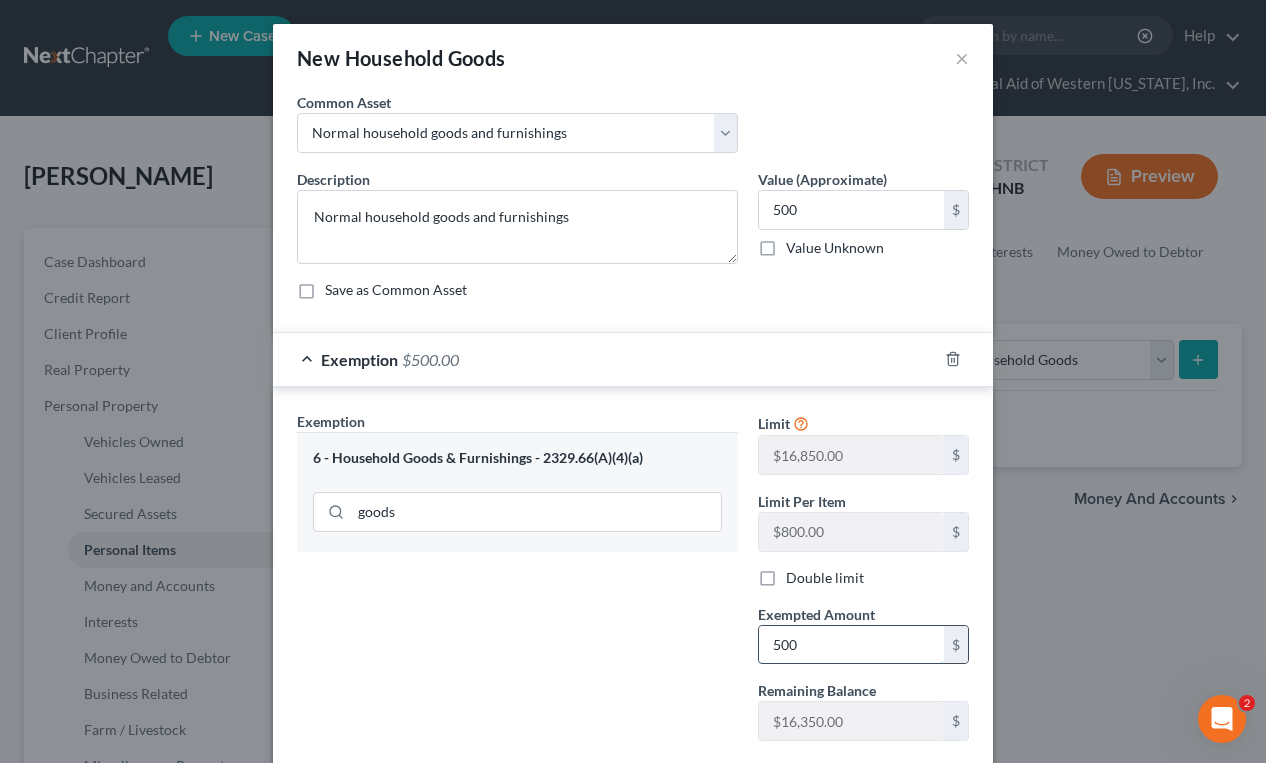 type on "500" 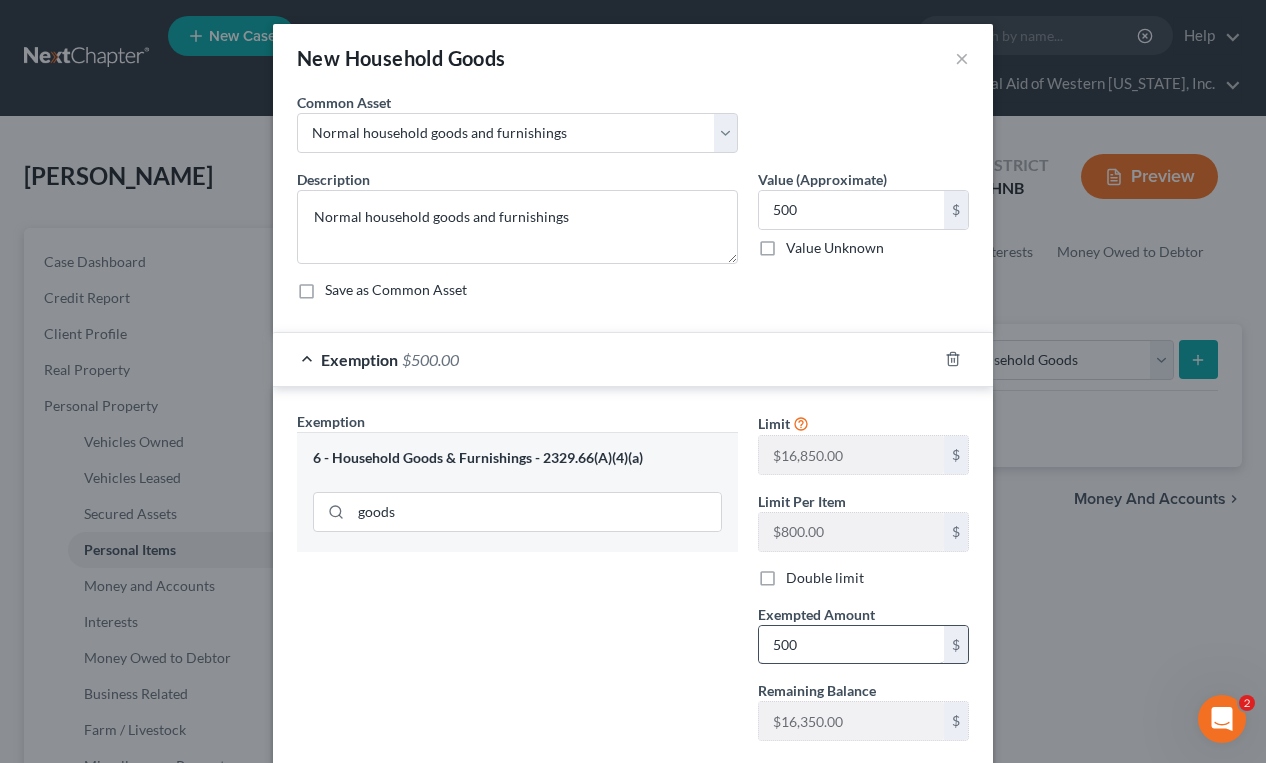 scroll, scrollTop: 121, scrollLeft: 0, axis: vertical 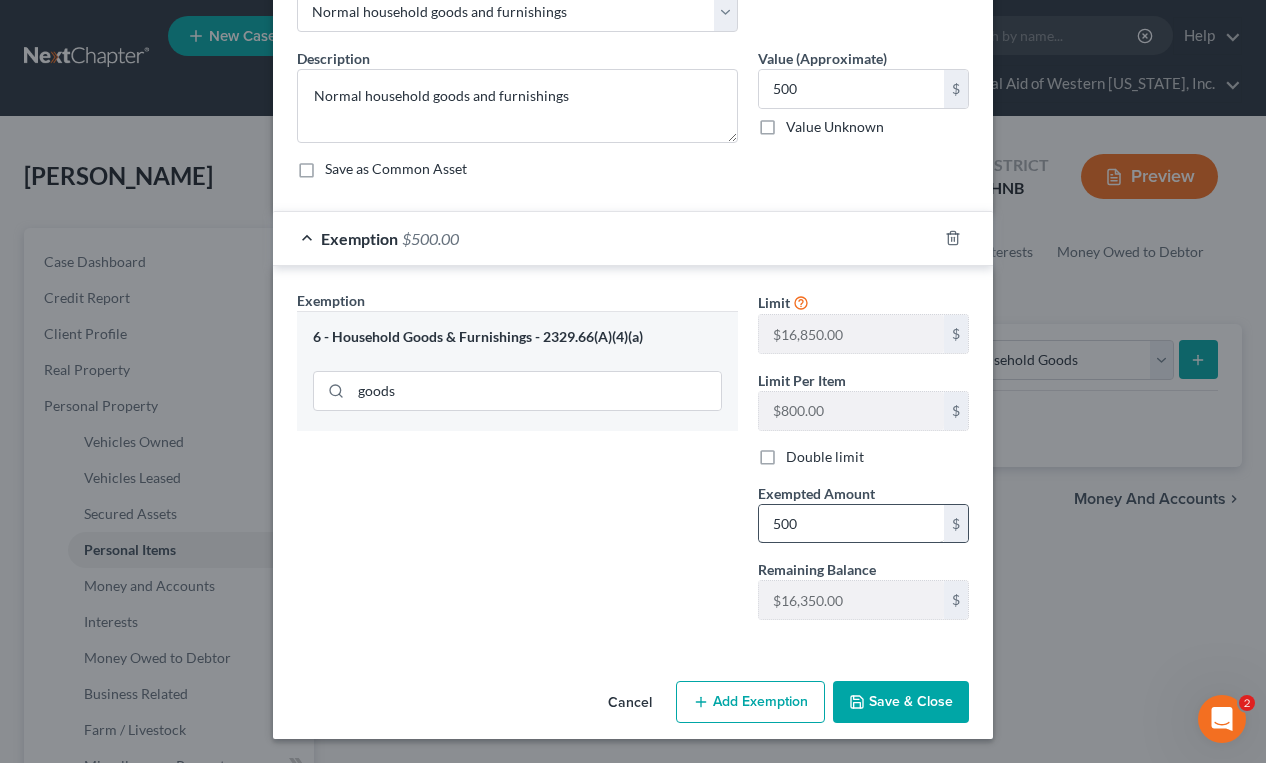 type 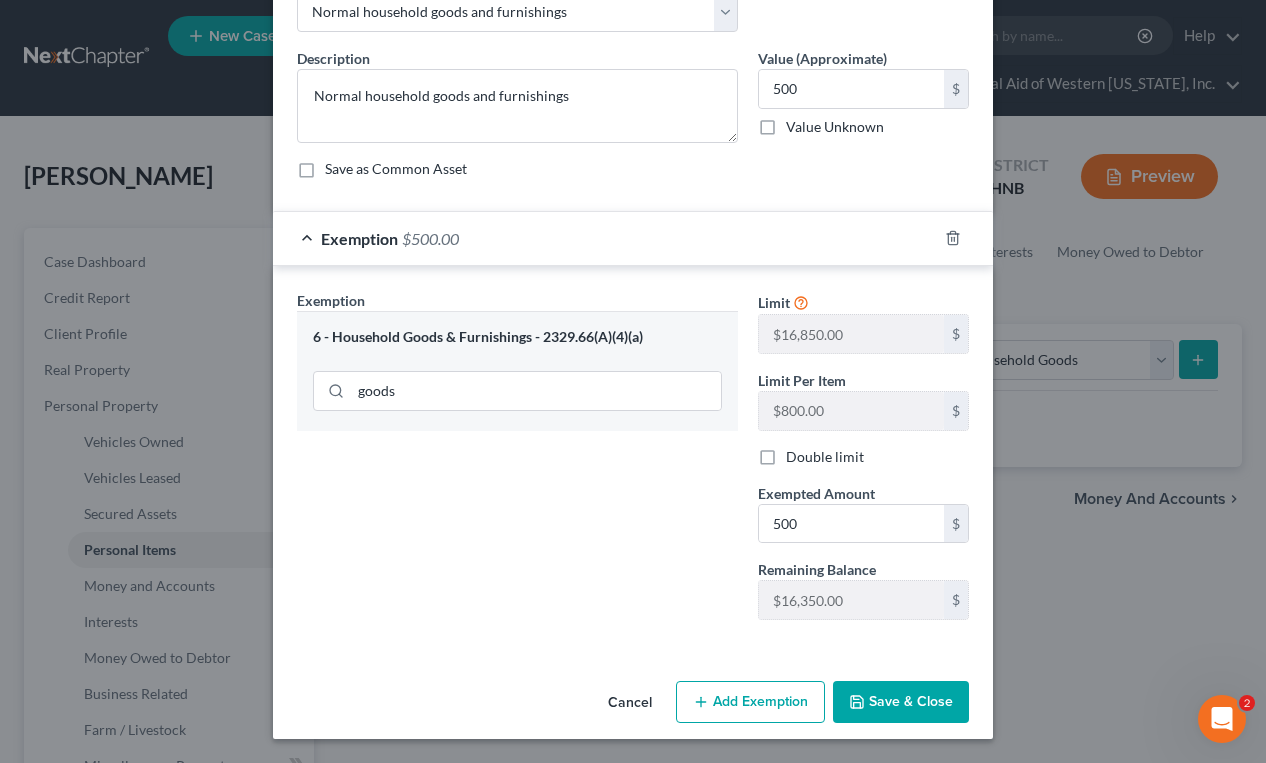 click on "Save & Close" at bounding box center [901, 702] 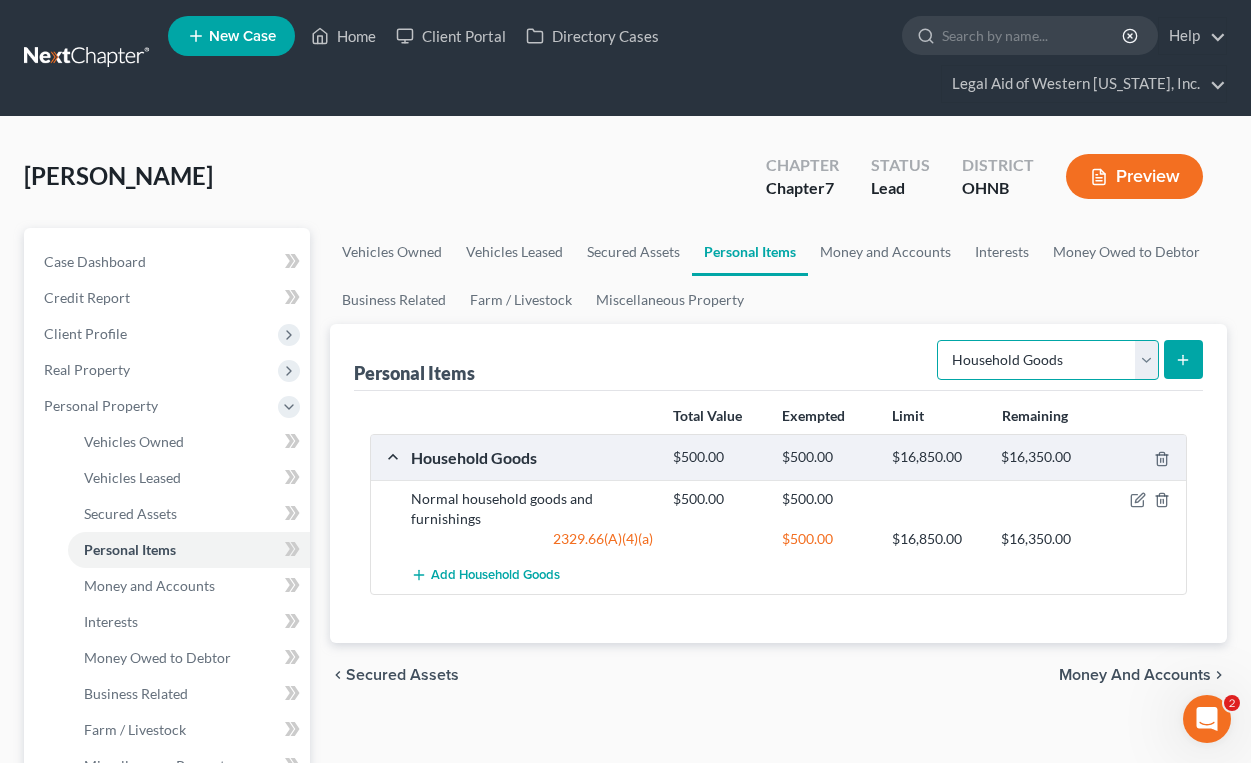 click on "Select Item Type Clothing Collectibles Of Value Electronics Firearms Household Goods Jewelry Other Pet(s) Sports & Hobby Equipment" at bounding box center (1048, 360) 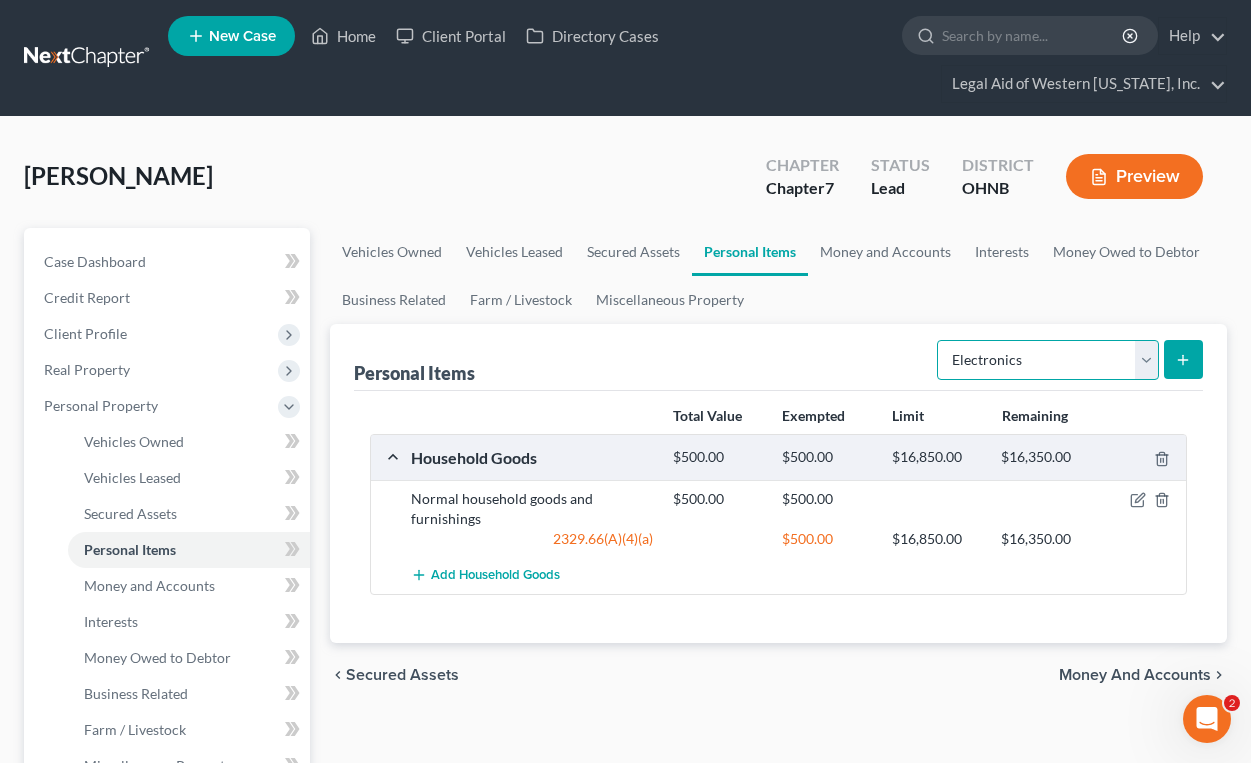 click on "Select Item Type Clothing Collectibles Of Value Electronics Firearms Household Goods Jewelry Other Pet(s) Sports & Hobby Equipment" at bounding box center [1048, 360] 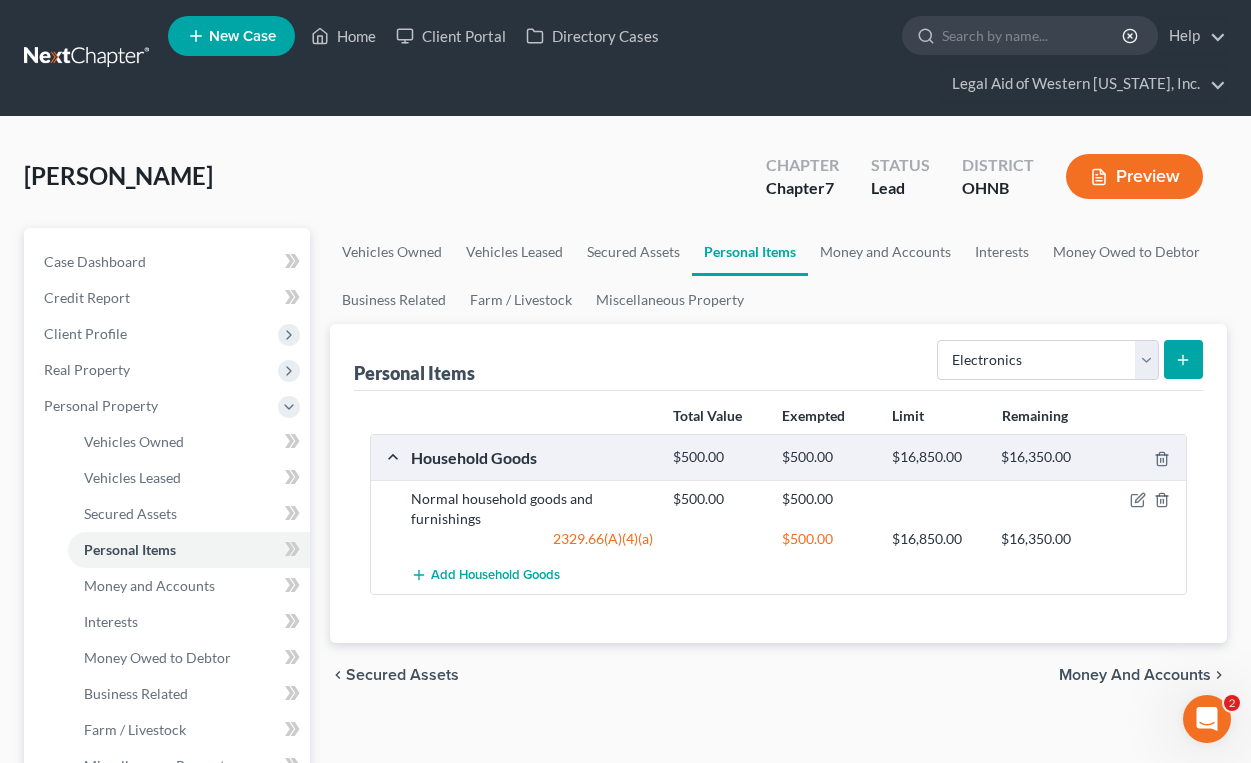 click at bounding box center [1183, 359] 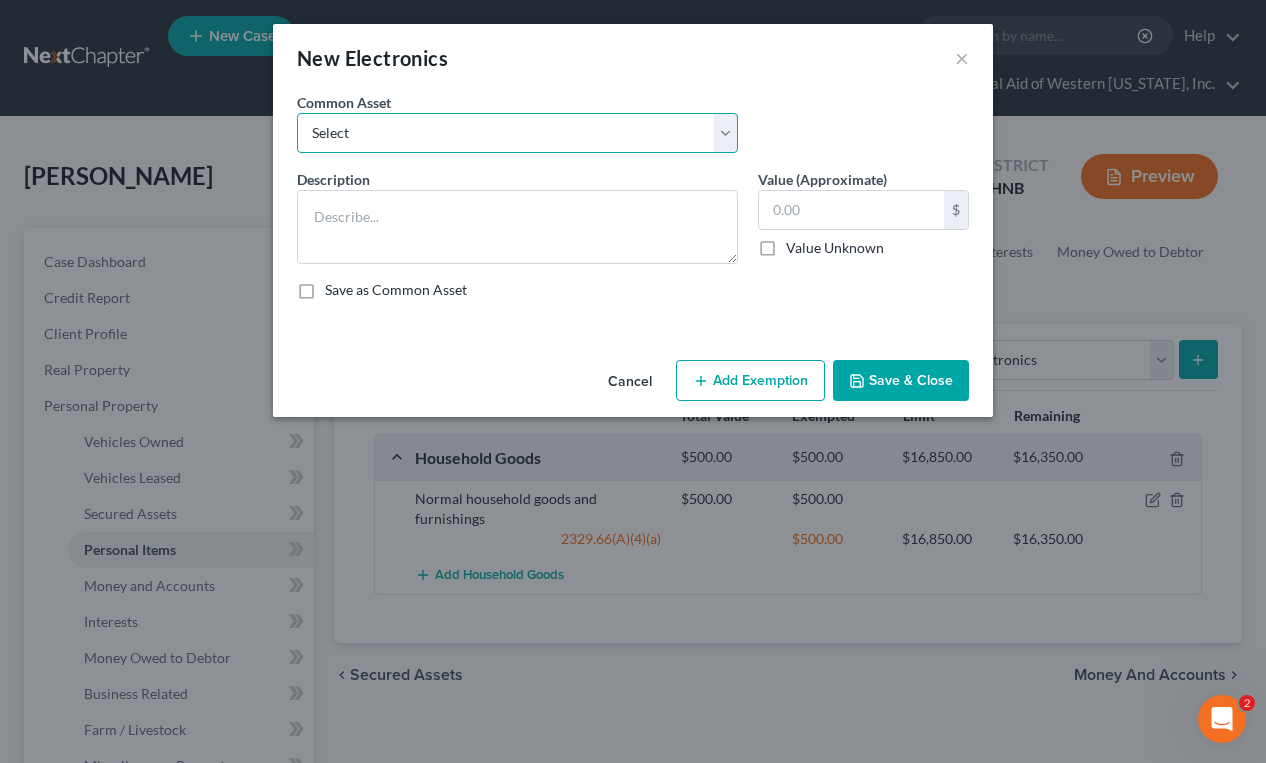 click on "Select Normal household electronics" at bounding box center (517, 133) 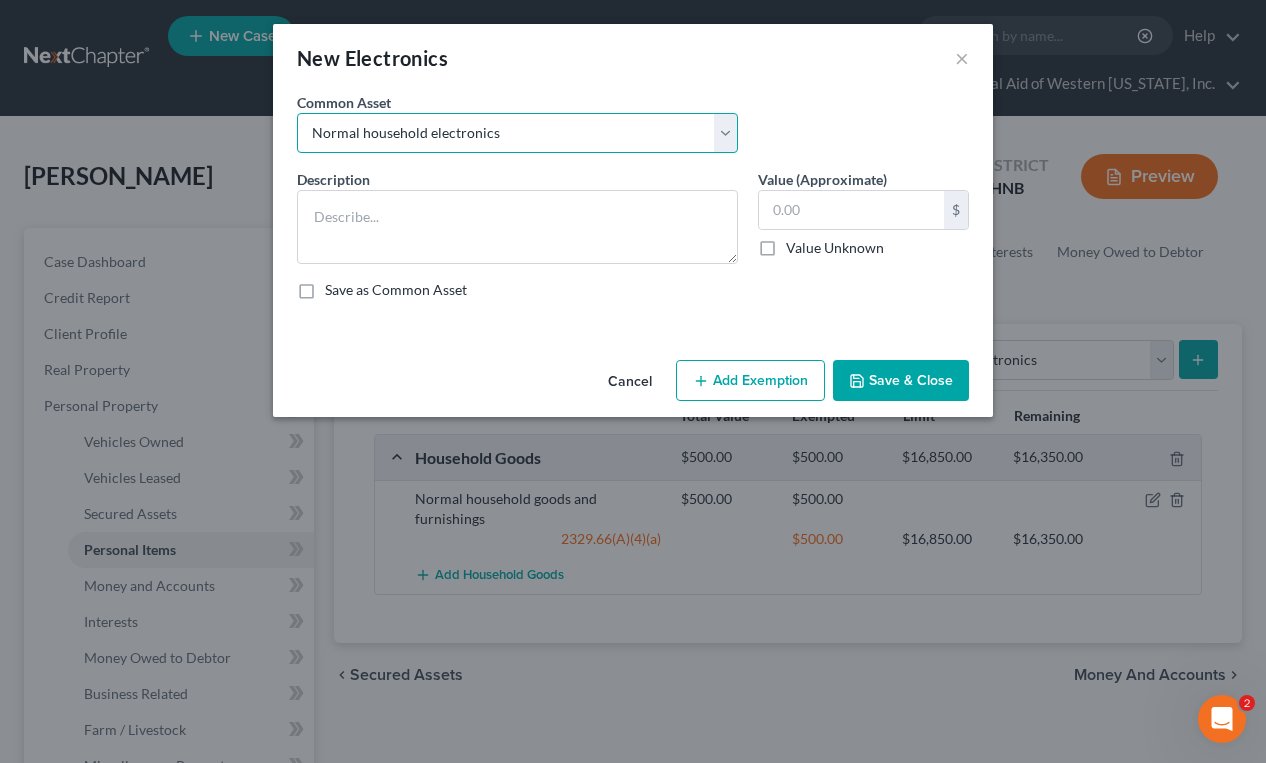 click on "Select Normal household electronics" at bounding box center [517, 133] 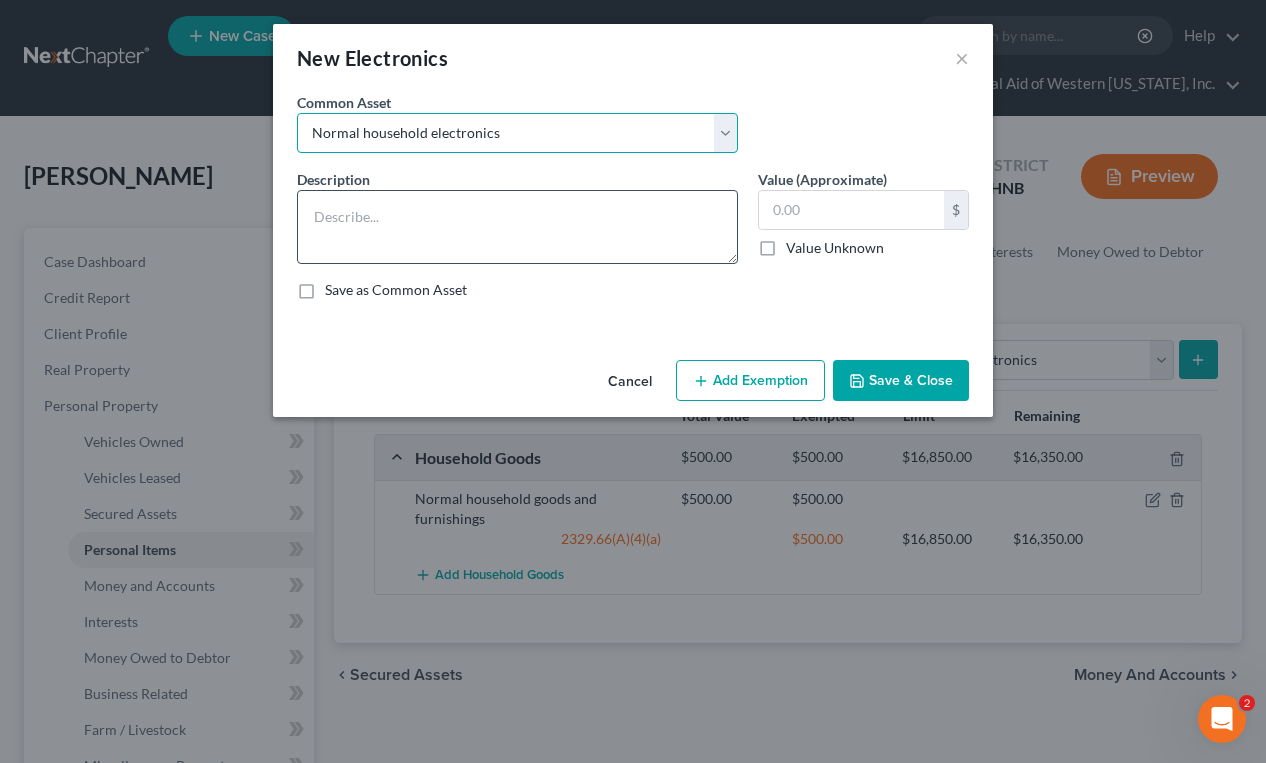 type on "Normal household electronics" 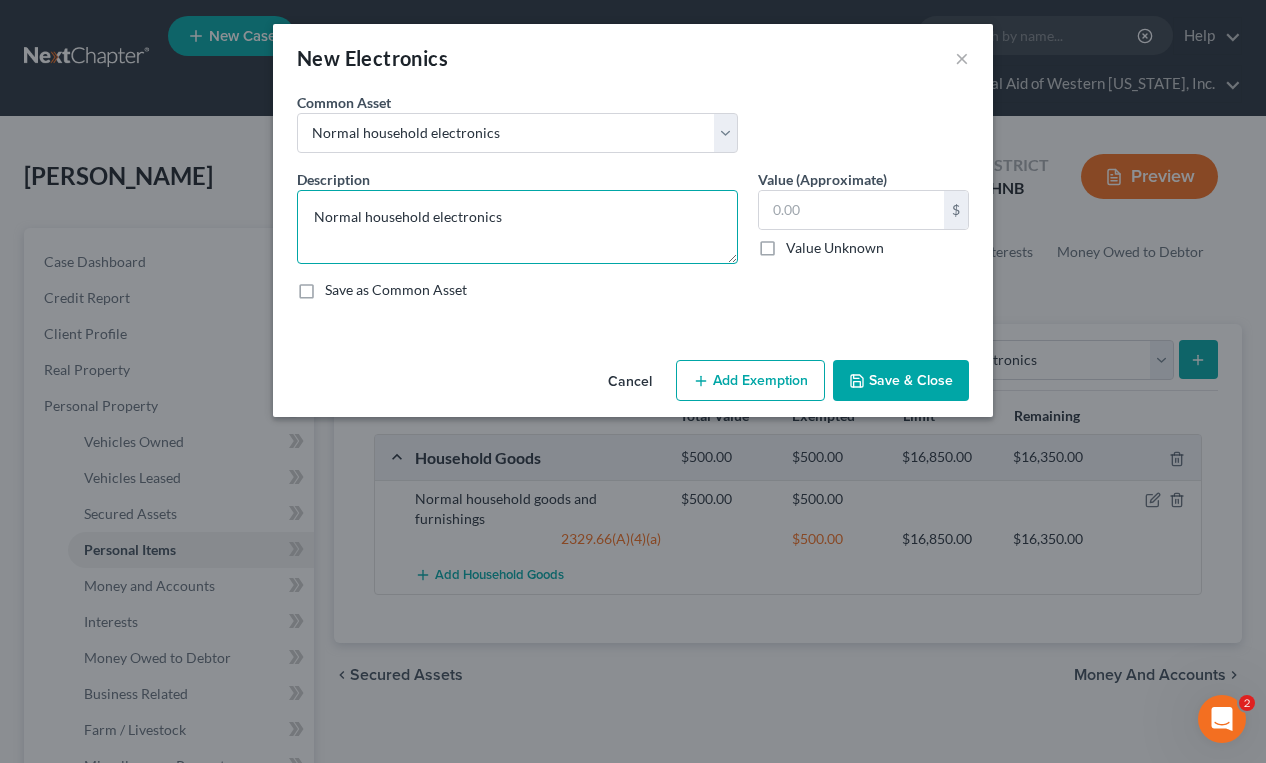 click on "Normal household electronics" at bounding box center (517, 227) 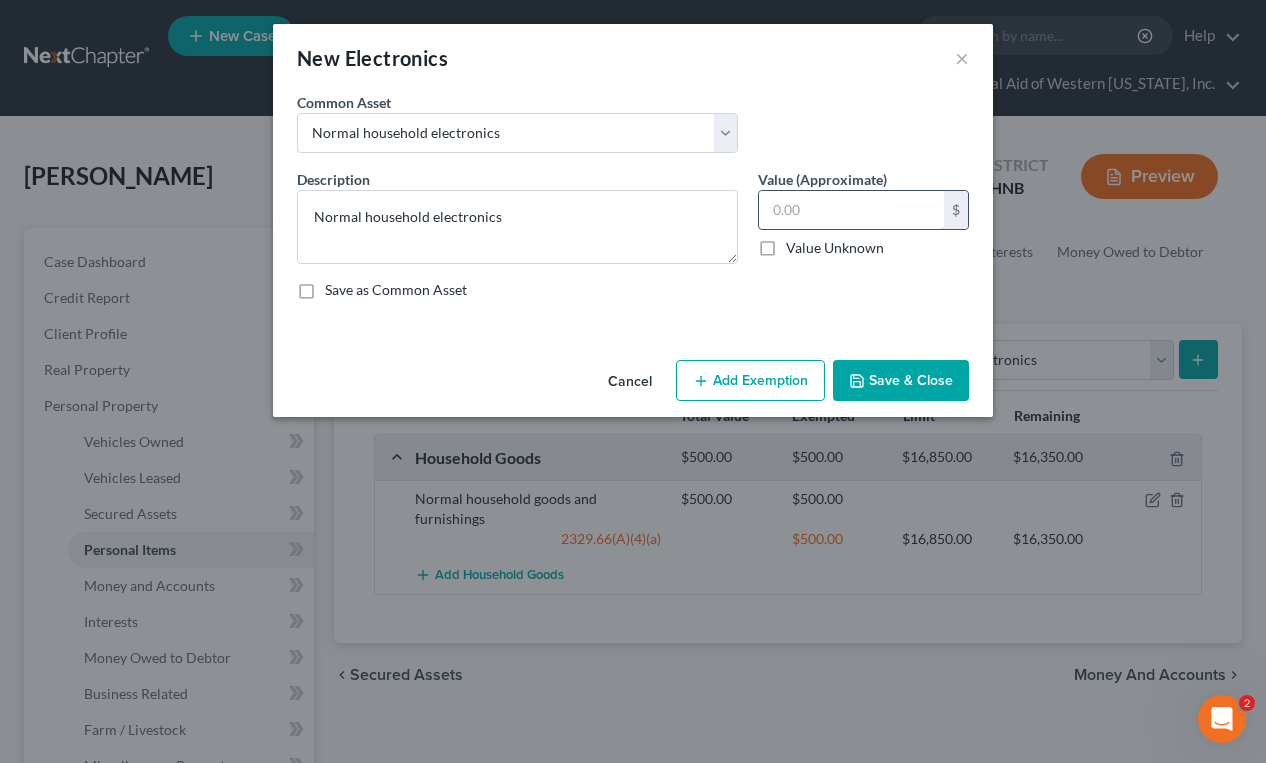click at bounding box center [851, 210] 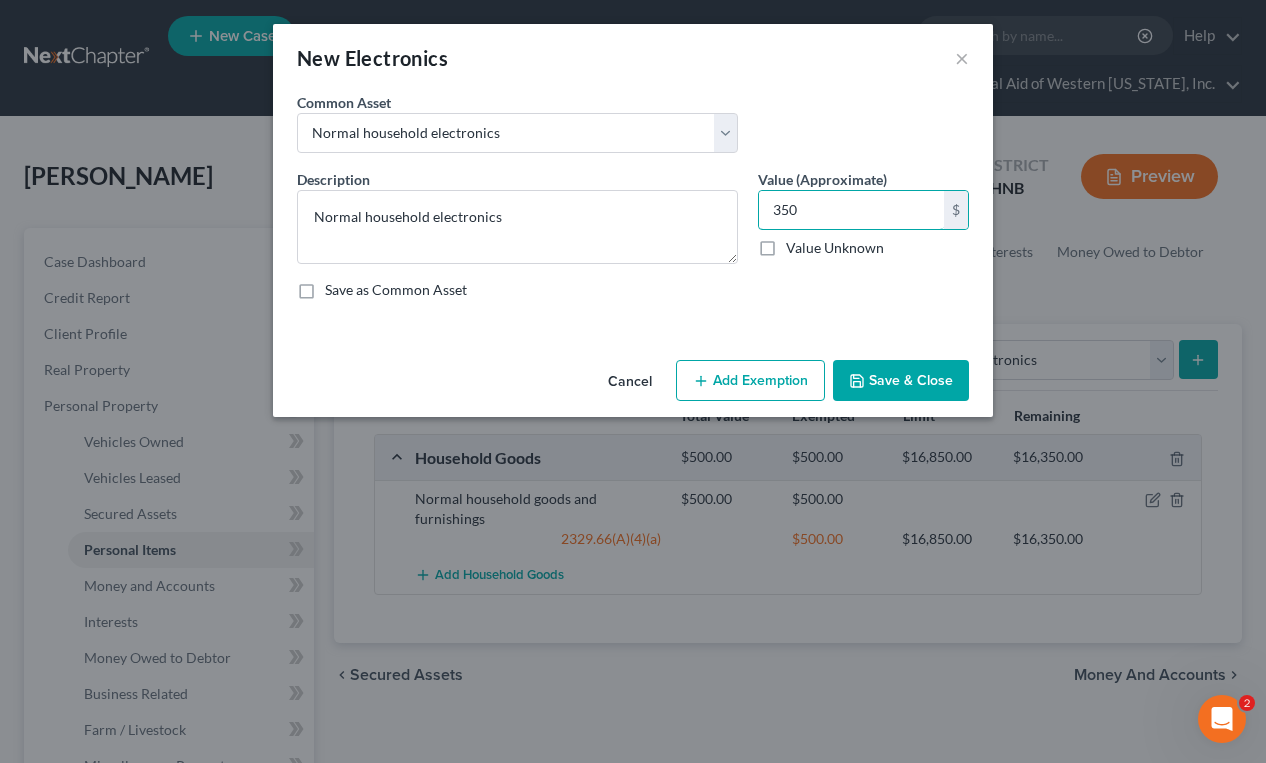 type on "350" 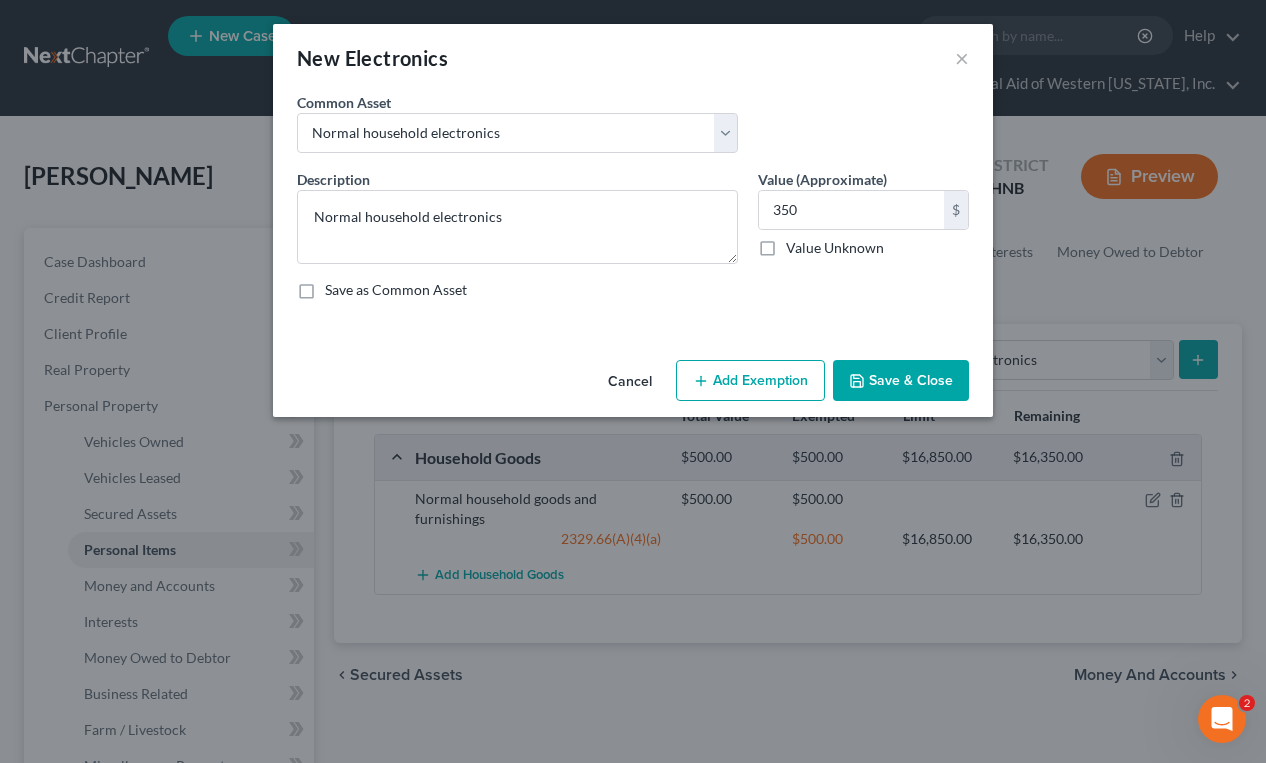click on "Add Exemption" at bounding box center (750, 381) 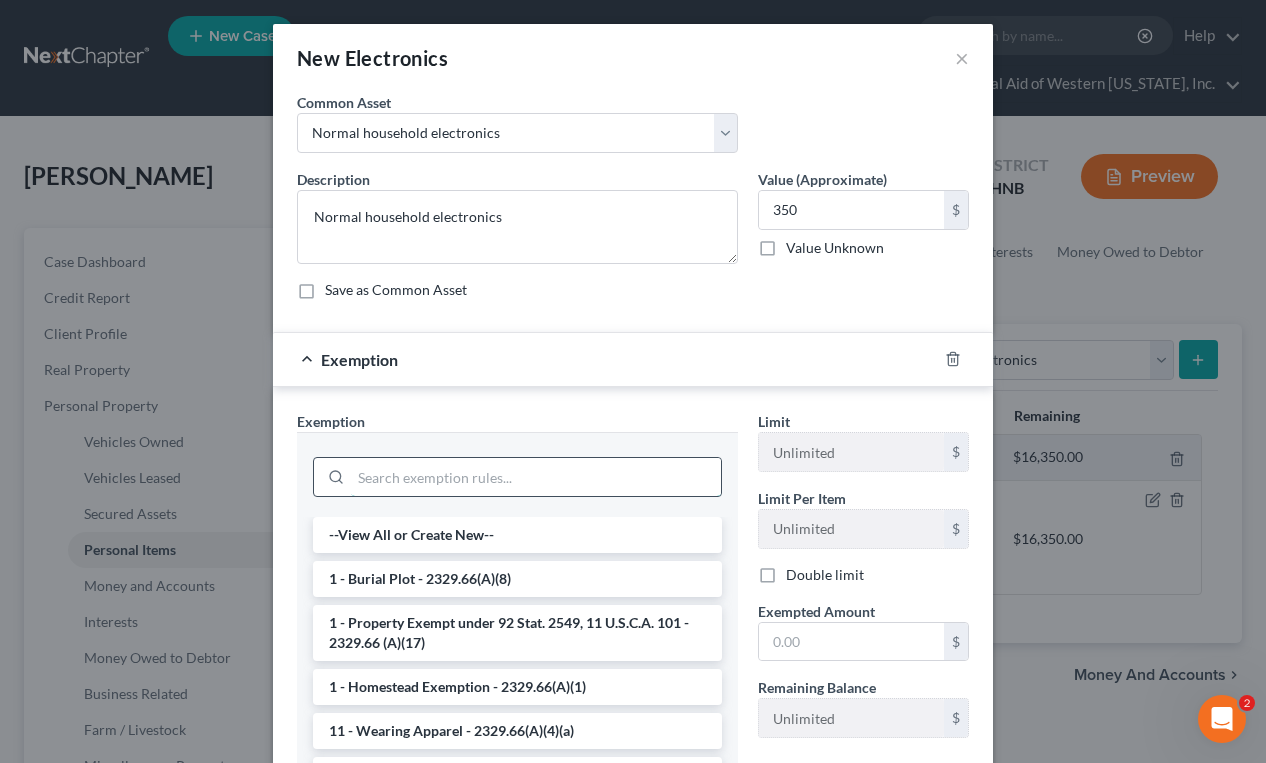 click at bounding box center [536, 477] 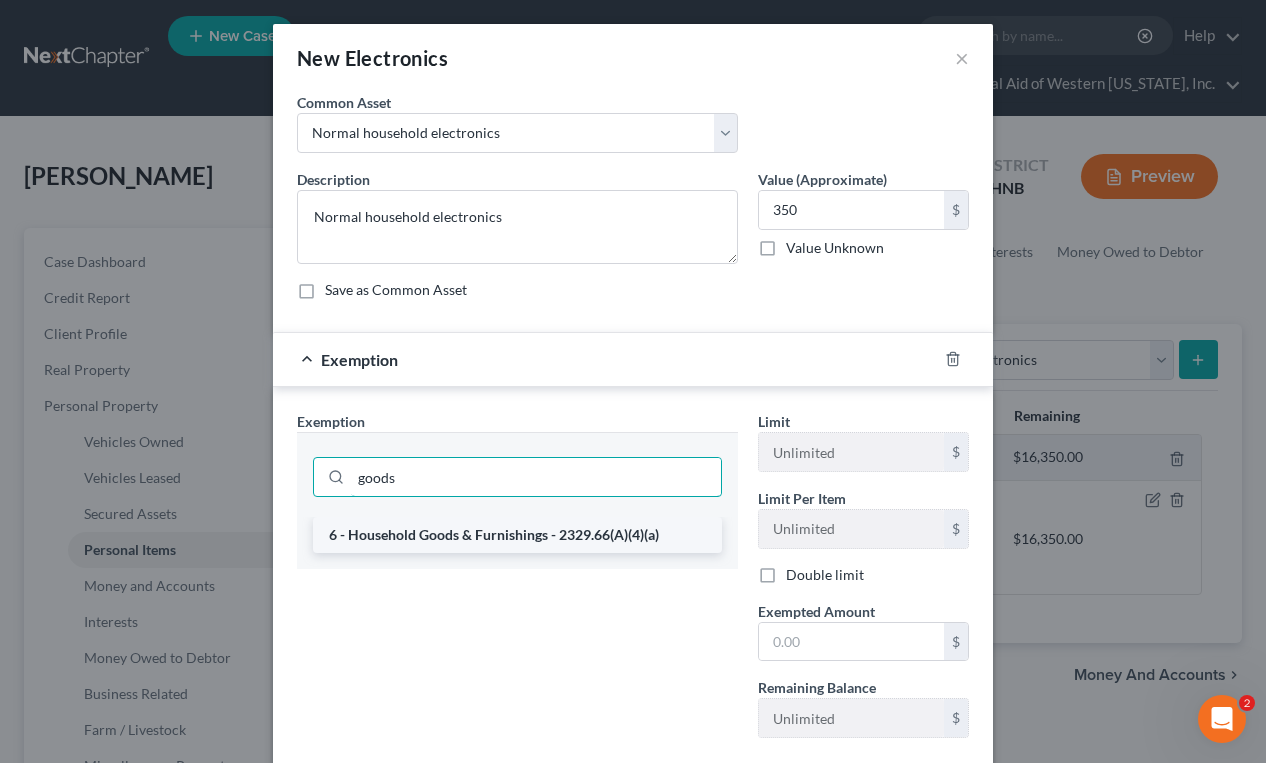 type on "goods" 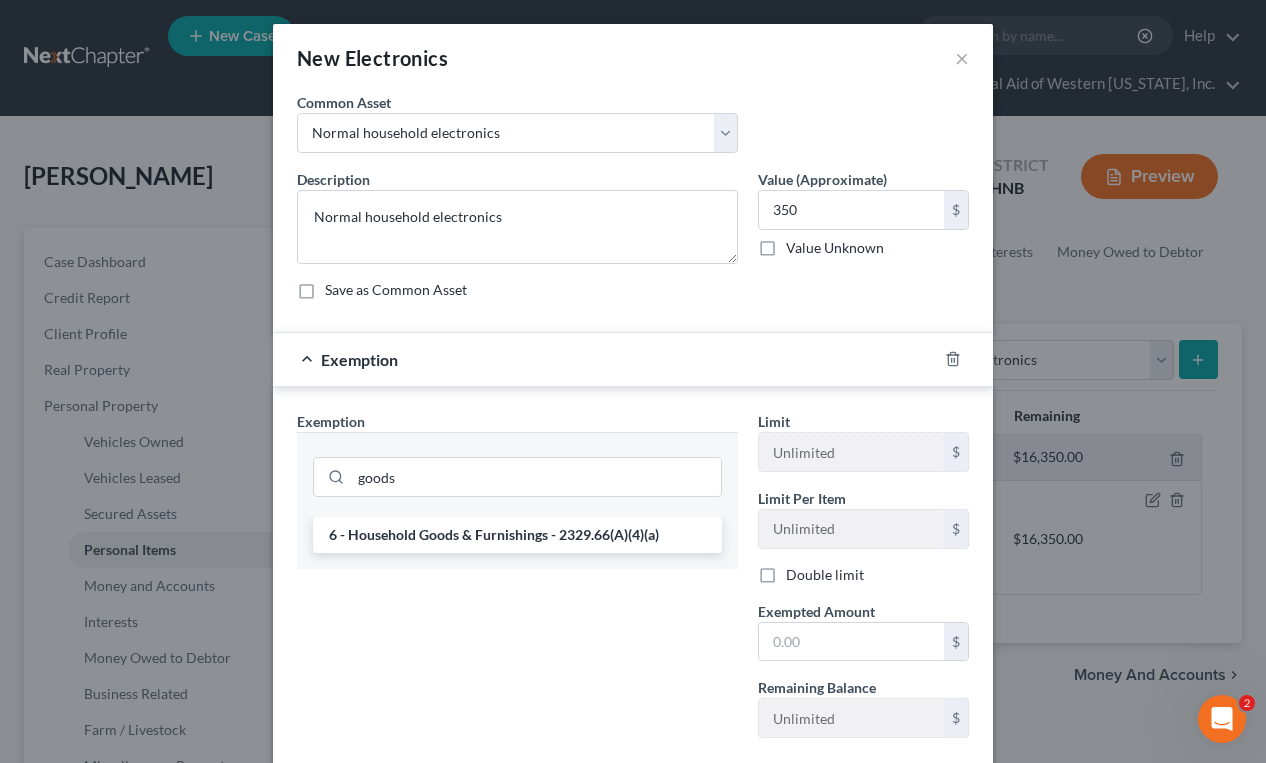 click on "6 - Household Goods & Furnishings - 2329.66(A)(4)(a)" at bounding box center [517, 535] 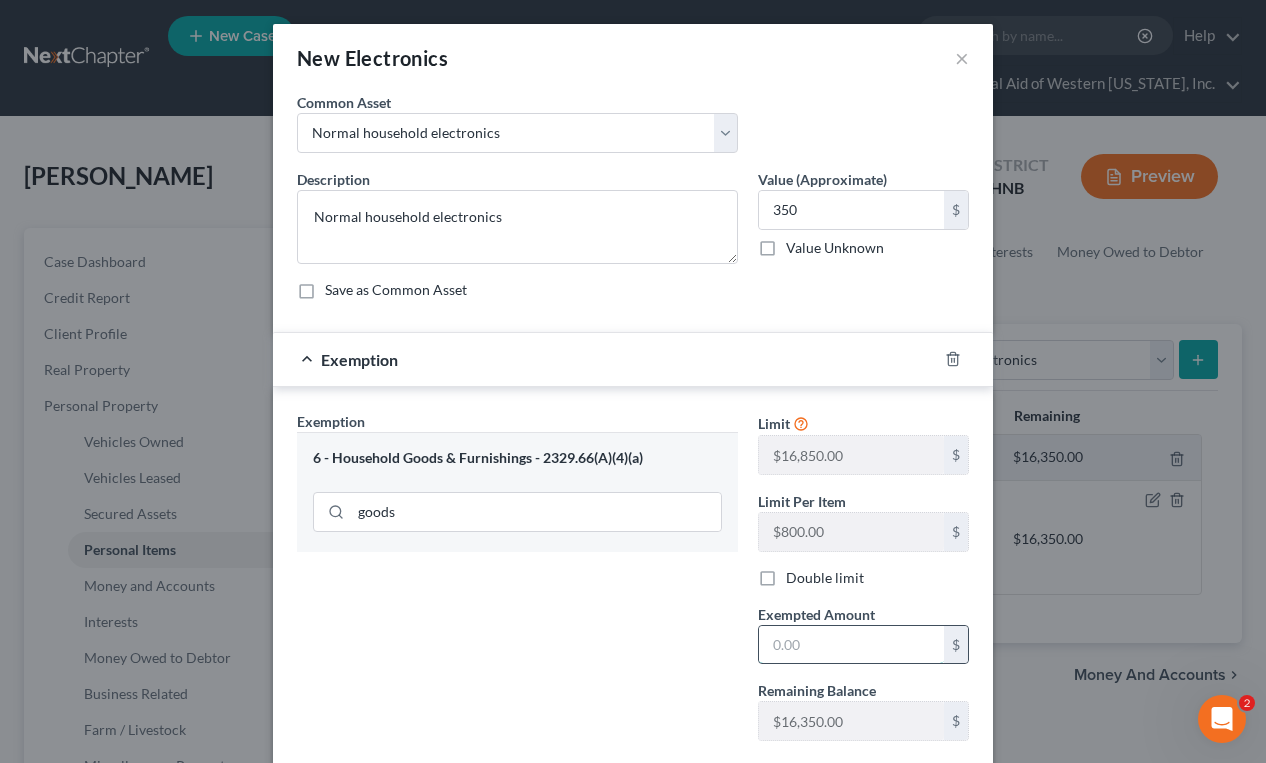 click at bounding box center (851, 645) 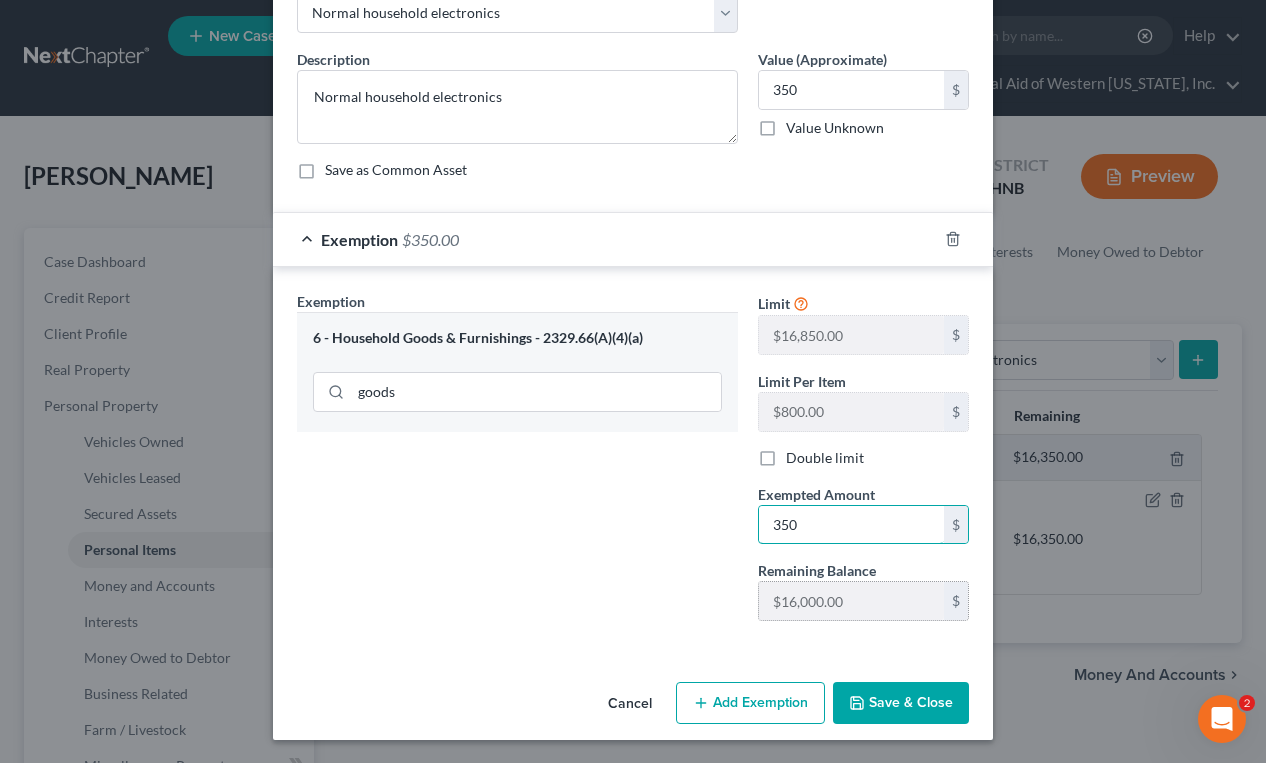 scroll, scrollTop: 121, scrollLeft: 0, axis: vertical 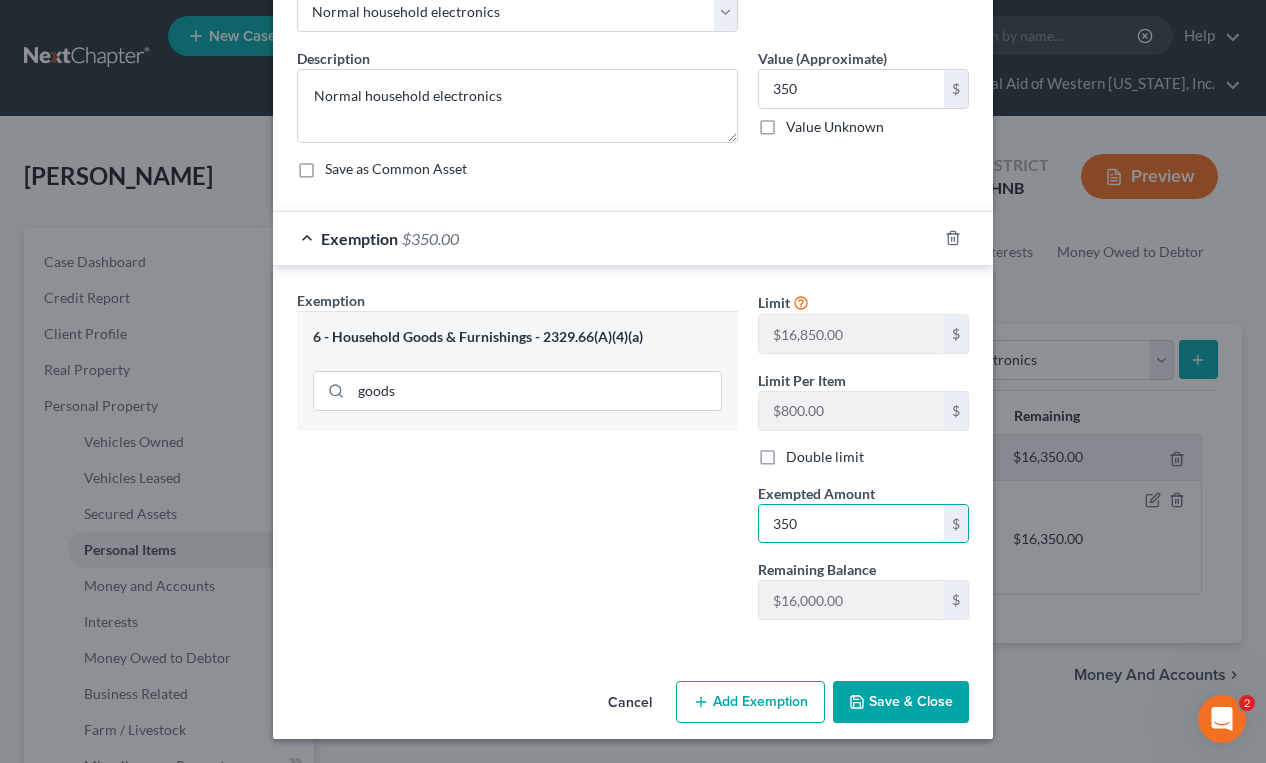 type on "350" 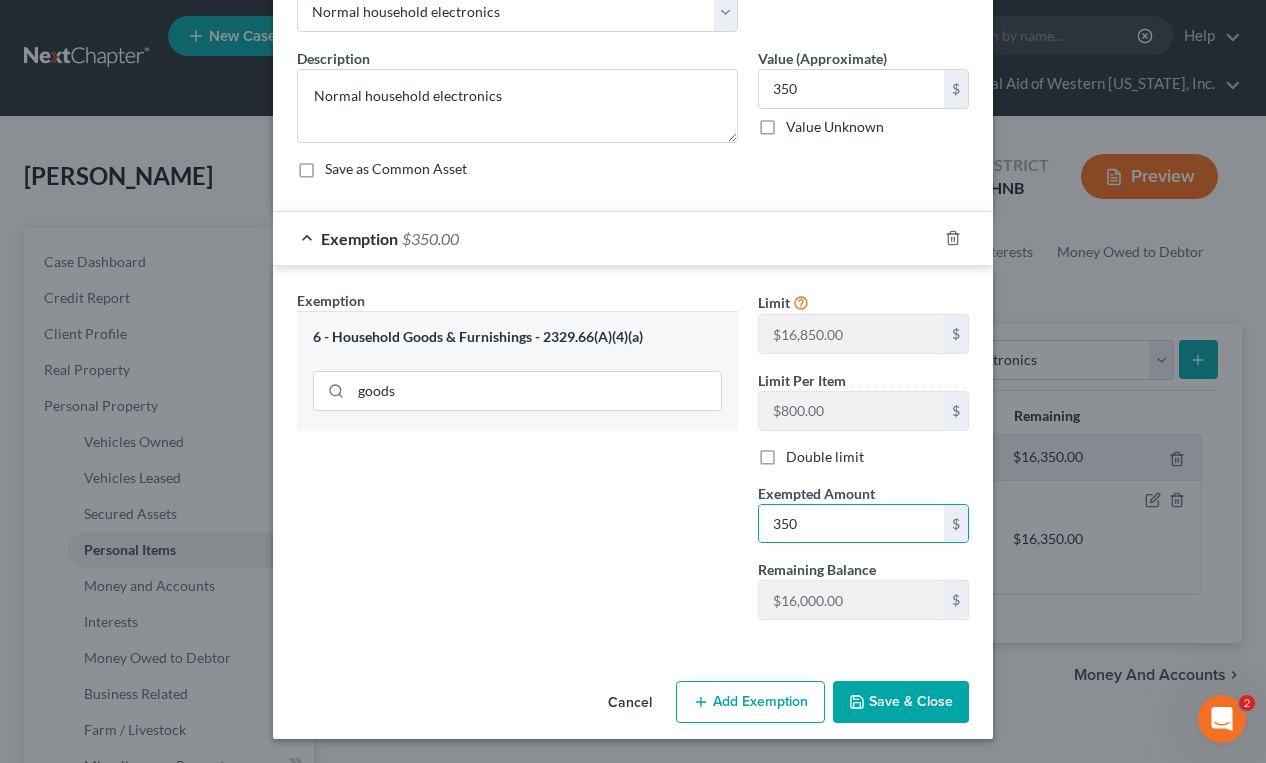 click on "Save & Close" at bounding box center [901, 702] 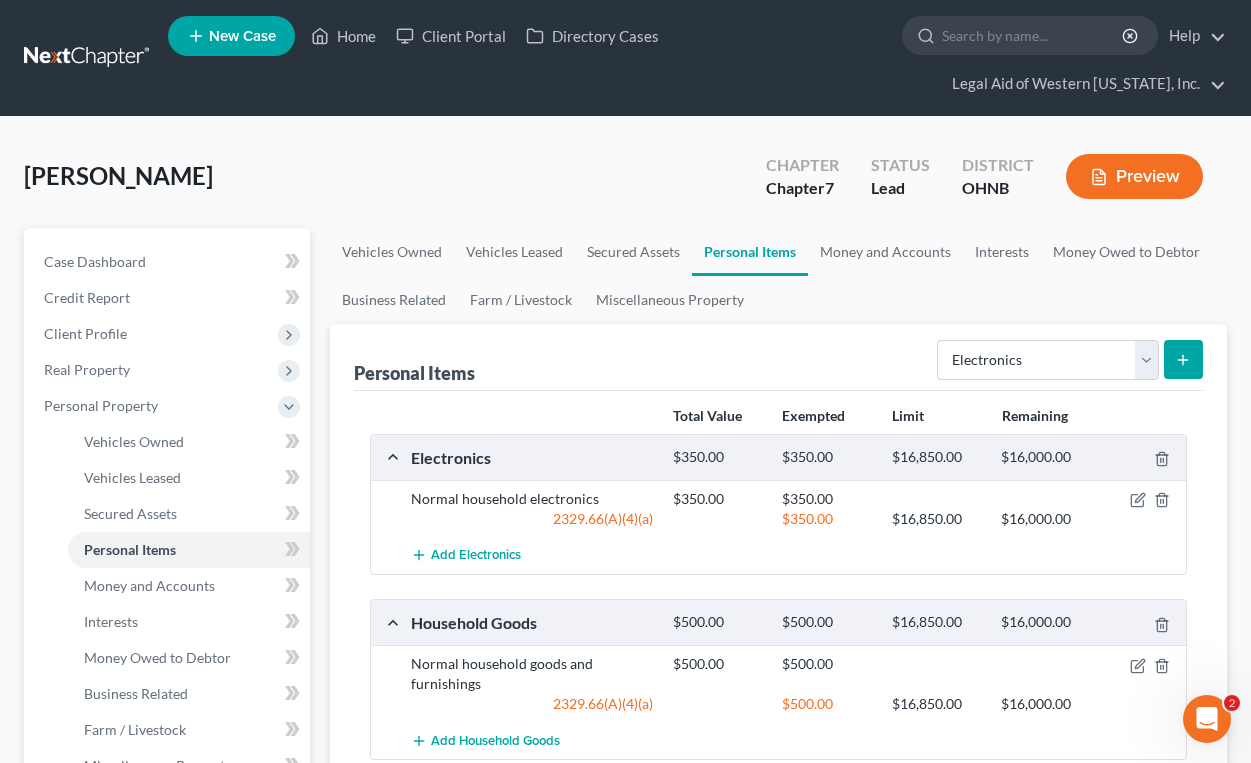 click on "Personal Items Select Item Type Clothing Collectibles Of Value Electronics Firearms Household Goods Jewelry Other Pet(s) Sports & Hobby Equipment" at bounding box center (778, 357) 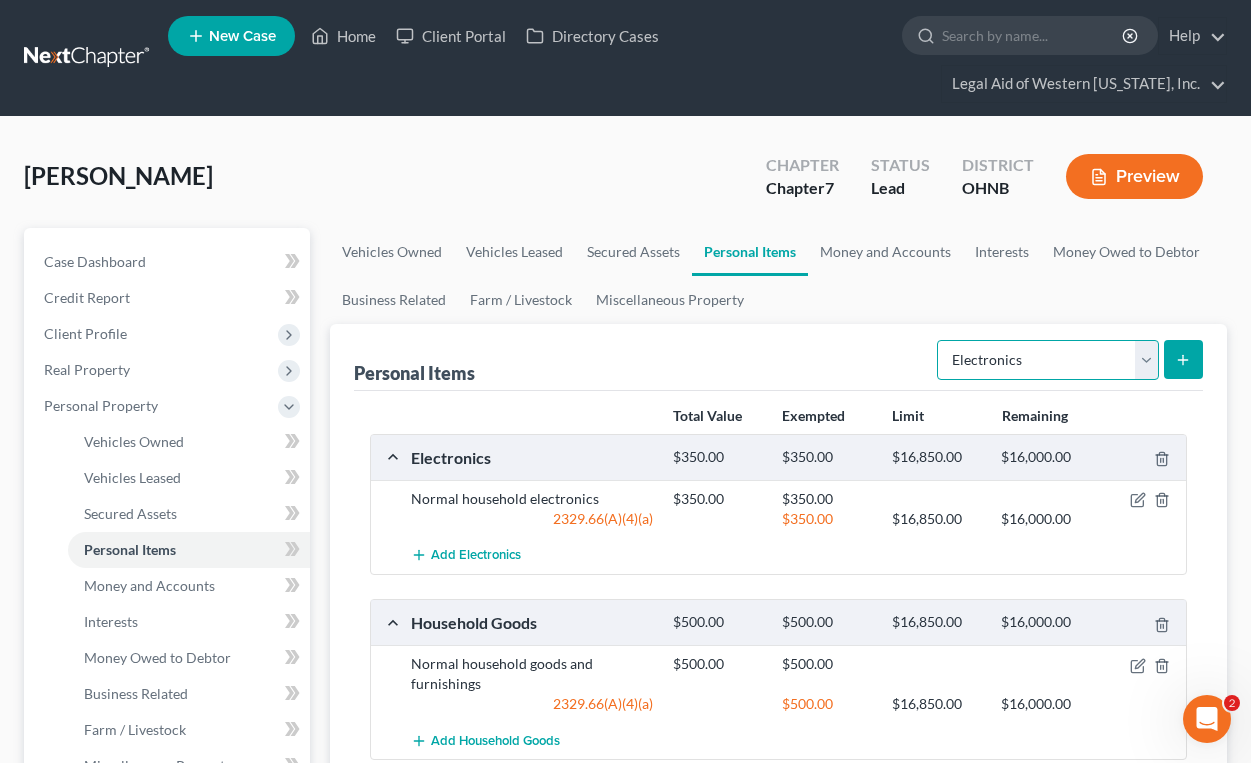 click on "Select Item Type Clothing Collectibles Of Value Electronics Firearms Household Goods Jewelry Other Pet(s) Sports & Hobby Equipment" at bounding box center [1048, 360] 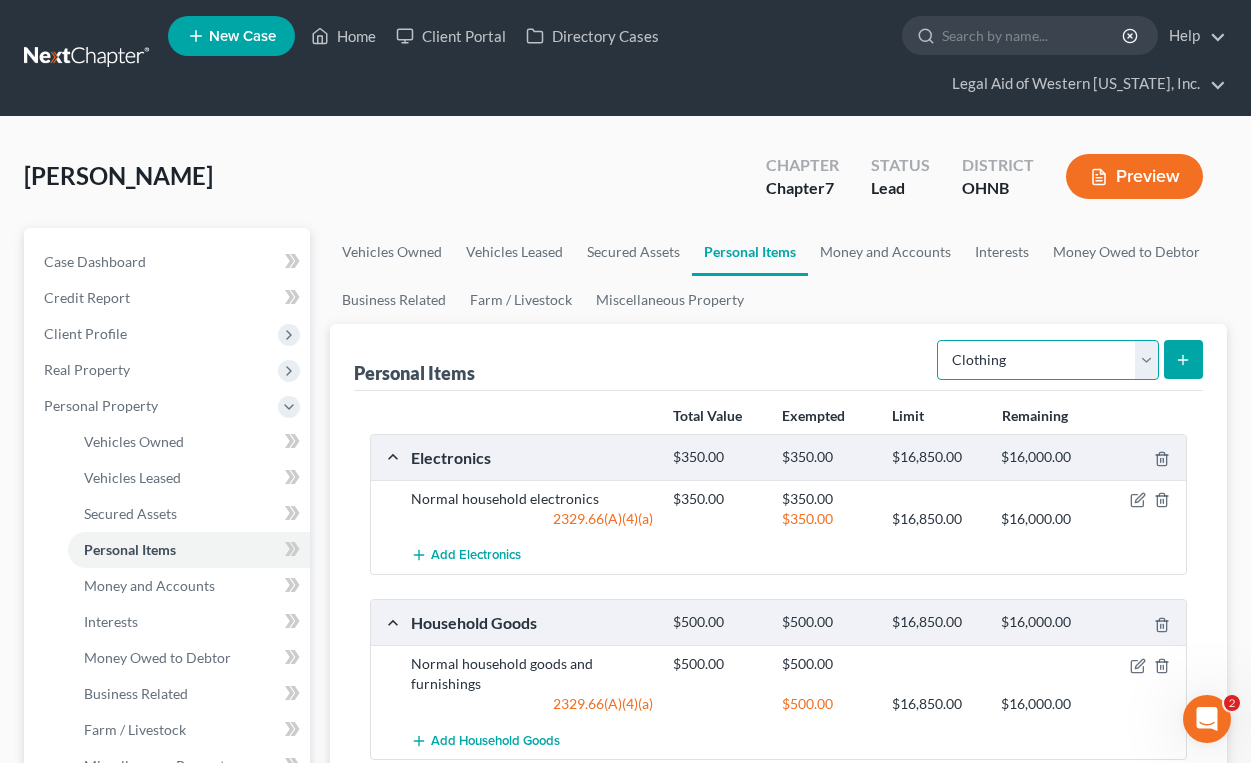 click on "Select Item Type Clothing Collectibles Of Value Electronics Firearms Household Goods Jewelry Other Pet(s) Sports & Hobby Equipment" at bounding box center (1048, 360) 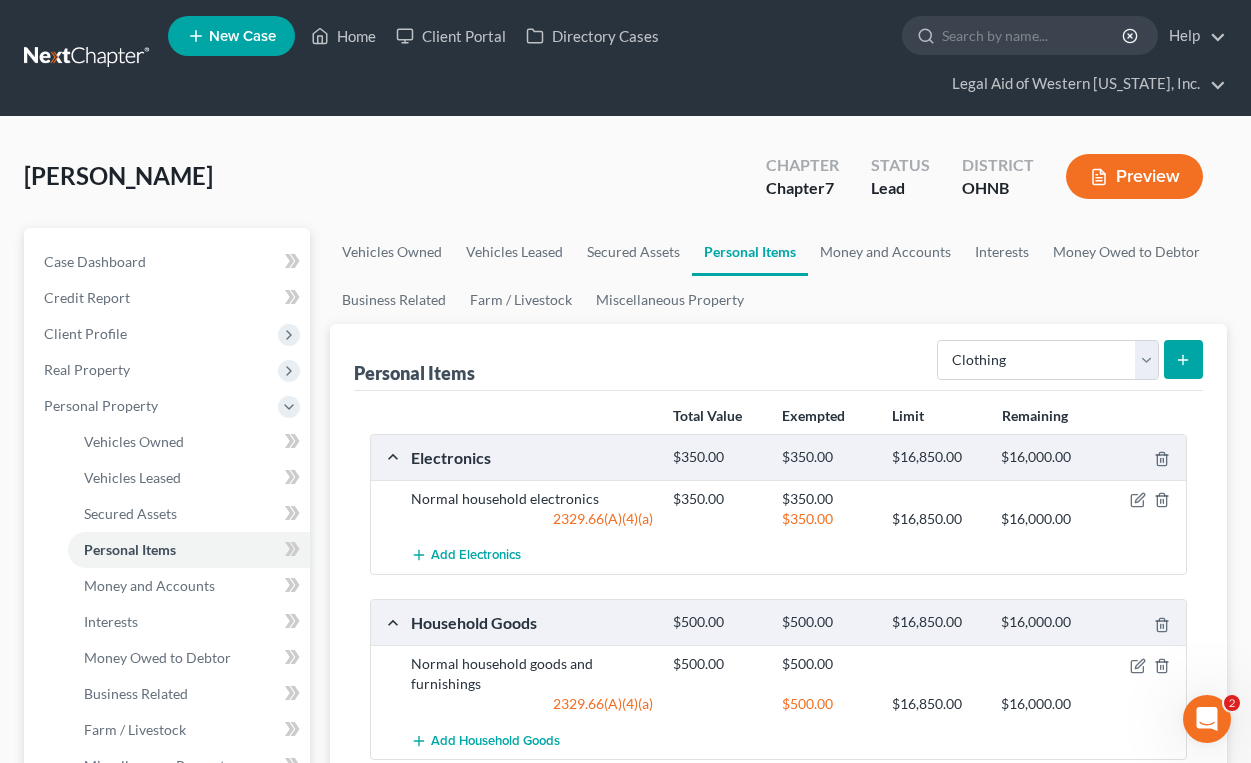 click 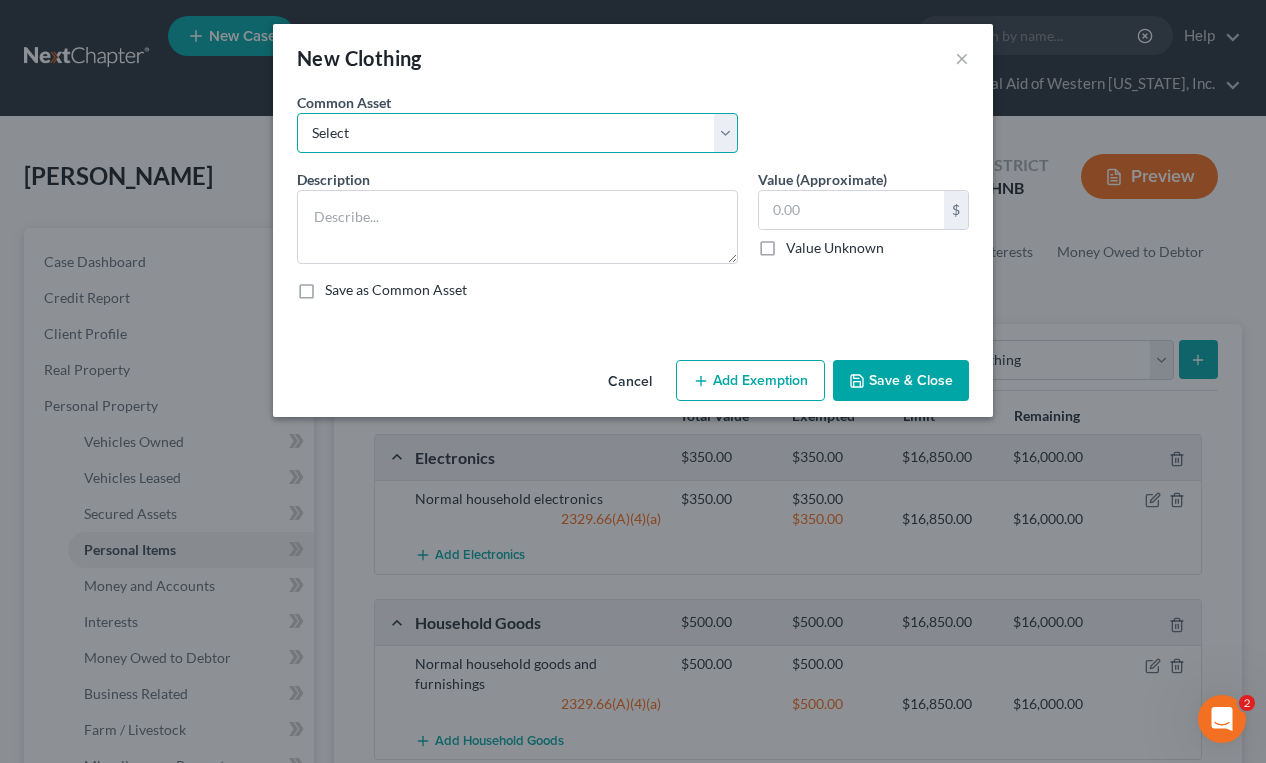 click on "Select Personal Clothing" at bounding box center [517, 133] 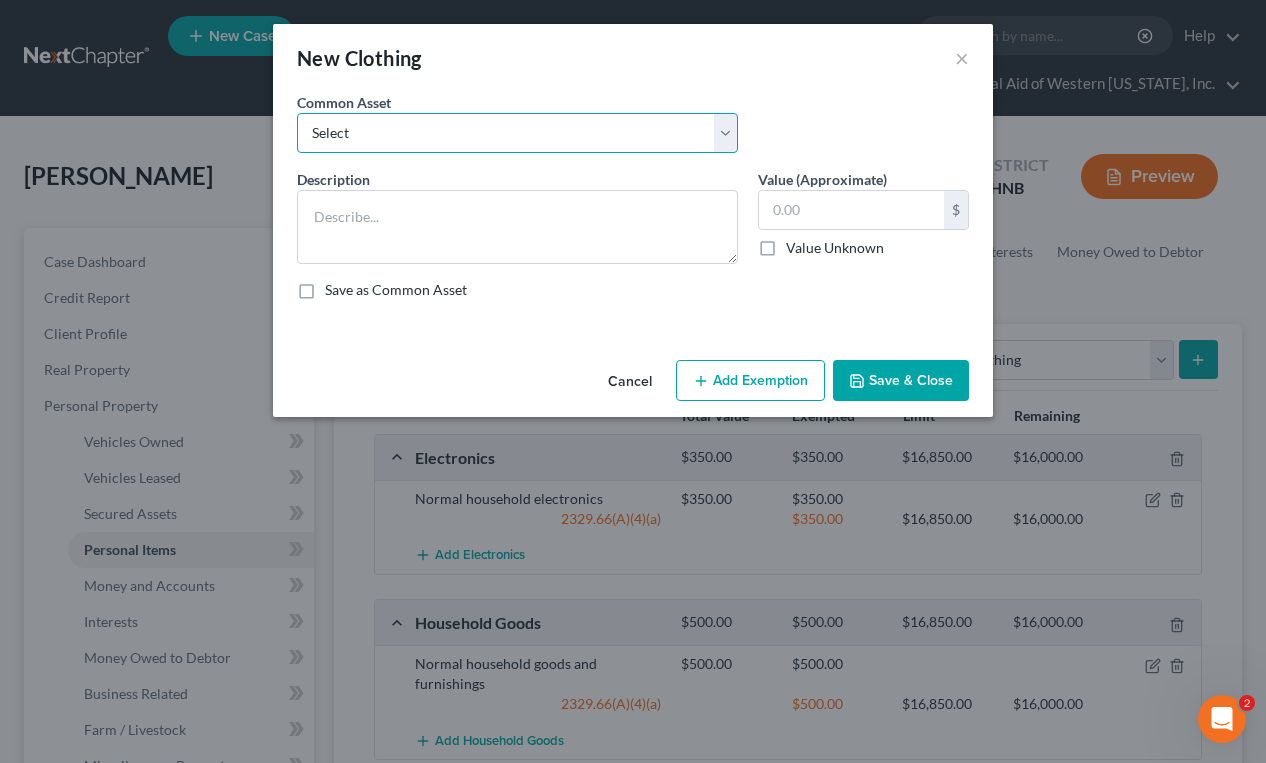 select on "0" 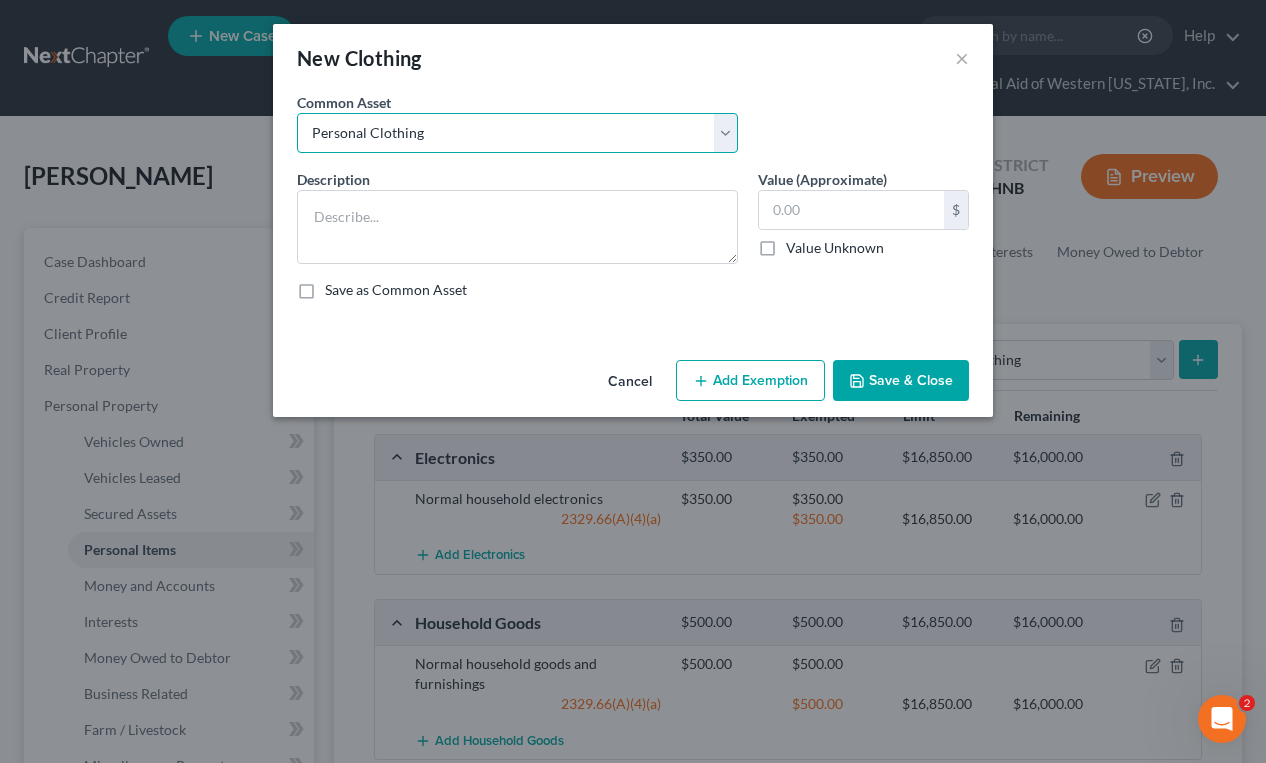 click on "Select Personal Clothing" at bounding box center [517, 133] 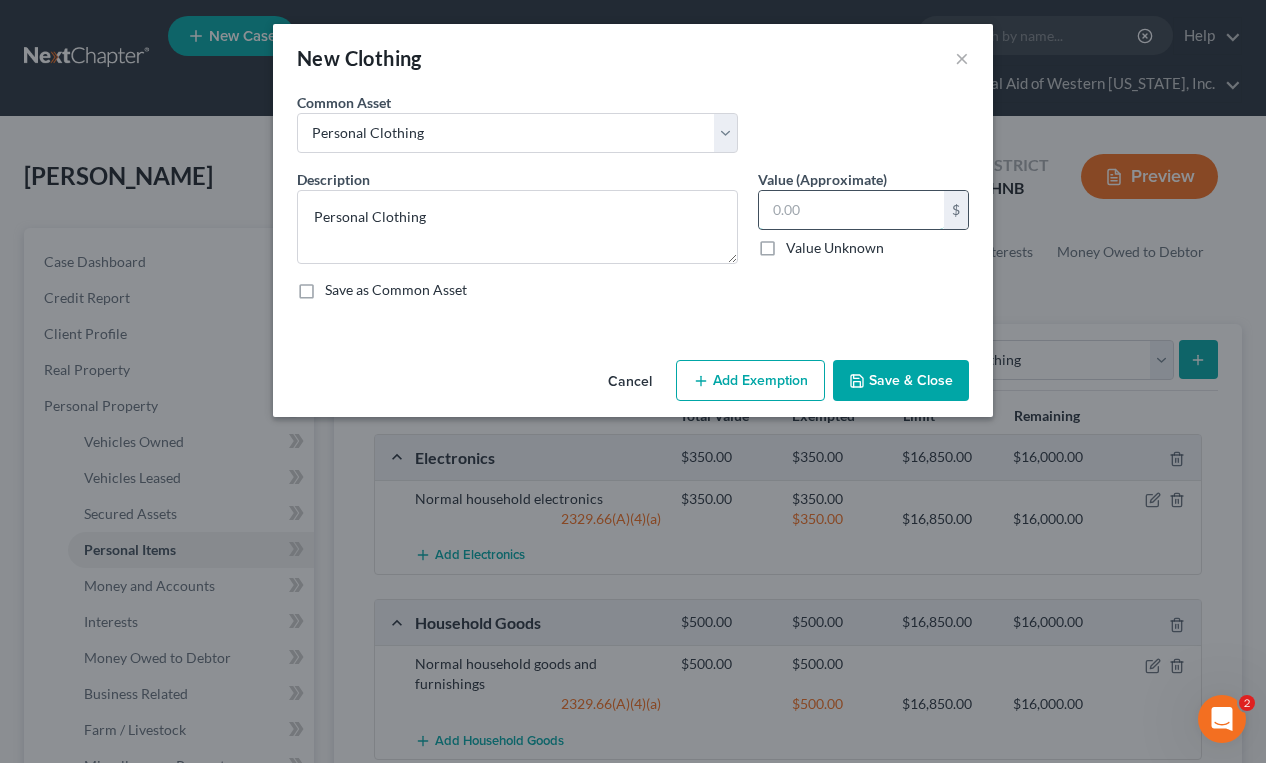 drag, startPoint x: 853, startPoint y: 224, endPoint x: 779, endPoint y: 219, distance: 74.168724 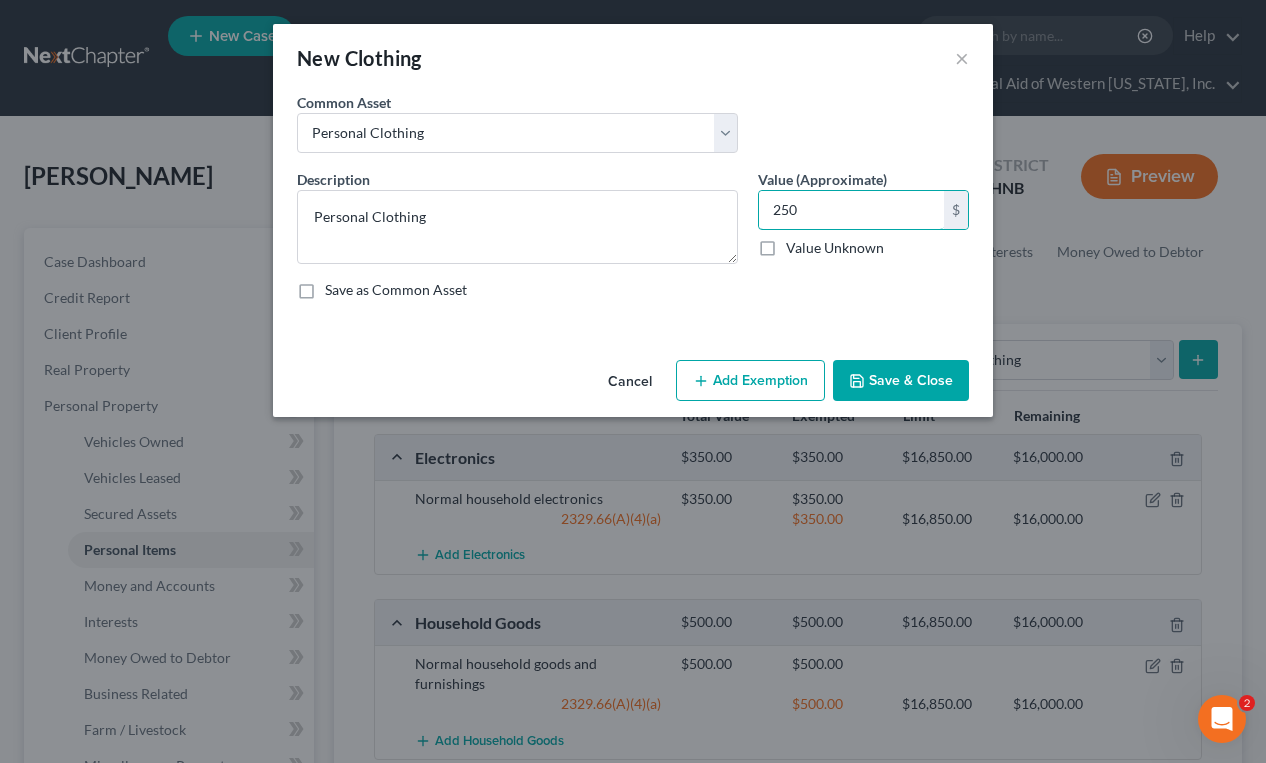type on "250" 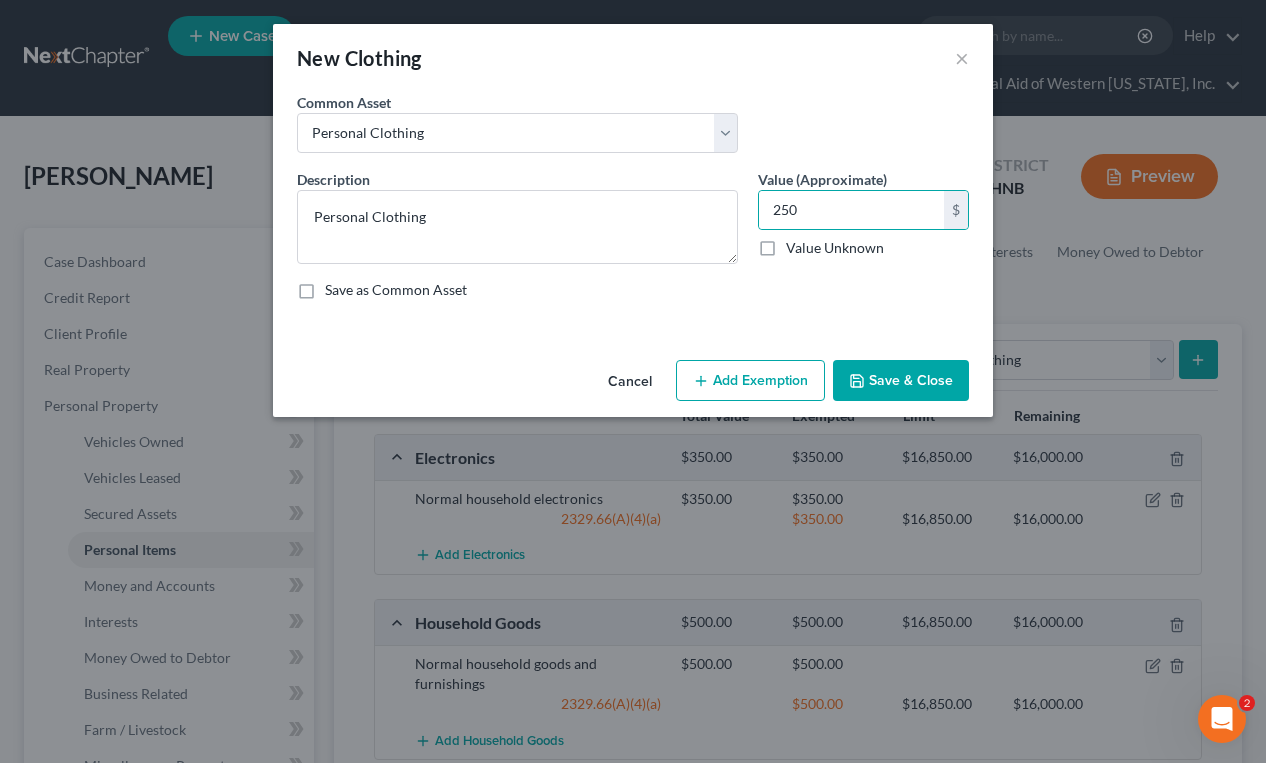 click on "Add Exemption" at bounding box center (750, 381) 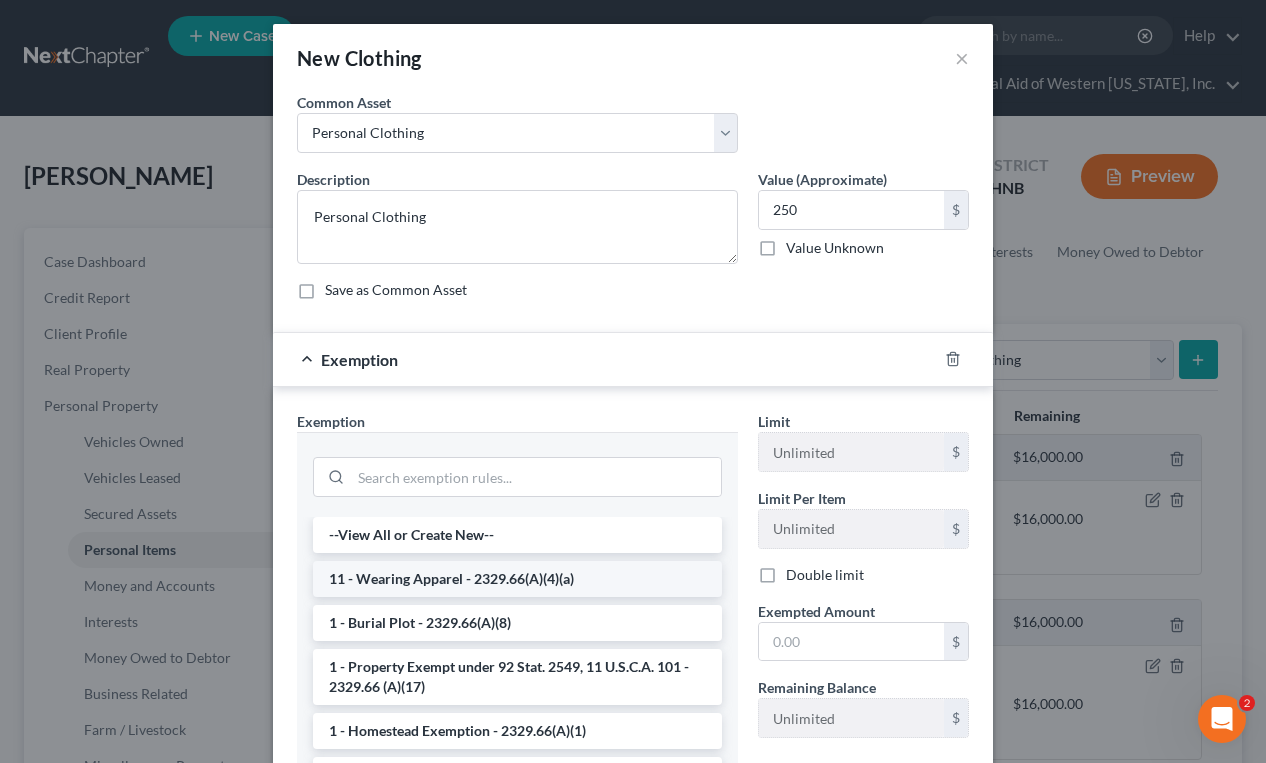 click on "11 - Wearing Apparel - 2329.66(A)(4)(a)" at bounding box center [517, 579] 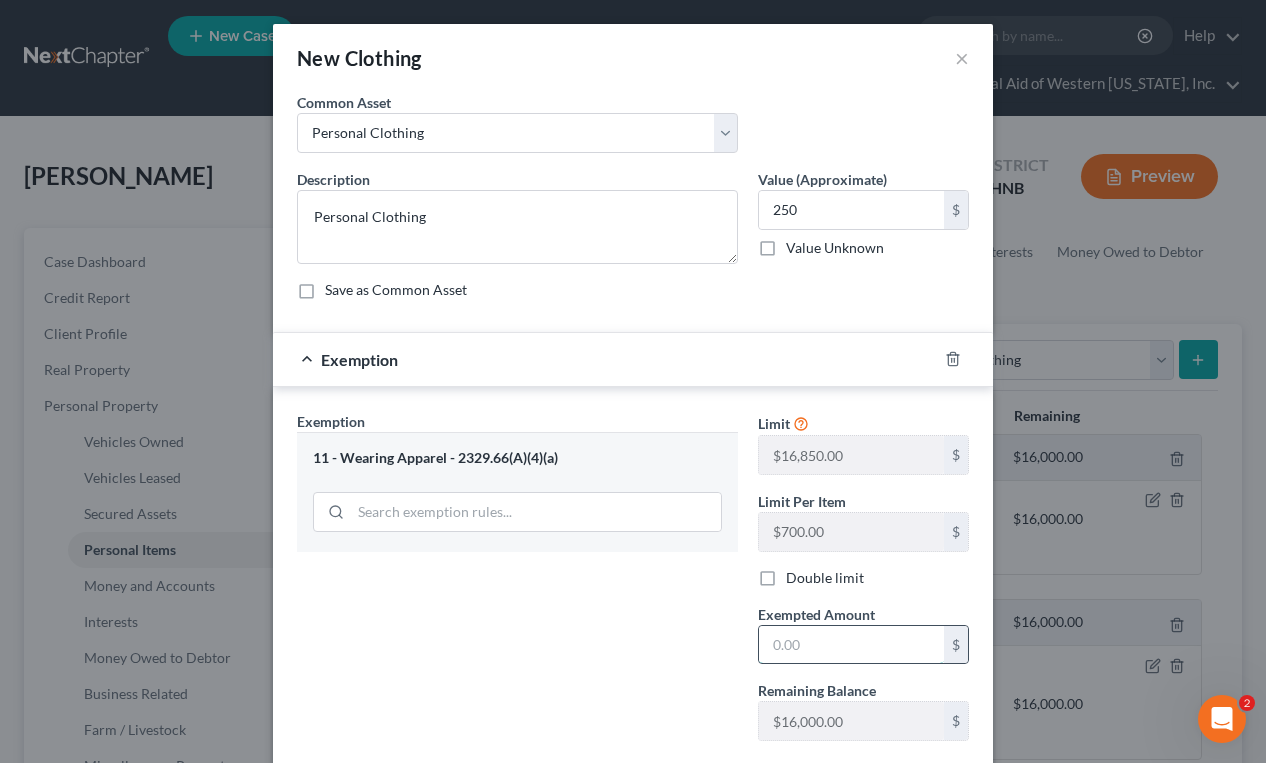 click at bounding box center (851, 645) 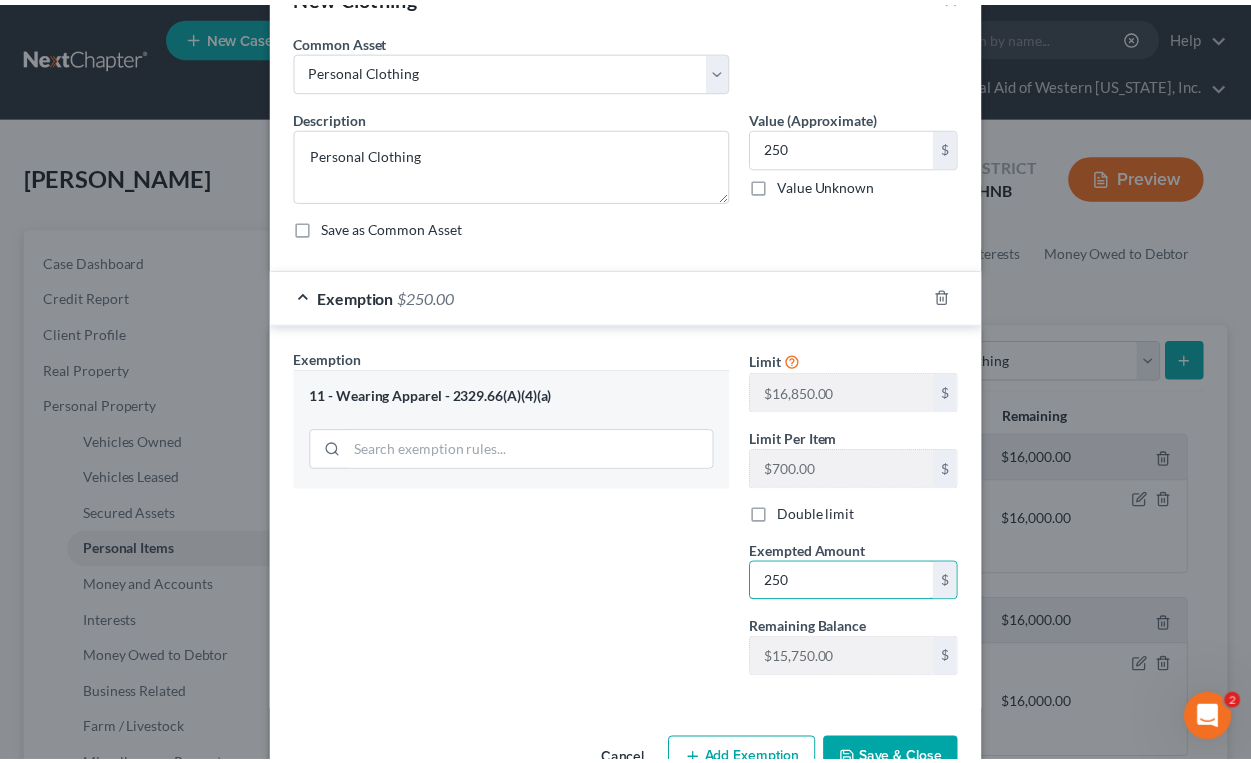 scroll, scrollTop: 121, scrollLeft: 0, axis: vertical 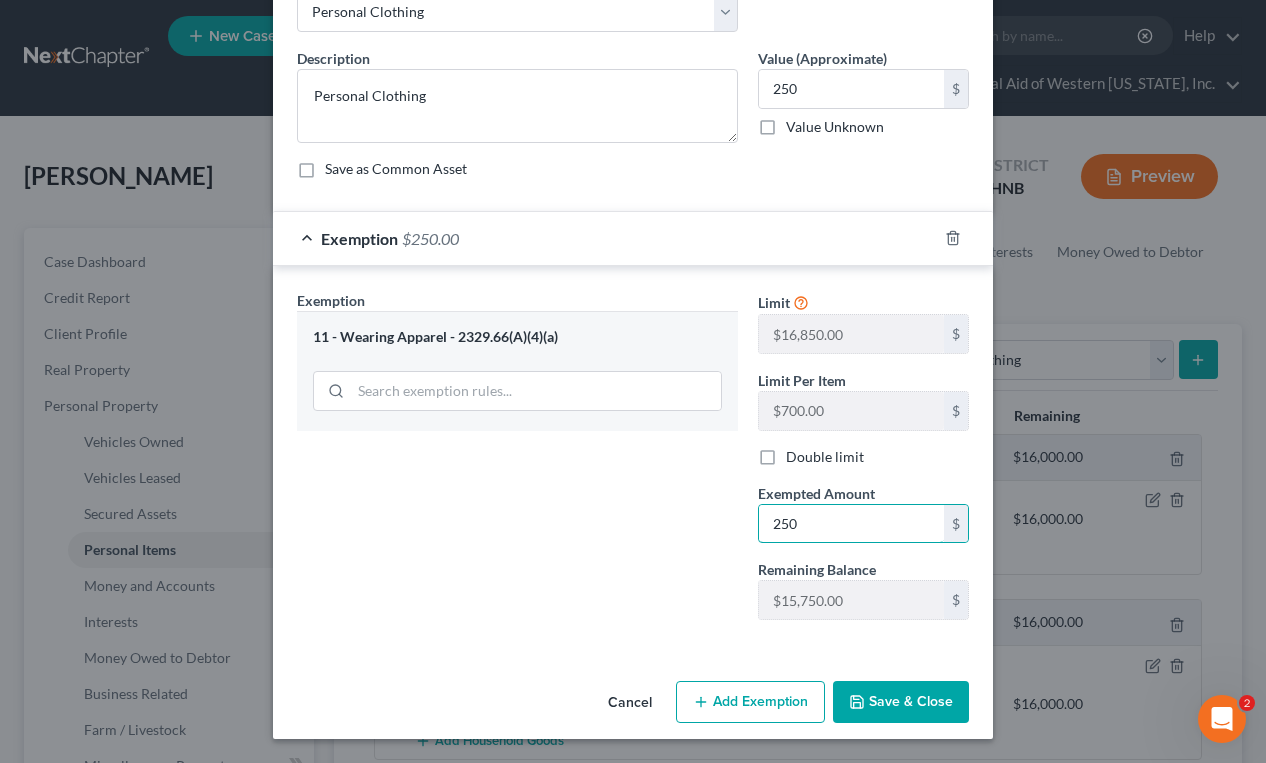 type on "250" 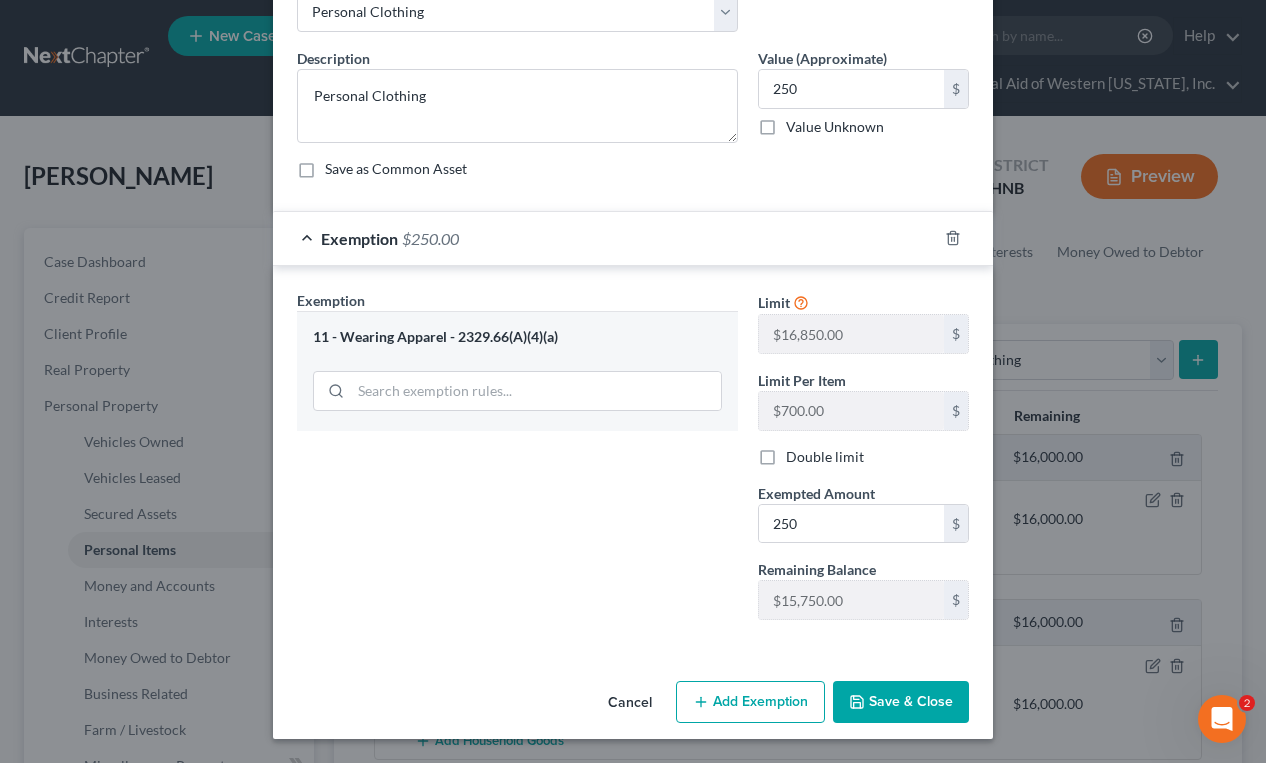 click on "Save & Close" at bounding box center (901, 702) 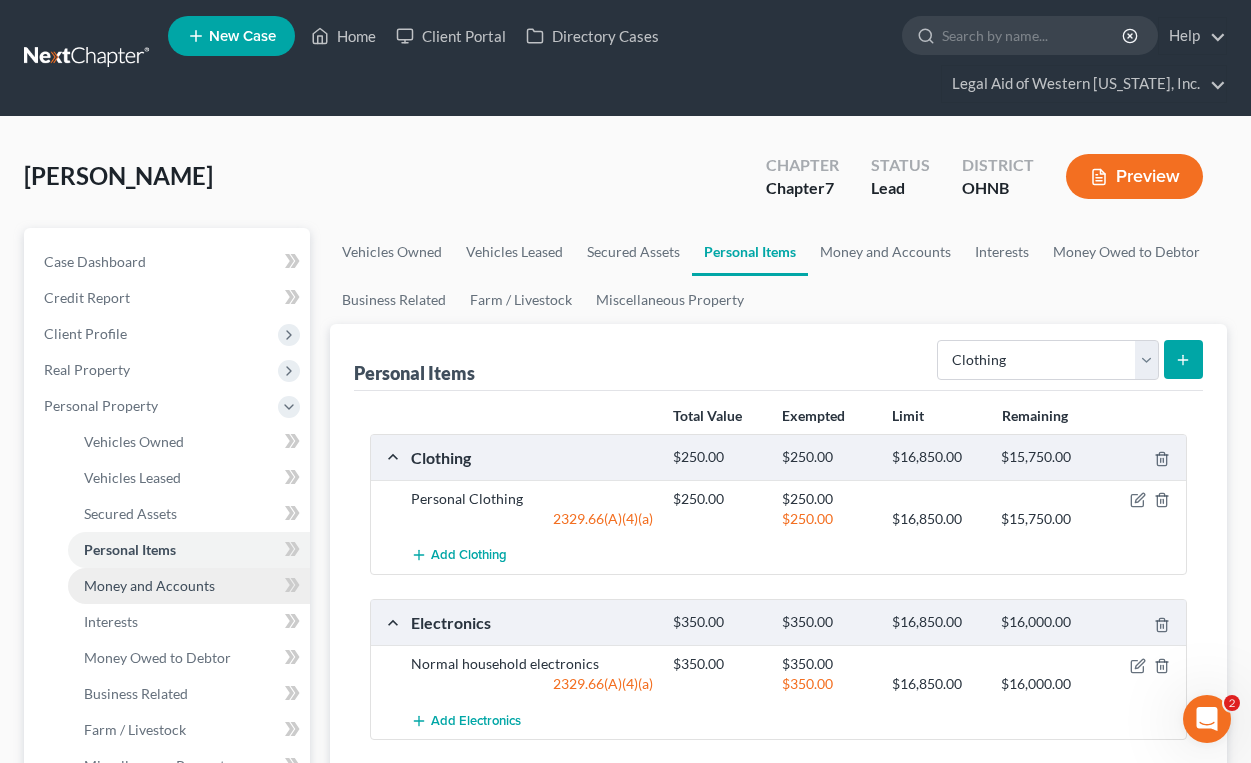 click on "Money and Accounts" at bounding box center (149, 585) 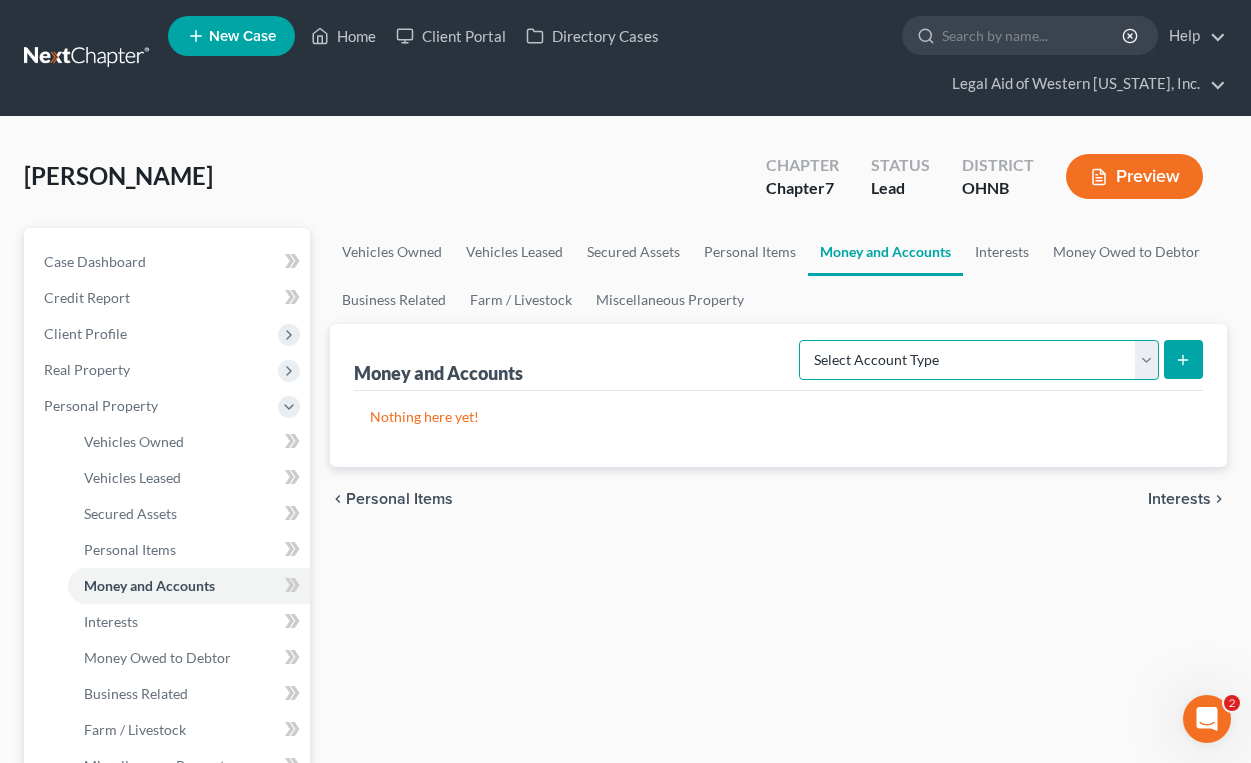 click on "Select Account Type Brokerage Cash on Hand Certificates of Deposit Checking Account Money Market Other (Credit Union, Health Savings Account, etc) Safe Deposit Box Savings Account Security Deposits or Prepayments" at bounding box center [979, 360] 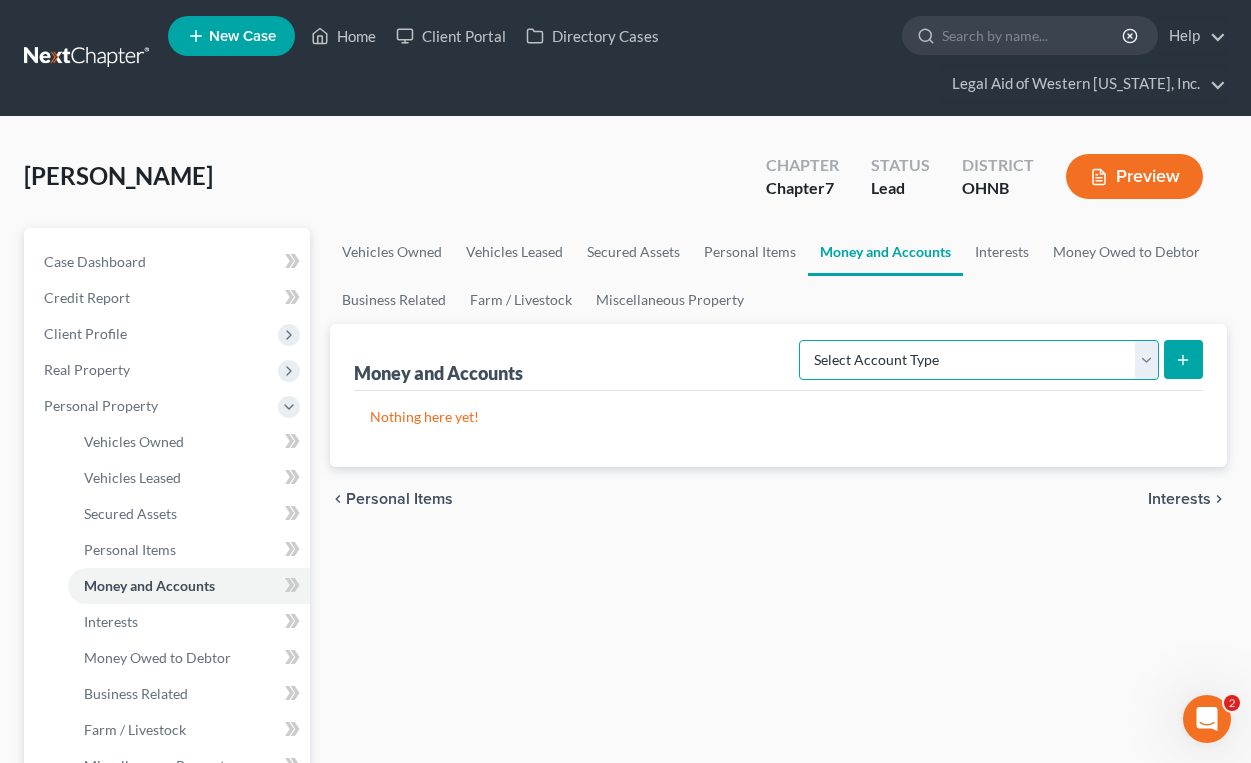 select on "checking" 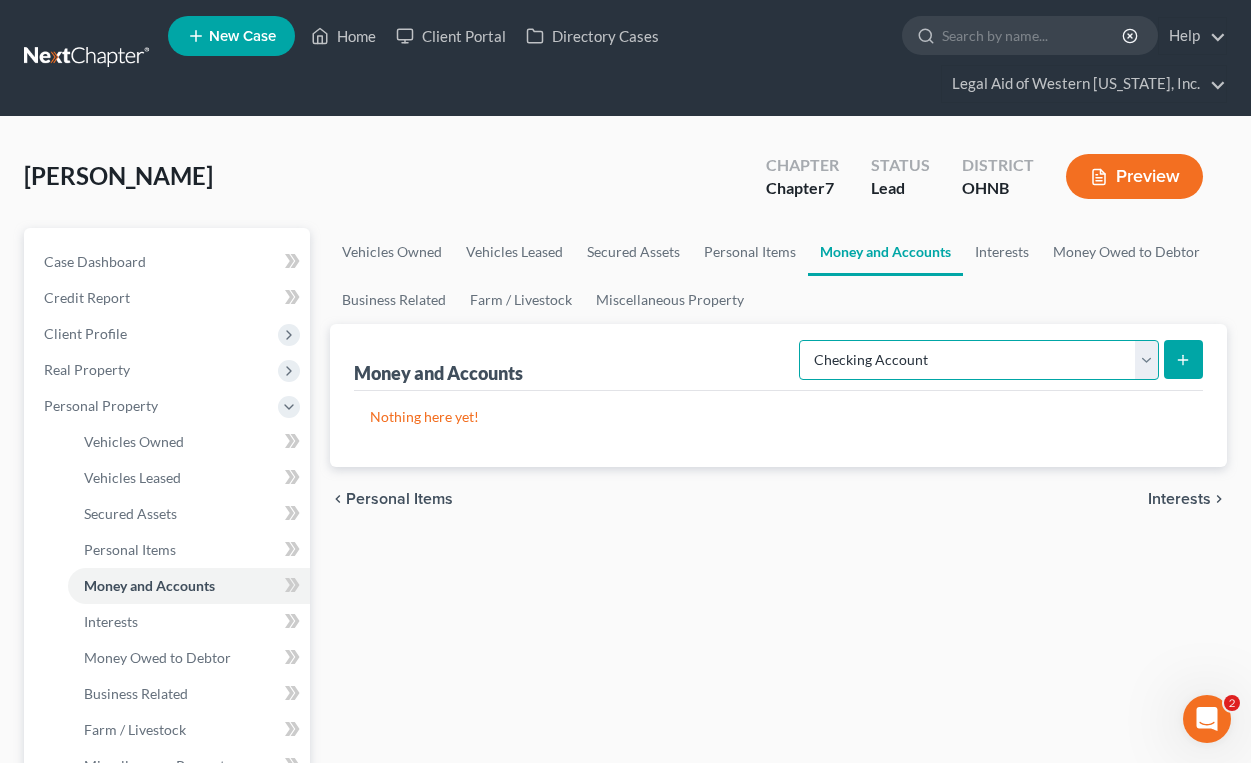 click on "Select Account Type Brokerage Cash on Hand Certificates of Deposit Checking Account Money Market Other (Credit Union, Health Savings Account, etc) Safe Deposit Box Savings Account Security Deposits or Prepayments" at bounding box center [979, 360] 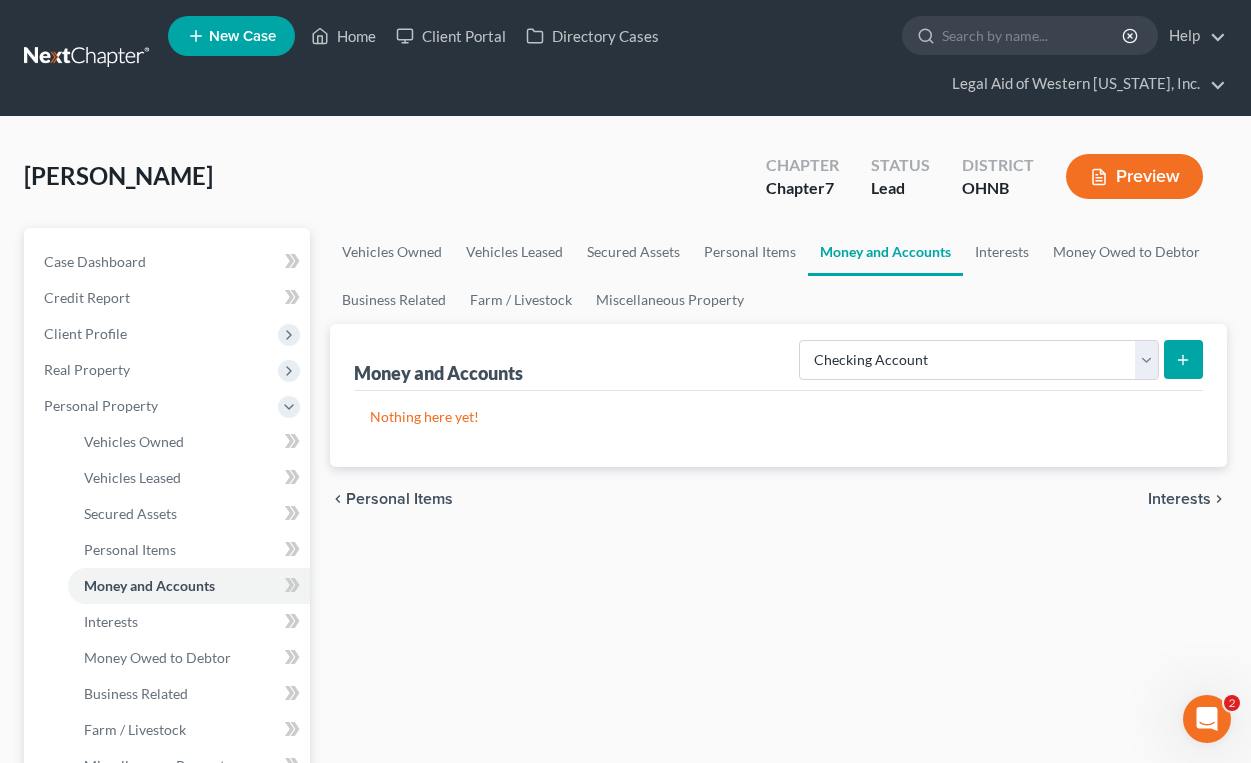 click 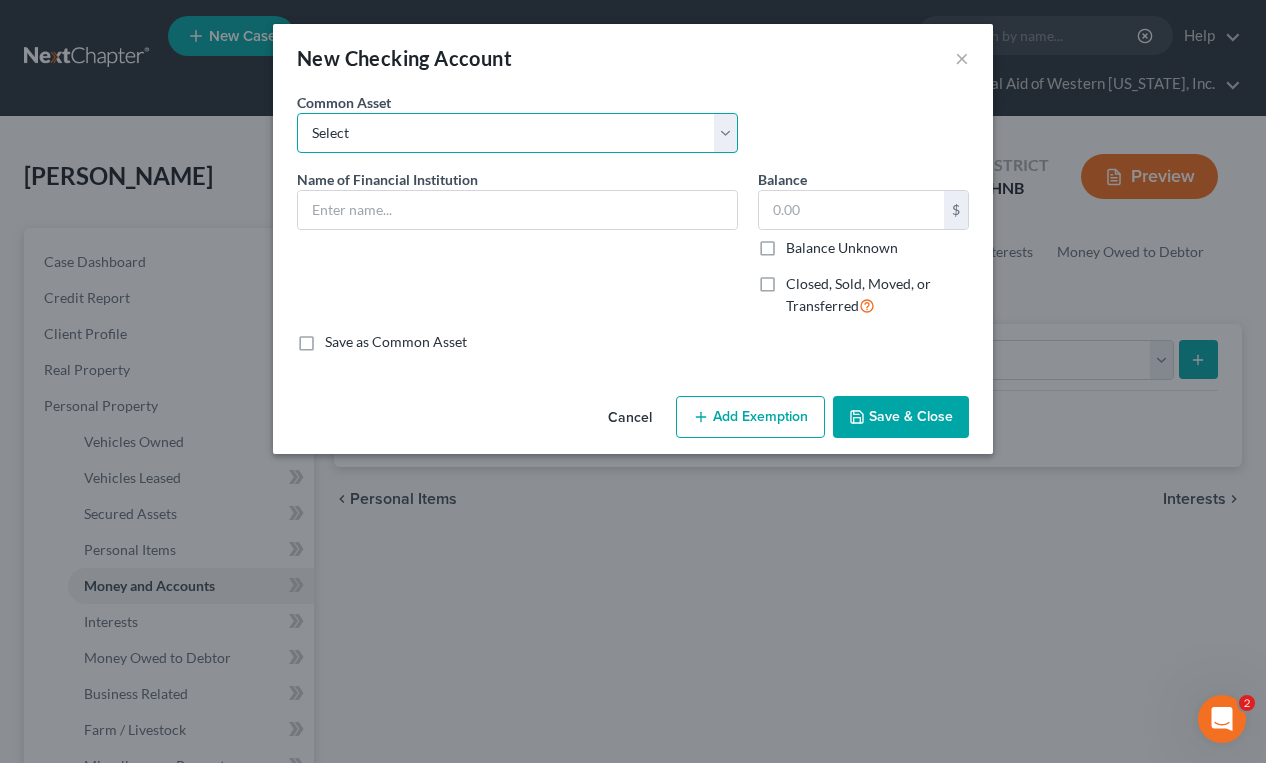 click on "Select Chime Glass City Federal Credit Union Fifth Third Bank University of Toledo Federal Credit Union Directions Credit Union Toledo Urban Federal Credit Union ProMedica Federal Credit Union Jeep Country Federal Credit Union Woodforest Bank Huntington Bank Citizens Bank Chase PNC Bank KeyBank Sun Federal Credit Union Cash App Apple Pay PayPal Credit [DATE] Capital One [PERSON_NAME] Credit Union" at bounding box center (517, 133) 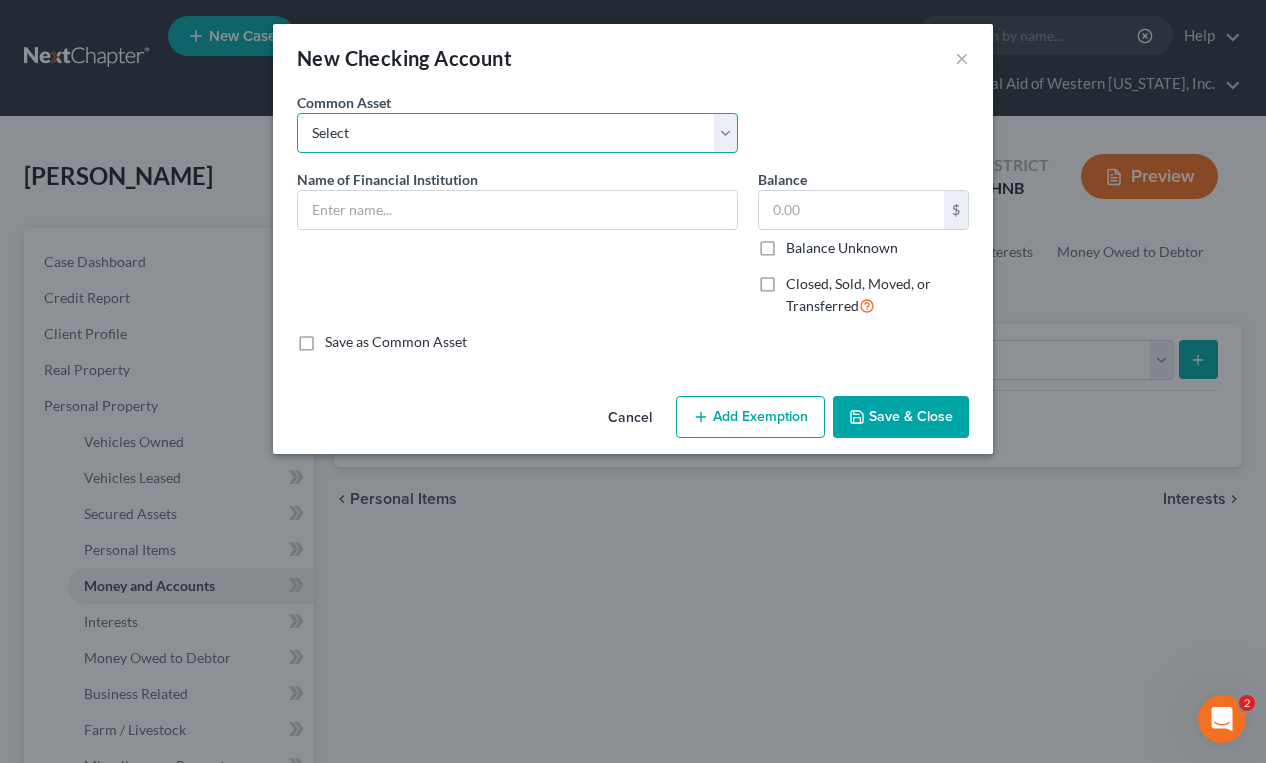 select on "2" 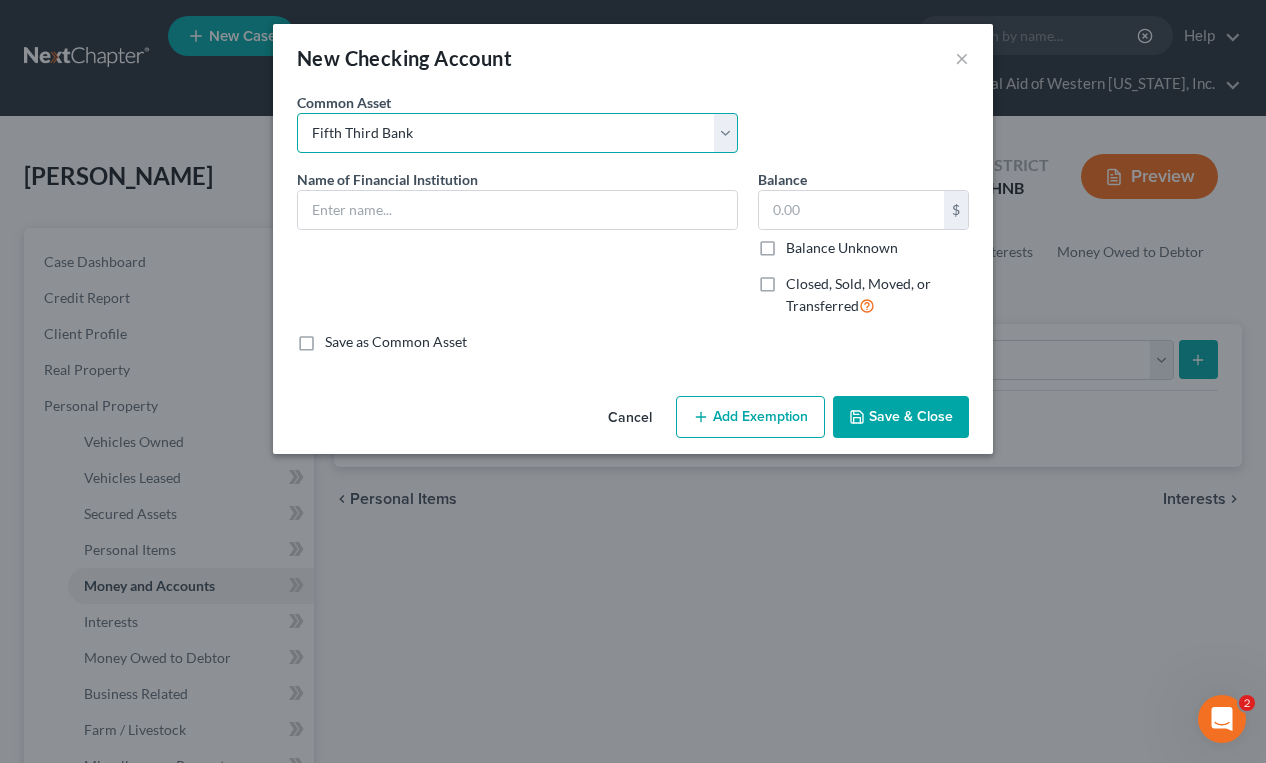 click on "Select Chime Glass City Federal Credit Union Fifth Third Bank University of Toledo Federal Credit Union Directions Credit Union Toledo Urban Federal Credit Union ProMedica Federal Credit Union Jeep Country Federal Credit Union Woodforest Bank Huntington Bank Citizens Bank Chase PNC Bank KeyBank Sun Federal Credit Union Cash App Apple Pay PayPal Credit [DATE] Capital One [PERSON_NAME] Credit Union" at bounding box center (517, 133) 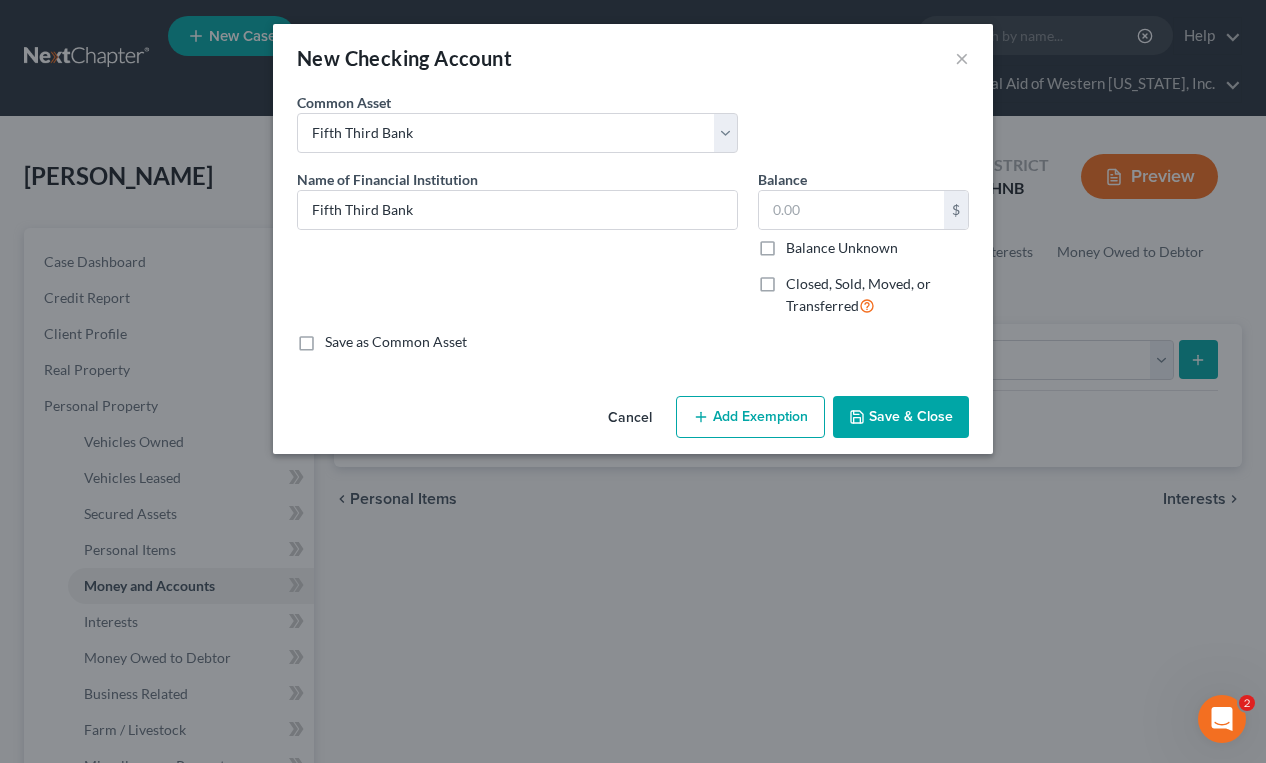 click on "Save & Close" at bounding box center (901, 417) 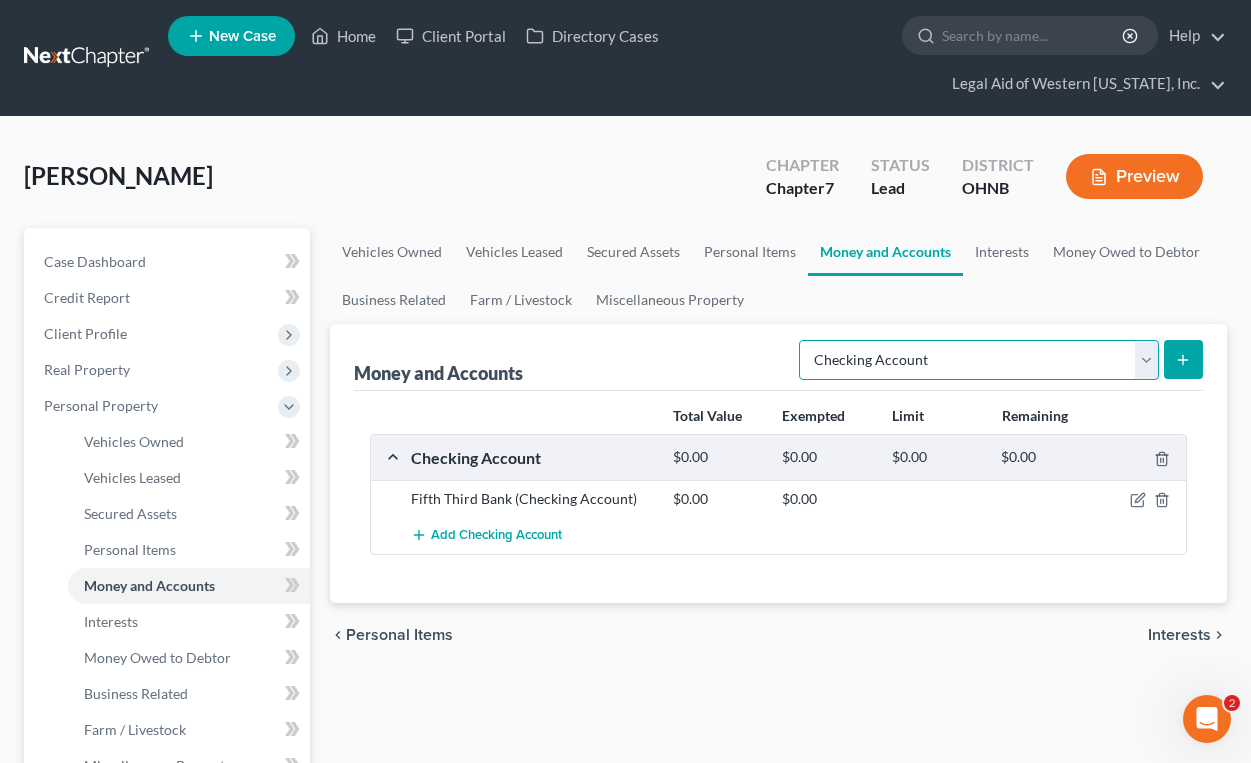 click on "Select Account Type Brokerage Cash on Hand Certificates of Deposit Checking Account Money Market Other (Credit Union, Health Savings Account, etc) Safe Deposit Box Savings Account Security Deposits or Prepayments" at bounding box center (979, 360) 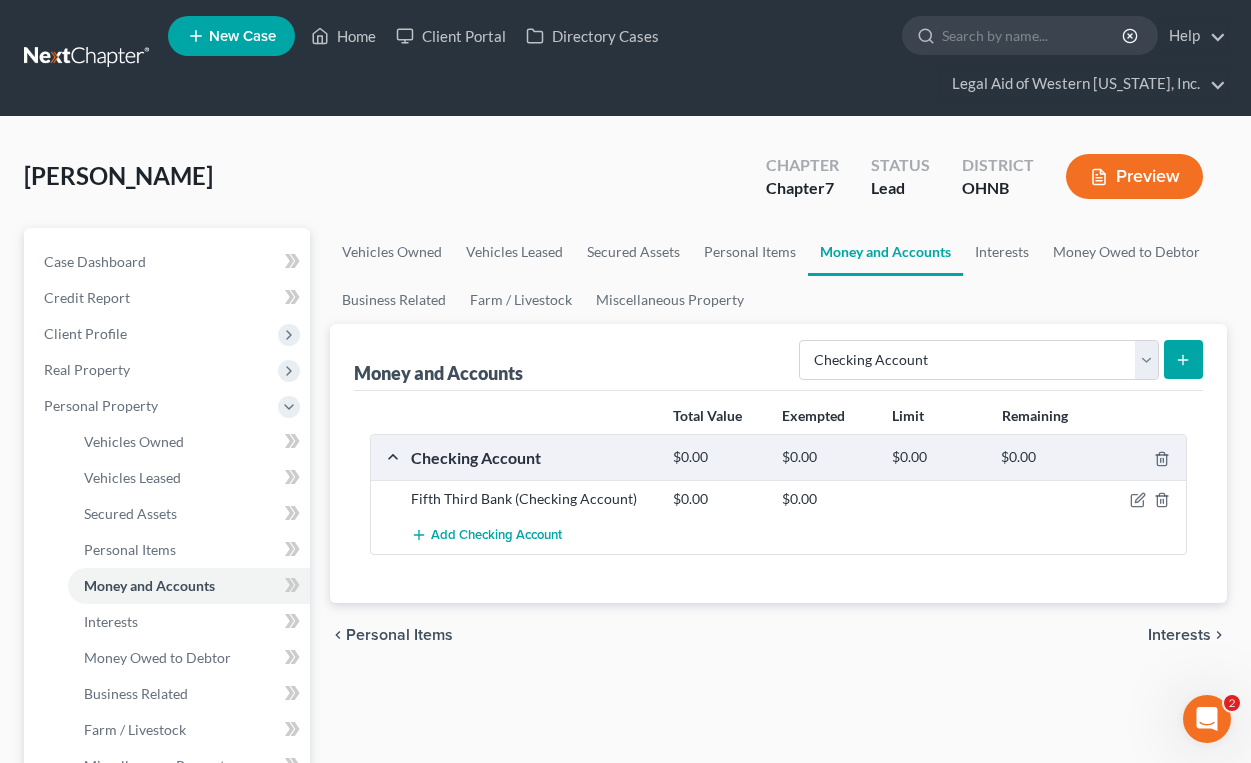 click 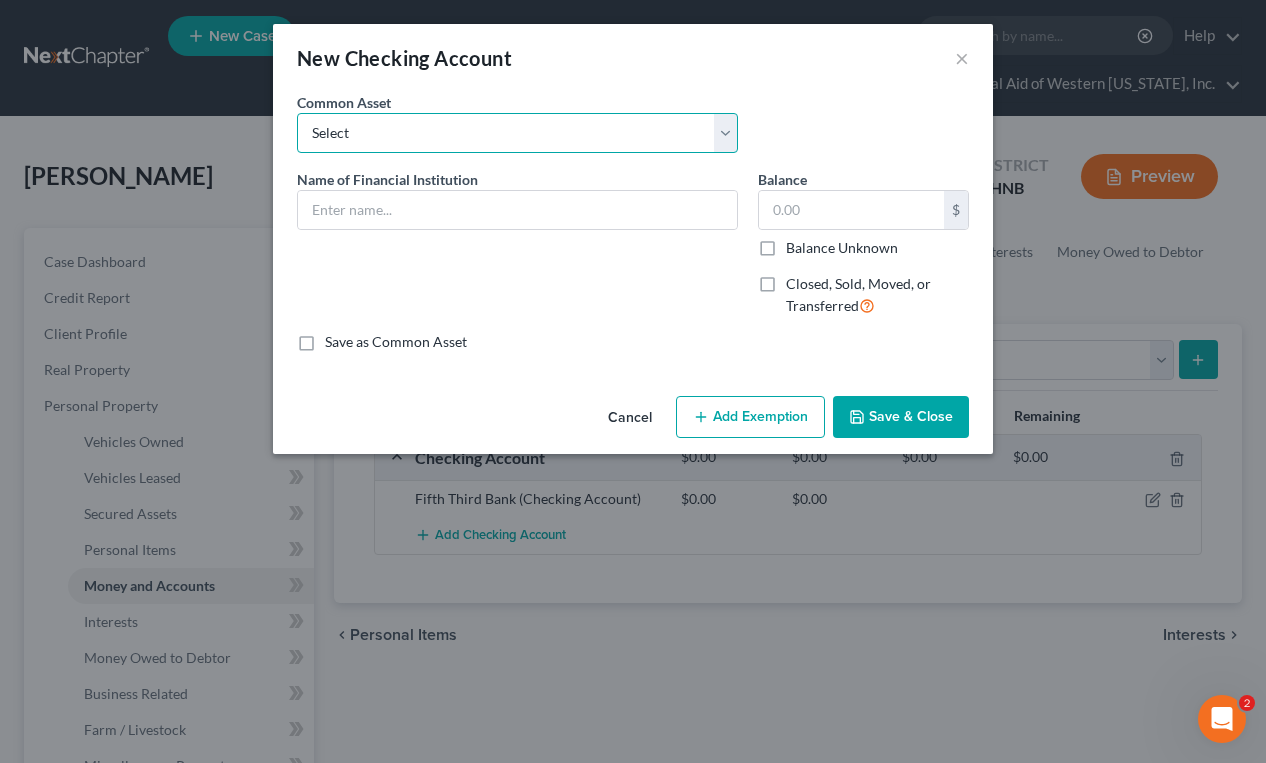 click on "Select Chime Glass City Federal Credit Union Fifth Third Bank University of Toledo Federal Credit Union Directions Credit Union Toledo Urban Federal Credit Union ProMedica Federal Credit Union Jeep Country Federal Credit Union Woodforest Bank Huntington Bank Citizens Bank Chase PNC Bank KeyBank Sun Federal Credit Union Cash App Apple Pay PayPal Credit [DATE] Capital One [PERSON_NAME] Credit Union" at bounding box center (517, 133) 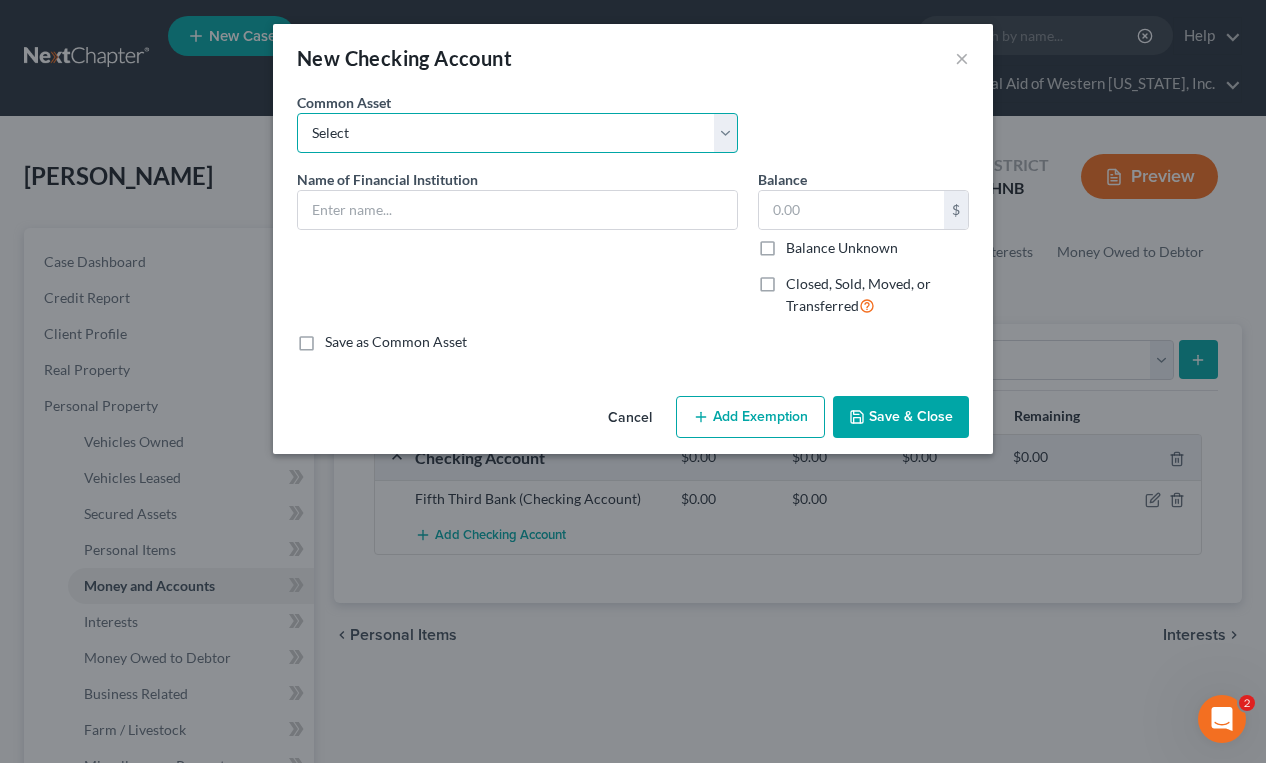 select on "9" 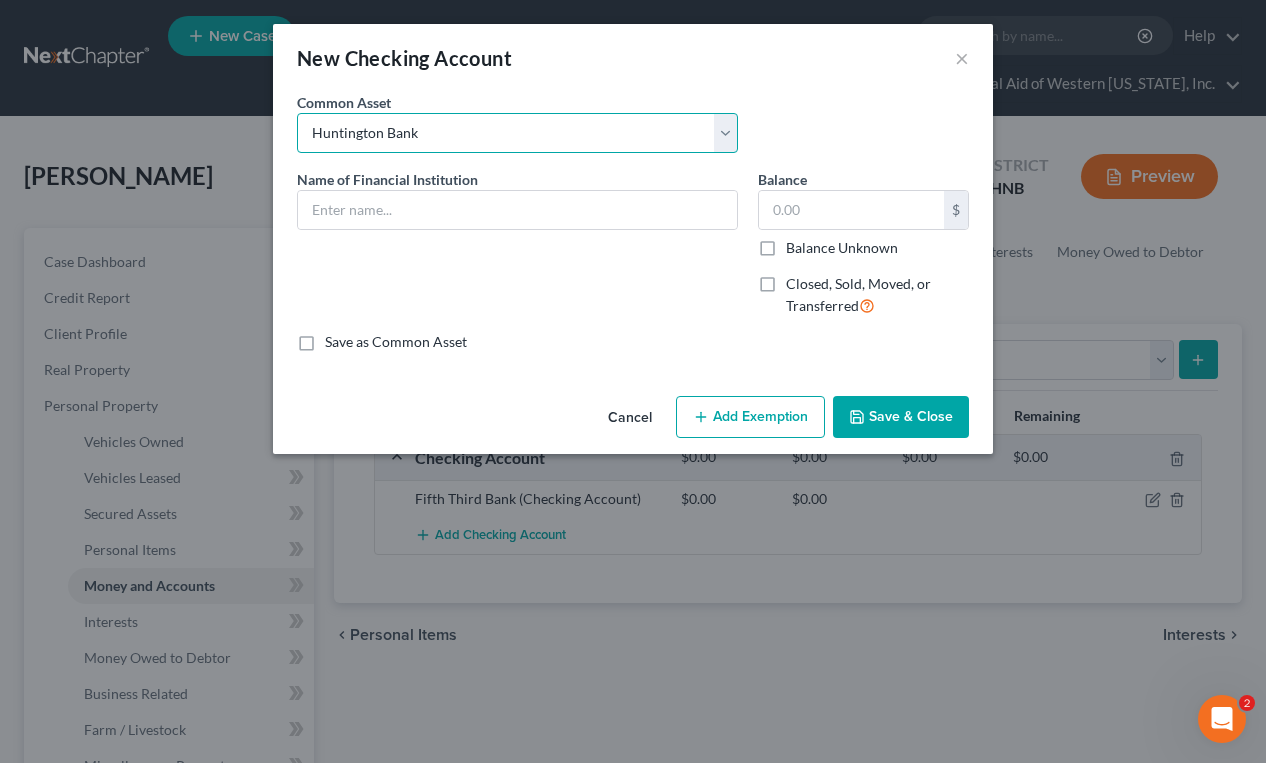 click on "Select Chime Glass City Federal Credit Union Fifth Third Bank University of Toledo Federal Credit Union Directions Credit Union Toledo Urban Federal Credit Union ProMedica Federal Credit Union Jeep Country Federal Credit Union Woodforest Bank Huntington Bank Citizens Bank Chase PNC Bank KeyBank Sun Federal Credit Union Cash App Apple Pay PayPal Credit [DATE] Capital One [PERSON_NAME] Credit Union" at bounding box center (517, 133) 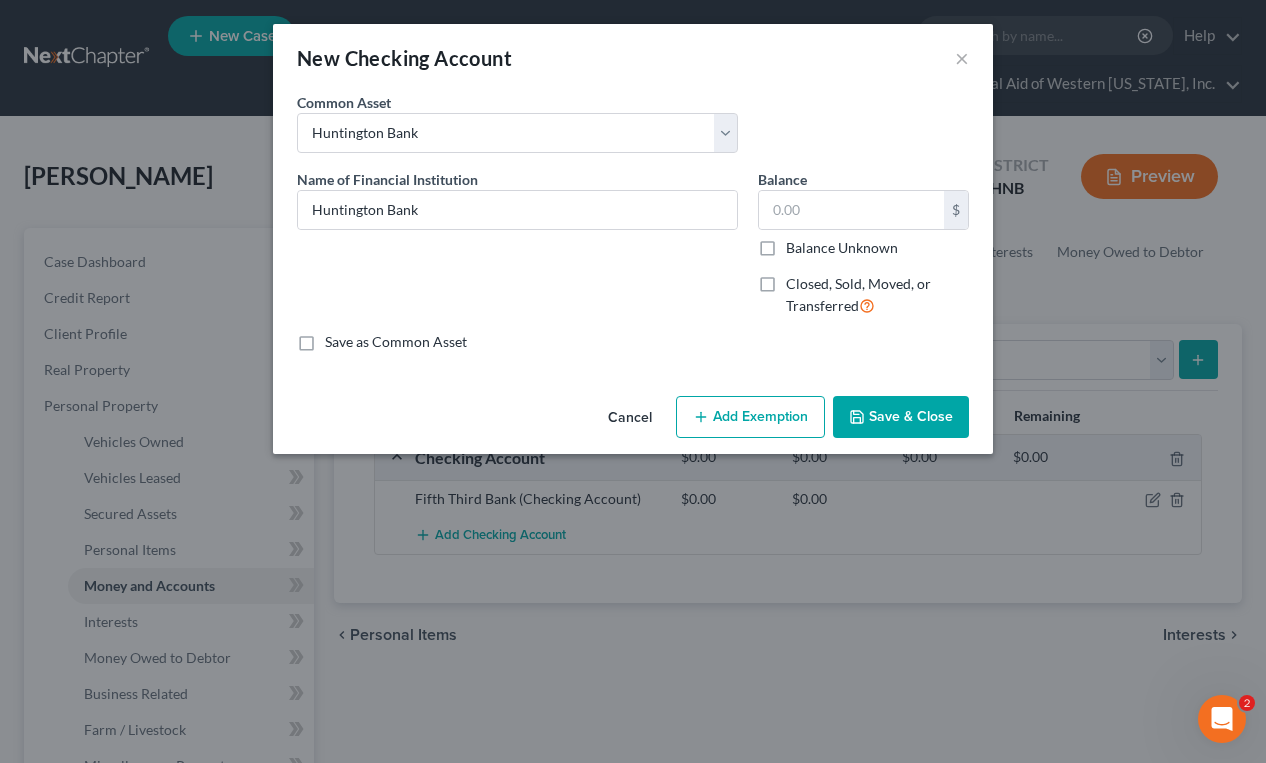 click on "Save & Close" at bounding box center [901, 417] 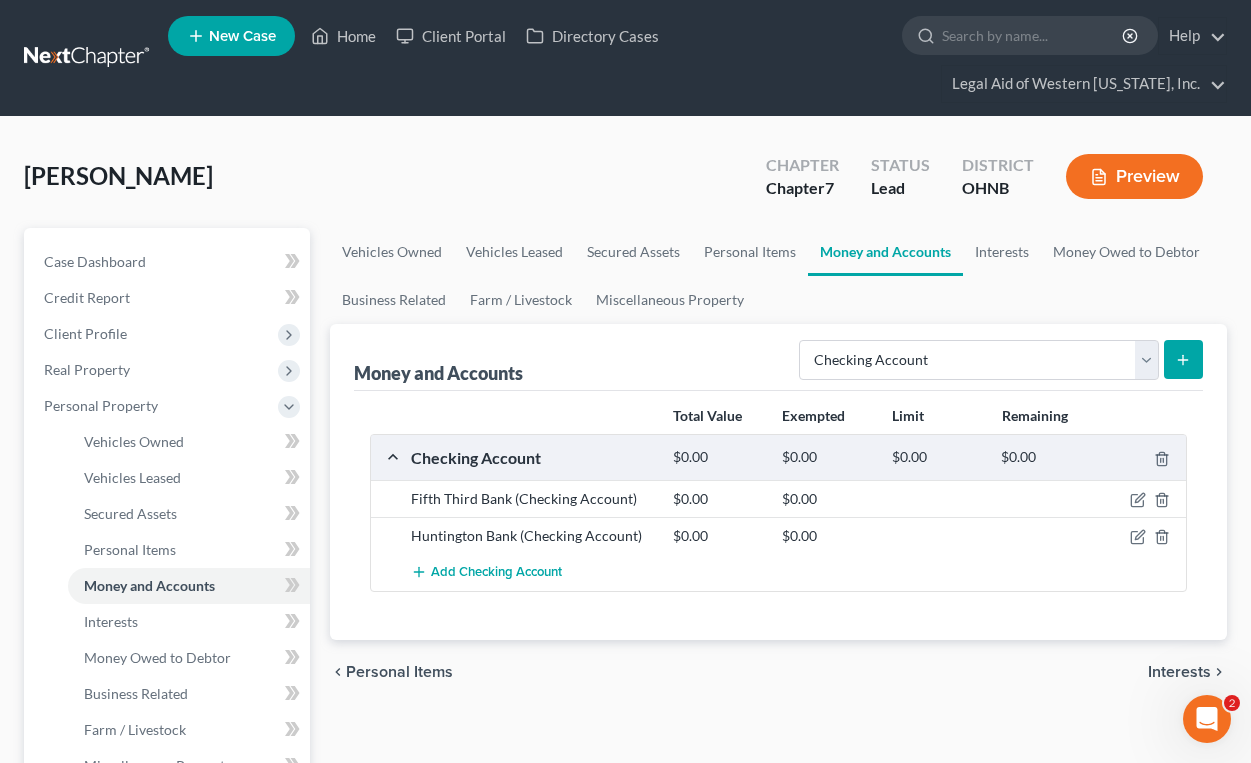 click on "[PERSON_NAME] Upgraded Chapter Chapter  7 Status [GEOGRAPHIC_DATA] [GEOGRAPHIC_DATA] [GEOGRAPHIC_DATA]" at bounding box center [625, 184] 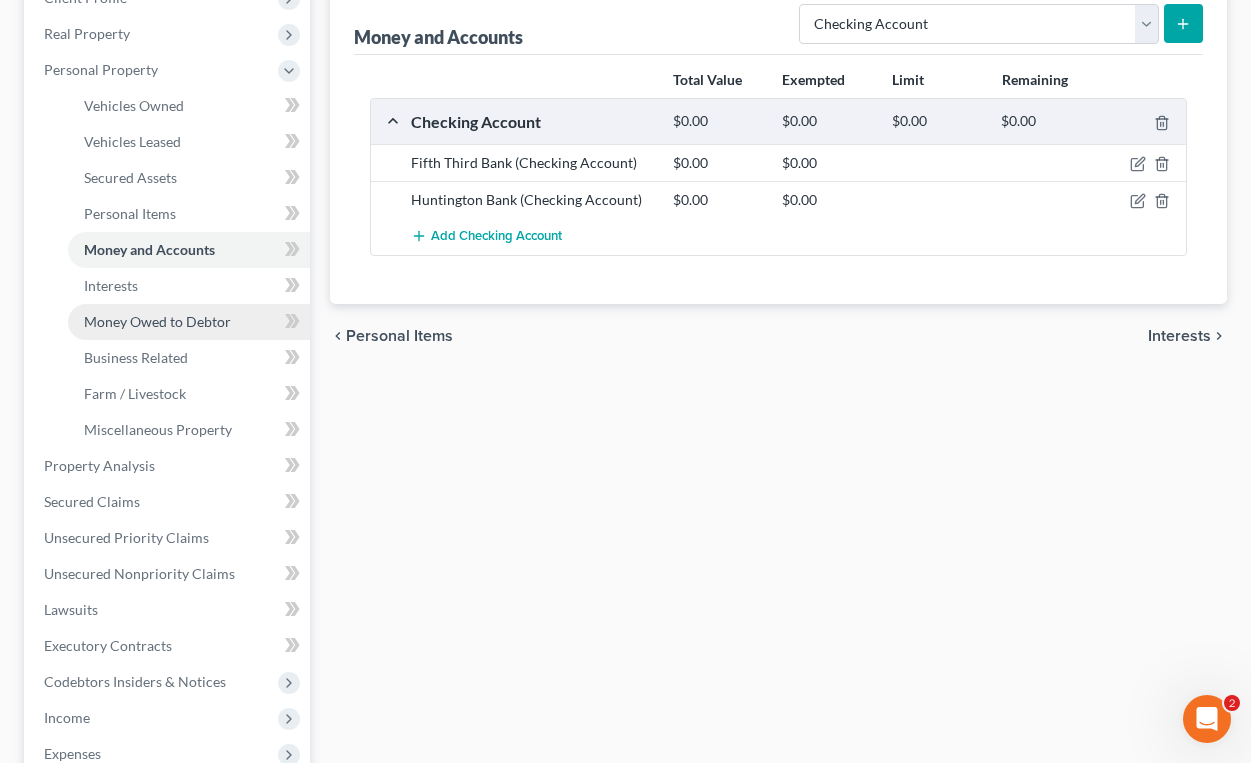 scroll, scrollTop: 400, scrollLeft: 0, axis: vertical 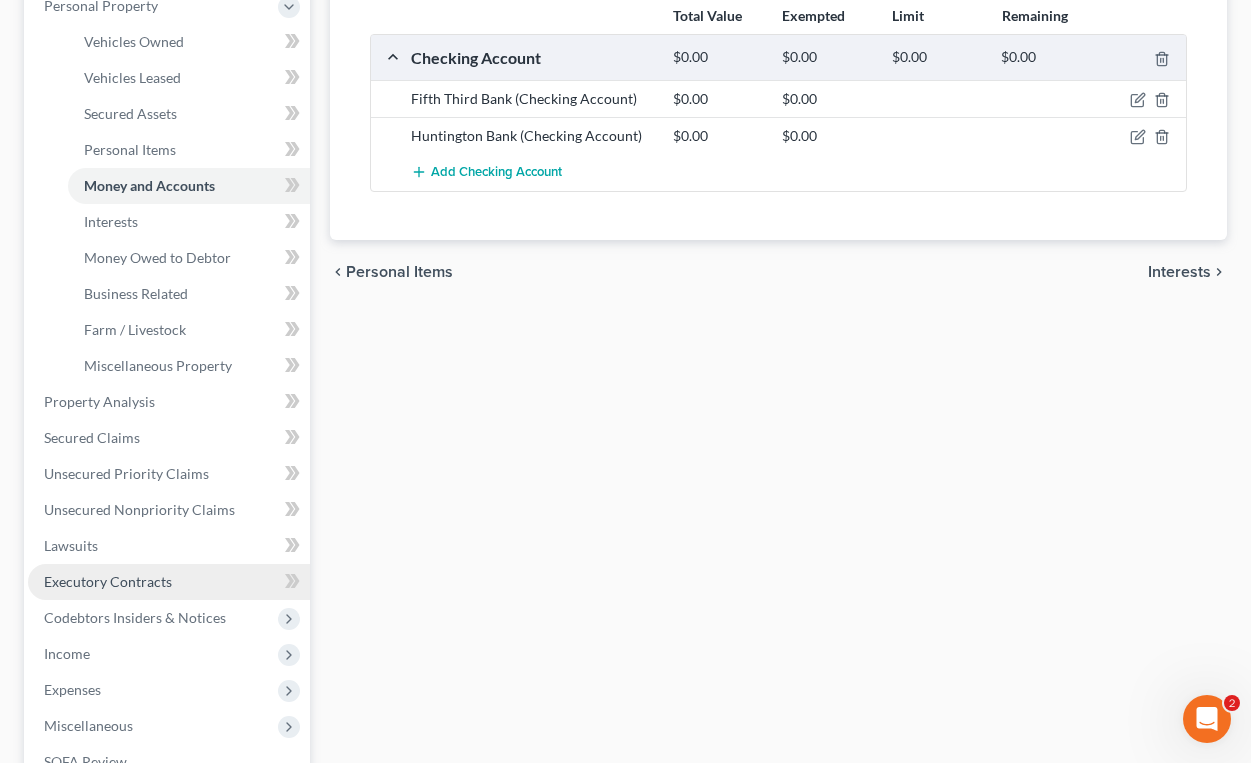 click on "Executory Contracts" at bounding box center (169, 582) 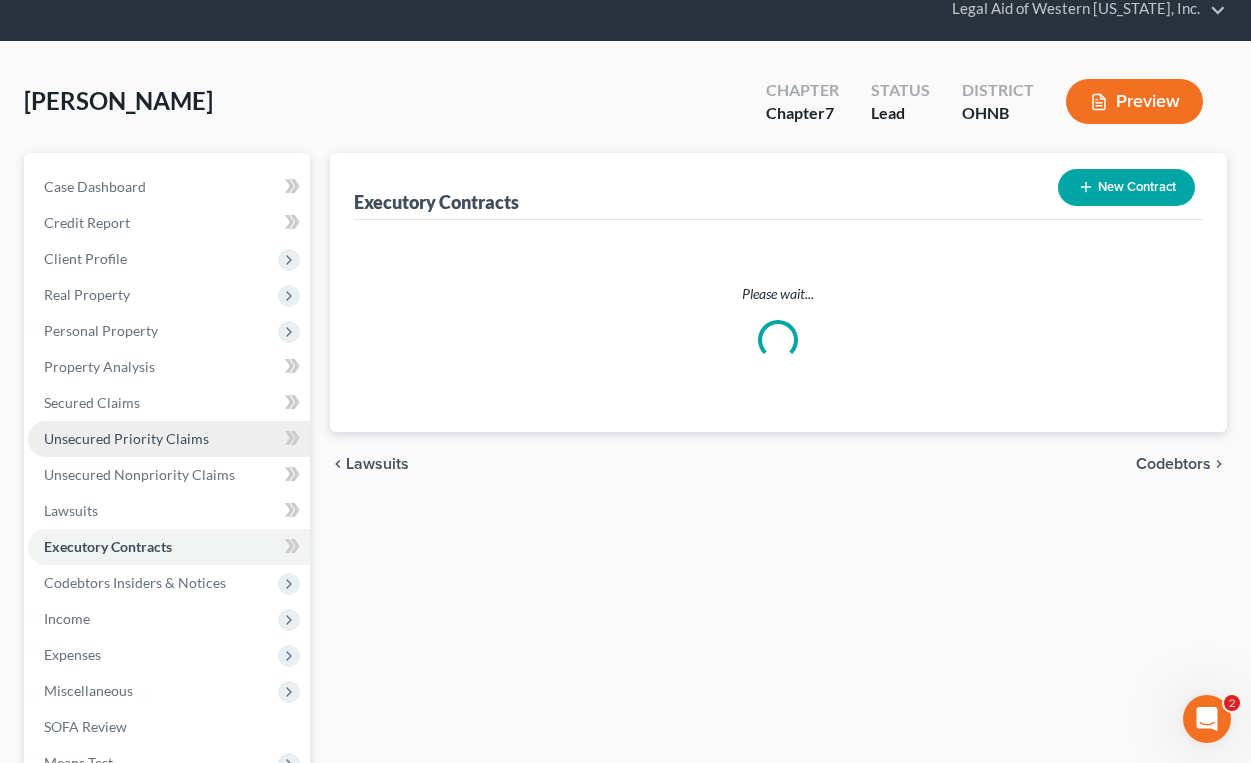 scroll, scrollTop: 0, scrollLeft: 0, axis: both 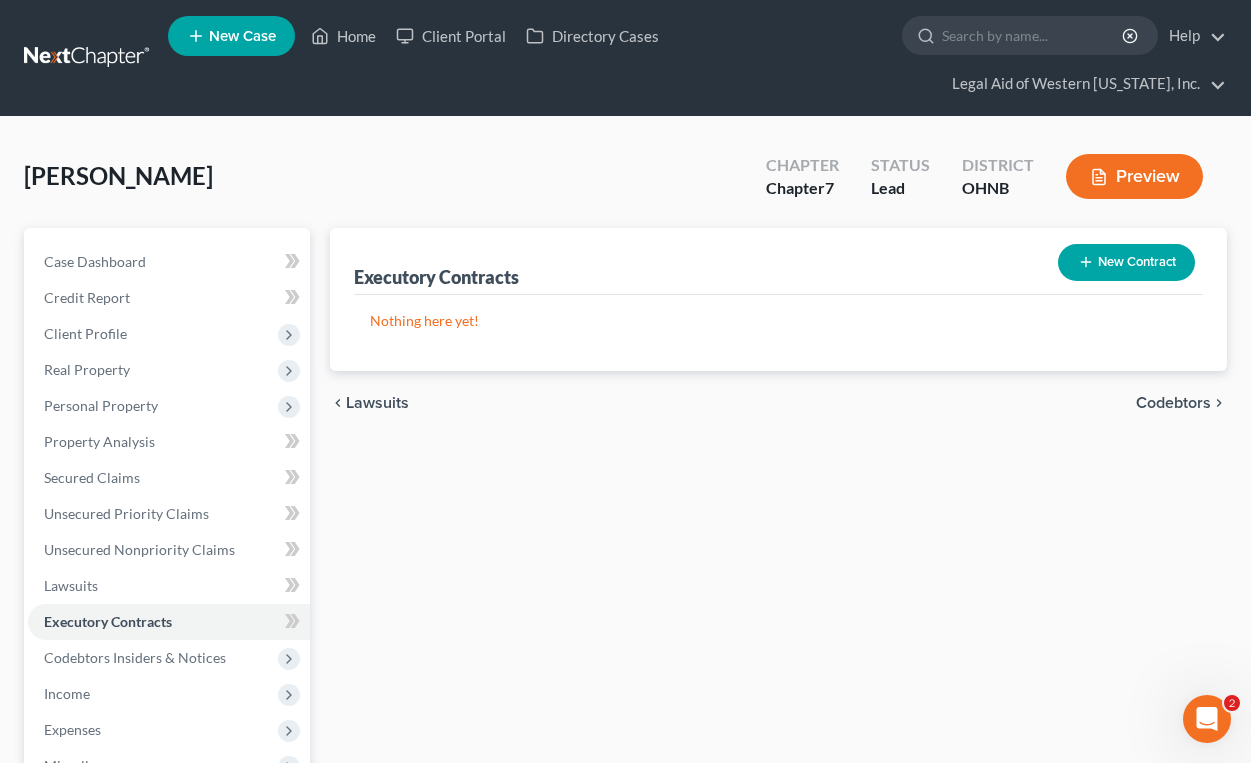 click on "New Contract" at bounding box center (1126, 262) 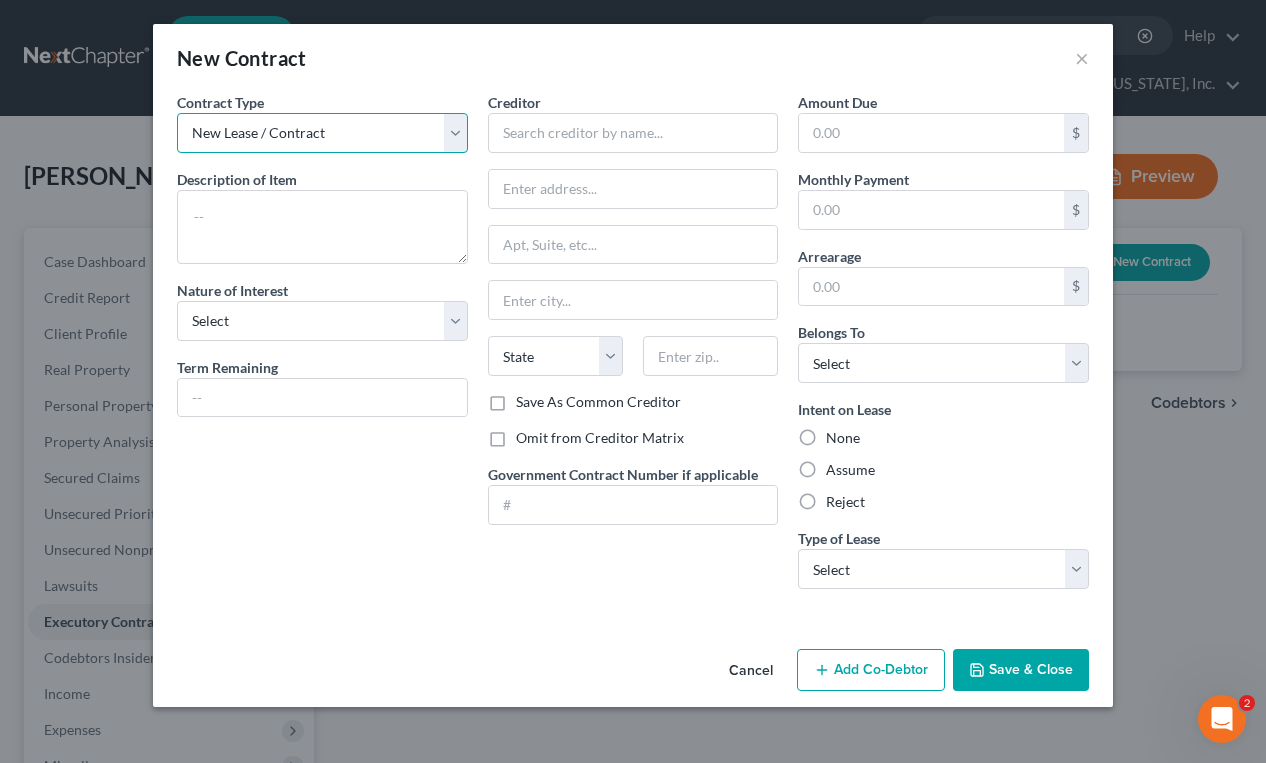 click on "New Lease / Contract New Timeshare" at bounding box center [322, 133] 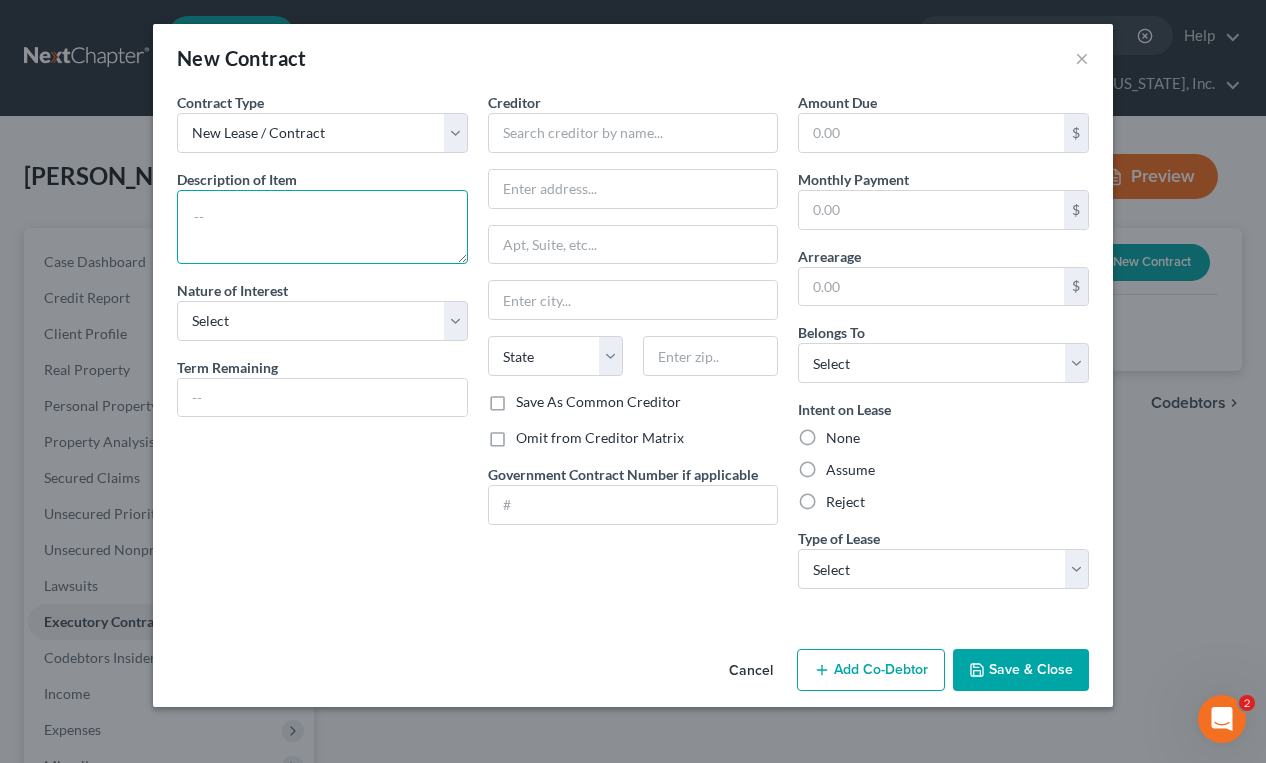 click at bounding box center [322, 227] 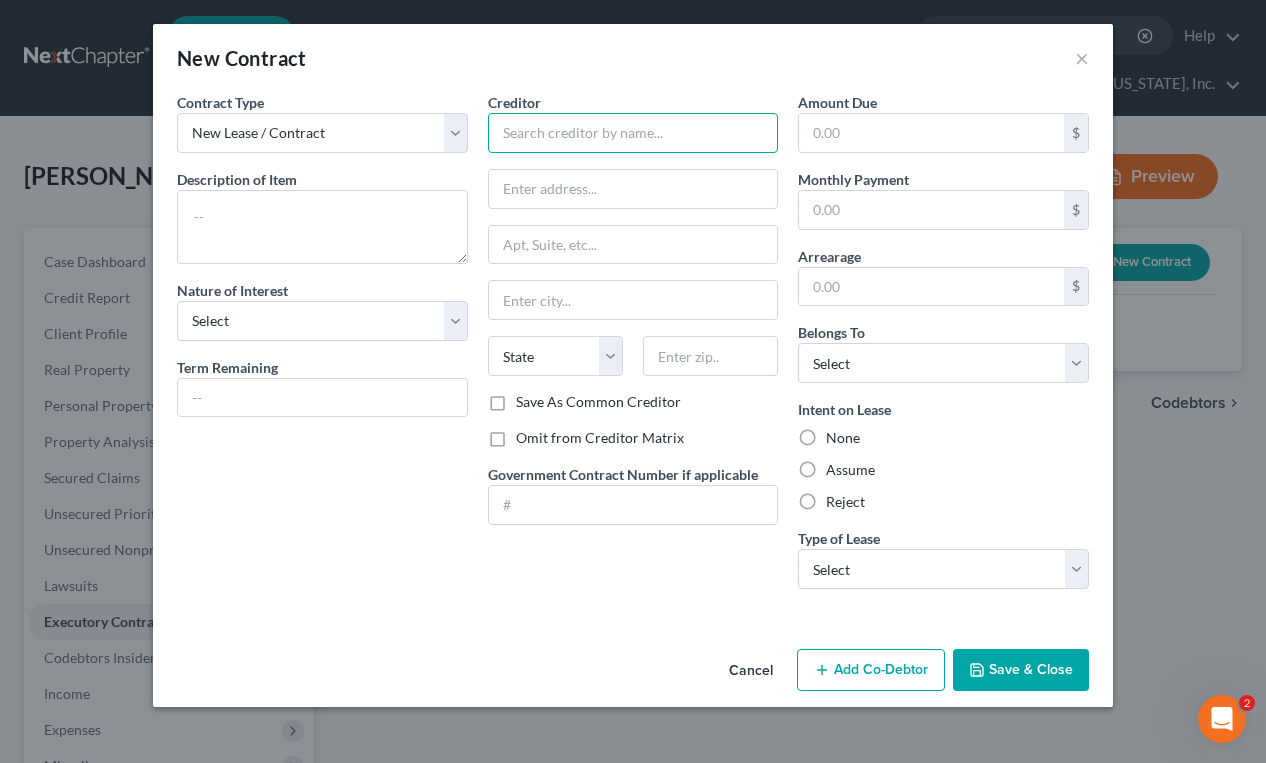 click at bounding box center [633, 133] 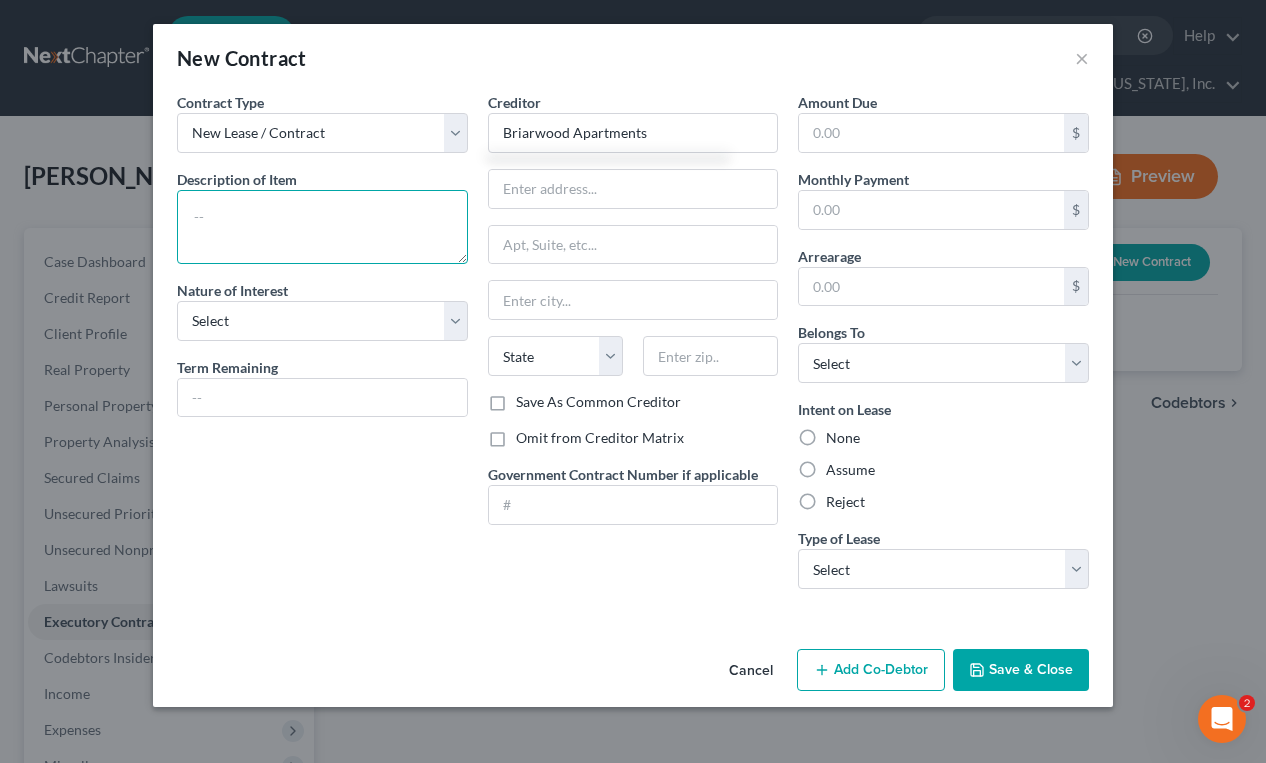 click at bounding box center [322, 227] 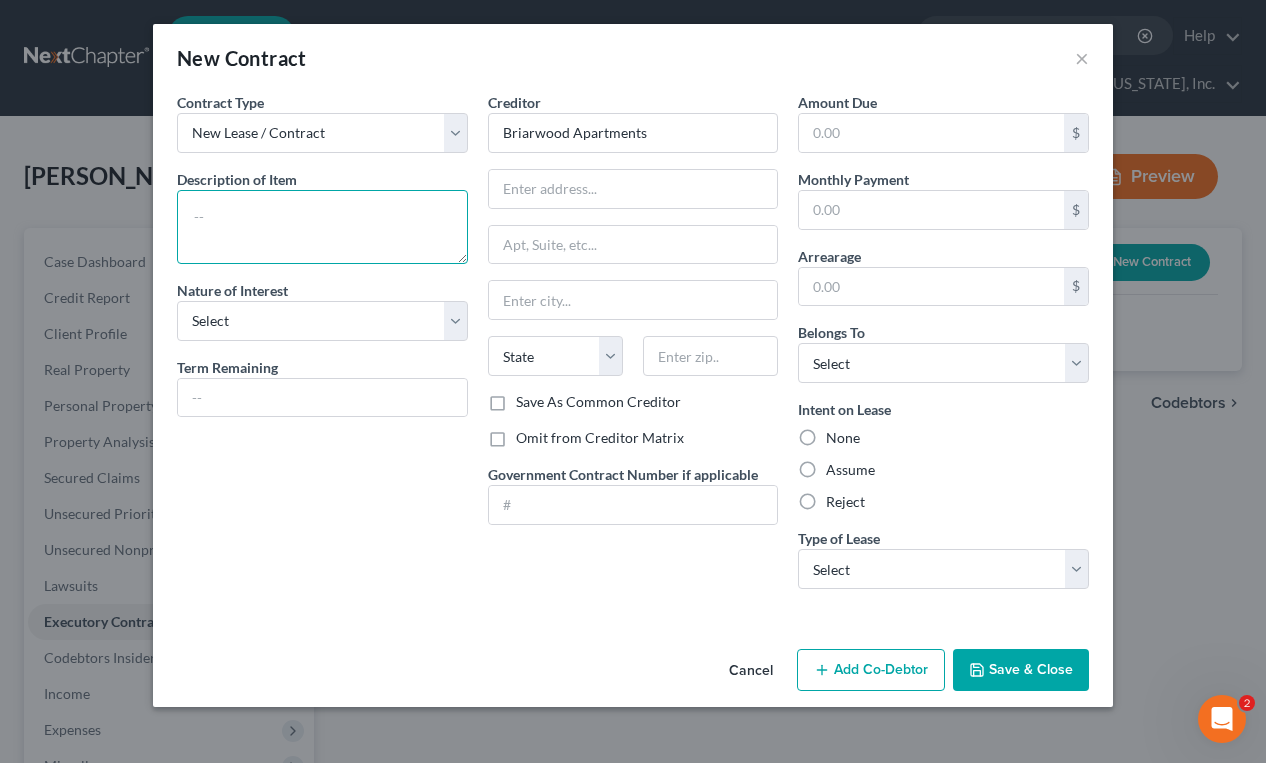 type on "Briarwood Apartments" 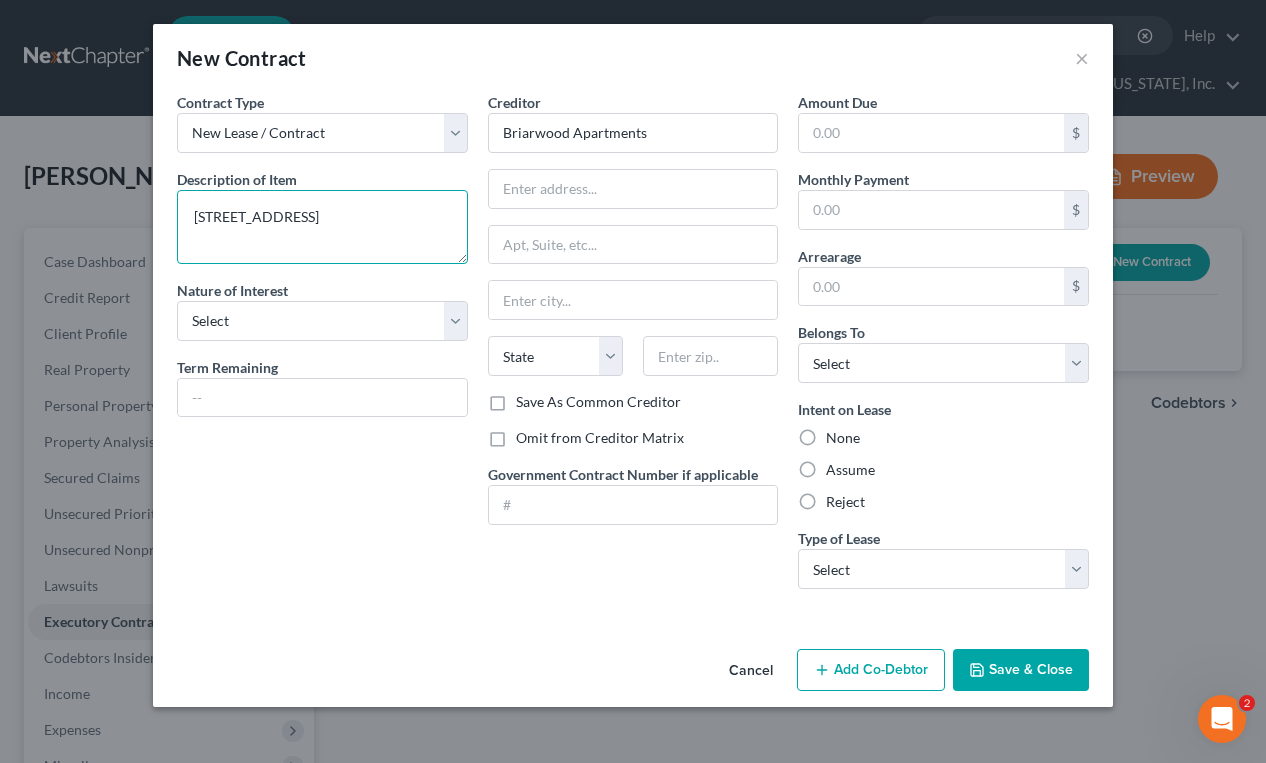type on "[STREET_ADDRESS]" 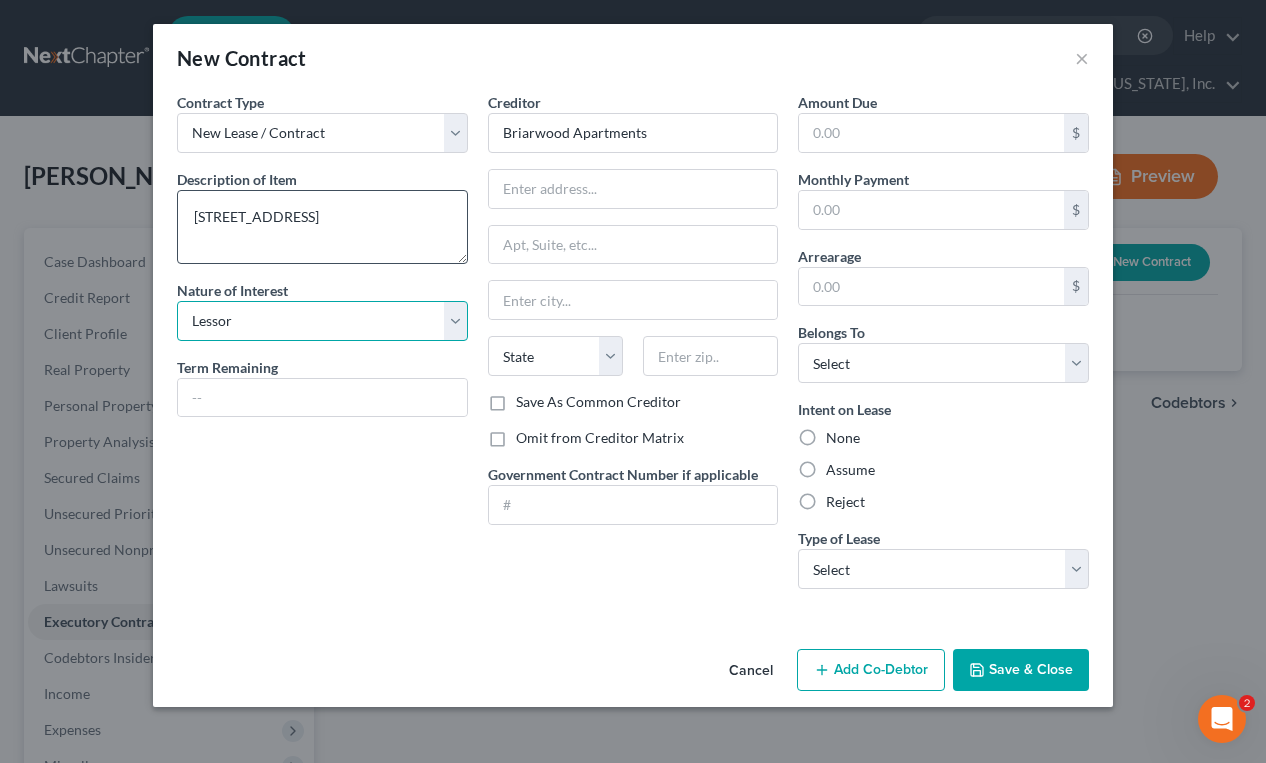 select on "3" 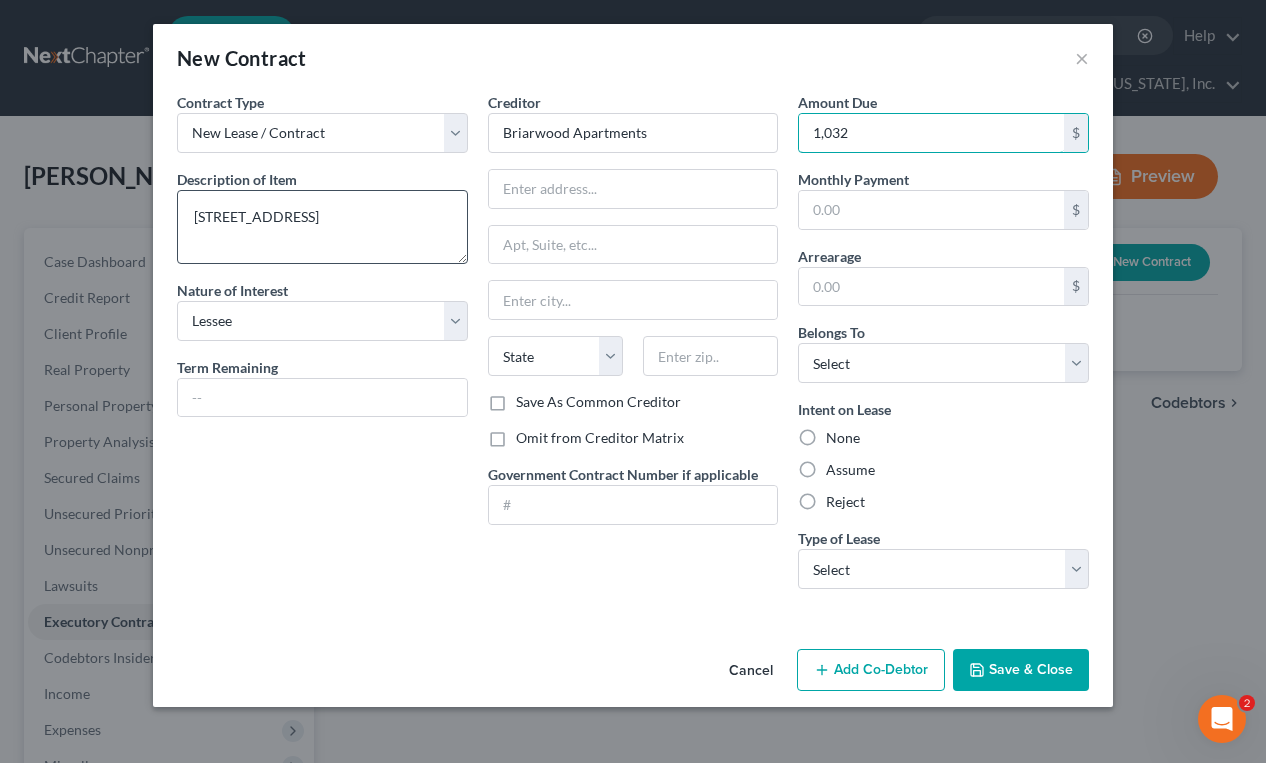 type on "1,032" 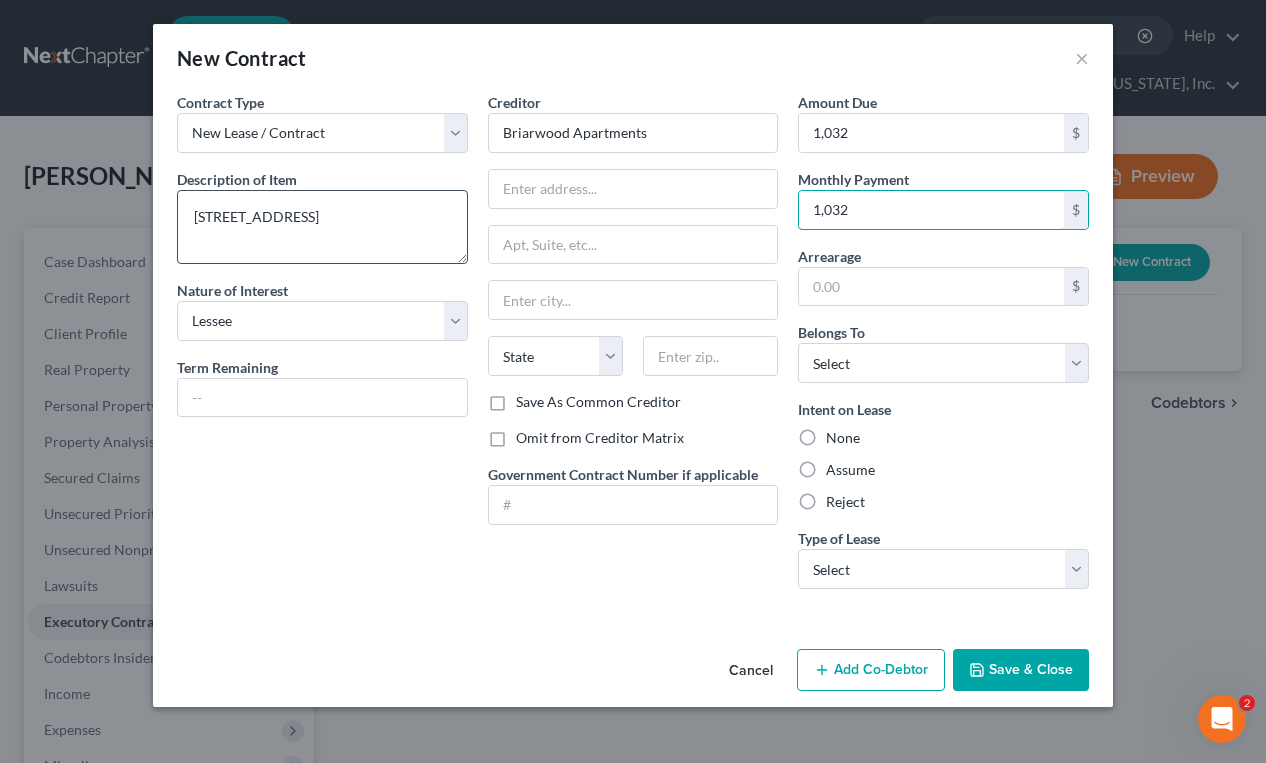 type on "1,032" 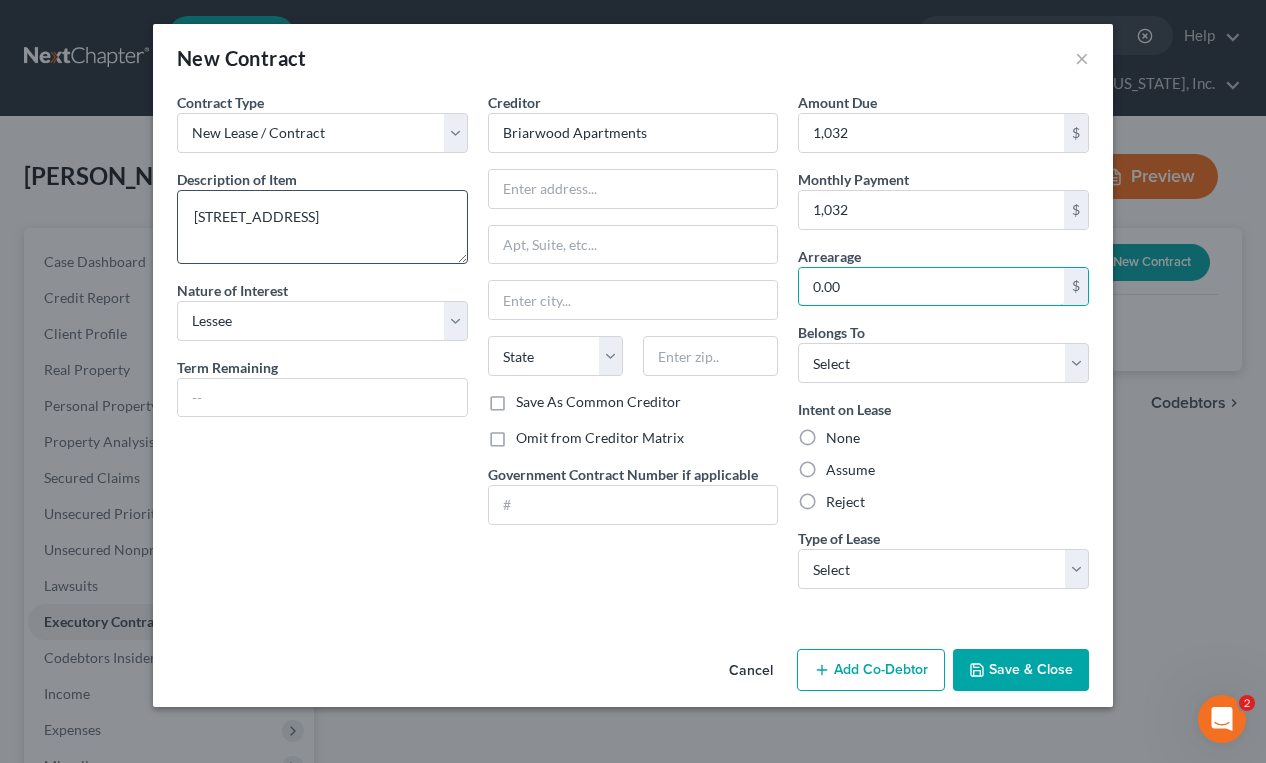 type on "0.00" 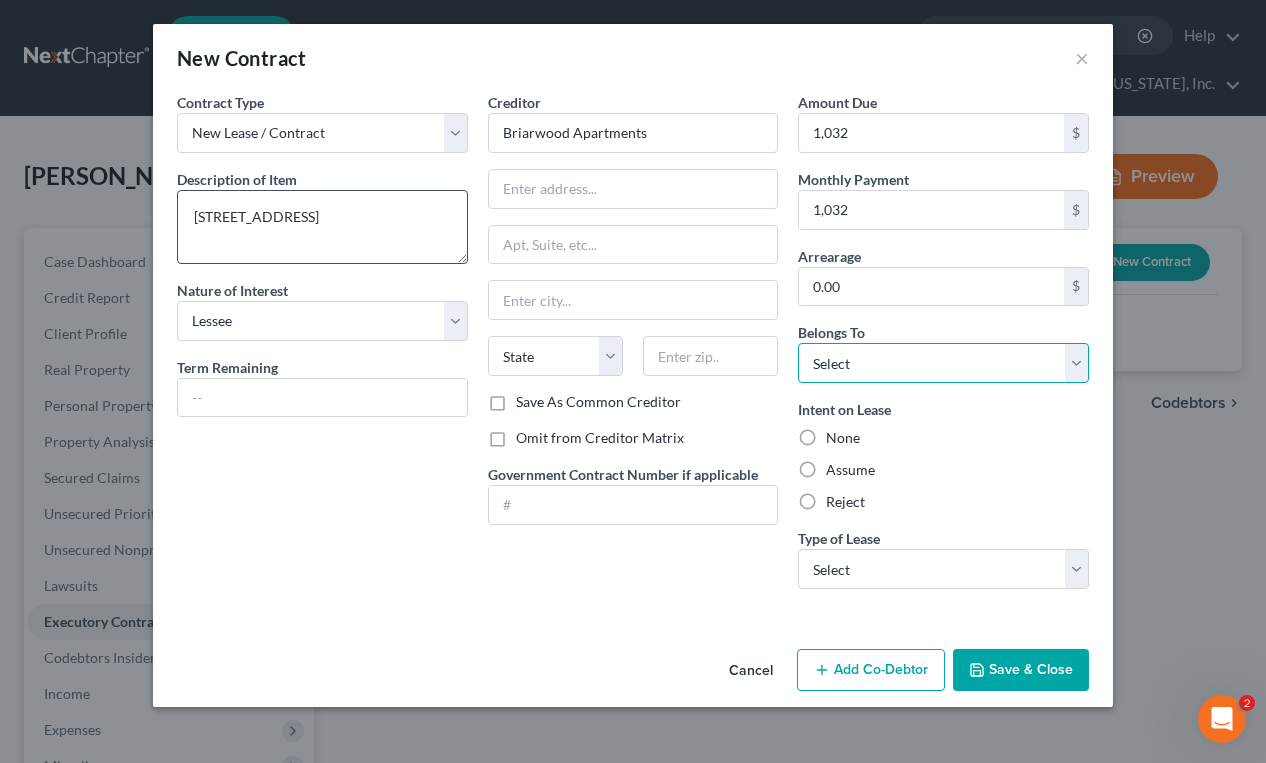 select on "0" 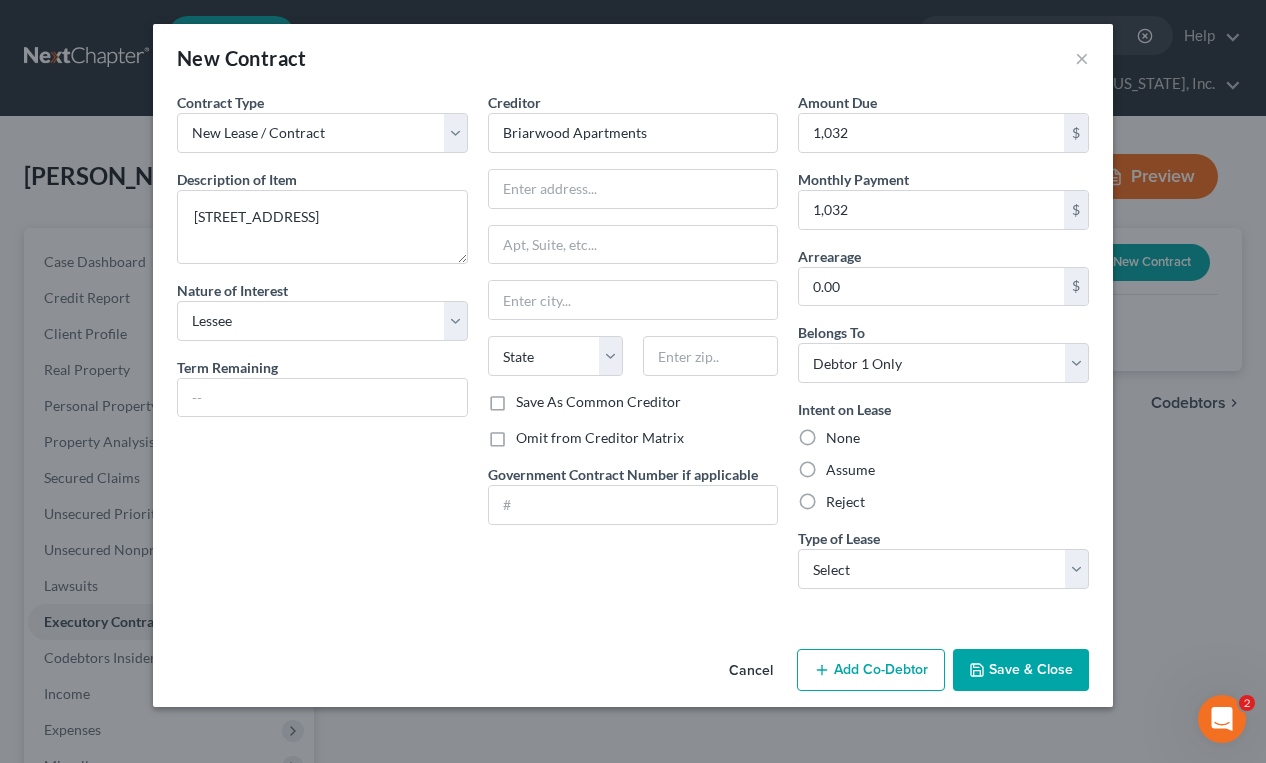 click on "Assume" at bounding box center (850, 470) 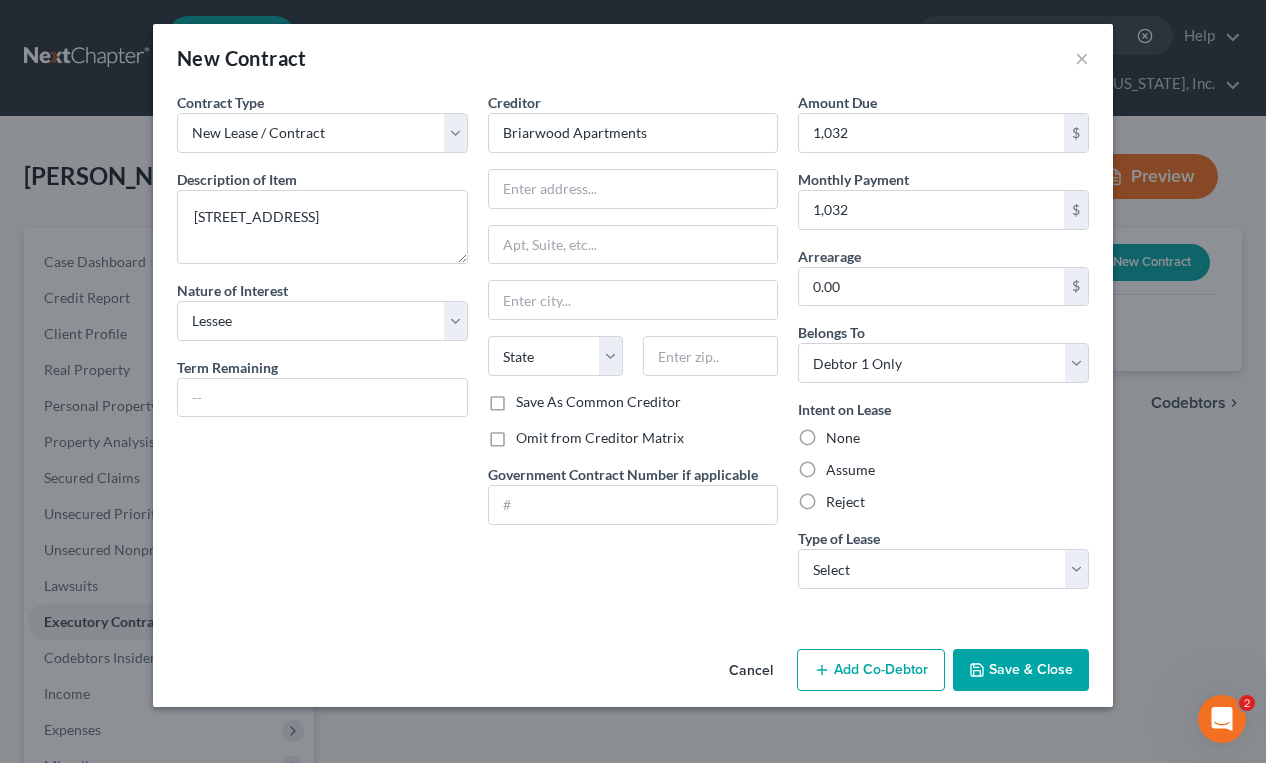 click on "Assume" at bounding box center (840, 466) 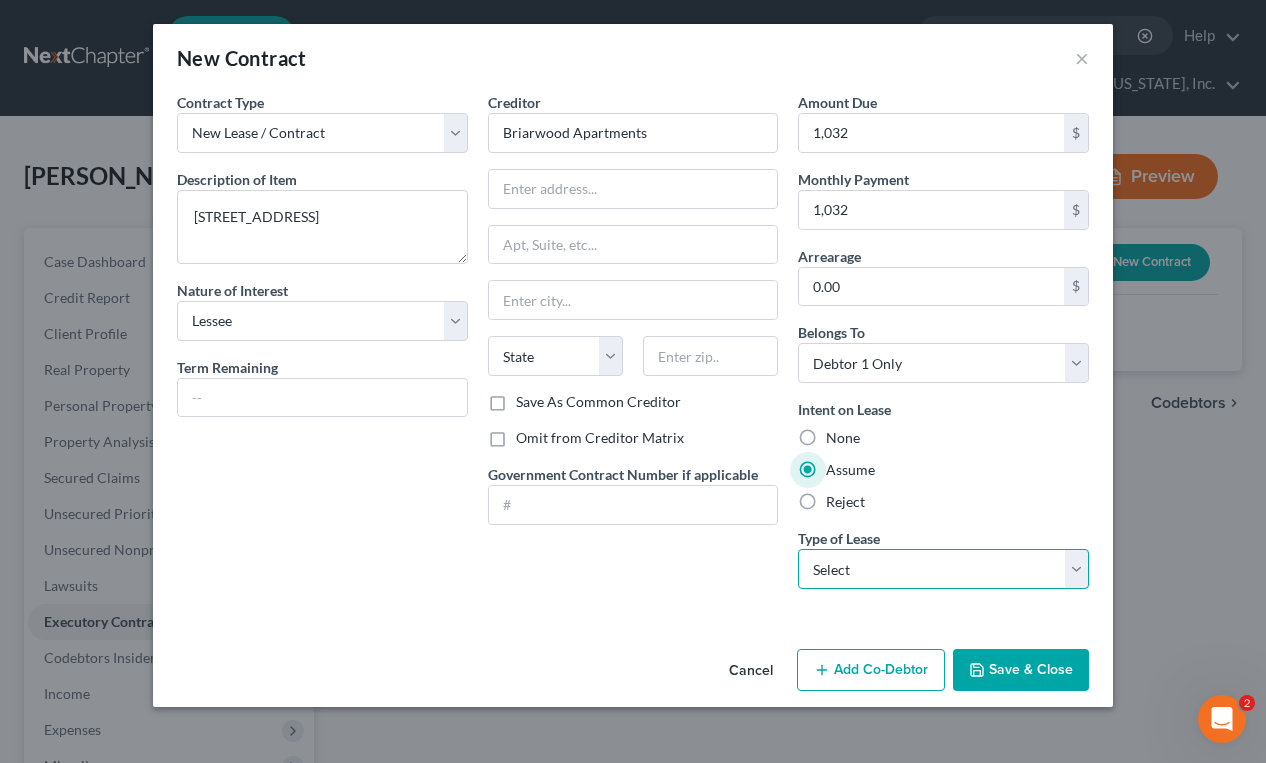 click on "Select Real Estate Car Other" at bounding box center [943, 569] 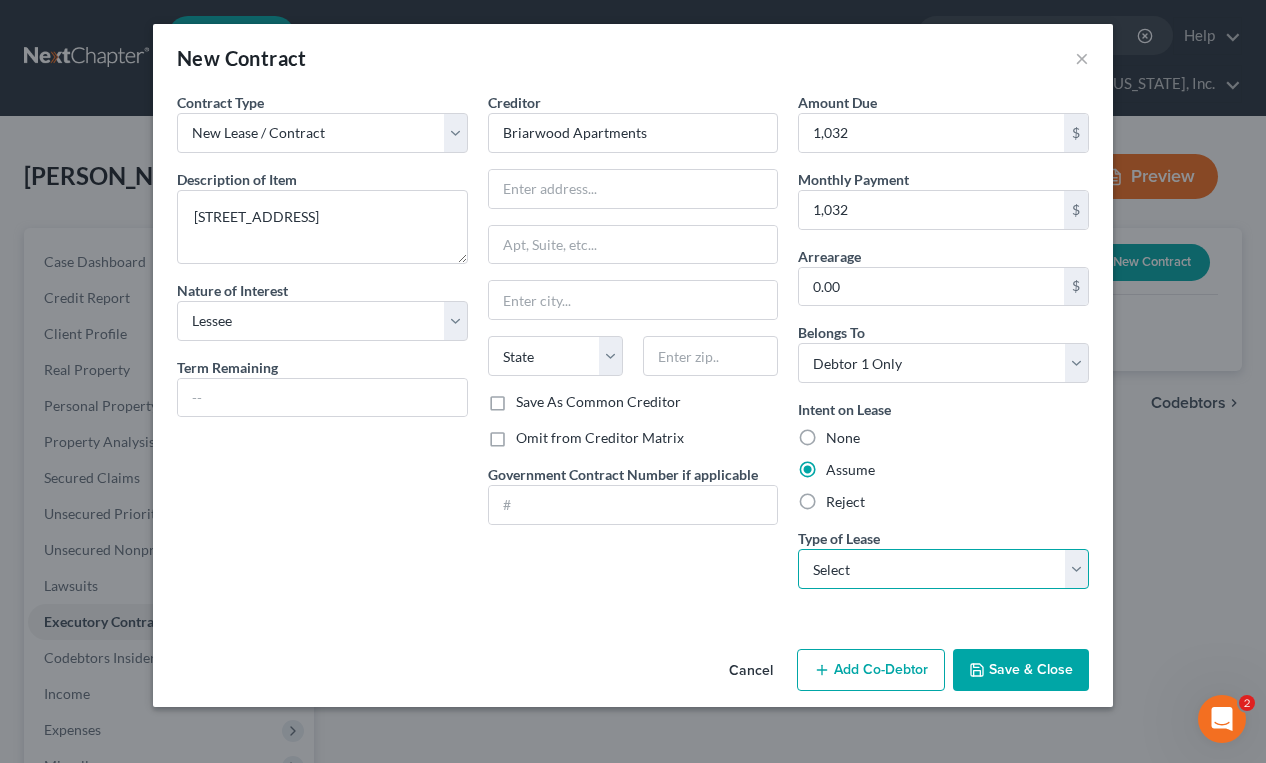 select on "0" 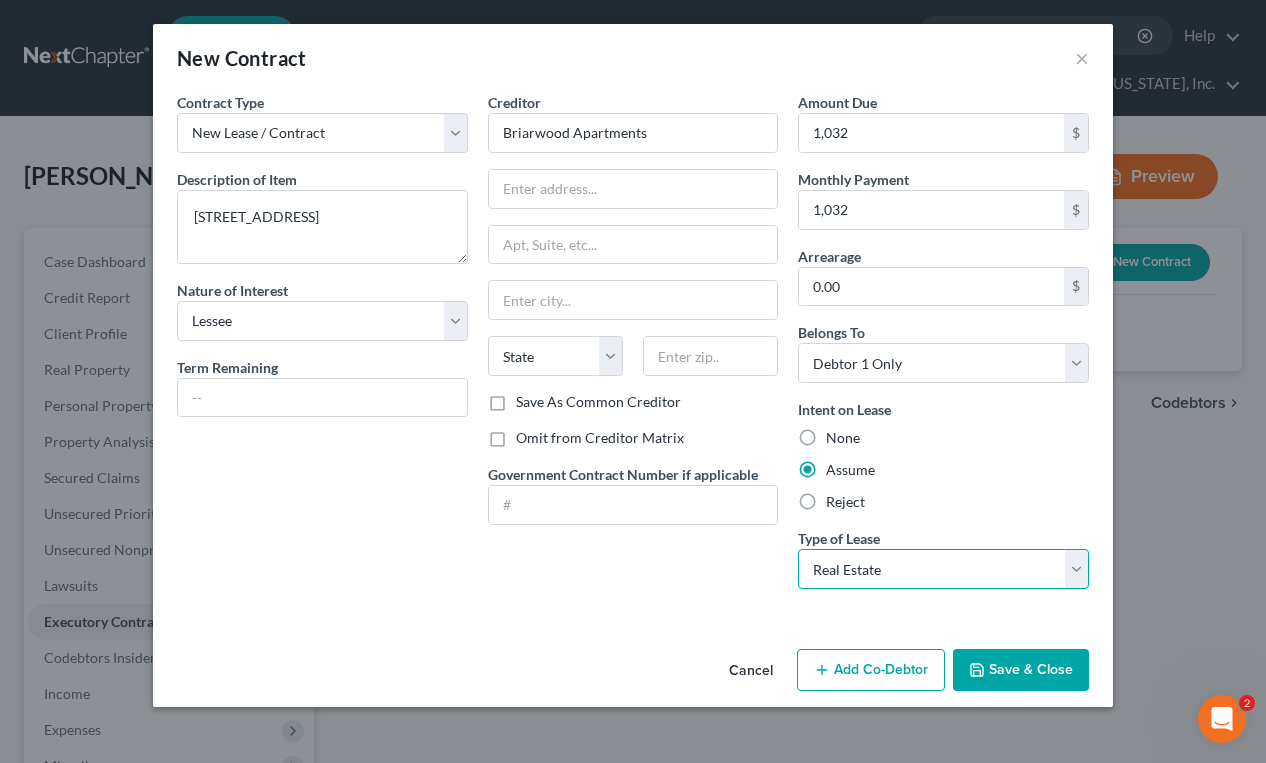 click on "Select Real Estate Car Other" at bounding box center (943, 569) 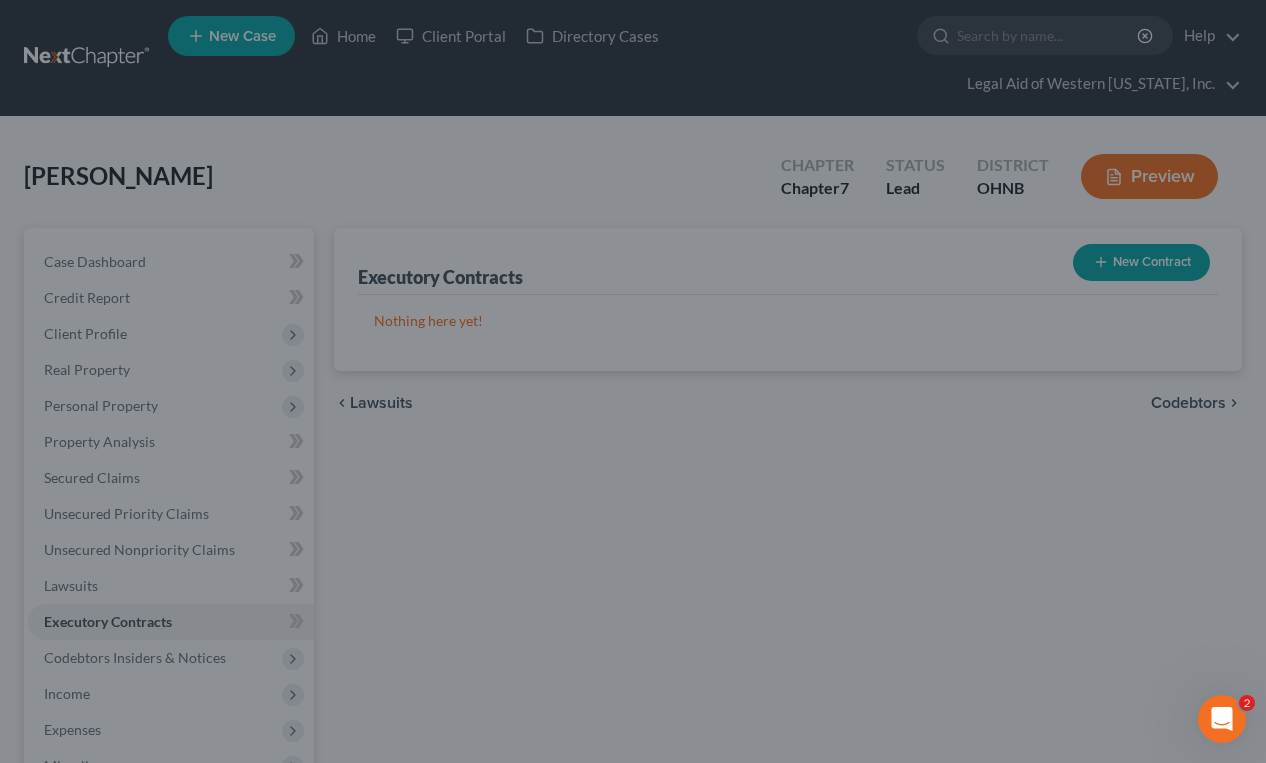 click on "New Contract × Contract Type New Lease / Contract New Timeshare
Description of non-residential real property
*
Description of Item
*
[GEOGRAPHIC_DATA] Nature of Interest Select Purchaser Agent Lessor Lessee Term Remaining Creditor *    [GEOGRAPHIC_DATA]                      State [US_STATE][GEOGRAPHIC_DATA] [GEOGRAPHIC_DATA] [GEOGRAPHIC_DATA] [GEOGRAPHIC_DATA] [GEOGRAPHIC_DATA] [GEOGRAPHIC_DATA] DE [GEOGRAPHIC_DATA] [GEOGRAPHIC_DATA] [GEOGRAPHIC_DATA] [GEOGRAPHIC_DATA] [GEOGRAPHIC_DATA] ID [GEOGRAPHIC_DATA] IN [GEOGRAPHIC_DATA] [GEOGRAPHIC_DATA] [GEOGRAPHIC_DATA] [GEOGRAPHIC_DATA] MD [GEOGRAPHIC_DATA] [GEOGRAPHIC_DATA] [GEOGRAPHIC_DATA] [GEOGRAPHIC_DATA] [GEOGRAPHIC_DATA] MT [GEOGRAPHIC_DATA] [GEOGRAPHIC_DATA] [GEOGRAPHIC_DATA] [GEOGRAPHIC_DATA] [GEOGRAPHIC_DATA] [GEOGRAPHIC_DATA] [GEOGRAPHIC_DATA] [GEOGRAPHIC_DATA] [GEOGRAPHIC_DATA] [GEOGRAPHIC_DATA] [GEOGRAPHIC_DATA] [GEOGRAPHIC_DATA] PR [GEOGRAPHIC_DATA] [GEOGRAPHIC_DATA] [GEOGRAPHIC_DATA] [GEOGRAPHIC_DATA] [GEOGRAPHIC_DATA] [GEOGRAPHIC_DATA] VI [GEOGRAPHIC_DATA] [GEOGRAPHIC_DATA] [GEOGRAPHIC_DATA] WV [GEOGRAPHIC_DATA] WY Save As Common Creditor Omit from Creditor Matrix Government Contract Number if applicable Amount Due 1,032 $ Monthly Payment 1,032 $ Arrearage 0.00 $
Belongs To
*
Select Debtor 1 Only Debtor 2 Only Debtor 1 And Debtor 2 Only At Least One Of The Debtors And Another Community Property Intent on Lease None Assume Reject
Type of Lease
*
Select Real Estate Car Other Asset Select Cancel Add Co-Debtor Save & Close" at bounding box center (633, 381) 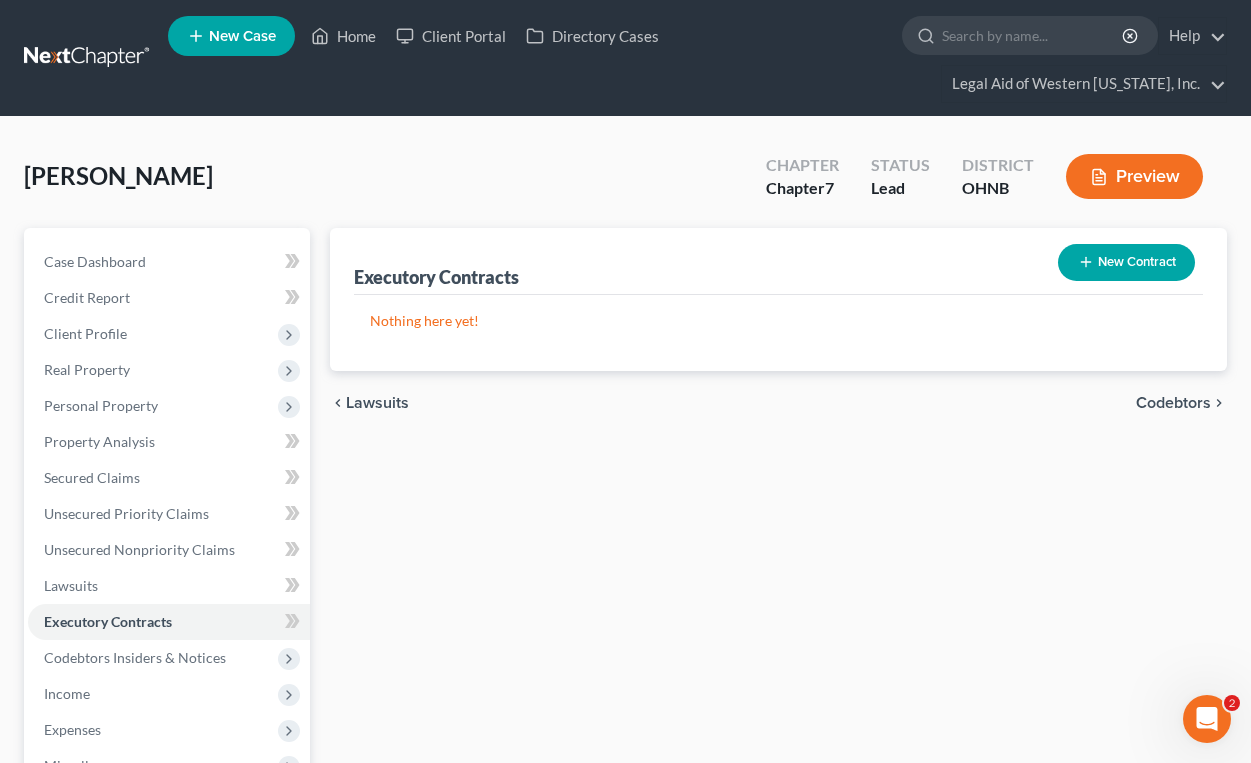 click on "New Contract" at bounding box center (1126, 262) 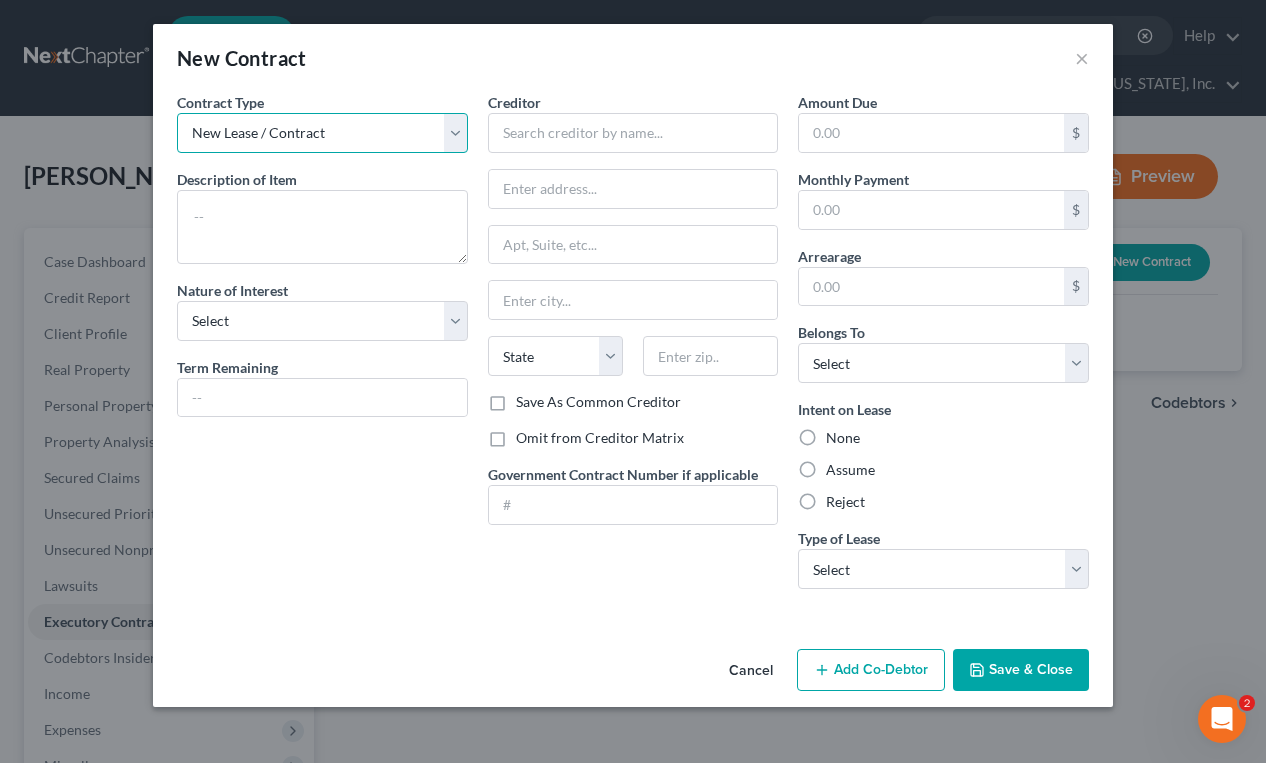 click on "New Lease / Contract New Timeshare" at bounding box center (322, 133) 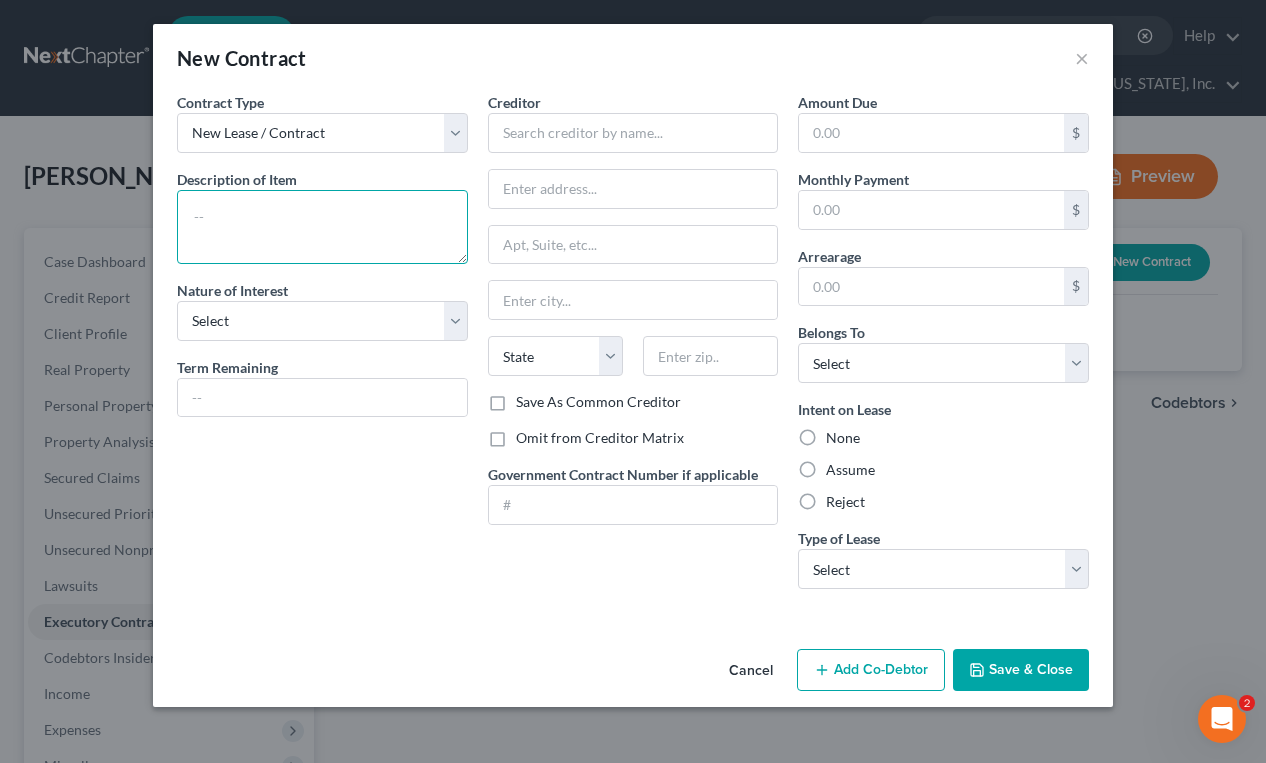 click at bounding box center (322, 227) 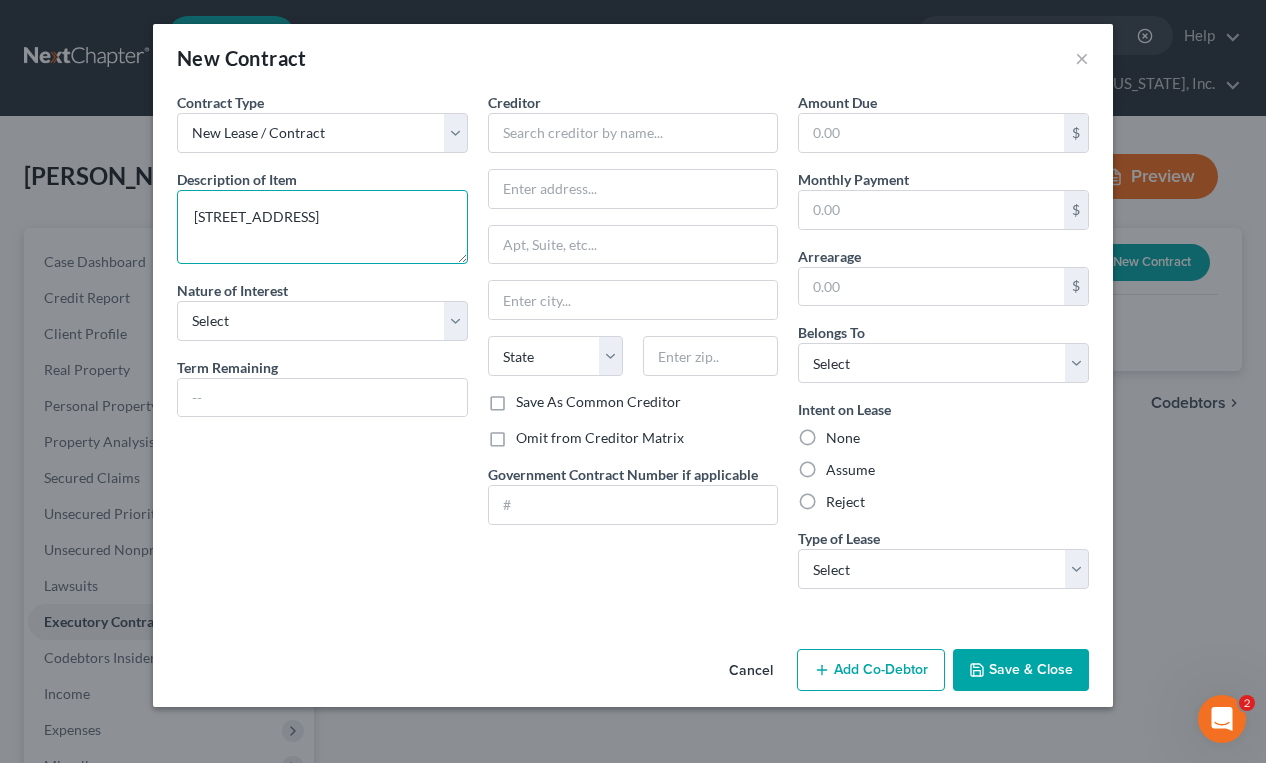 type on "[STREET_ADDRESS]" 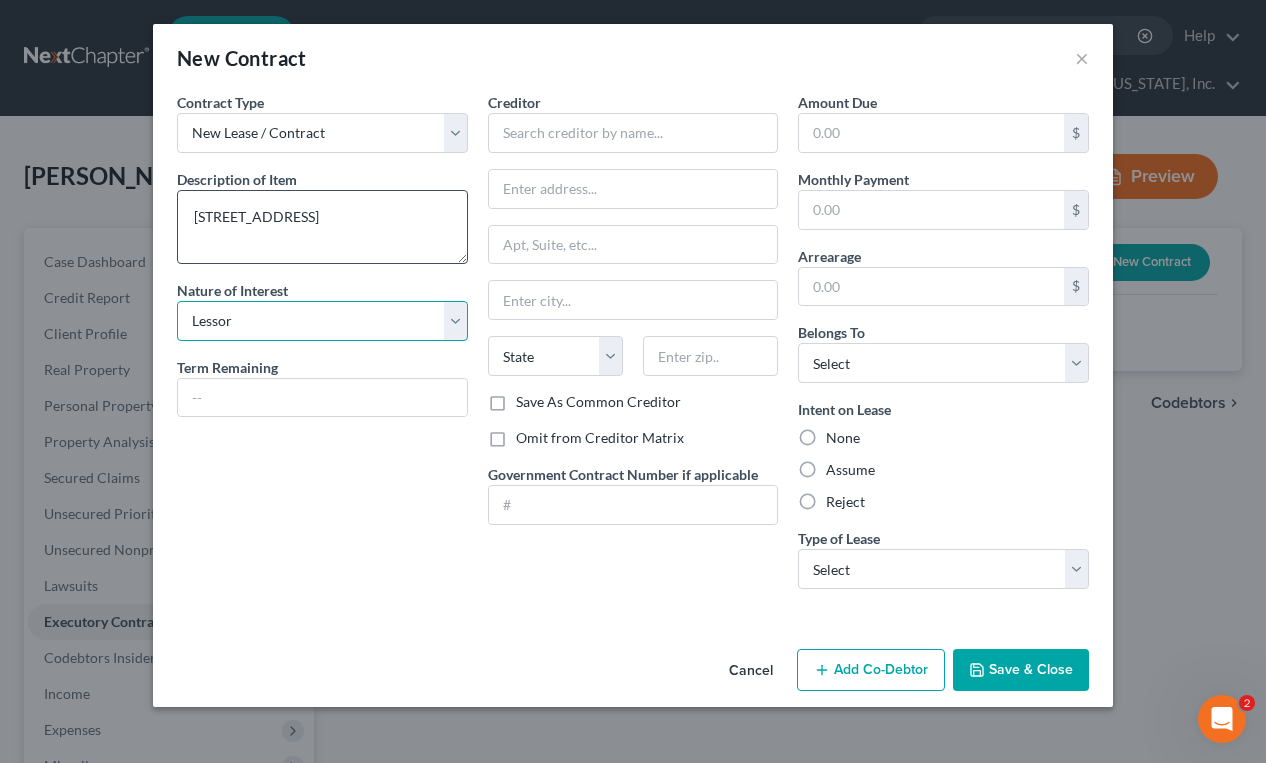 select on "3" 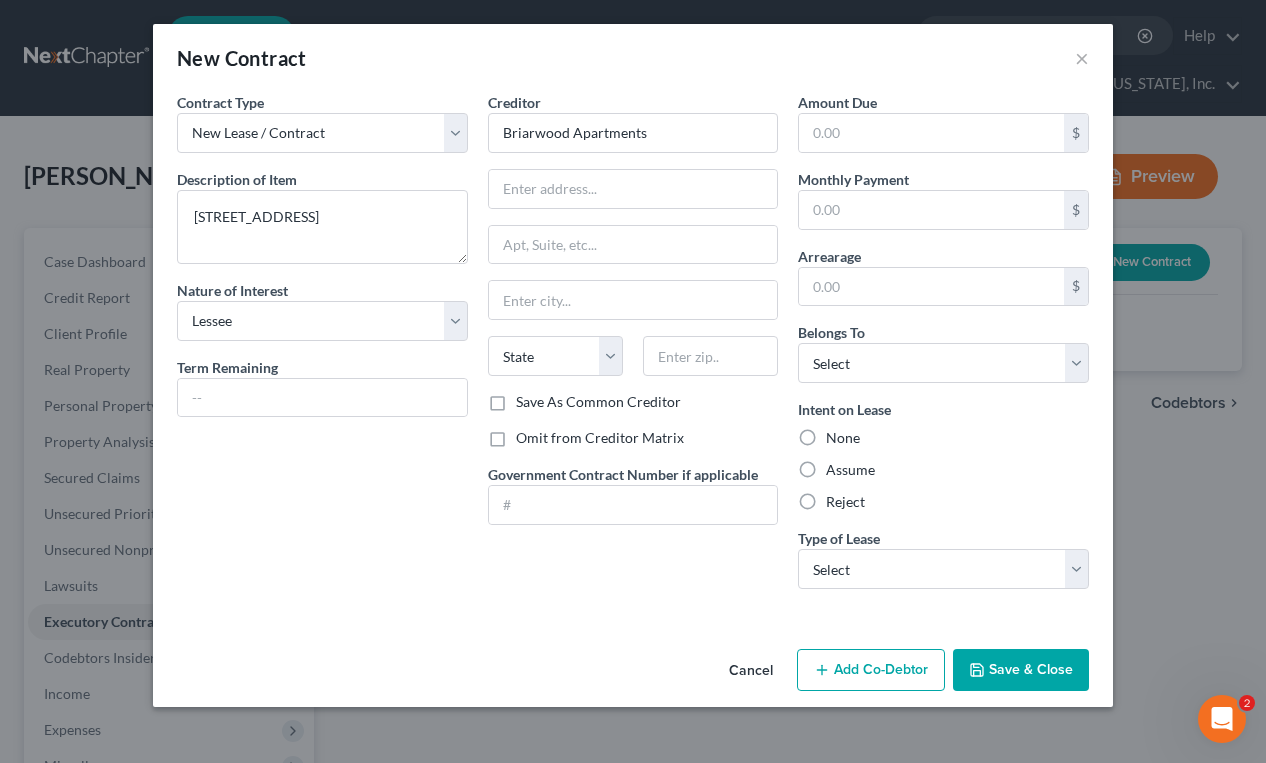 type on "Briarwood Apartments" 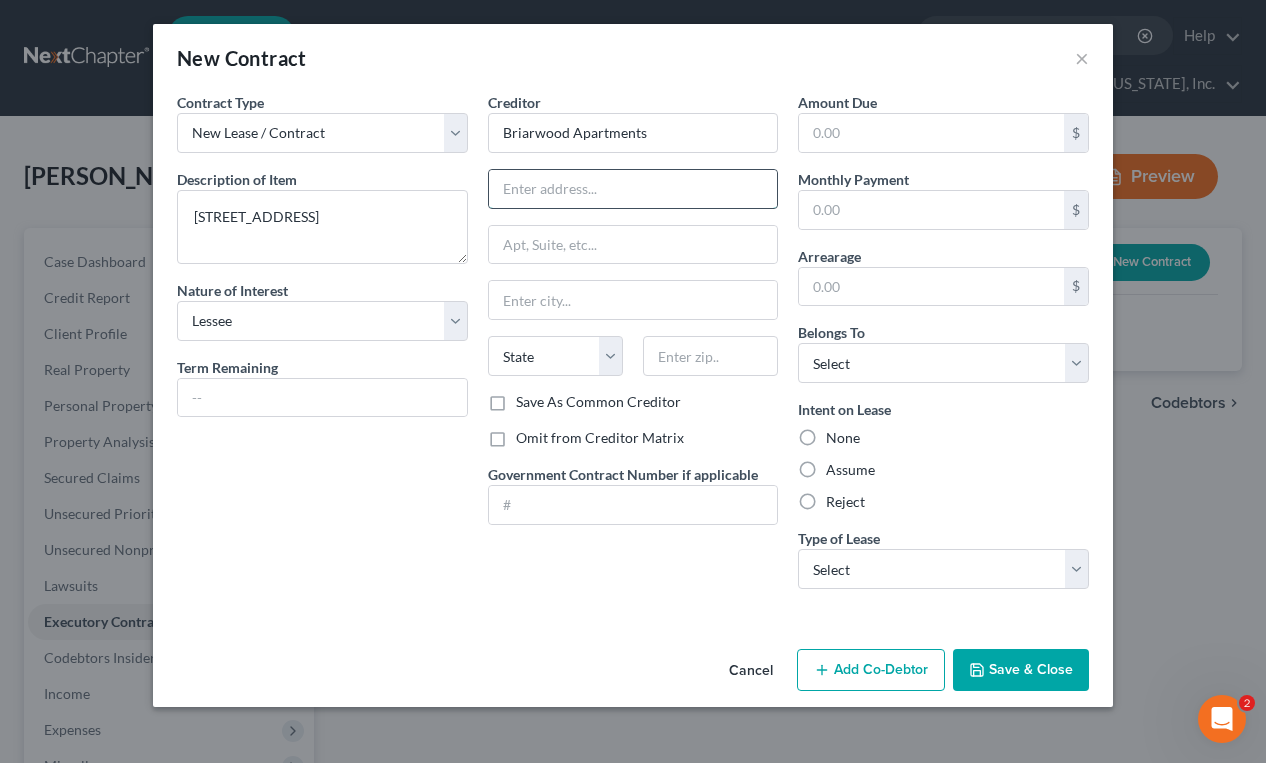 drag, startPoint x: 683, startPoint y: 184, endPoint x: 671, endPoint y: 180, distance: 12.649111 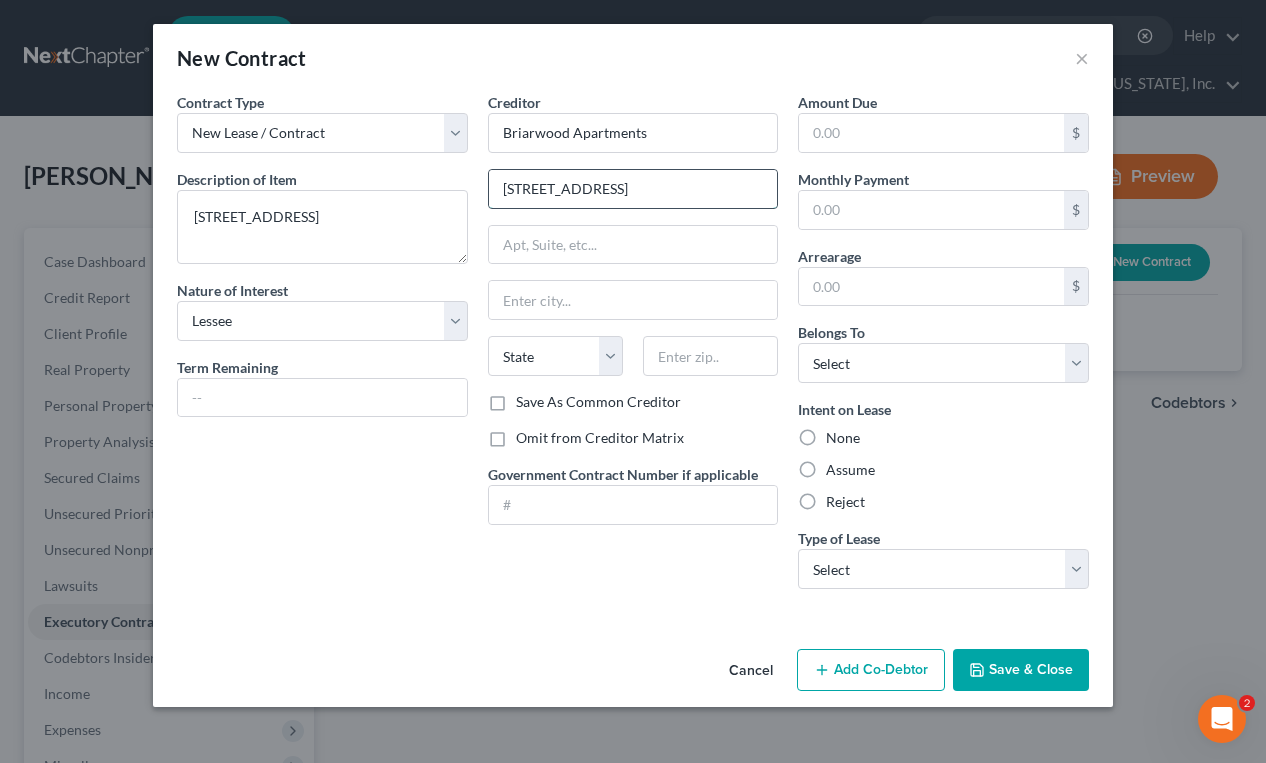 type on "[STREET_ADDRESS]" 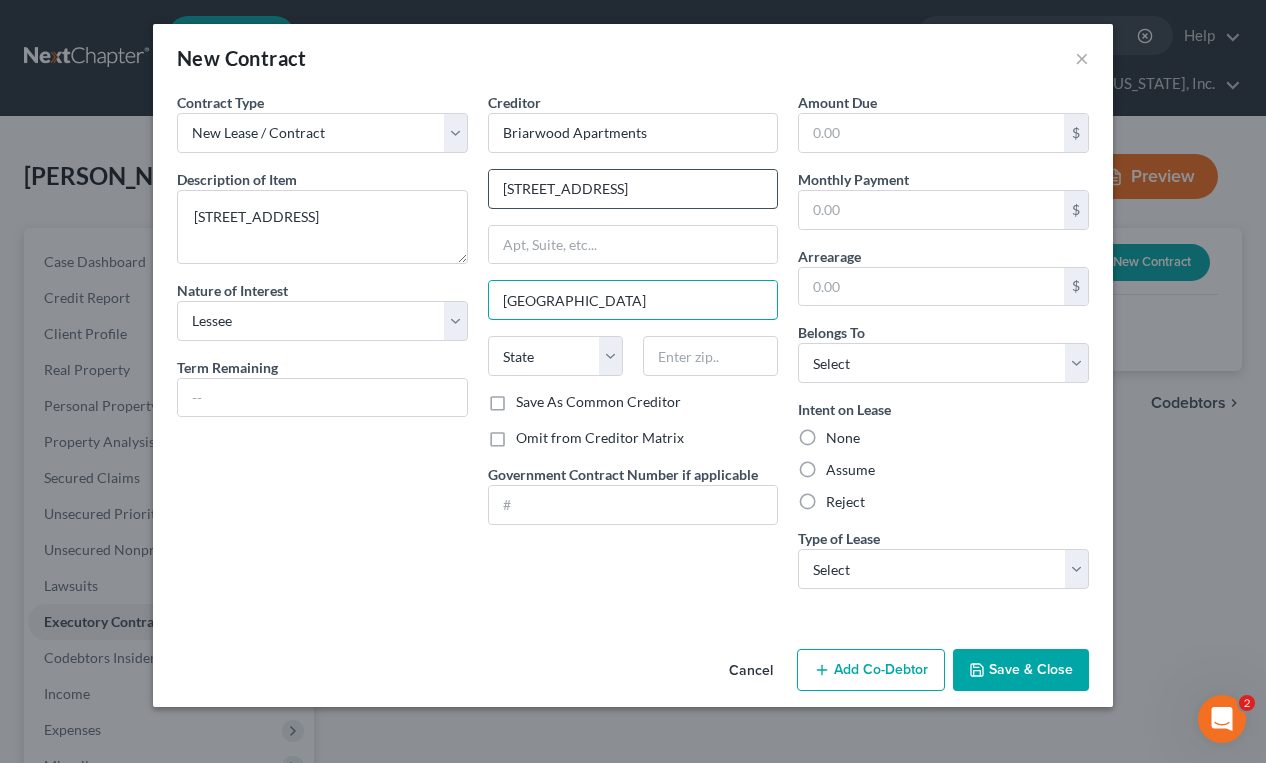 type on "[GEOGRAPHIC_DATA]" 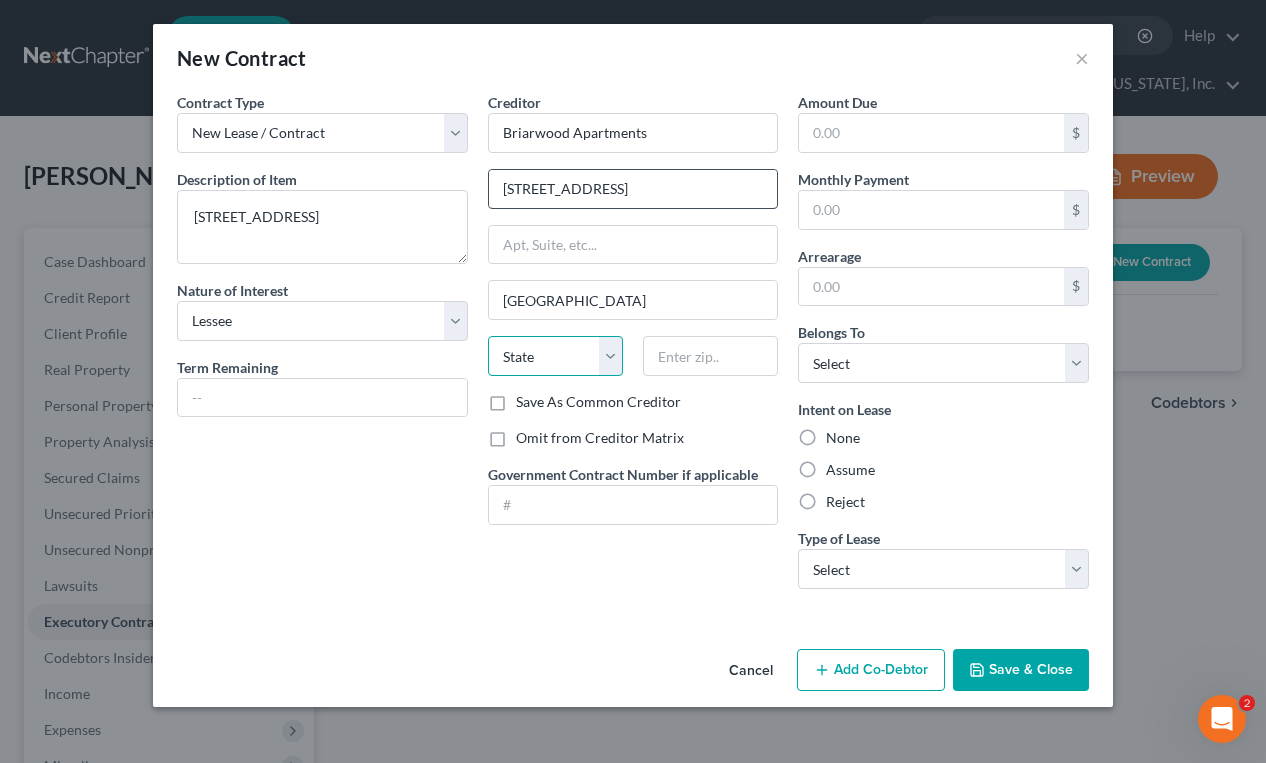 select on "36" 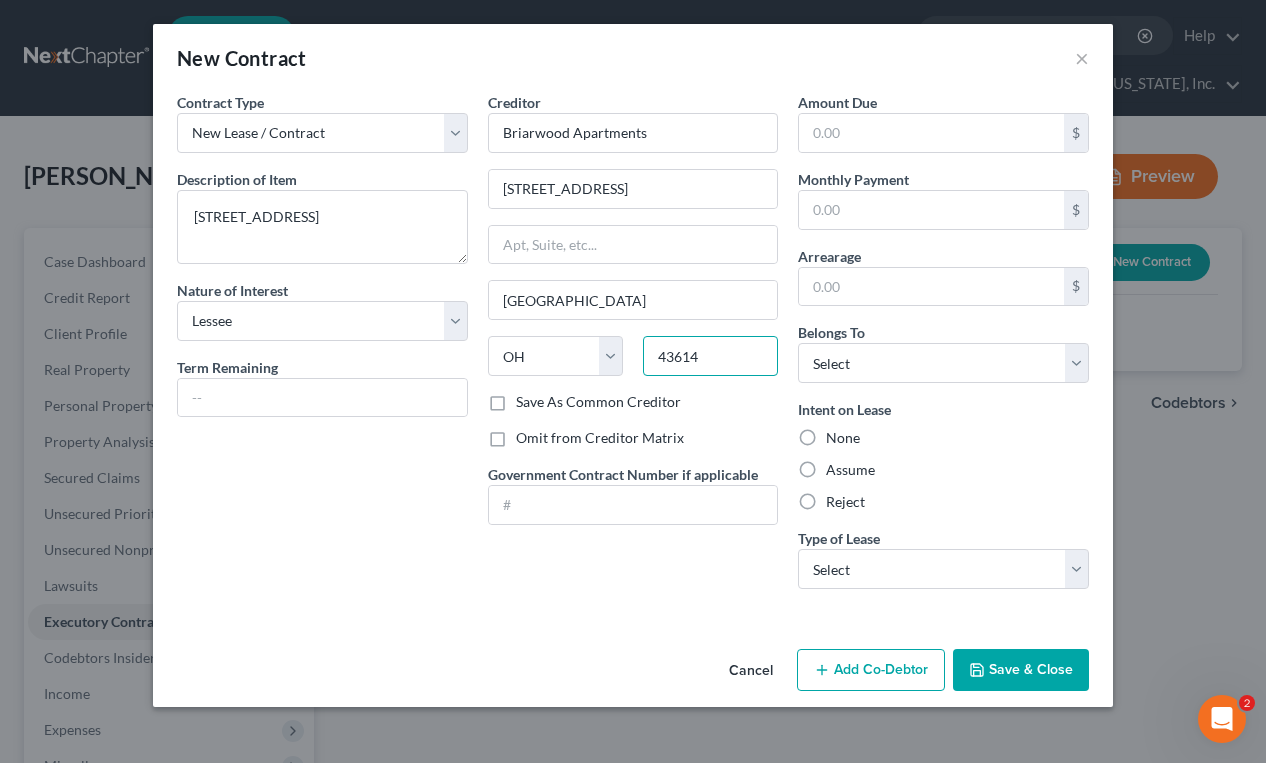 type on "43614" 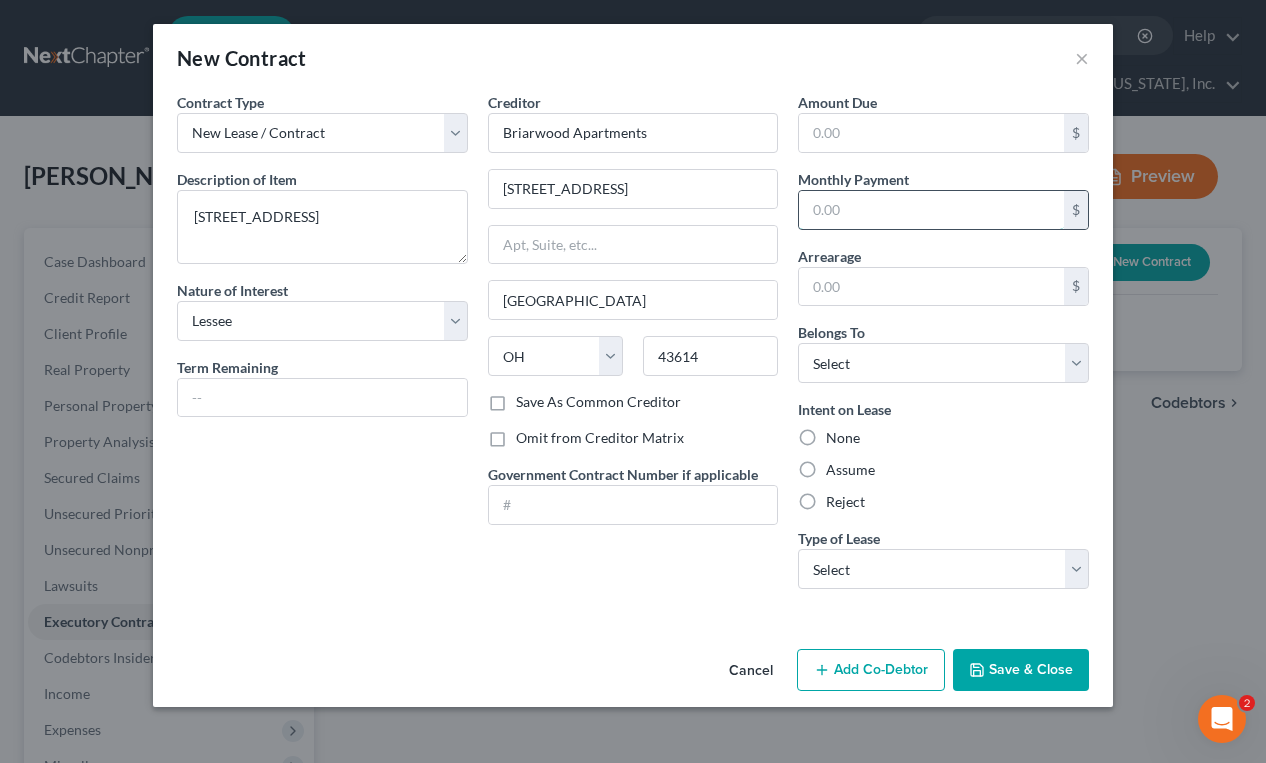 click at bounding box center (931, 210) 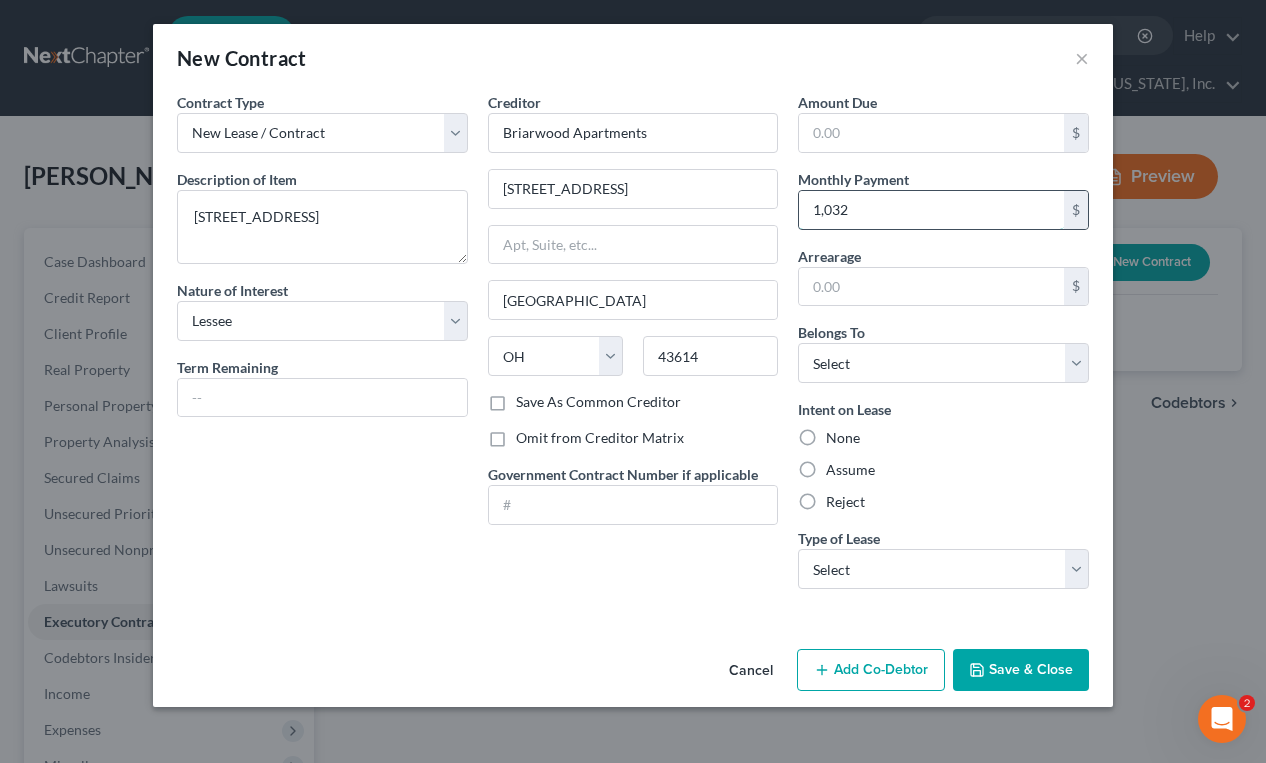type on "1,032" 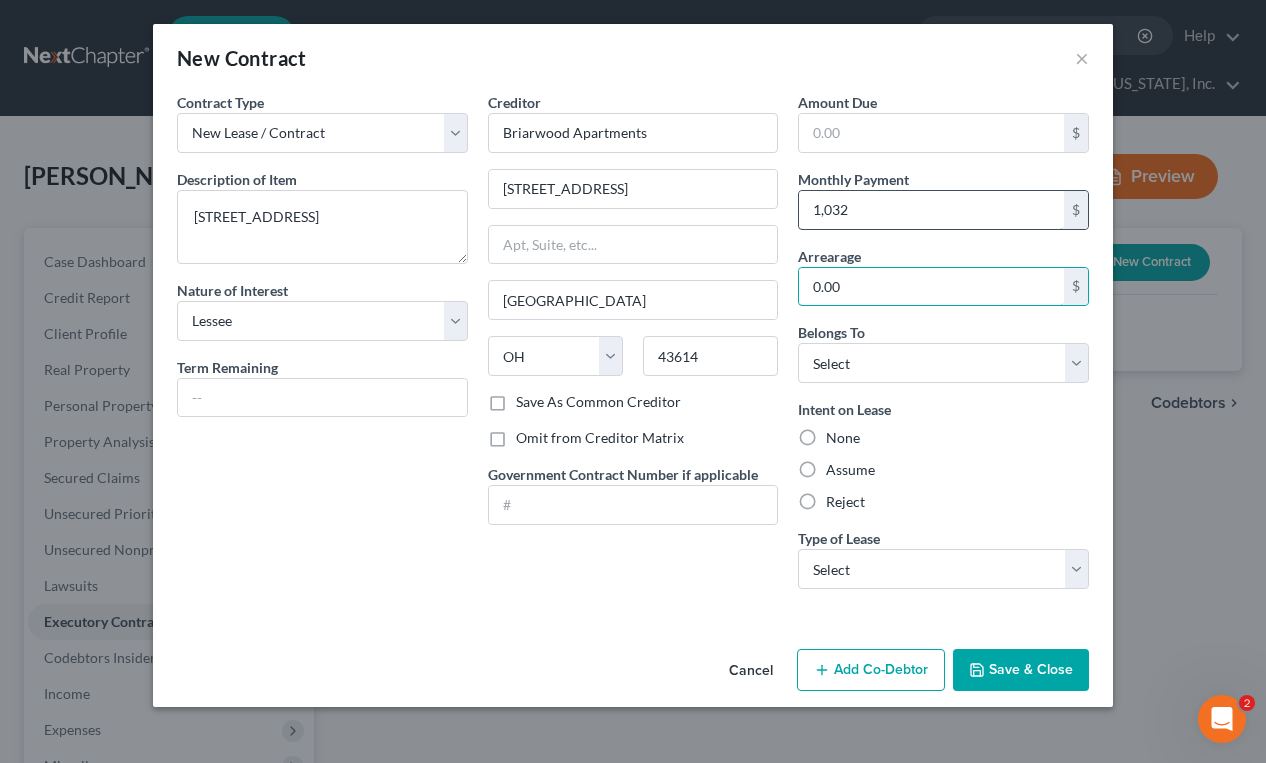 type on "0.00" 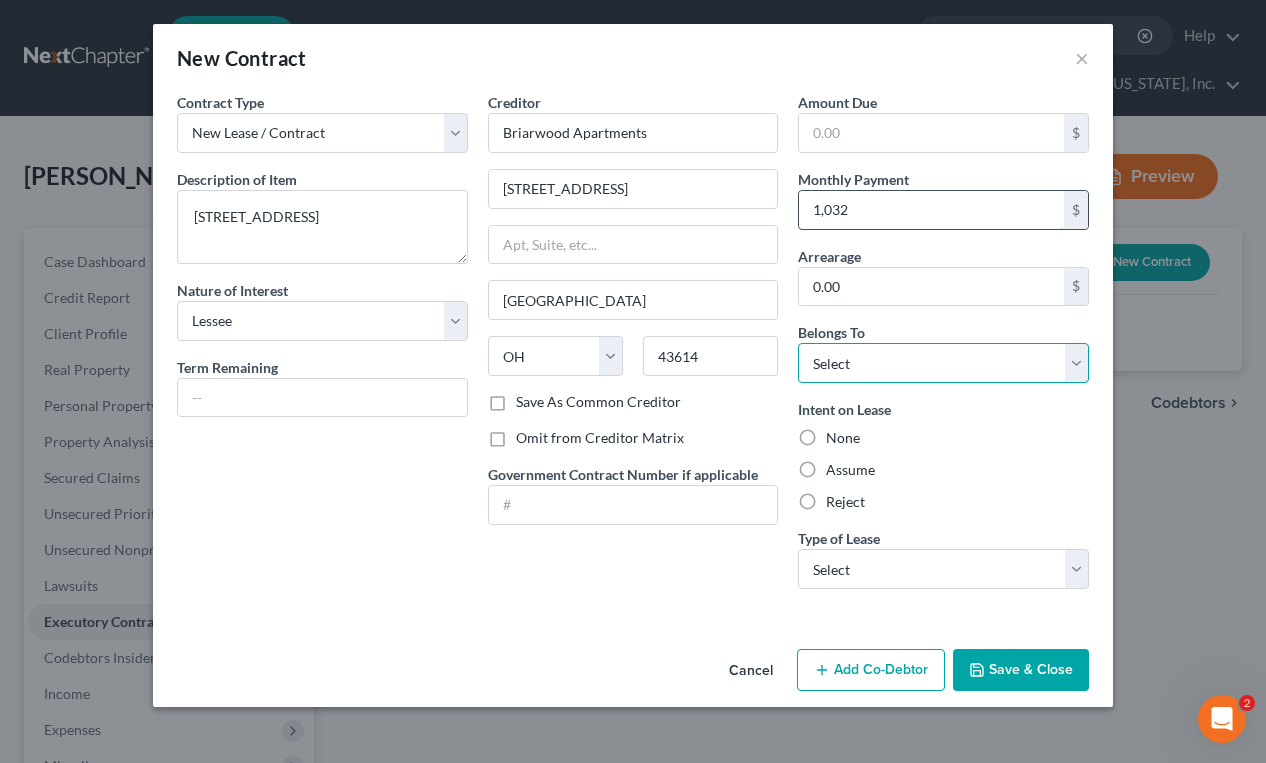 select on "0" 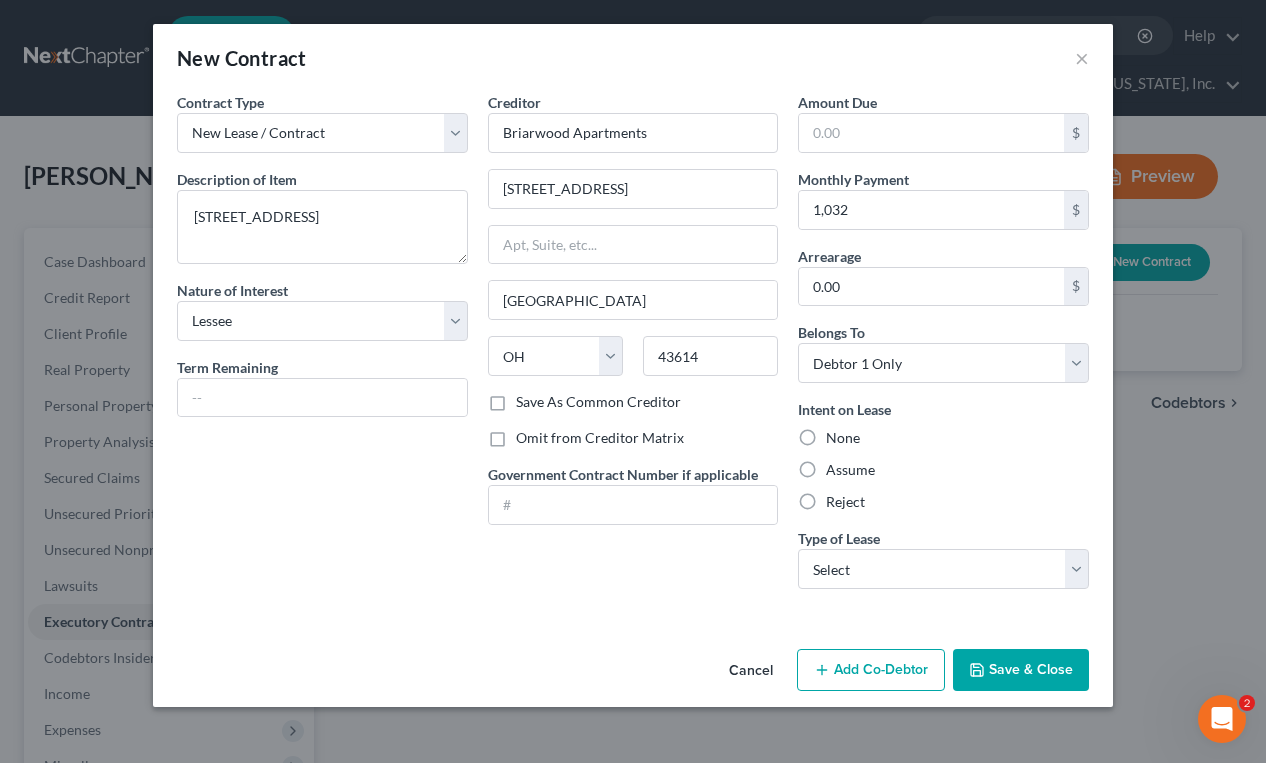 click on "Assume" at bounding box center (850, 470) 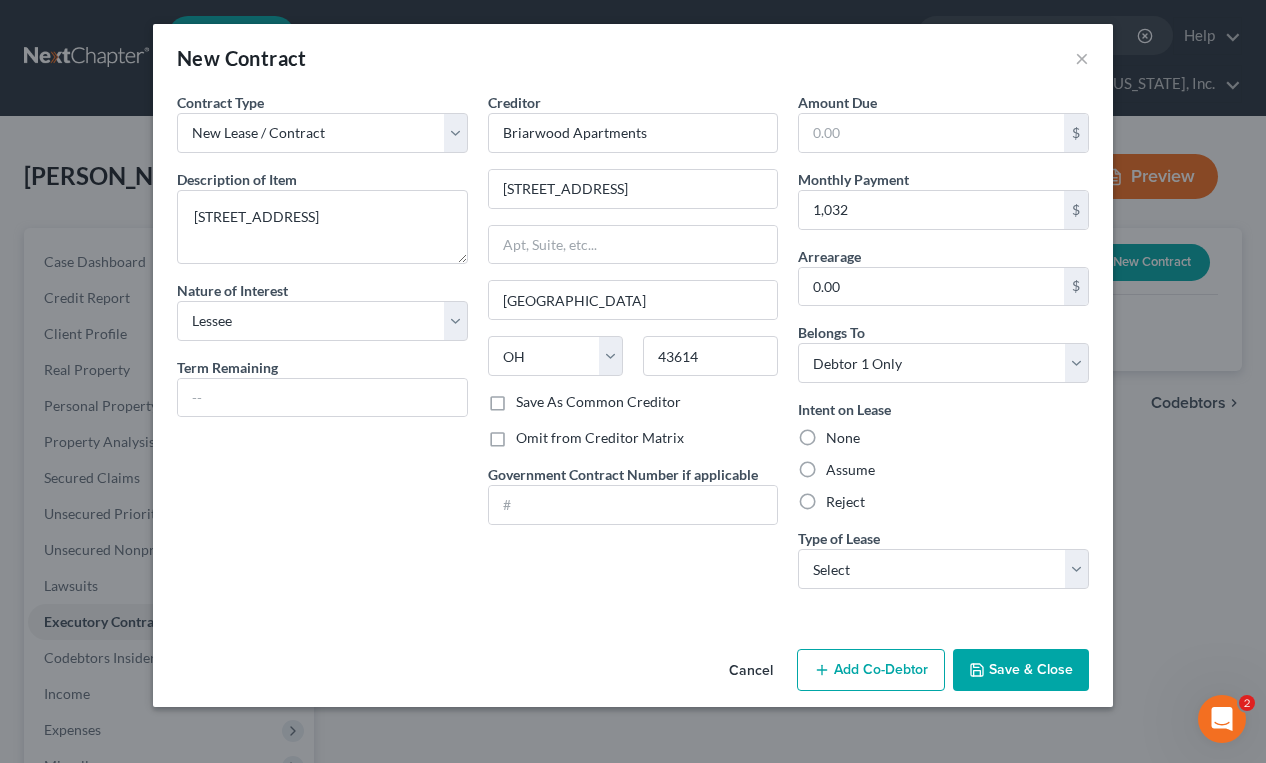 click on "Assume" at bounding box center (840, 466) 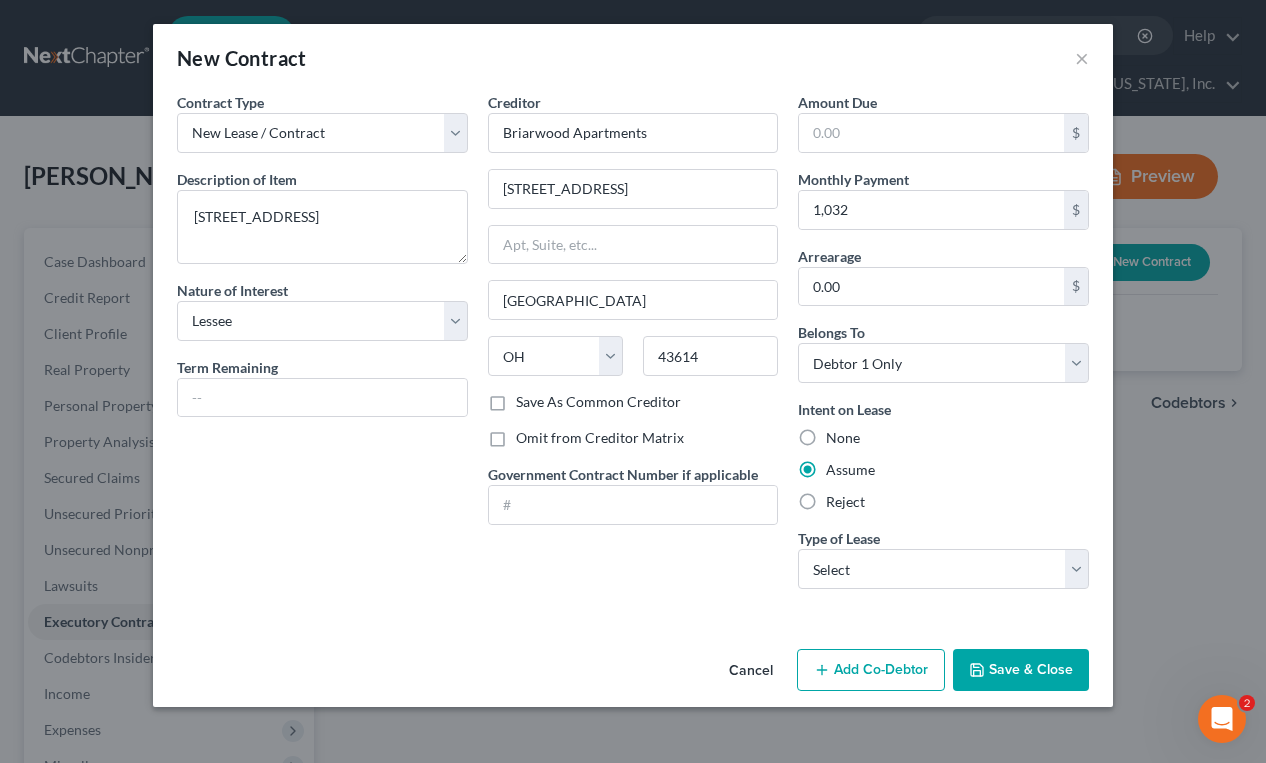 click on "Type of Lease" at bounding box center [839, 538] 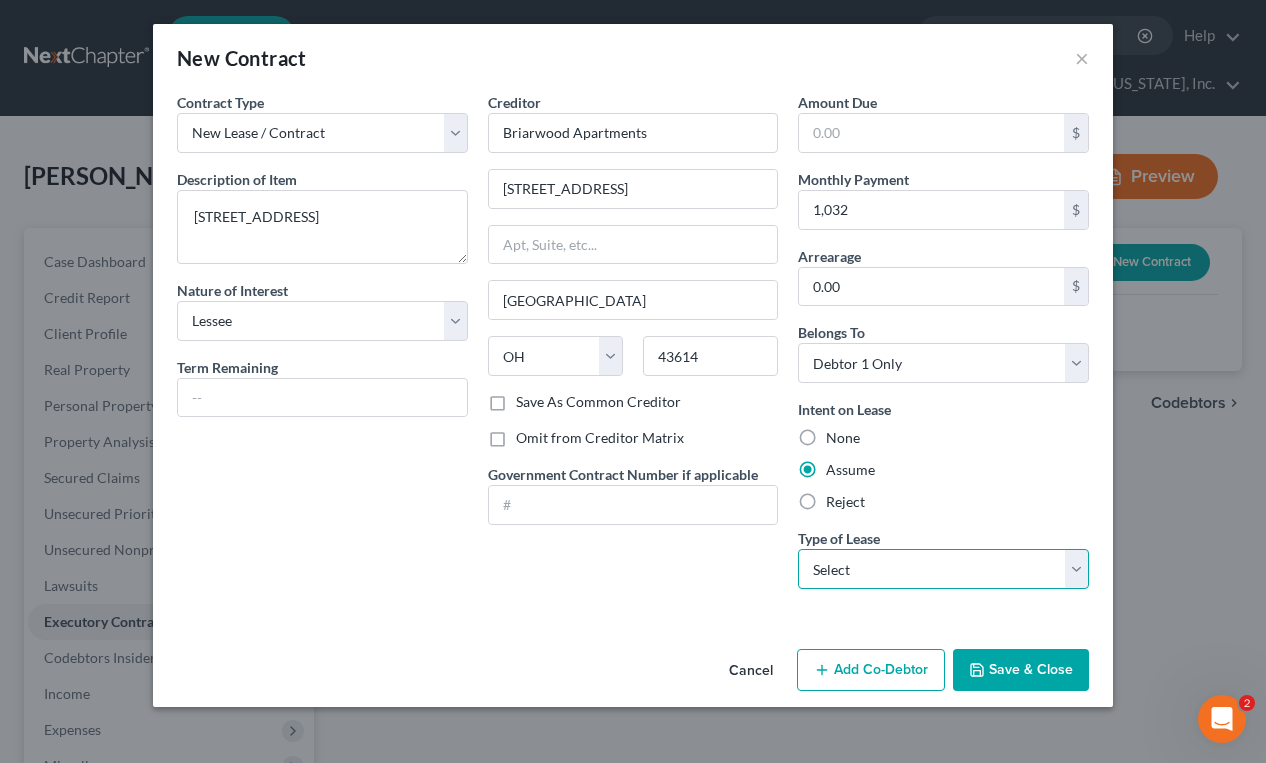 click on "Select Real Estate Car Other" at bounding box center [943, 569] 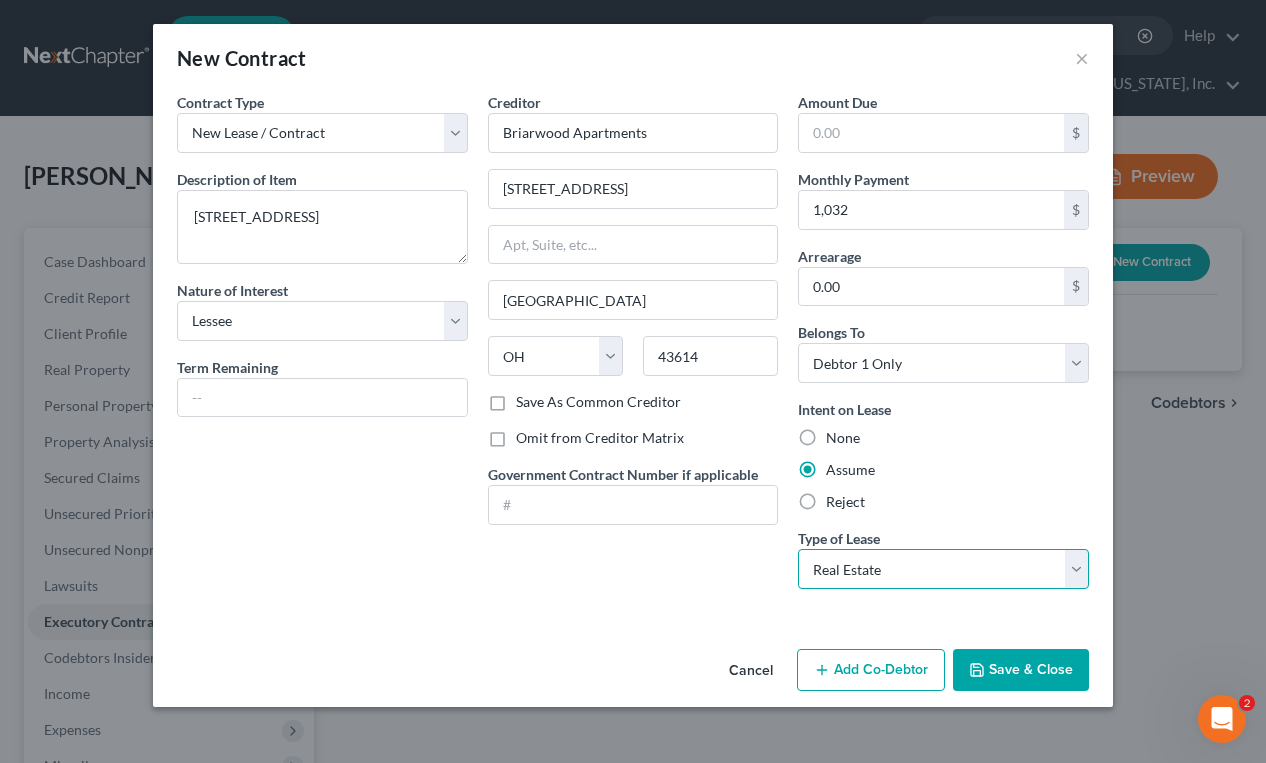 click on "Select Real Estate Car Other" at bounding box center (943, 569) 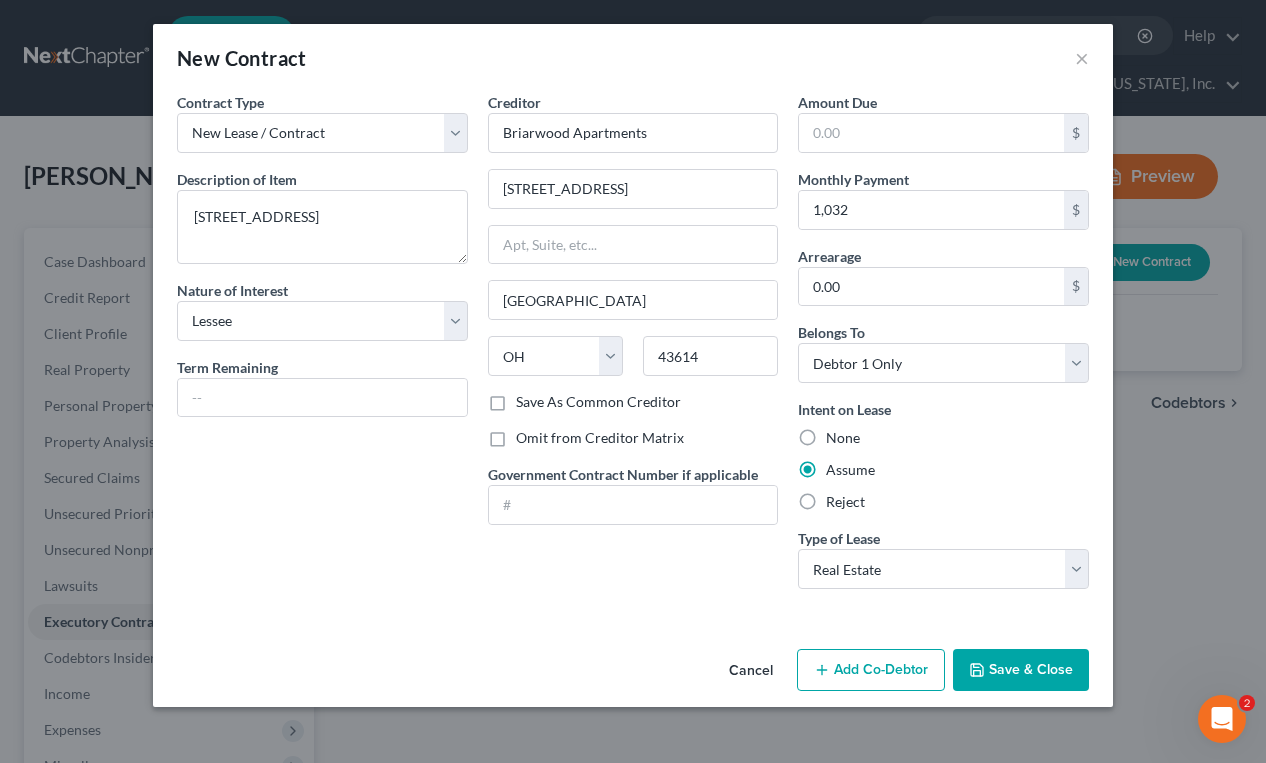 click on "Save & Close" at bounding box center (1021, 670) 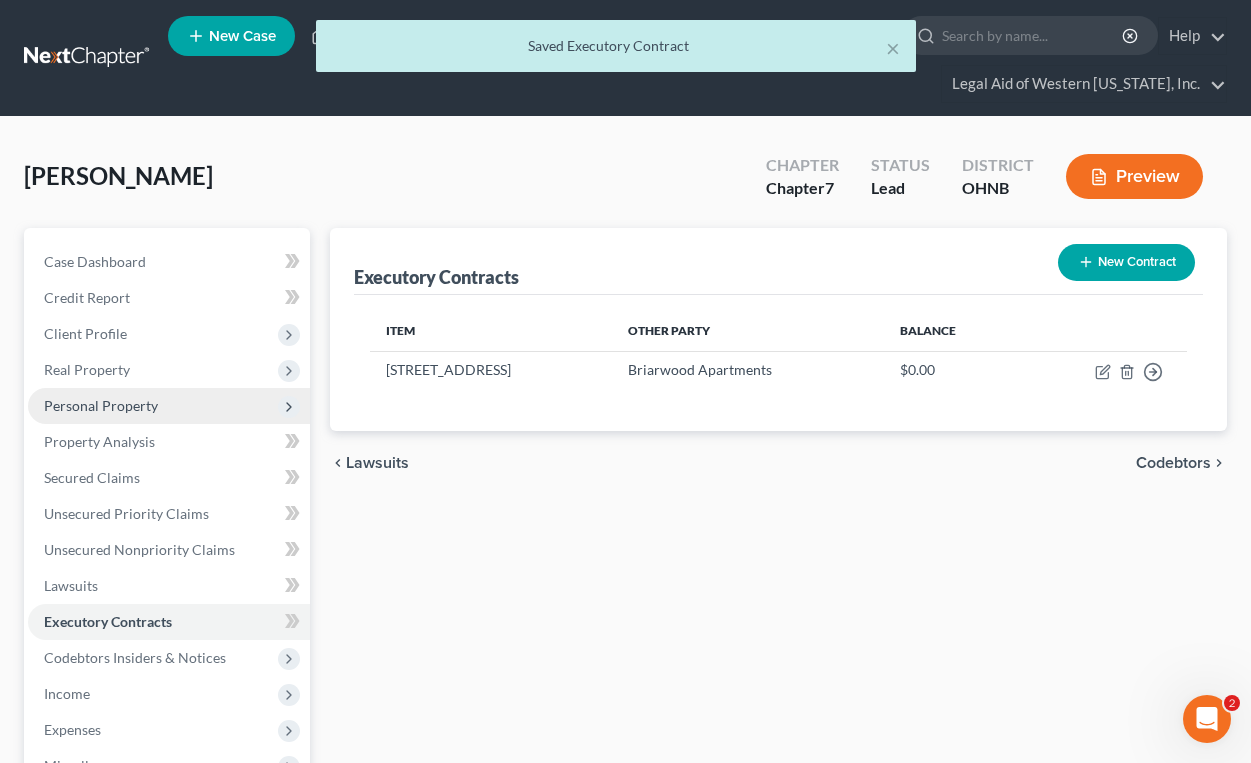 click on "Personal Property" at bounding box center (169, 406) 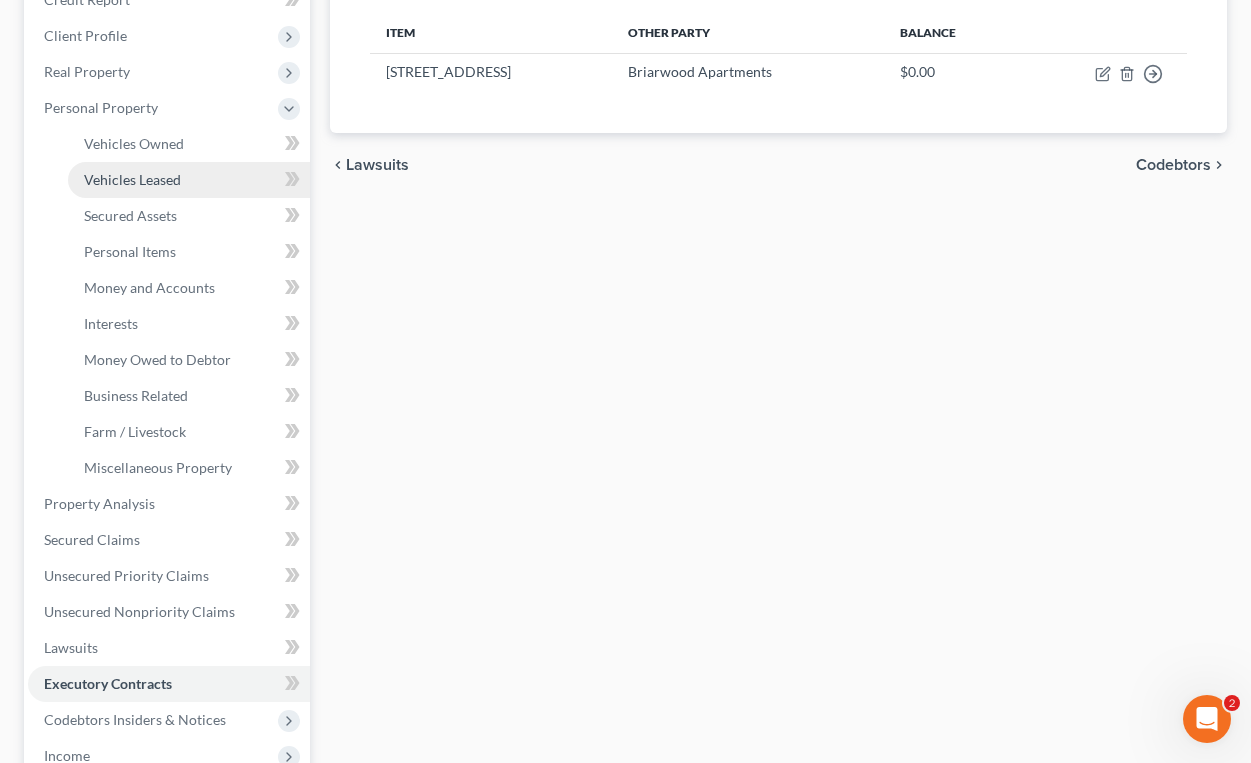 scroll, scrollTop: 300, scrollLeft: 0, axis: vertical 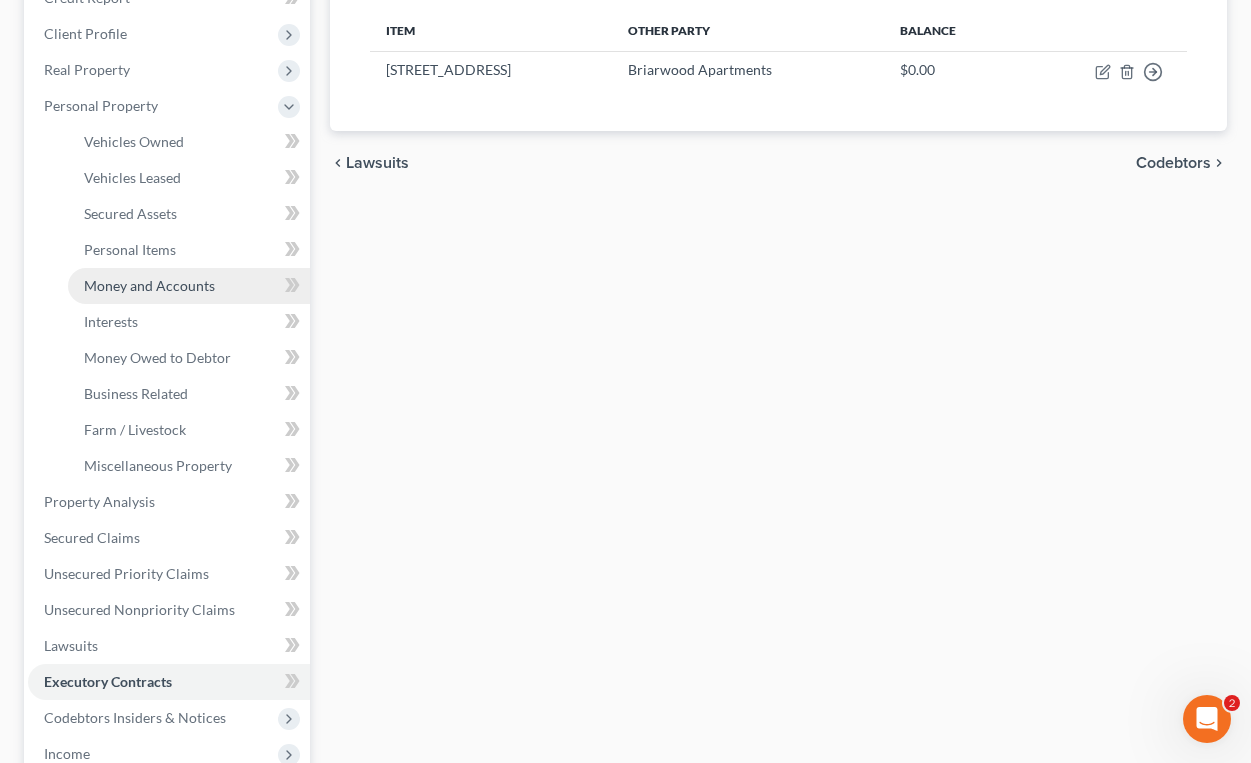 click on "Money and Accounts" at bounding box center (149, 285) 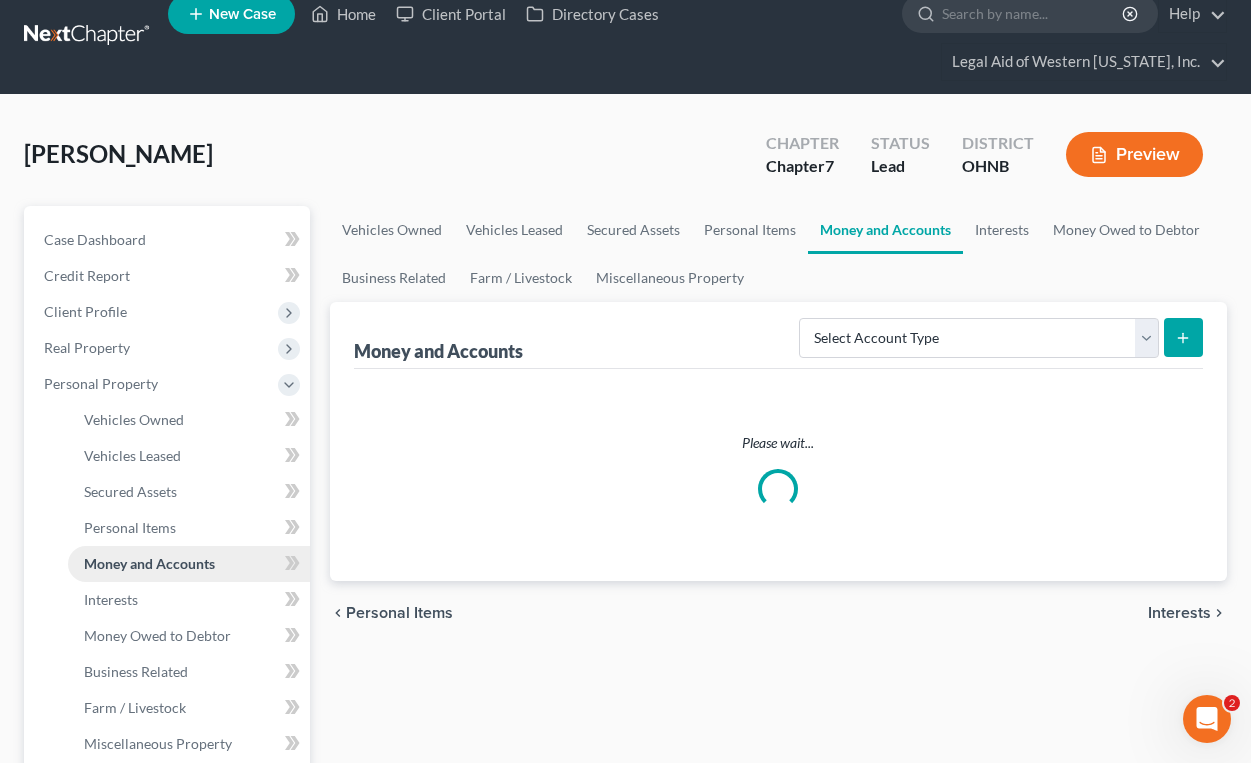 scroll, scrollTop: 0, scrollLeft: 0, axis: both 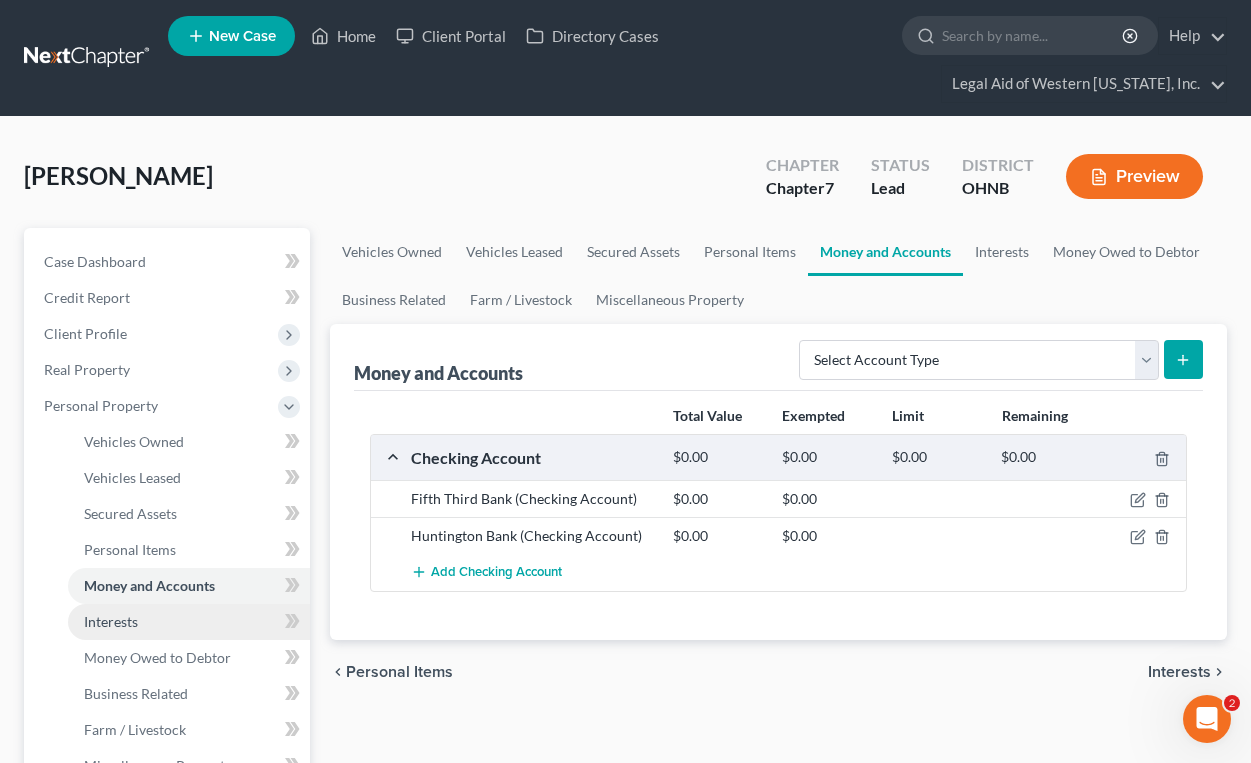 click on "Interests" at bounding box center (189, 622) 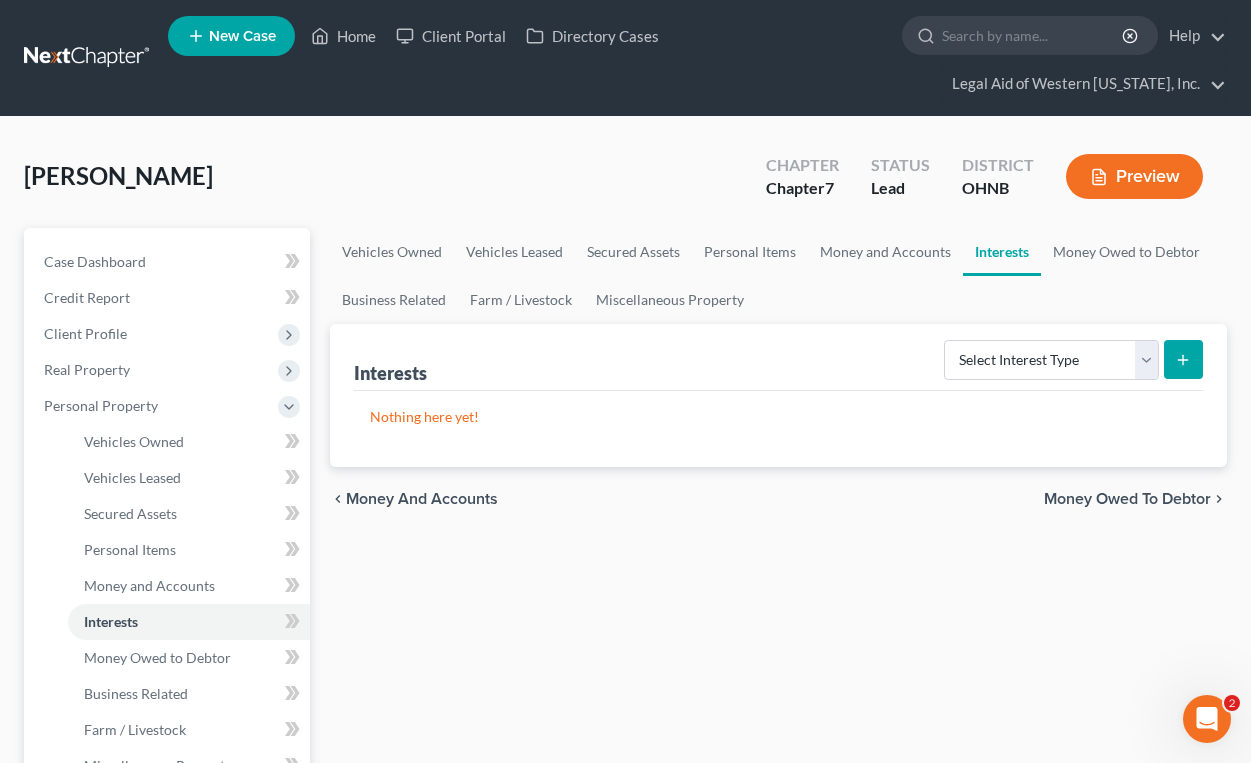 click on "[PERSON_NAME] Upgraded Chapter Chapter  7 Status [GEOGRAPHIC_DATA] [GEOGRAPHIC_DATA] [GEOGRAPHIC_DATA]" at bounding box center [625, 184] 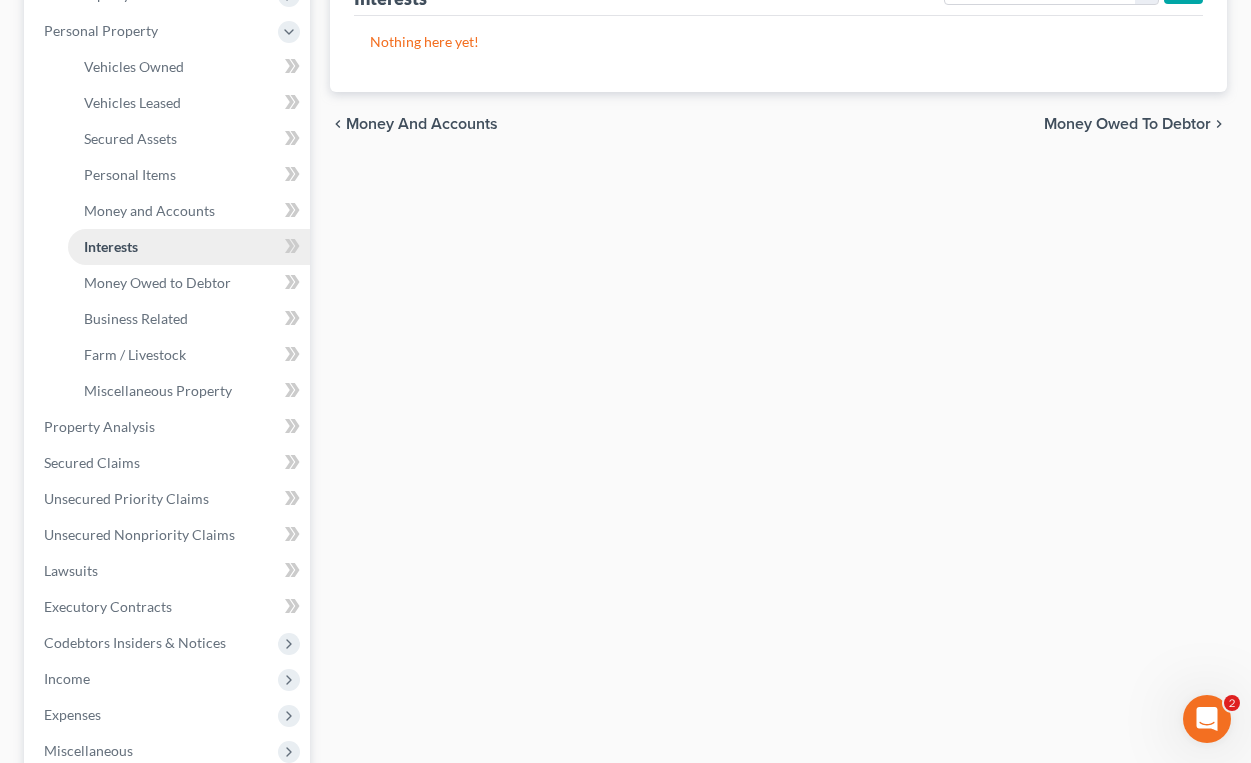scroll, scrollTop: 400, scrollLeft: 0, axis: vertical 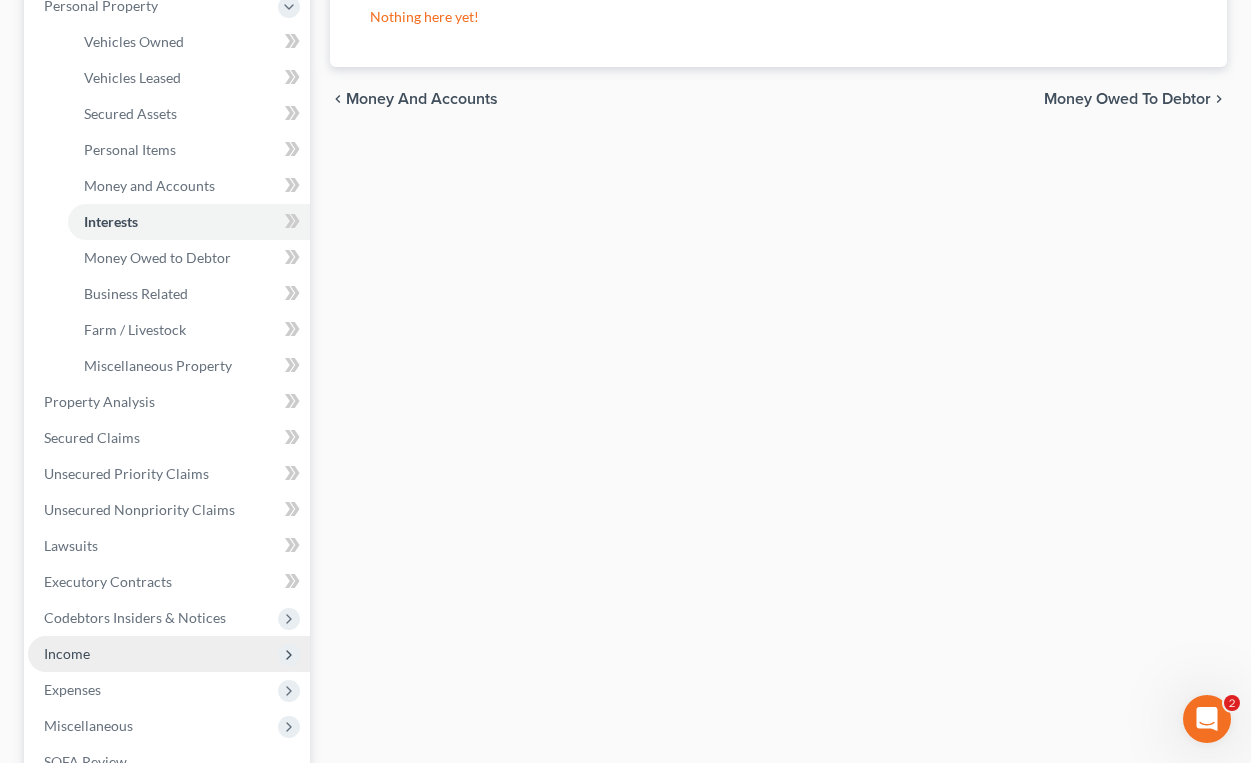 click on "Income" at bounding box center (169, 654) 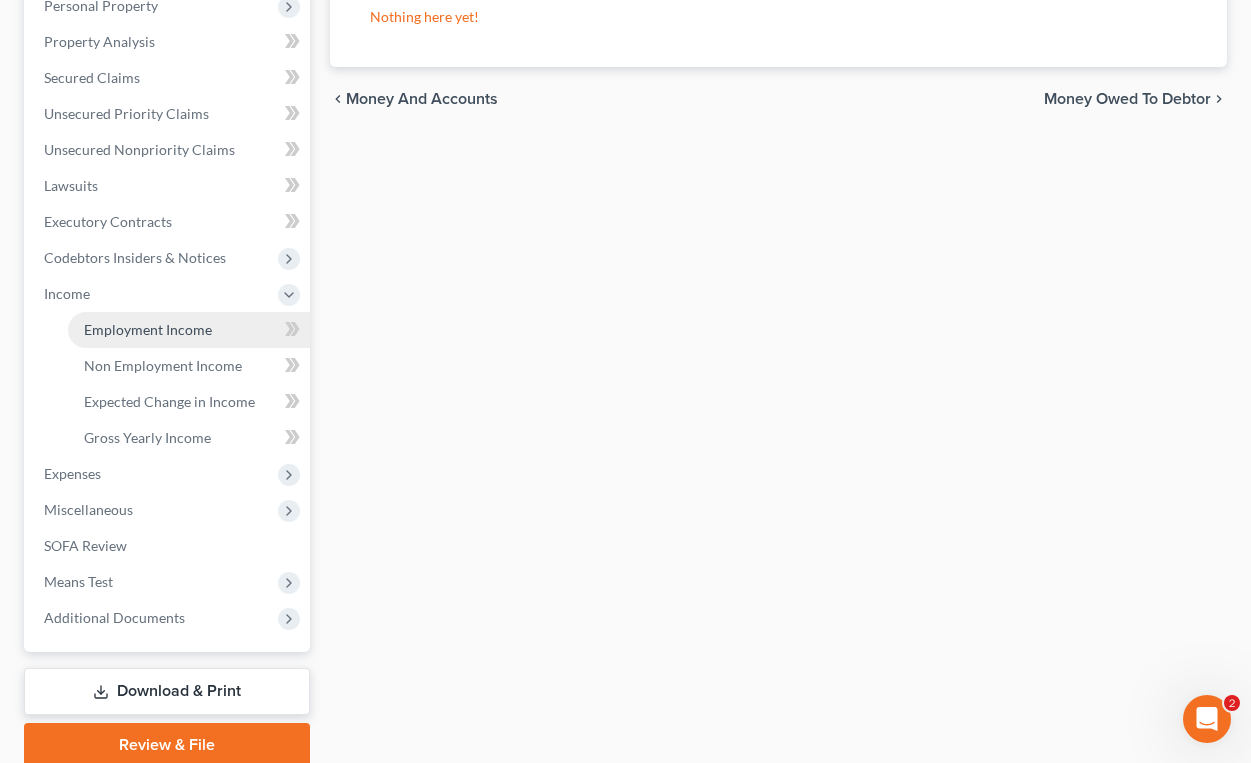click on "Employment Income" at bounding box center [148, 329] 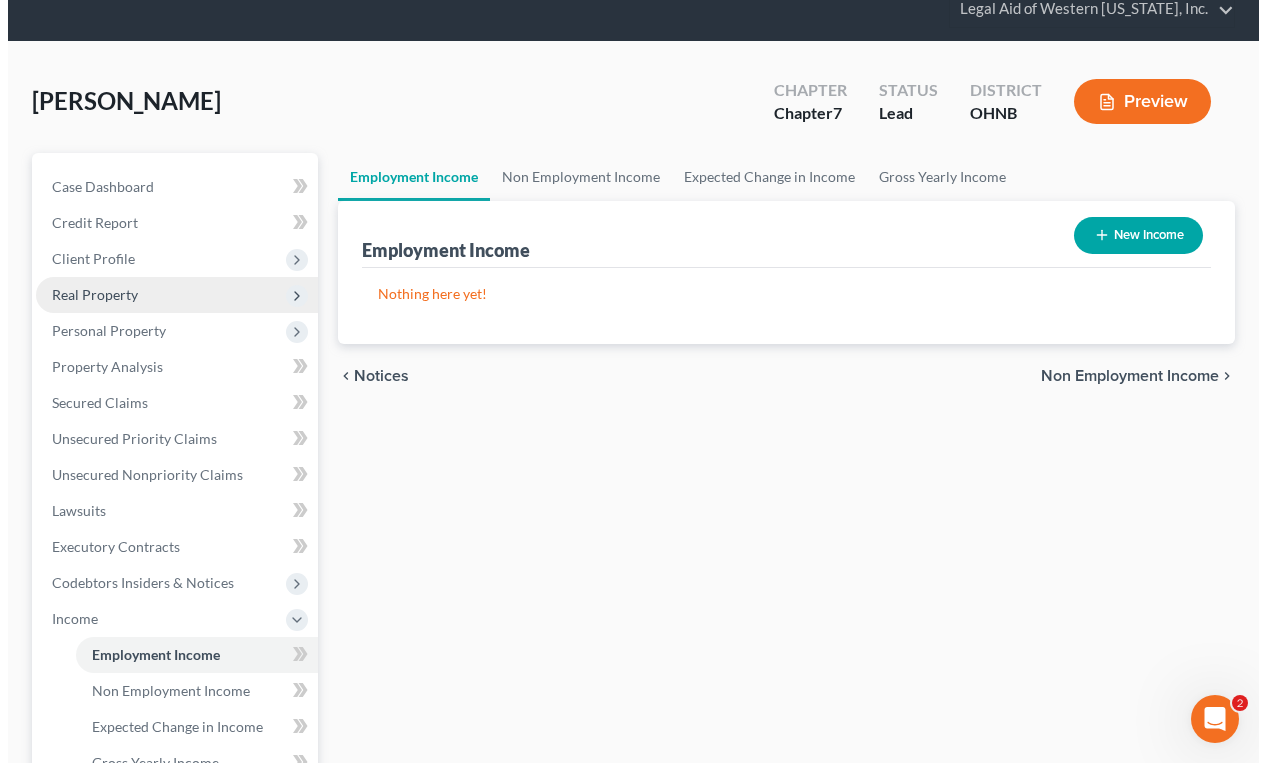 scroll, scrollTop: 0, scrollLeft: 0, axis: both 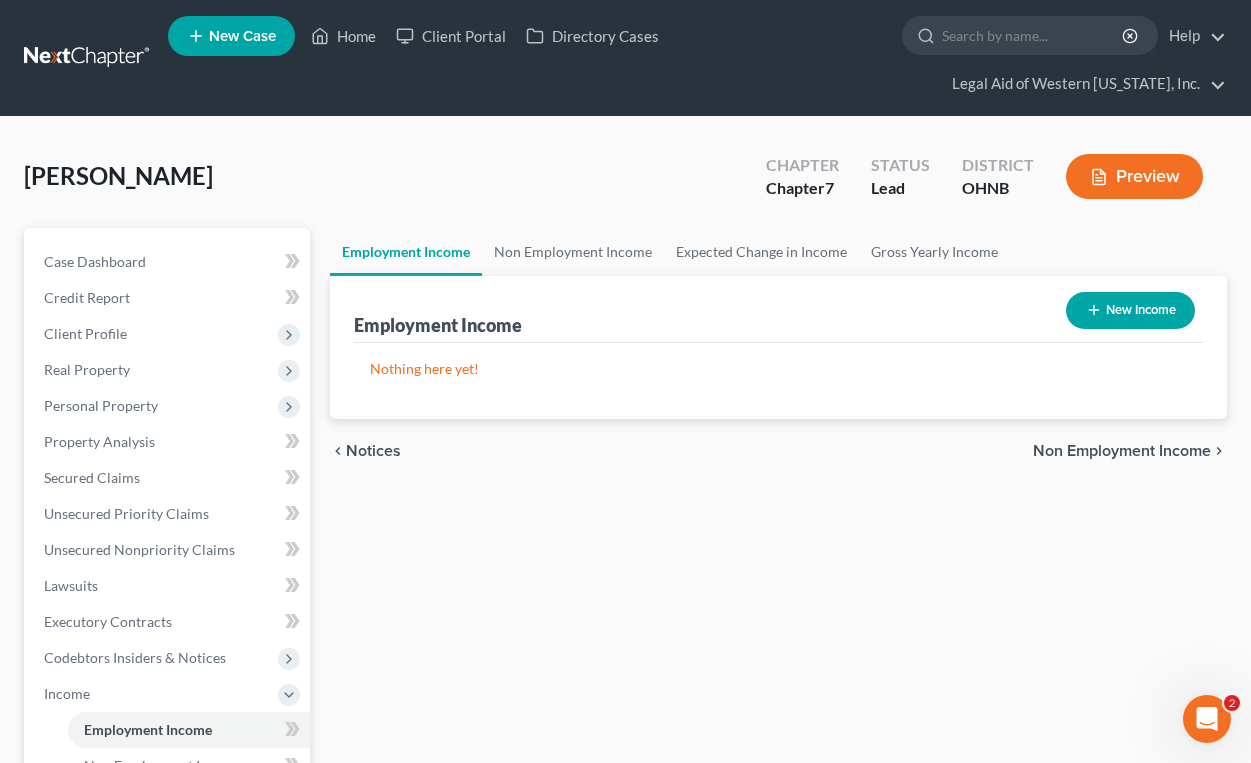 click on "New Income" at bounding box center [1130, 310] 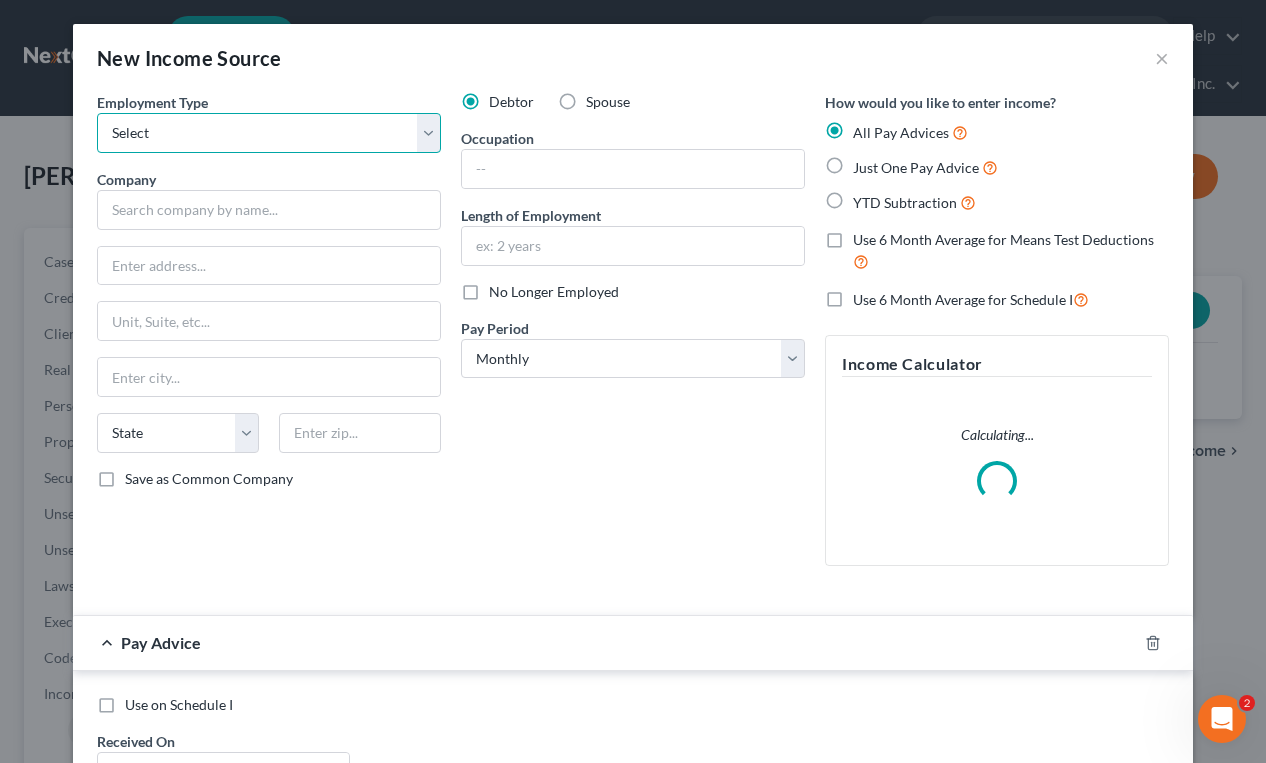 click on "Select Full or [DEMOGRAPHIC_DATA] Employment Self Employment" at bounding box center (269, 133) 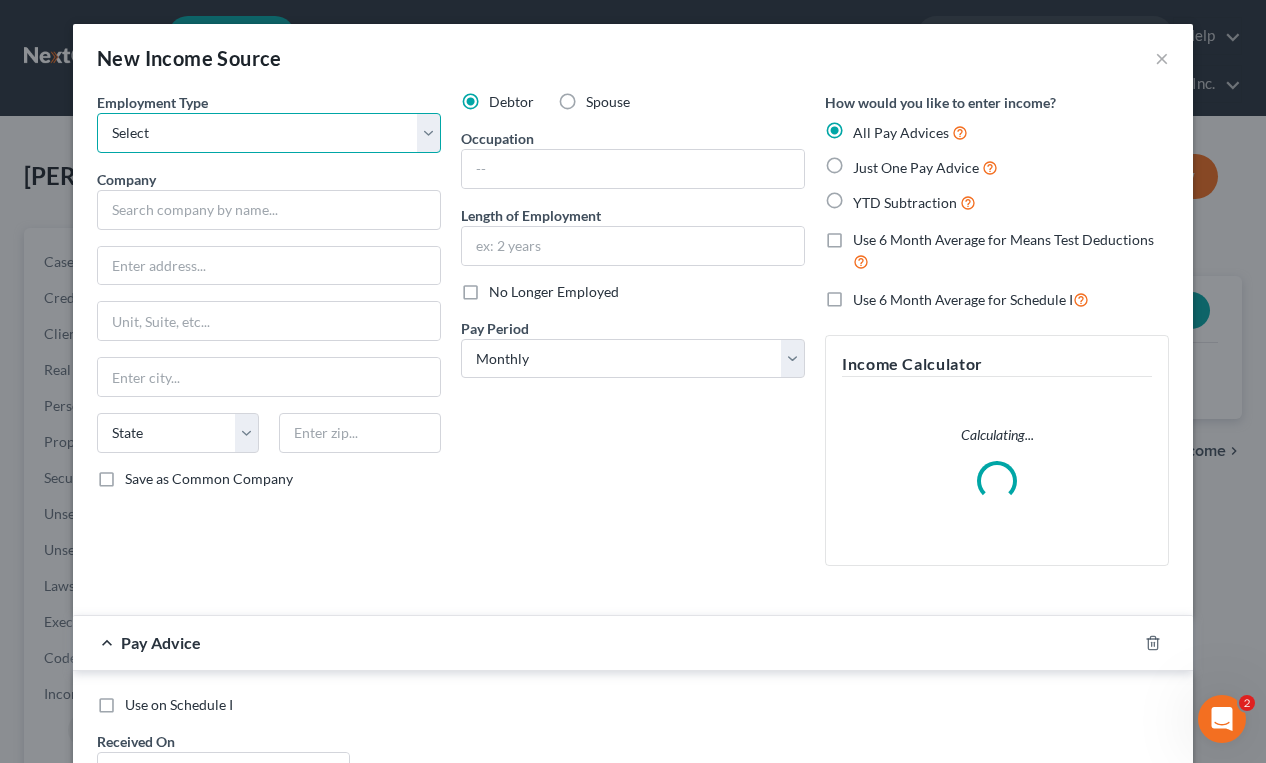 select on "0" 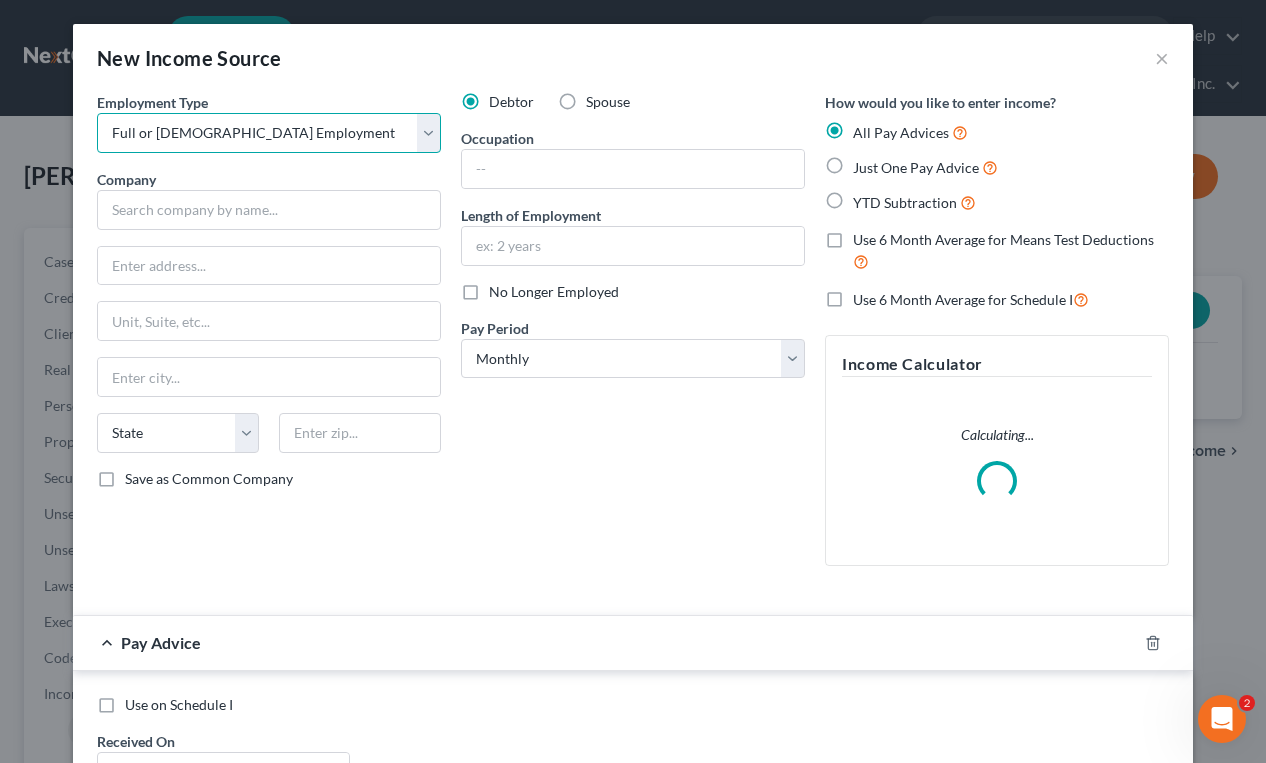 click on "Select Full or [DEMOGRAPHIC_DATA] Employment Self Employment" at bounding box center [269, 133] 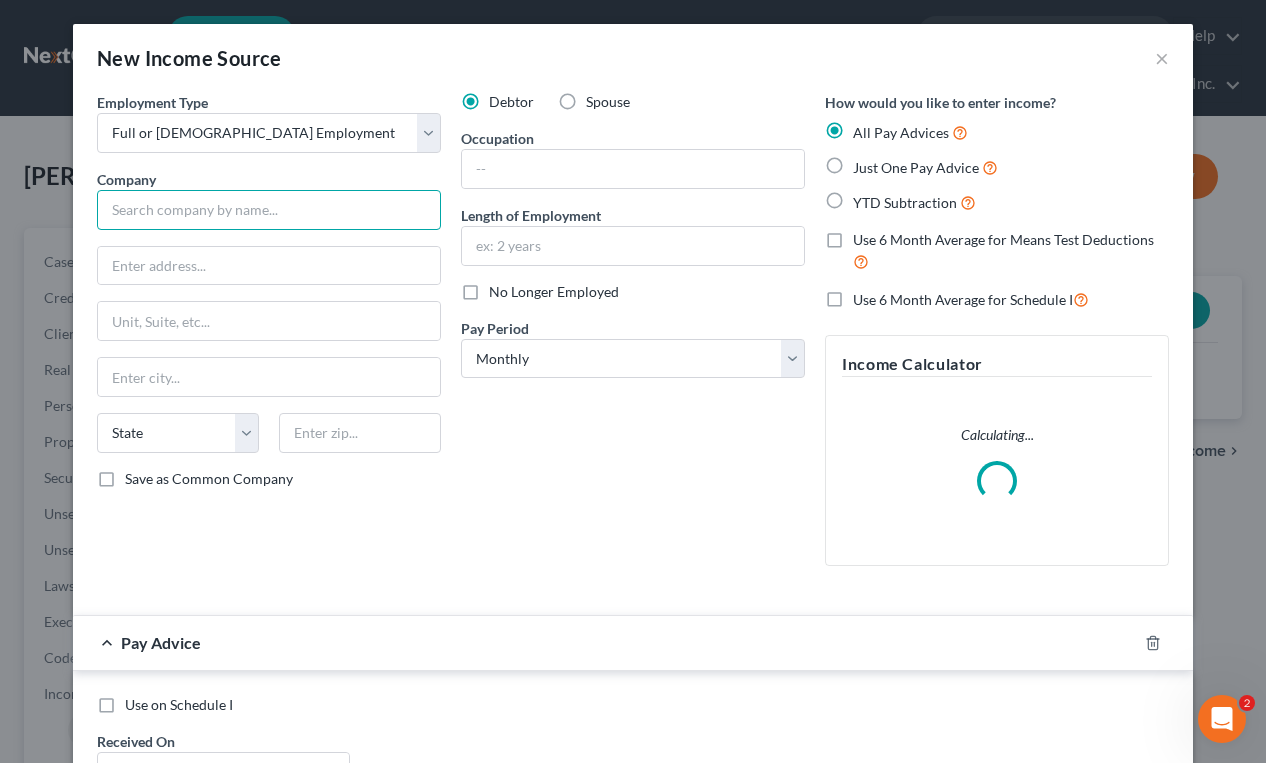 click at bounding box center (269, 210) 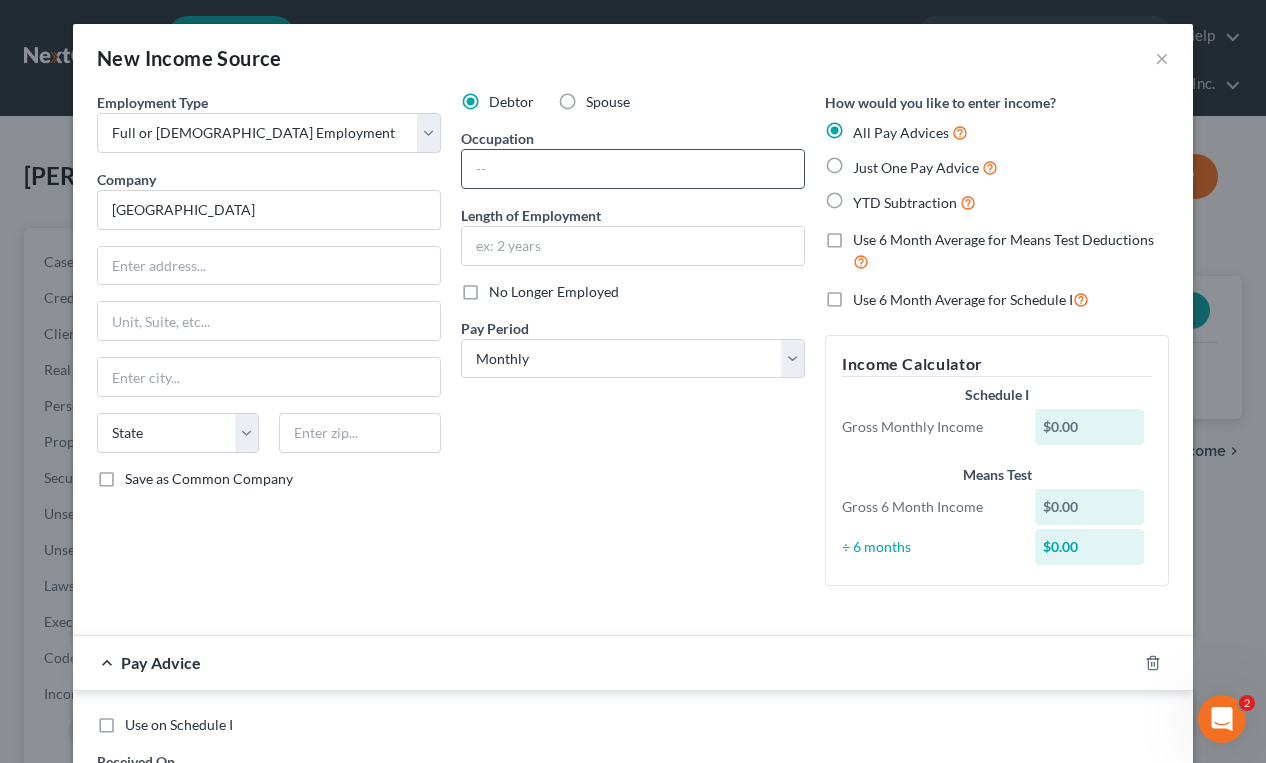 click at bounding box center (633, 169) 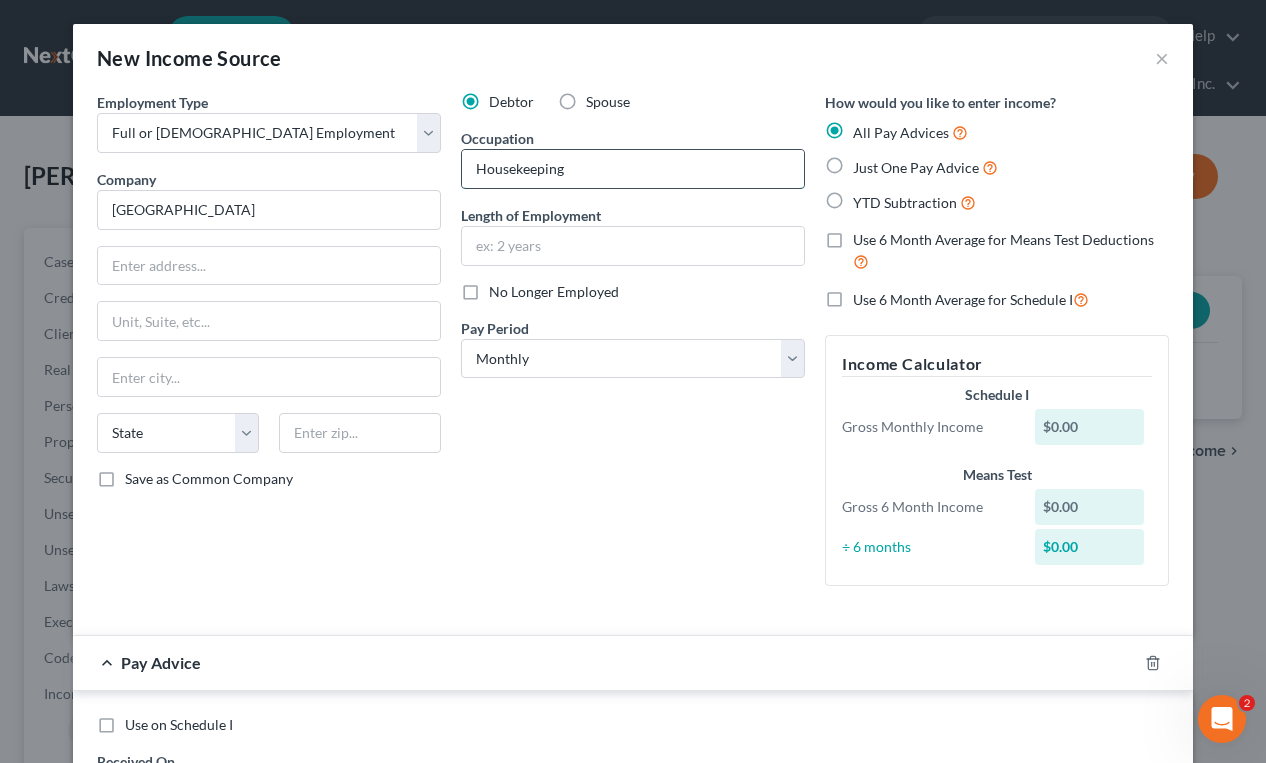 type on "Housekeeping" 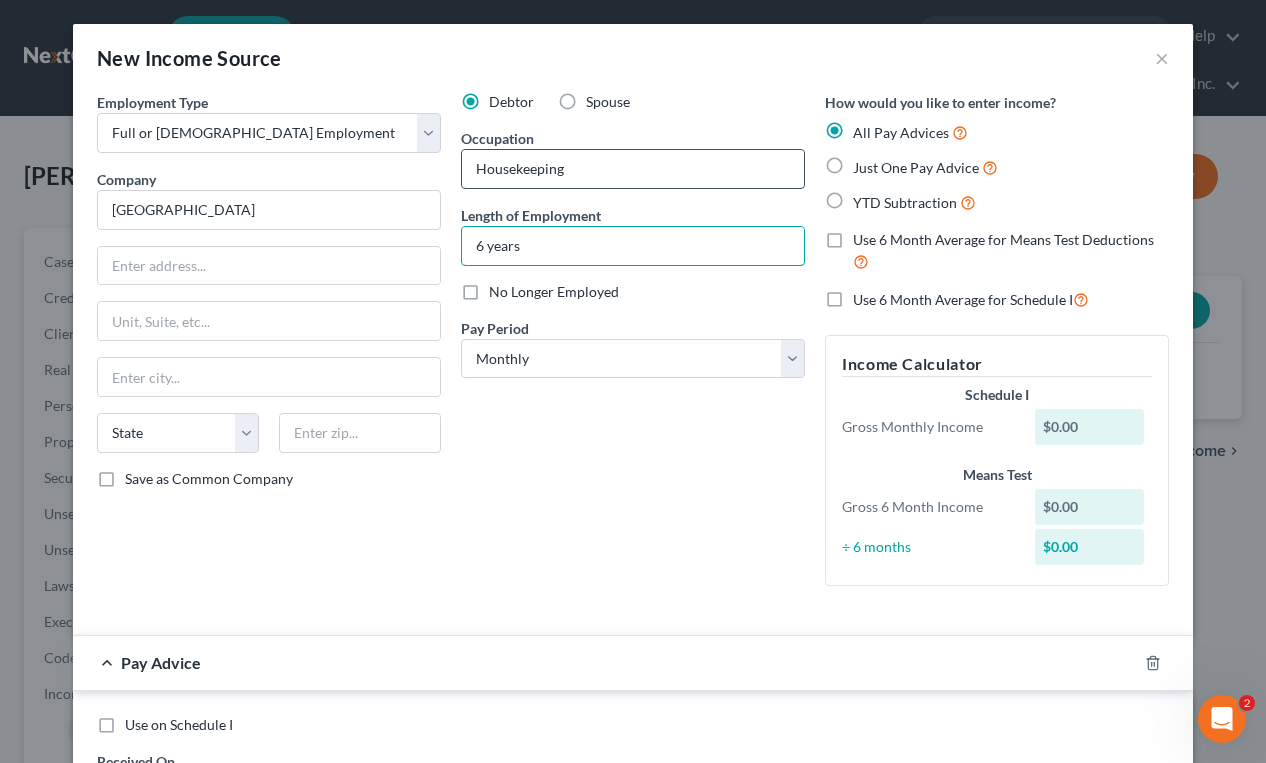 type on "6 years" 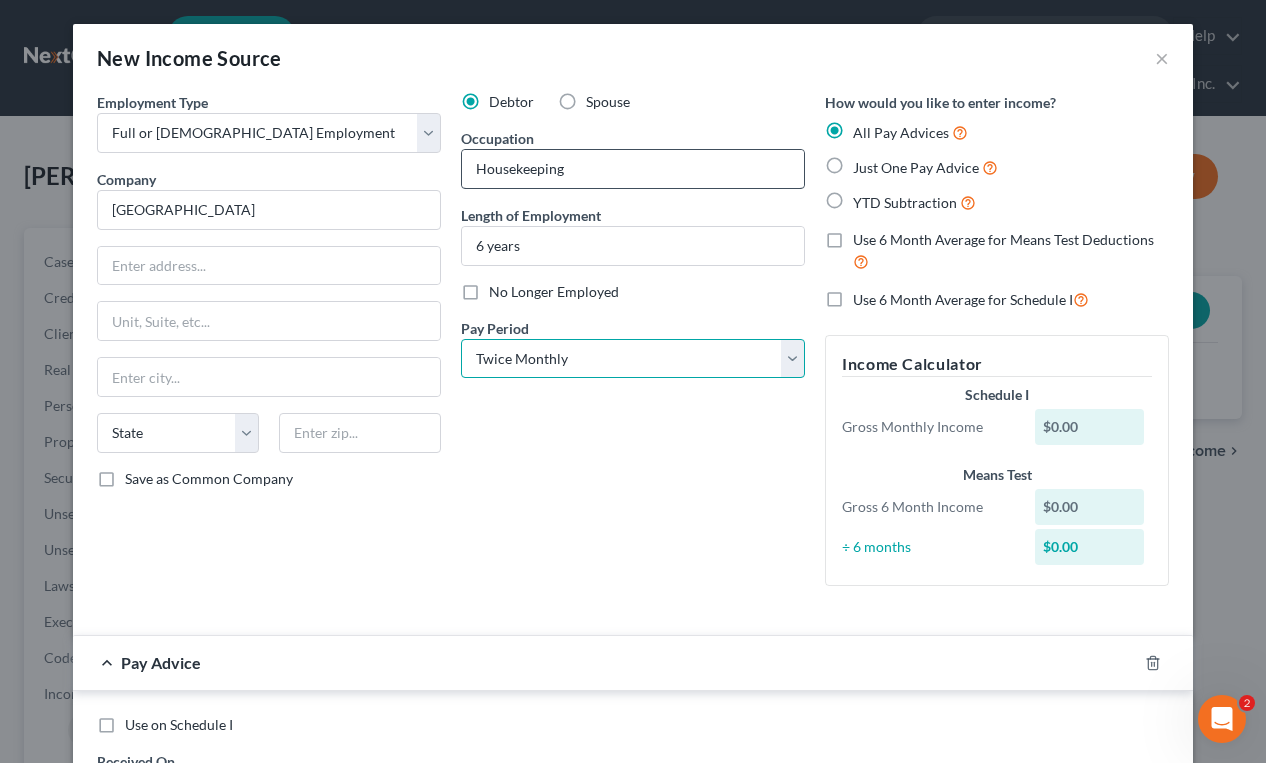 select on "2" 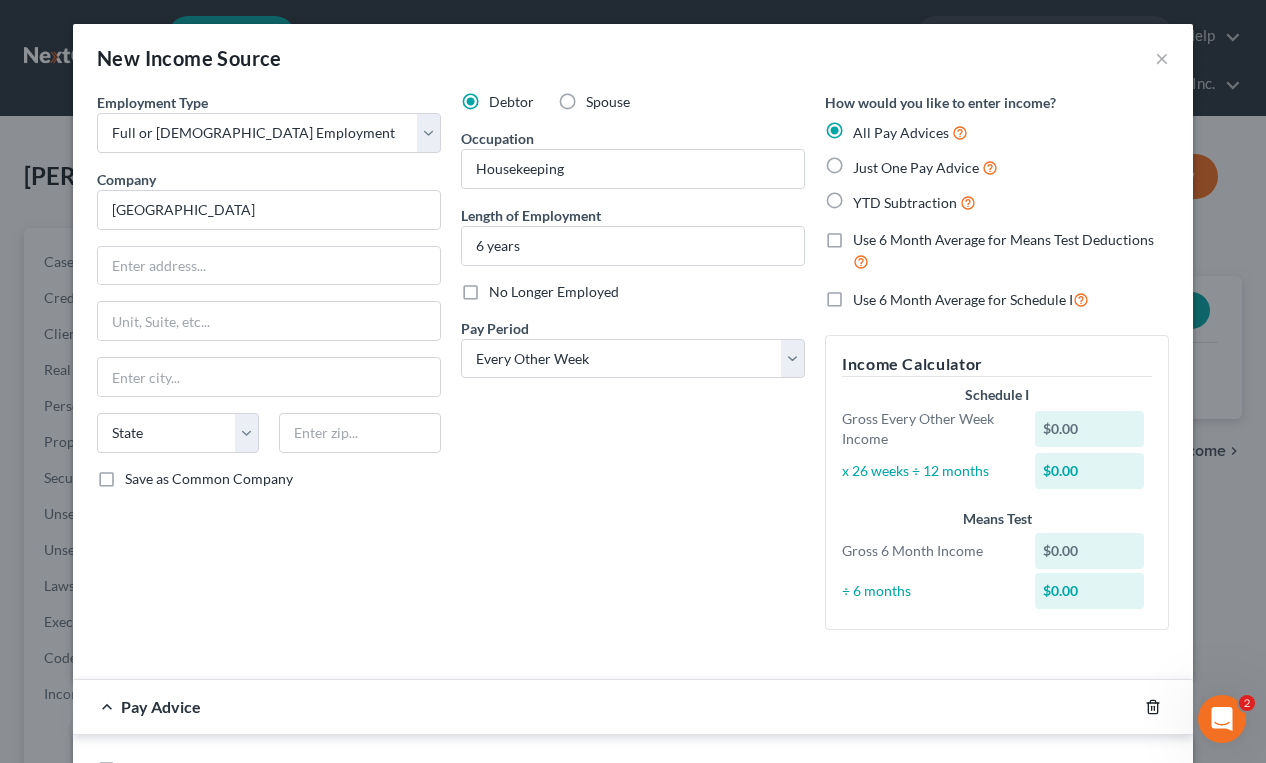 click 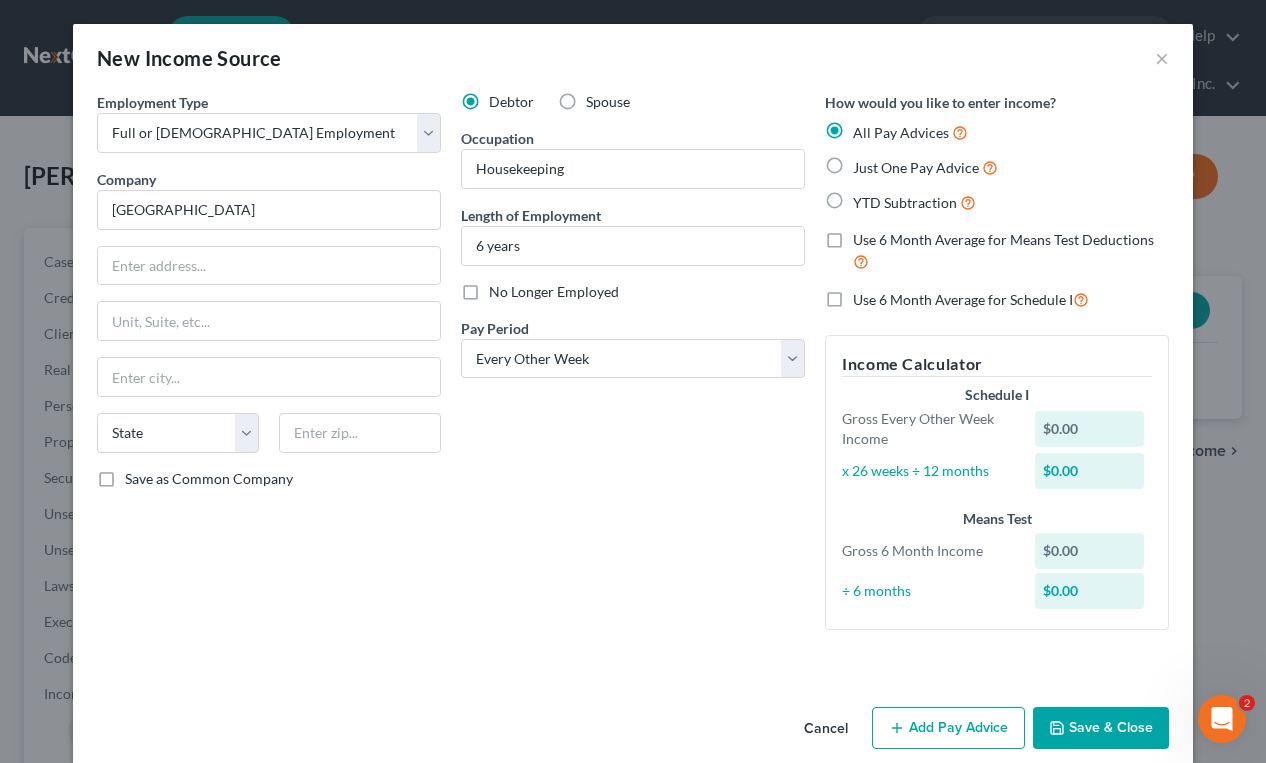 click on "Save & Close" at bounding box center (1101, 728) 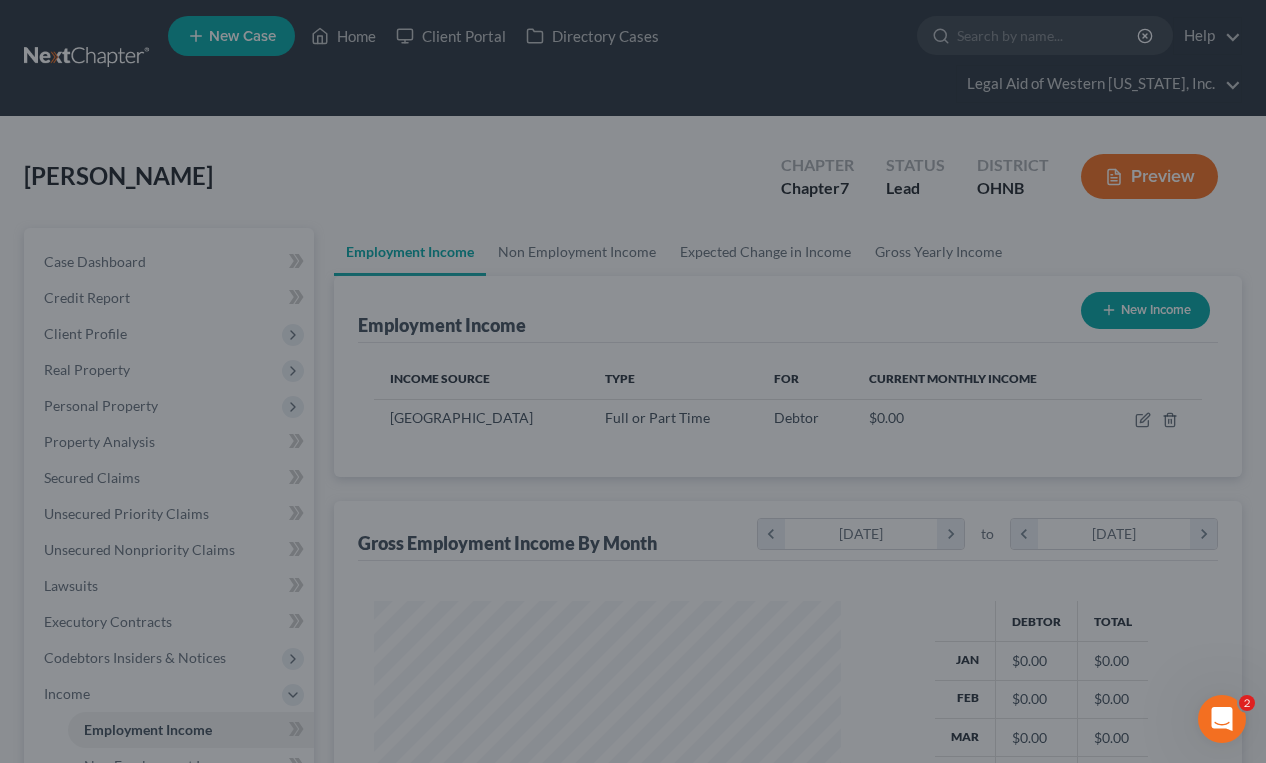 scroll, scrollTop: 999642, scrollLeft: 999493, axis: both 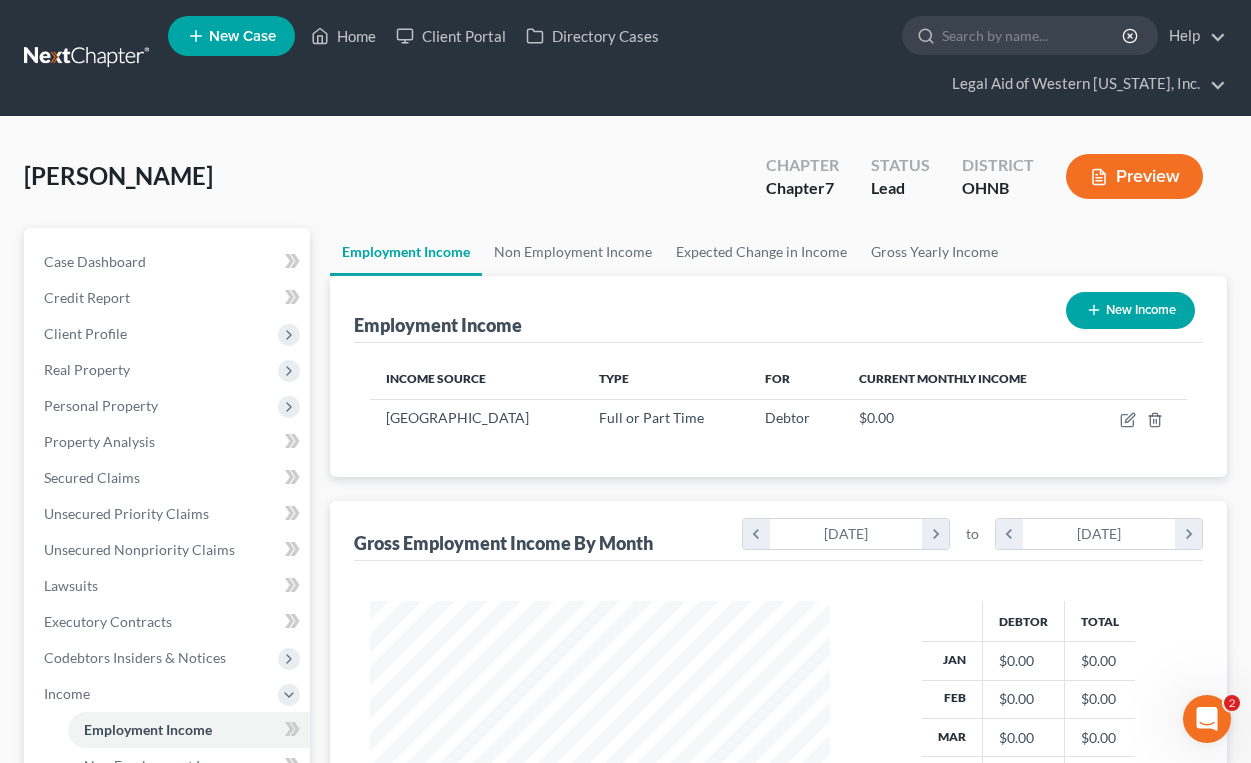 click on "Employment Income New Income" at bounding box center (778, 309) 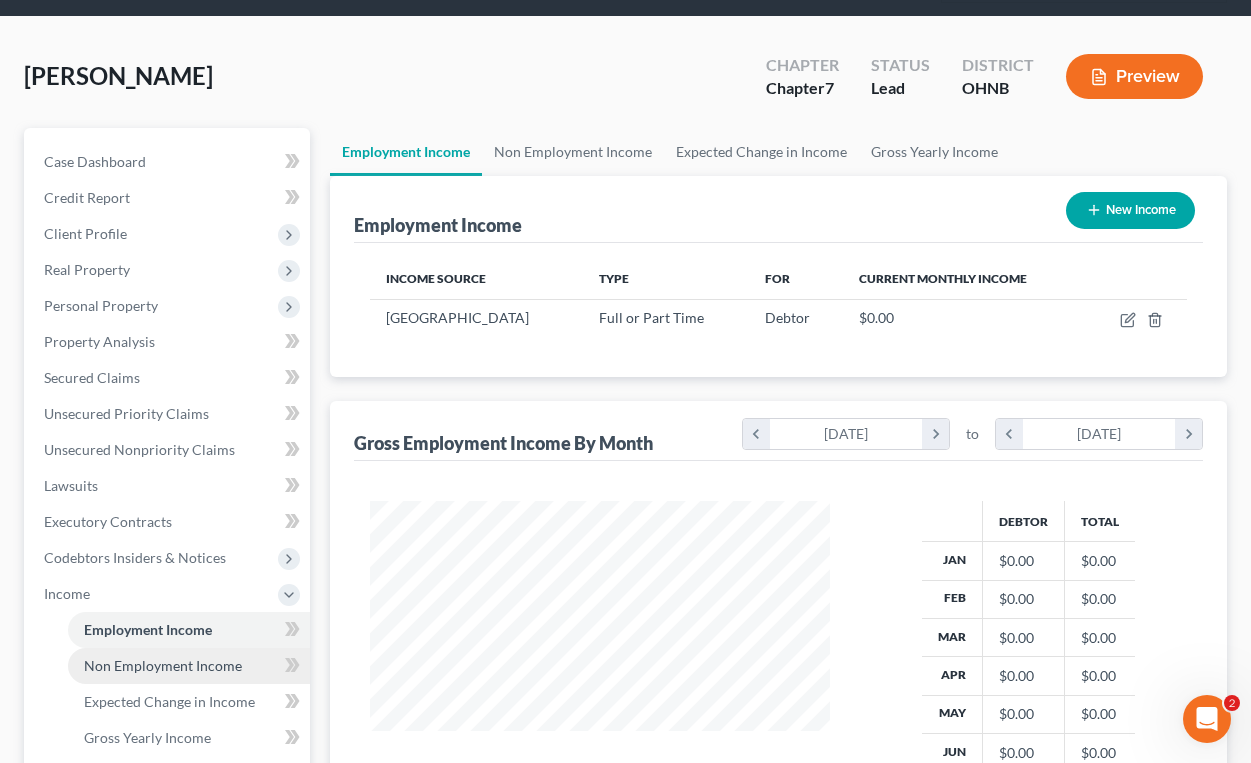 click on "Non Employment Income" at bounding box center (163, 665) 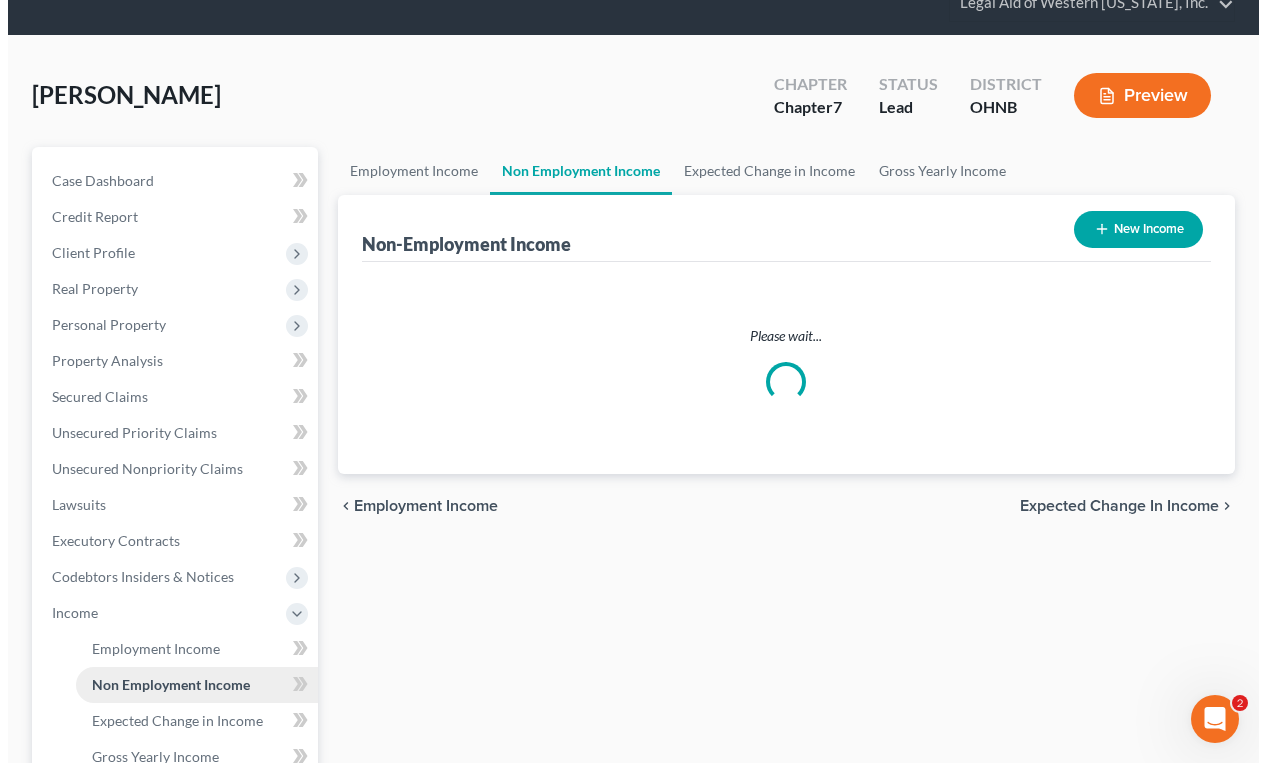 scroll, scrollTop: 0, scrollLeft: 0, axis: both 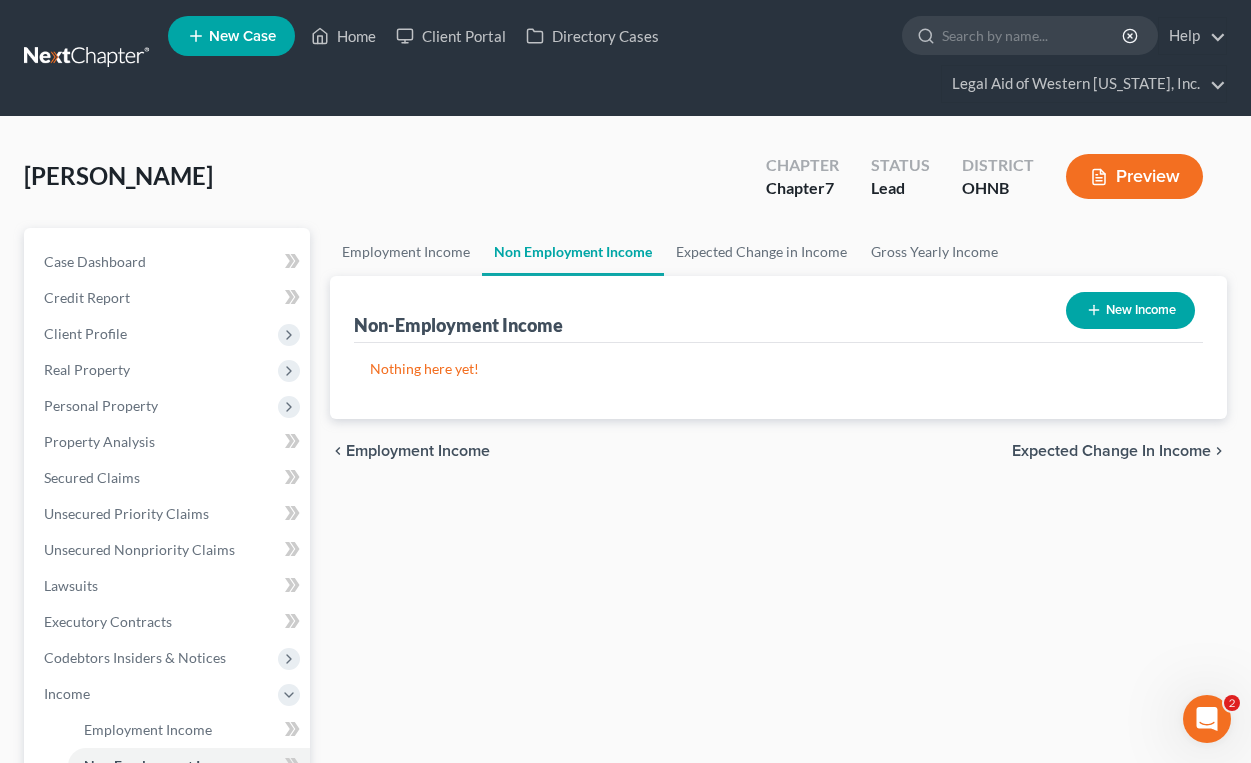 click on "New Income" at bounding box center [1130, 310] 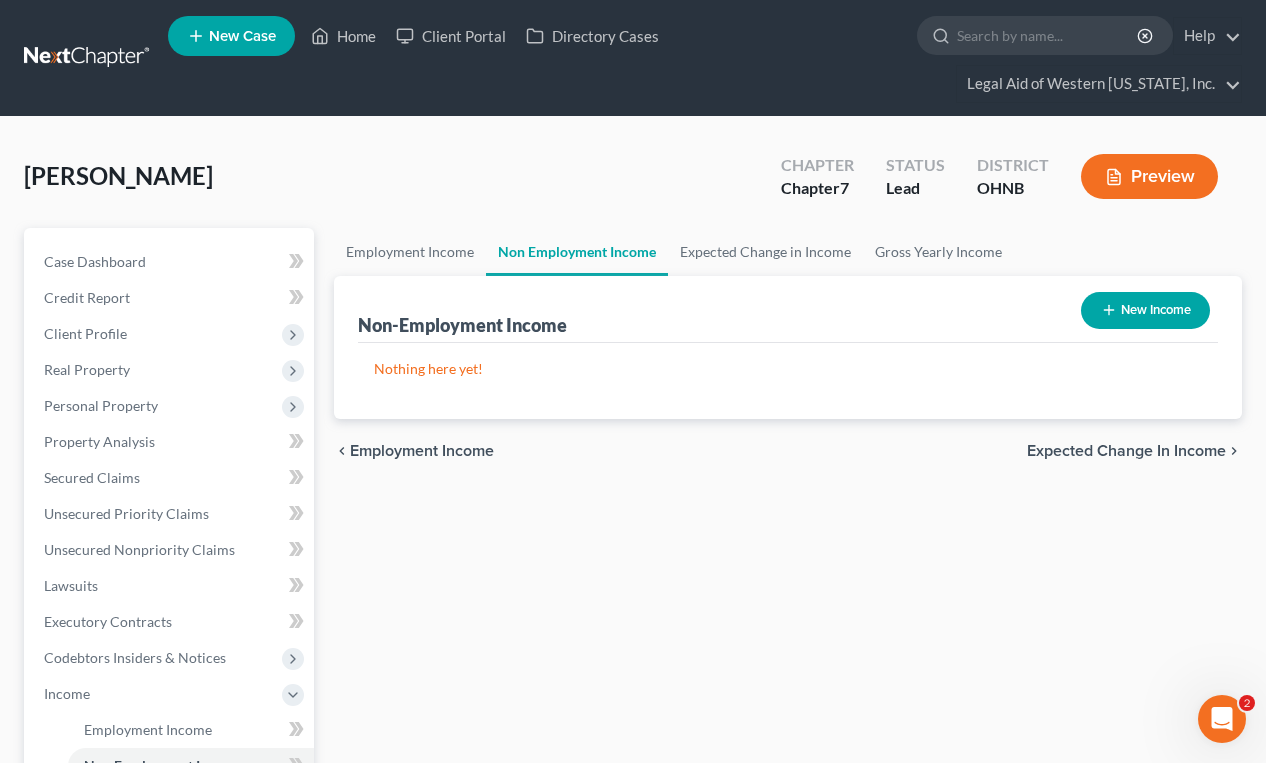 select on "0" 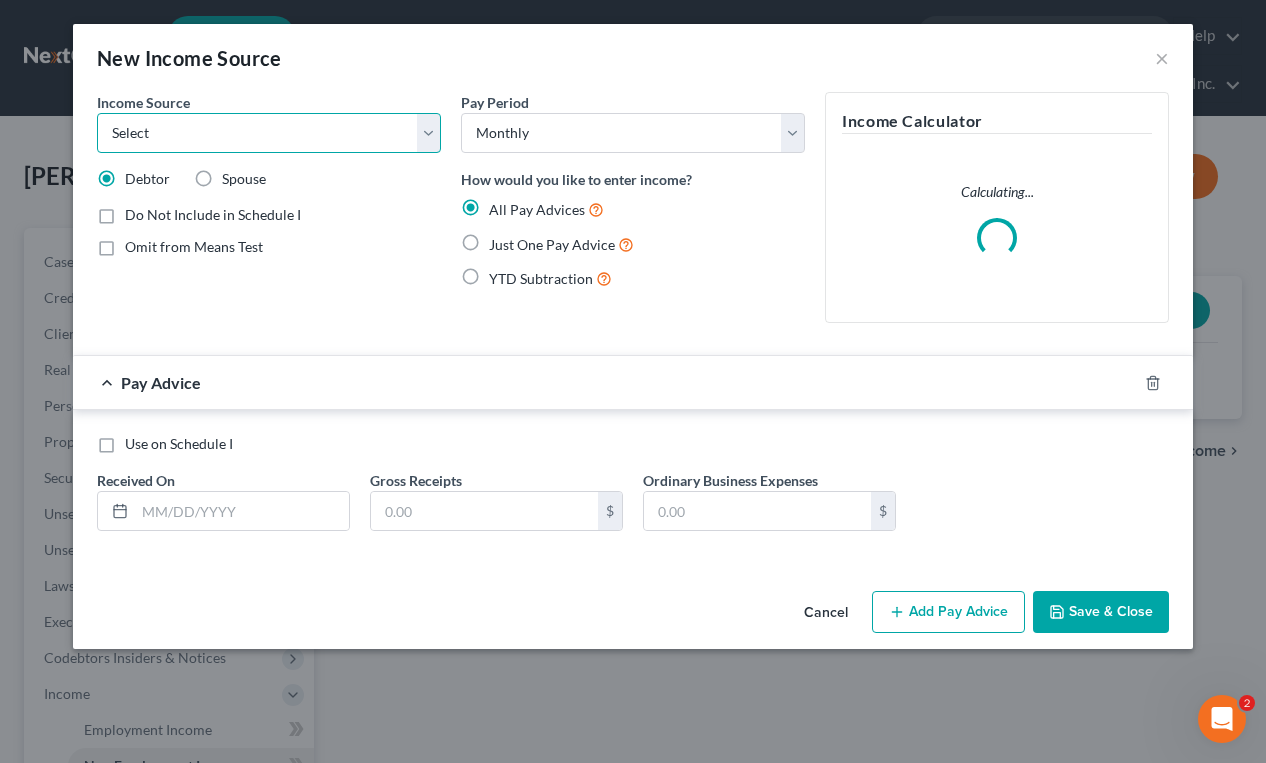 click on "Select Unemployment Disability (from employer) Pension Retirement Social Security / Social Security Disability Other Government Assistance Interests, Dividends or Royalties Child / Family Support Contributions to Household Property / Rental Business, Professional or Farm Alimony / Maintenance Payments Military Disability Benefits Other Monthly Income" at bounding box center [269, 133] 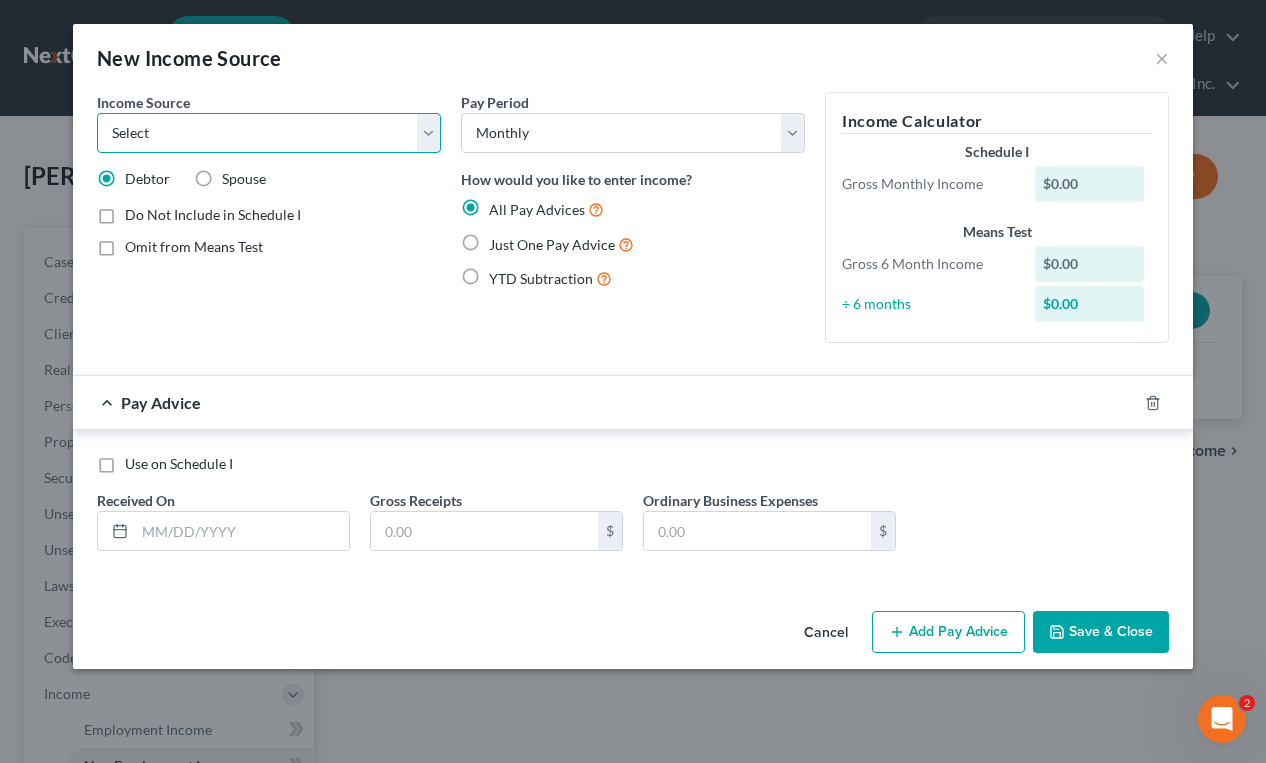 select on "4" 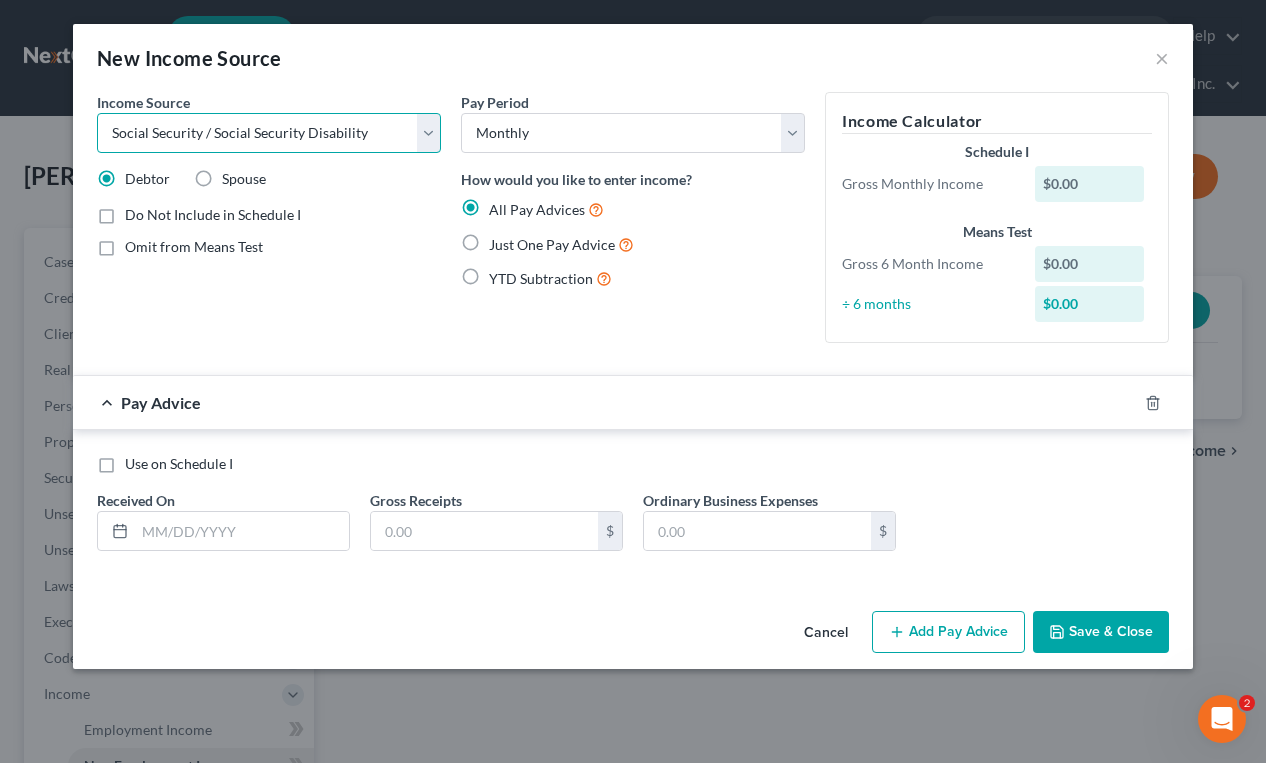 click on "Select Unemployment Disability (from employer) Pension Retirement Social Security / Social Security Disability Other Government Assistance Interests, Dividends or Royalties Child / Family Support Contributions to Household Property / Rental Business, Professional or Farm Alimony / Maintenance Payments Military Disability Benefits Other Monthly Income" at bounding box center [269, 133] 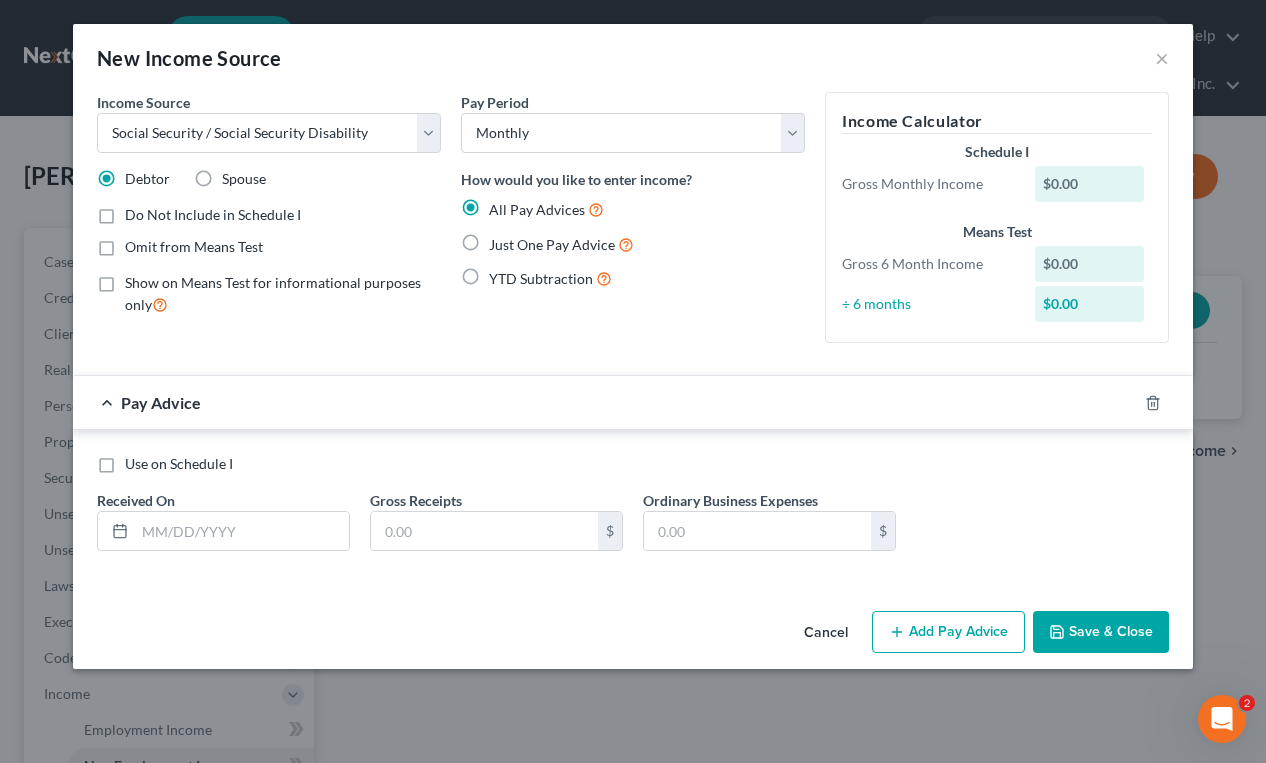 click on "Just One Pay Advice" at bounding box center (561, 244) 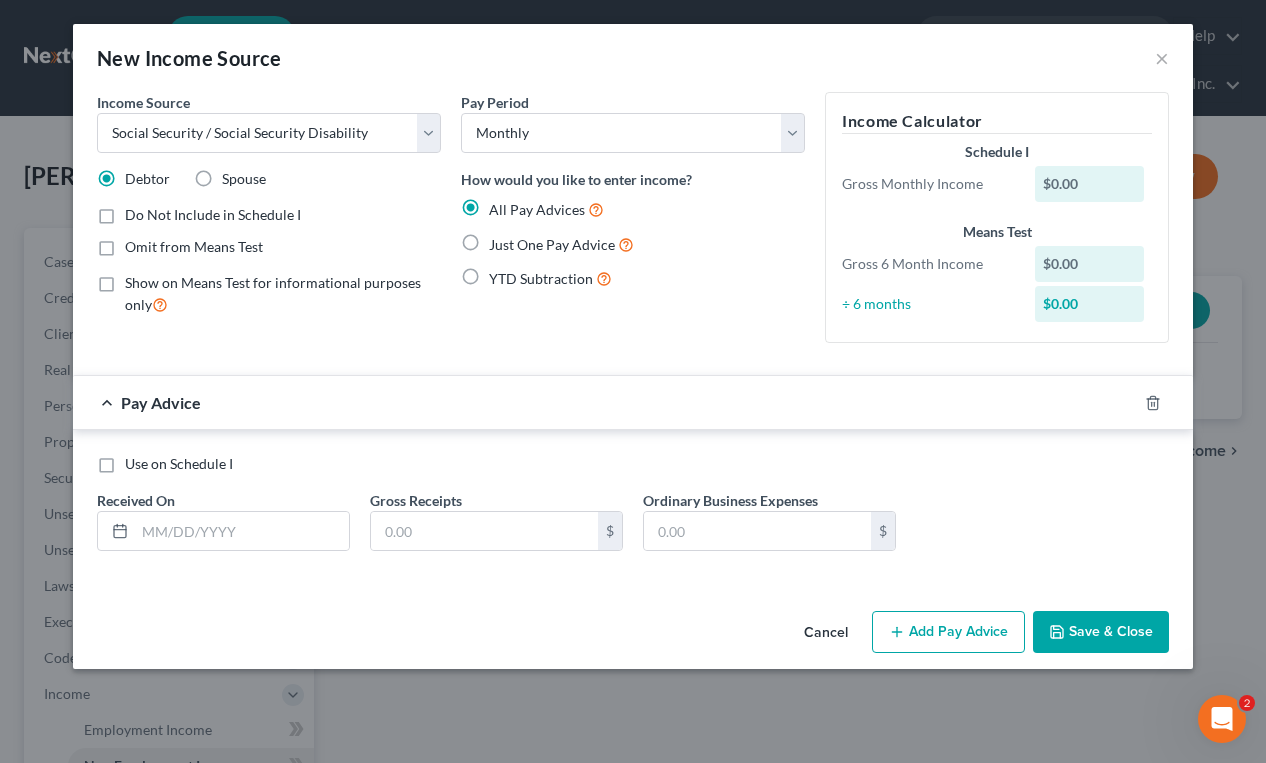 click on "Just One Pay Advice" at bounding box center [503, 239] 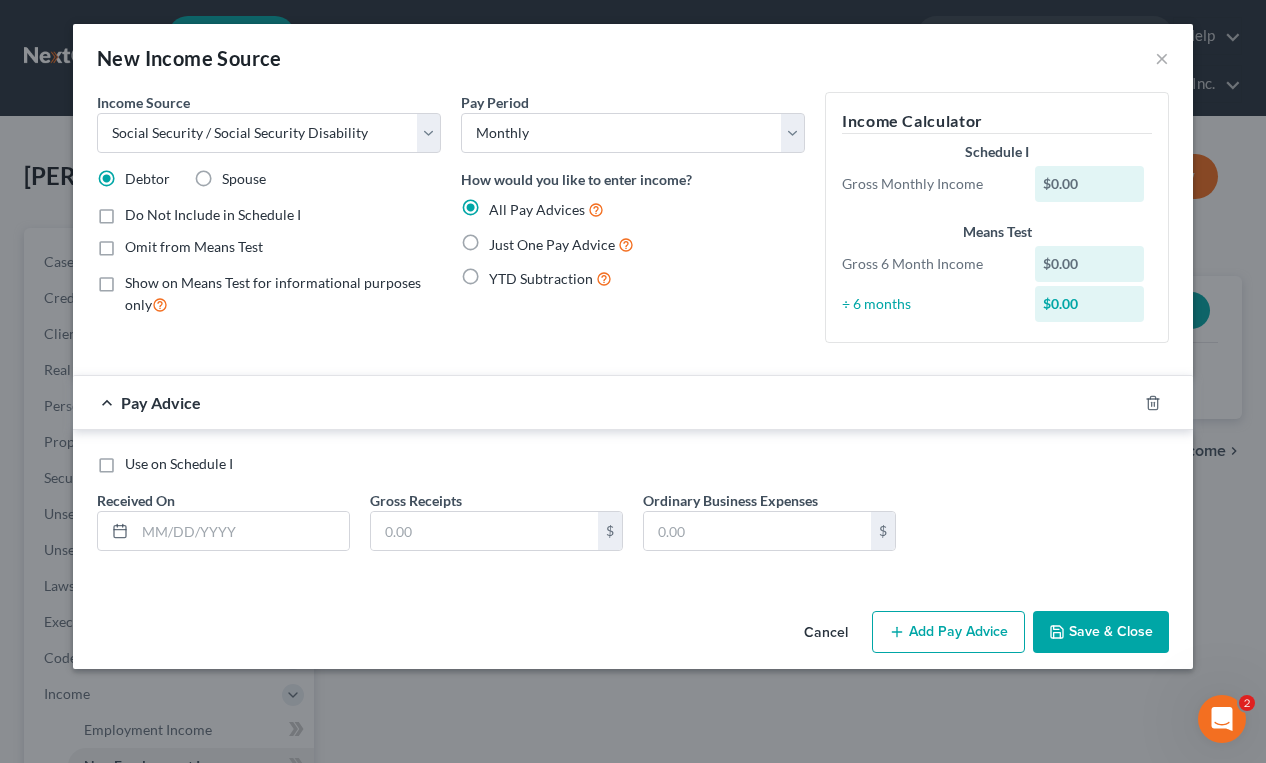 radio on "true" 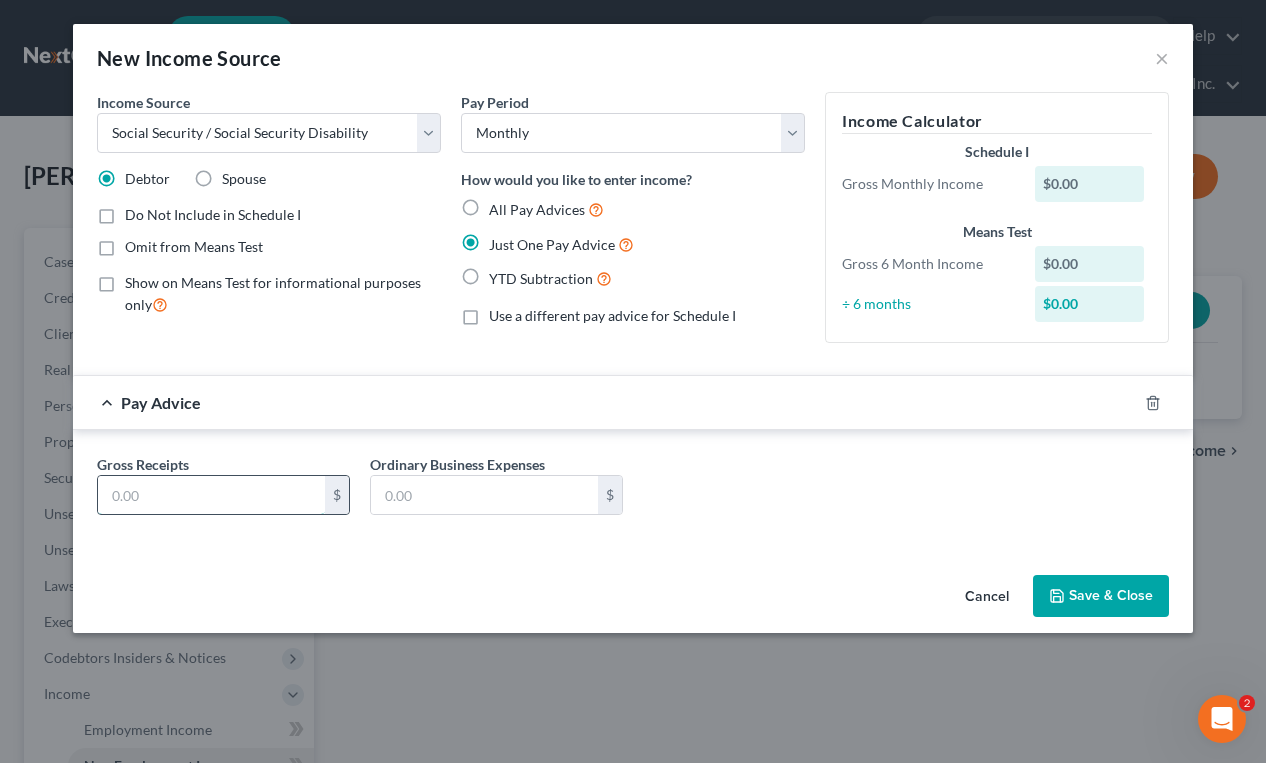 click at bounding box center [211, 495] 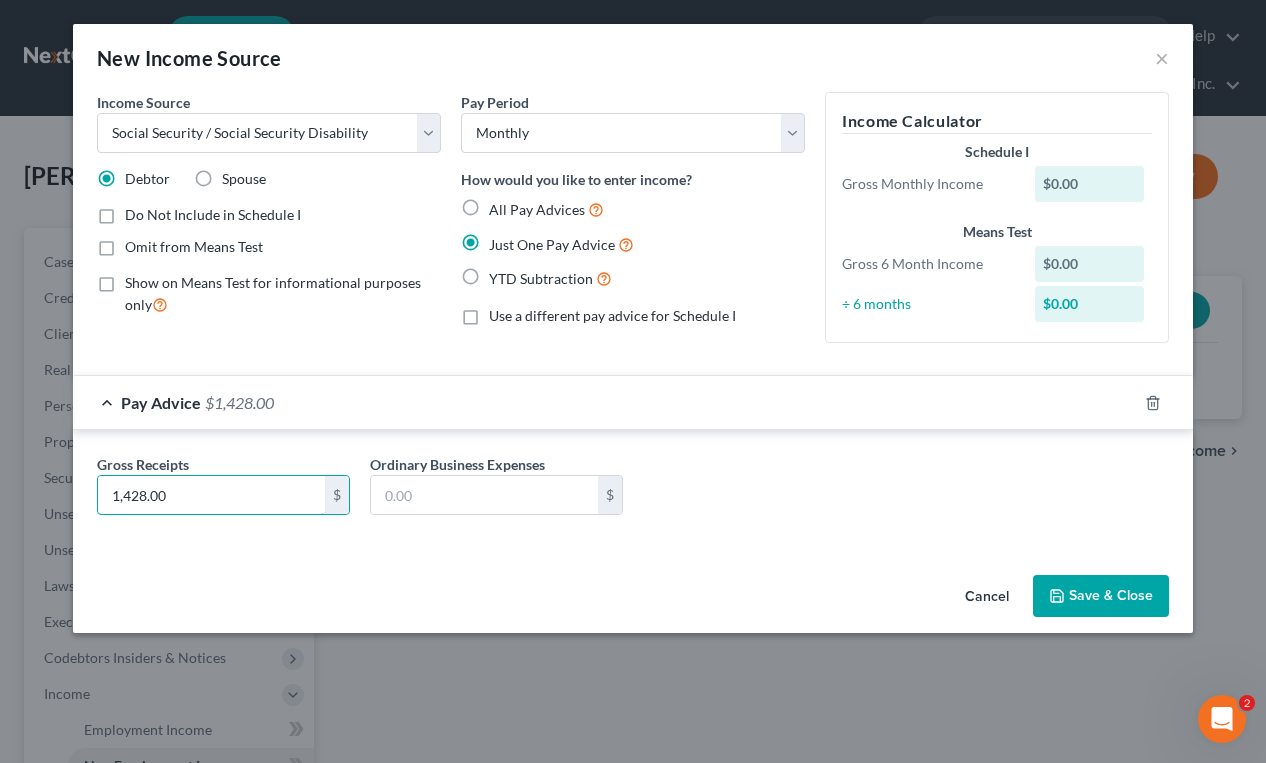type on "1,428.00" 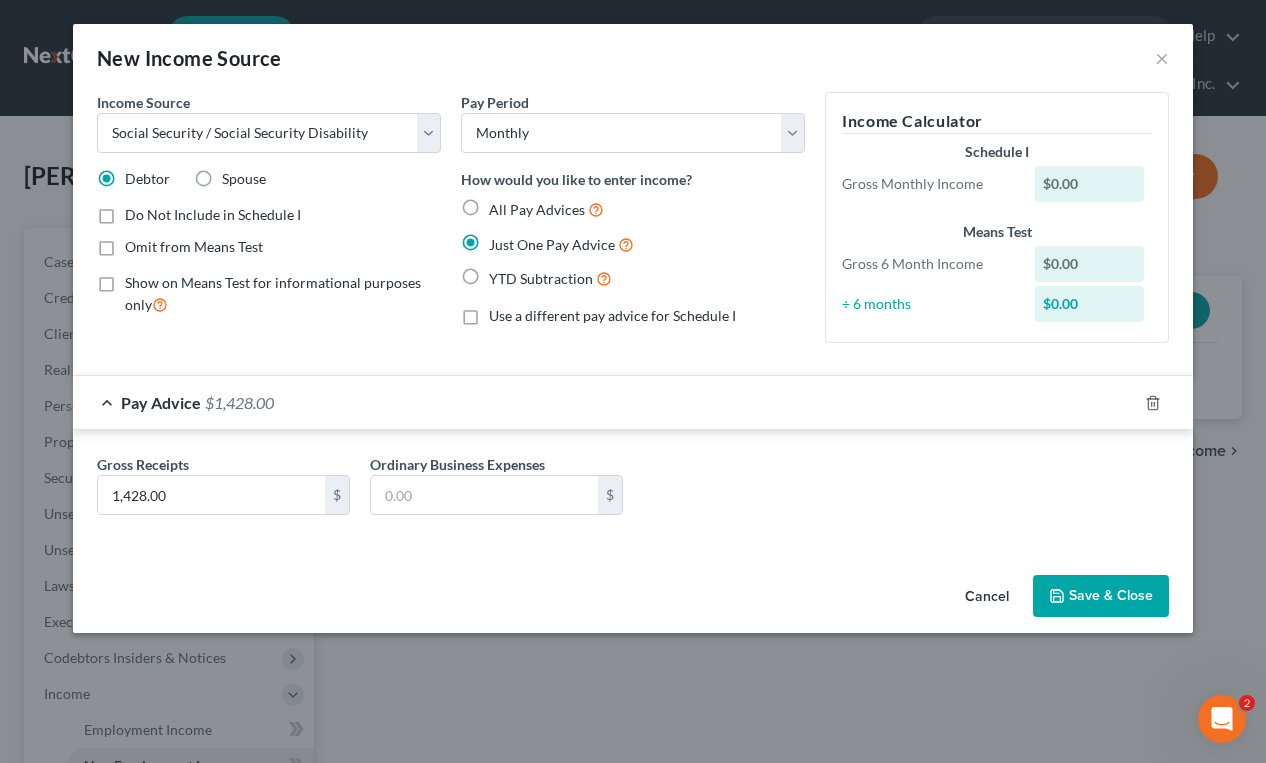 click on "Save & Close" at bounding box center (1101, 596) 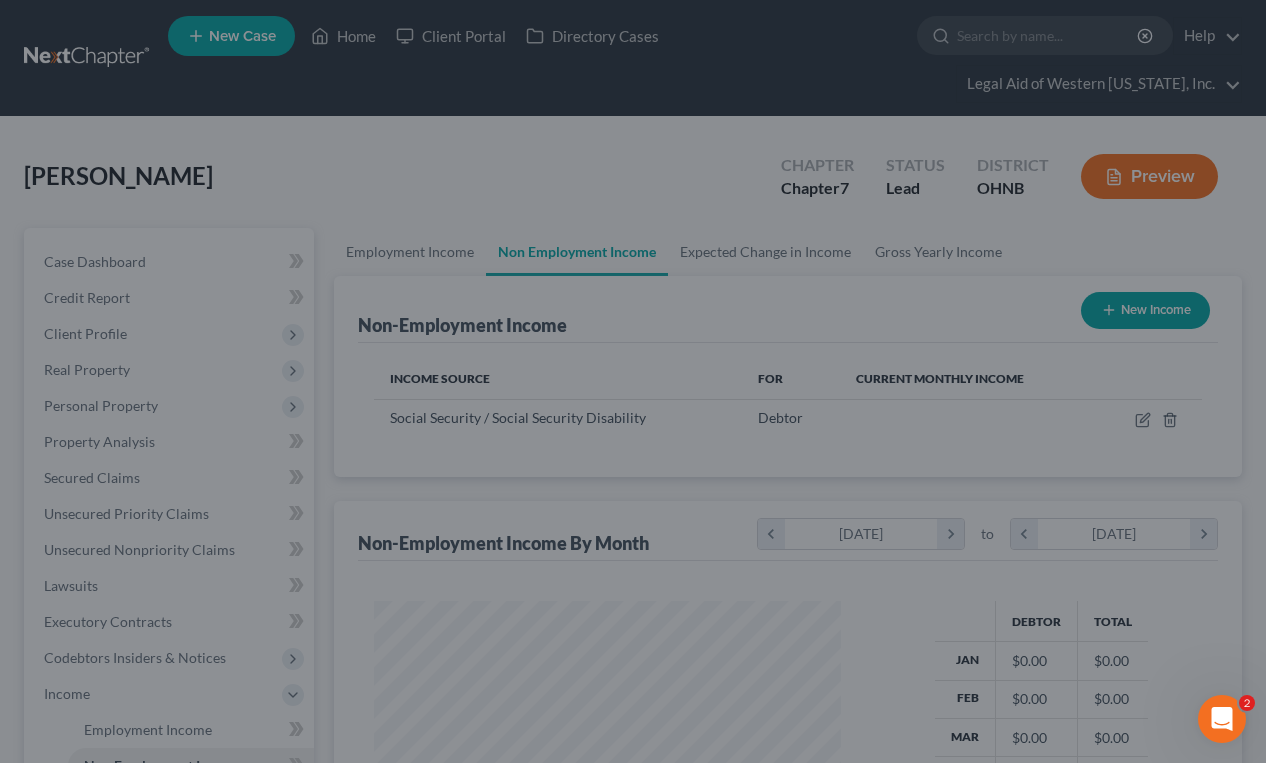scroll, scrollTop: 999642, scrollLeft: 999493, axis: both 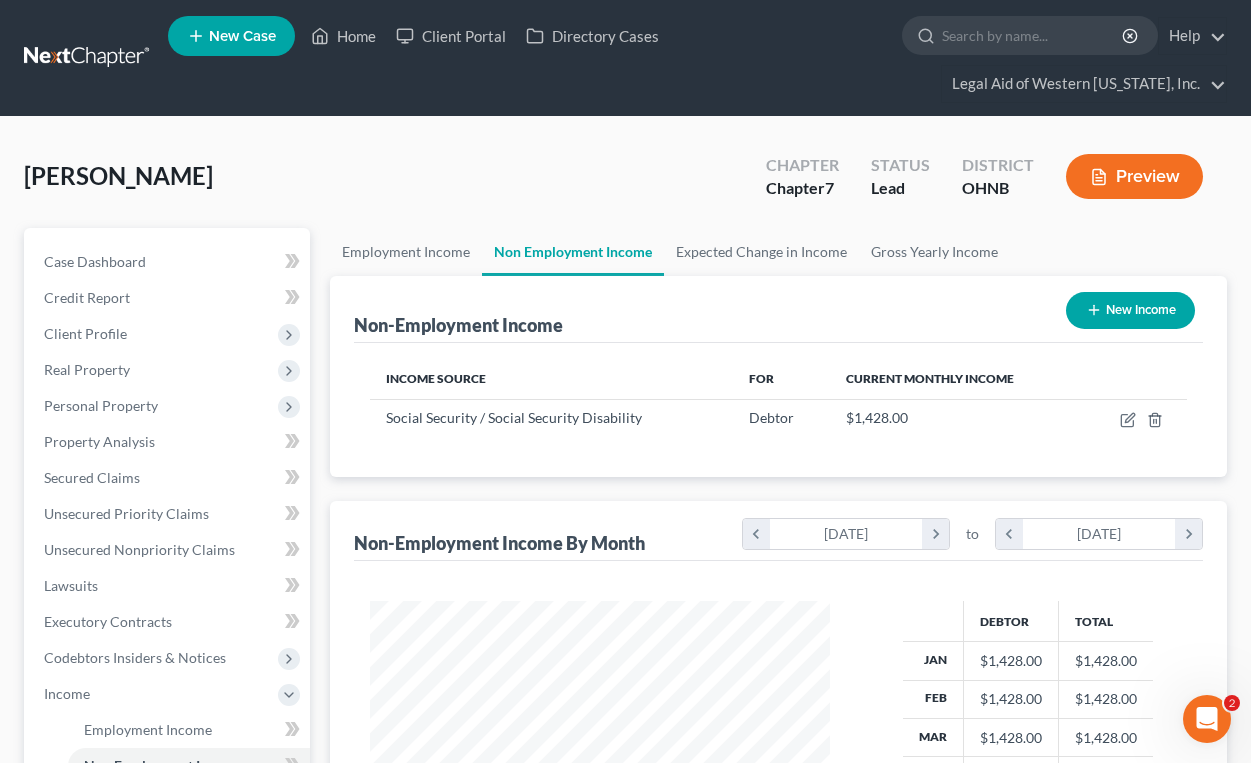 click on "[PERSON_NAME] Upgraded Chapter Chapter  7 Status [GEOGRAPHIC_DATA] [GEOGRAPHIC_DATA] [GEOGRAPHIC_DATA]" at bounding box center (625, 184) 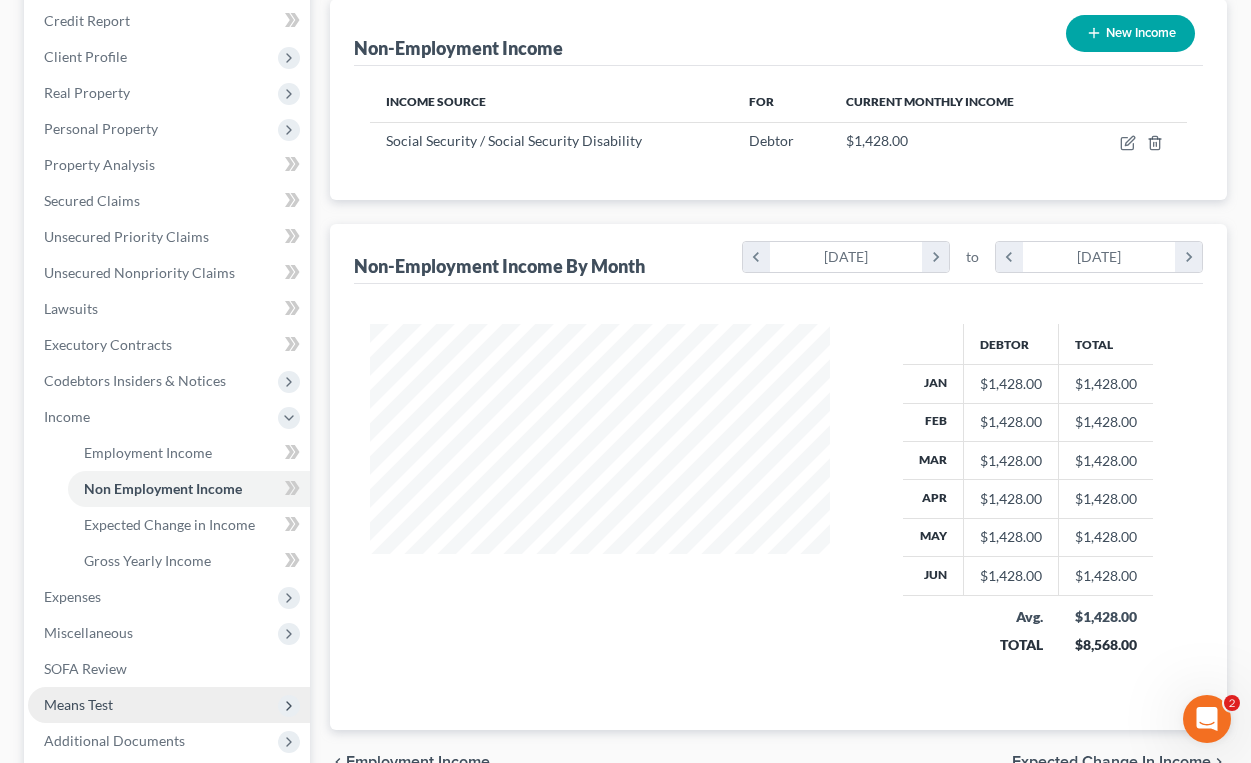 scroll, scrollTop: 300, scrollLeft: 0, axis: vertical 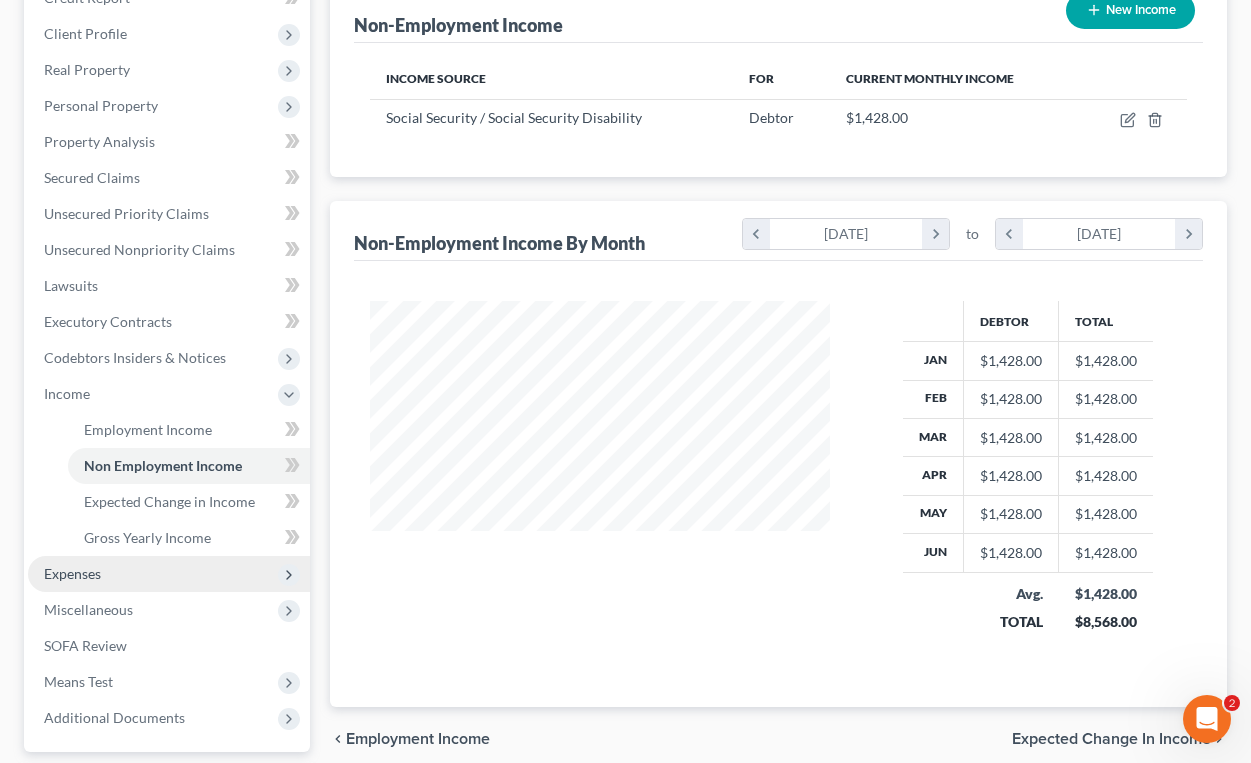 click on "Expenses" at bounding box center (169, 574) 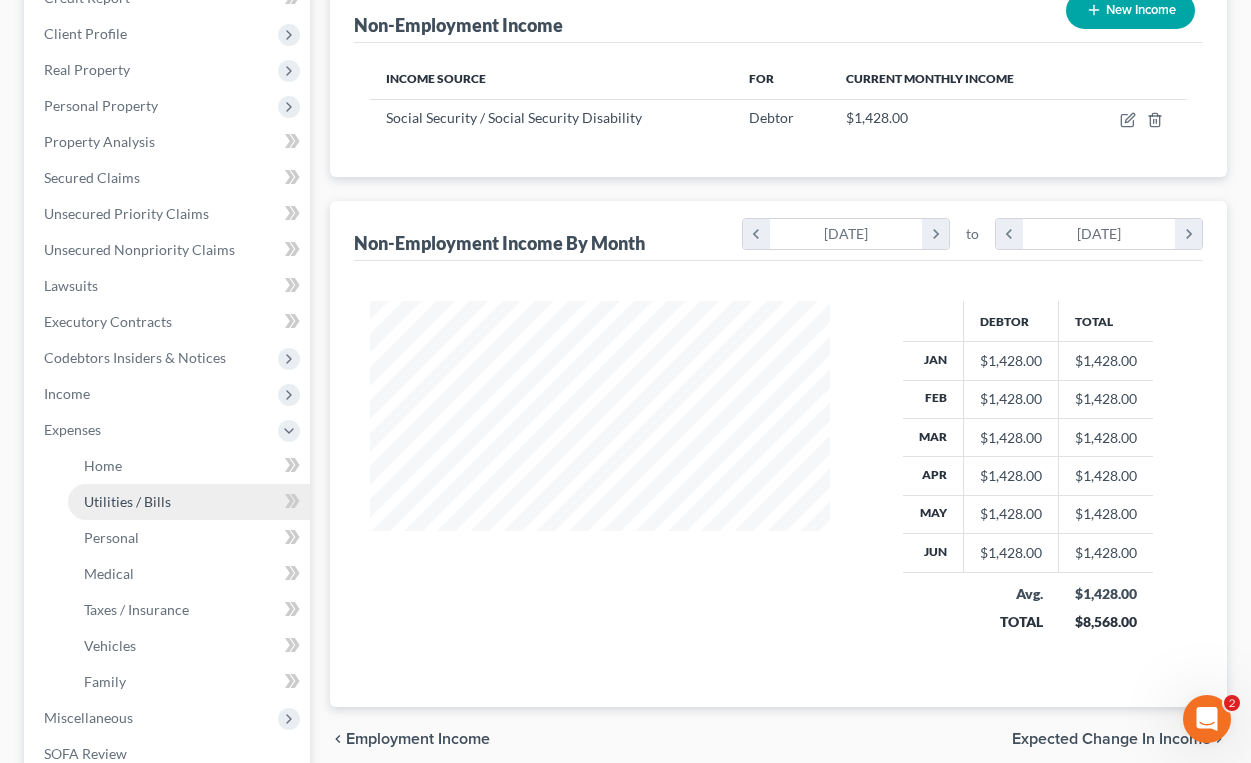 click on "Utilities / Bills" at bounding box center [189, 502] 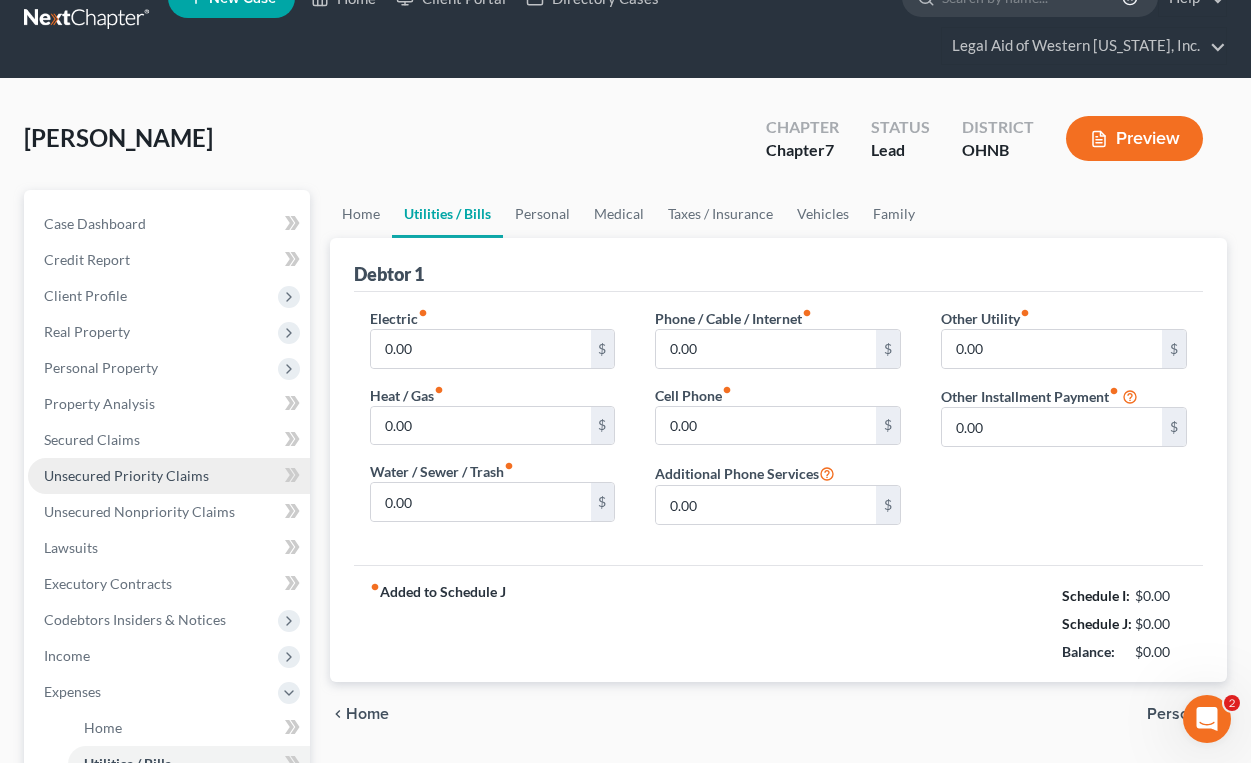 scroll, scrollTop: 0, scrollLeft: 0, axis: both 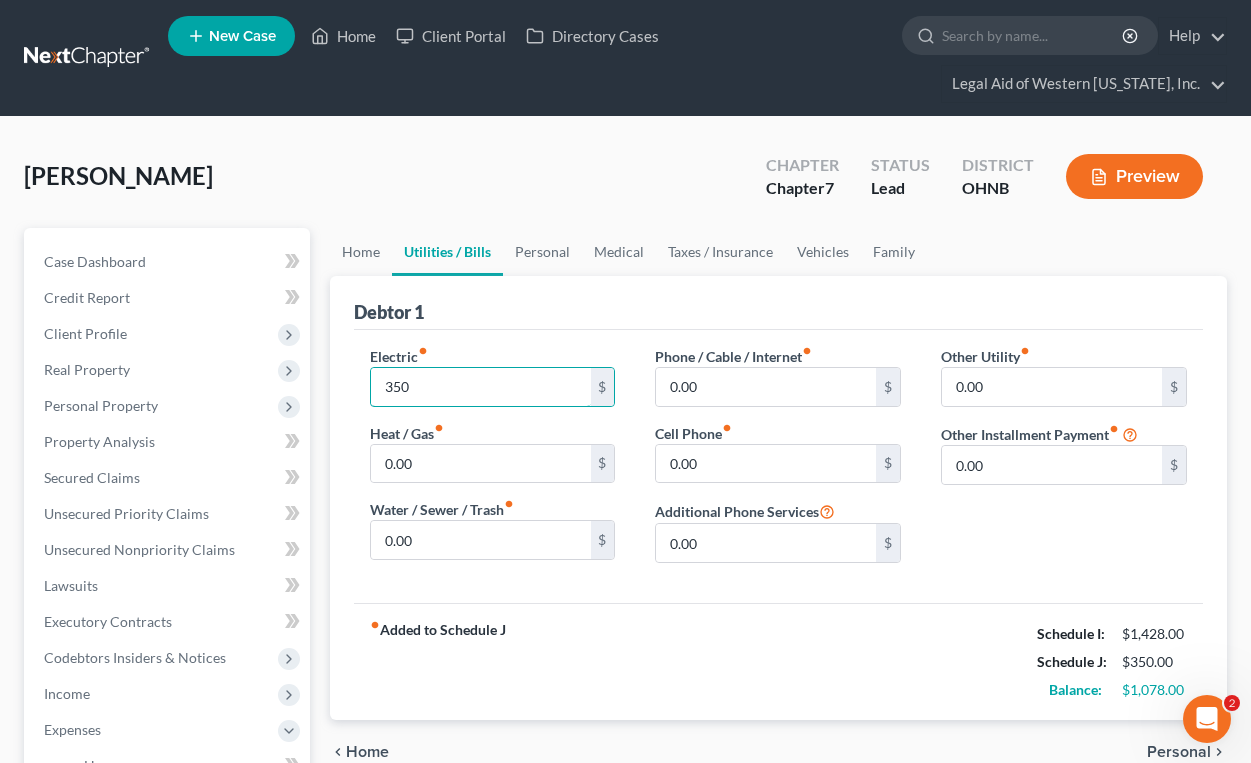type on "350" 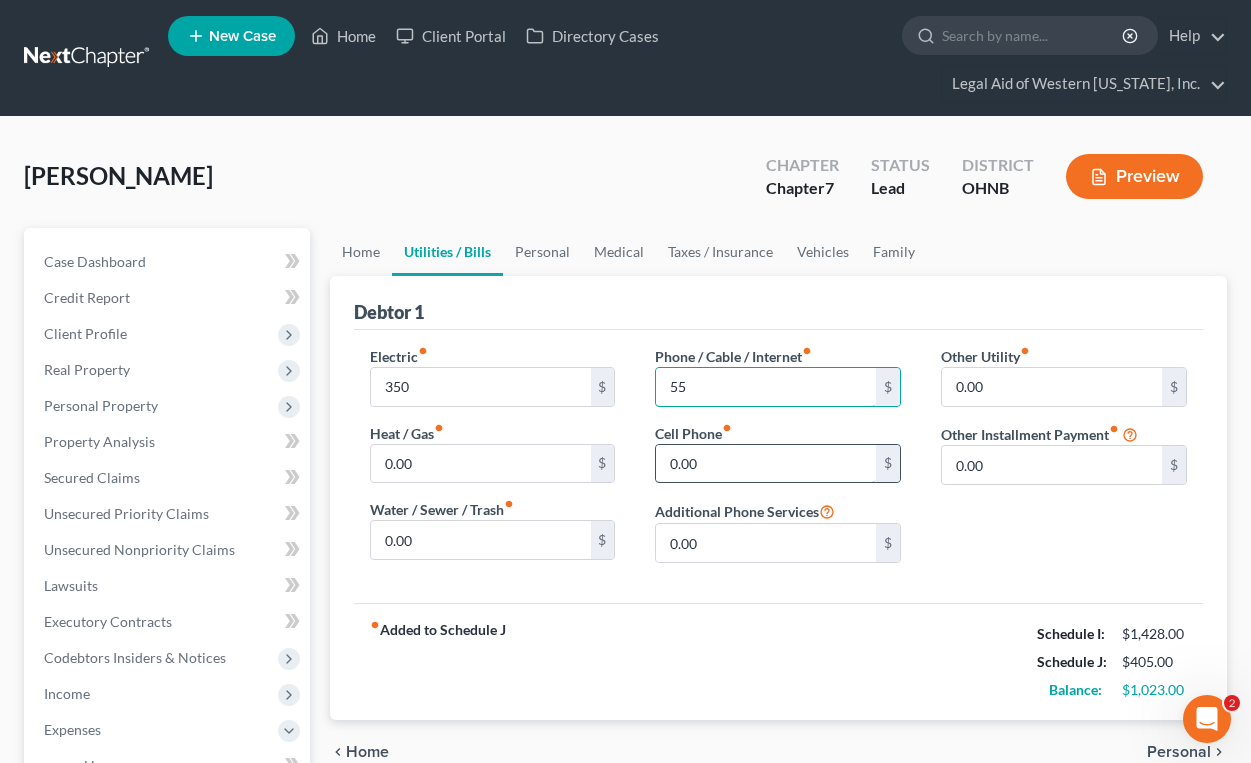 type on "55" 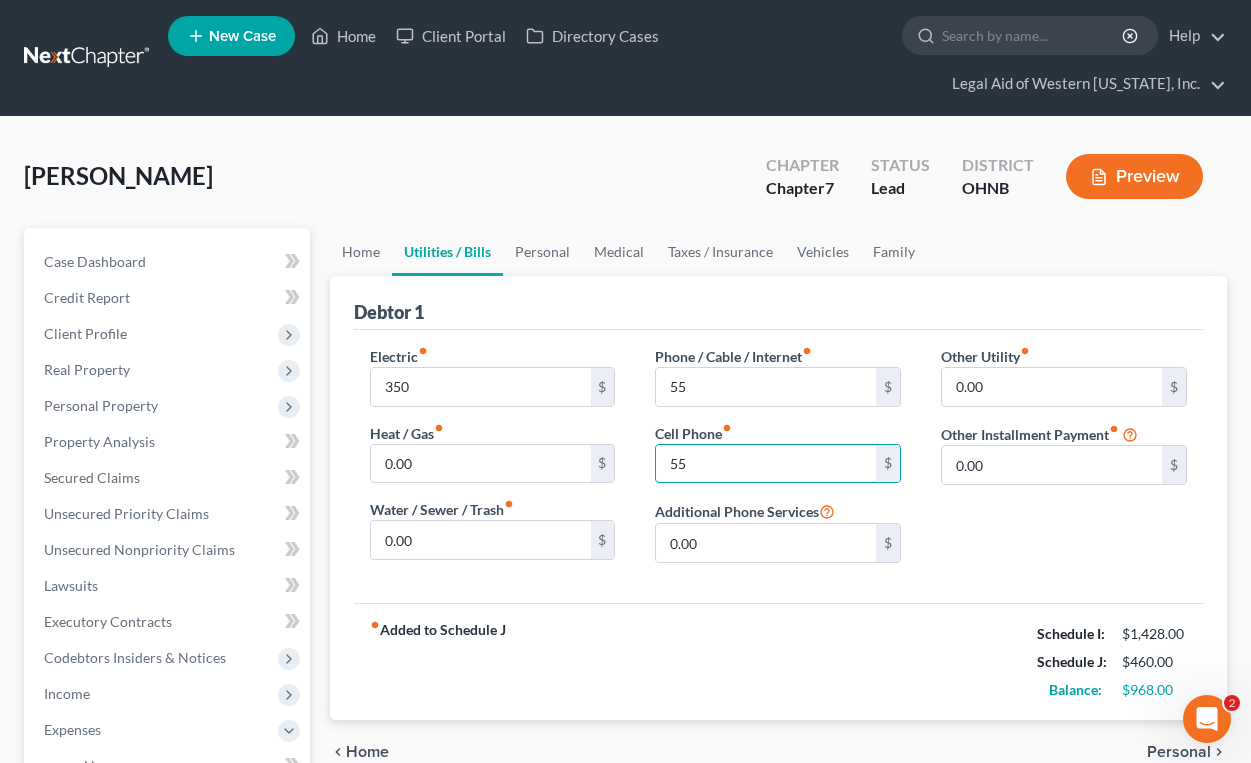 type on "55" 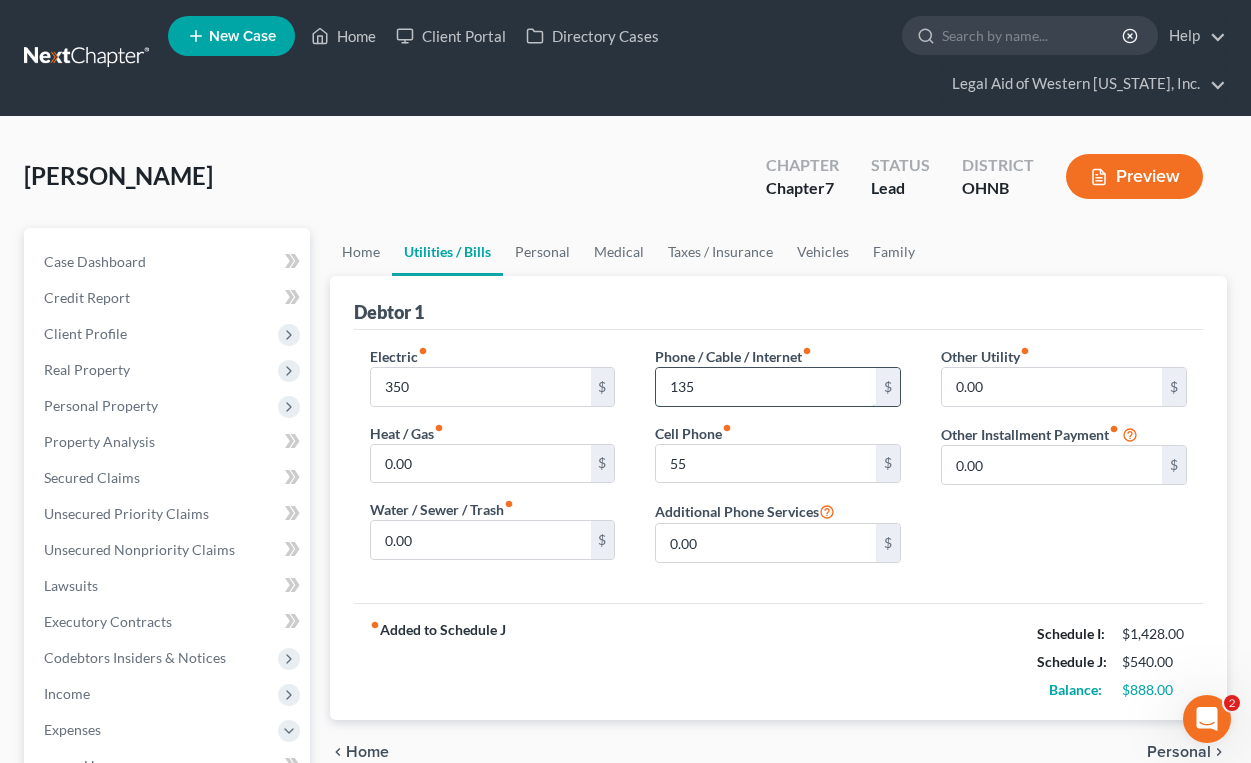 click on "135" at bounding box center [766, 387] 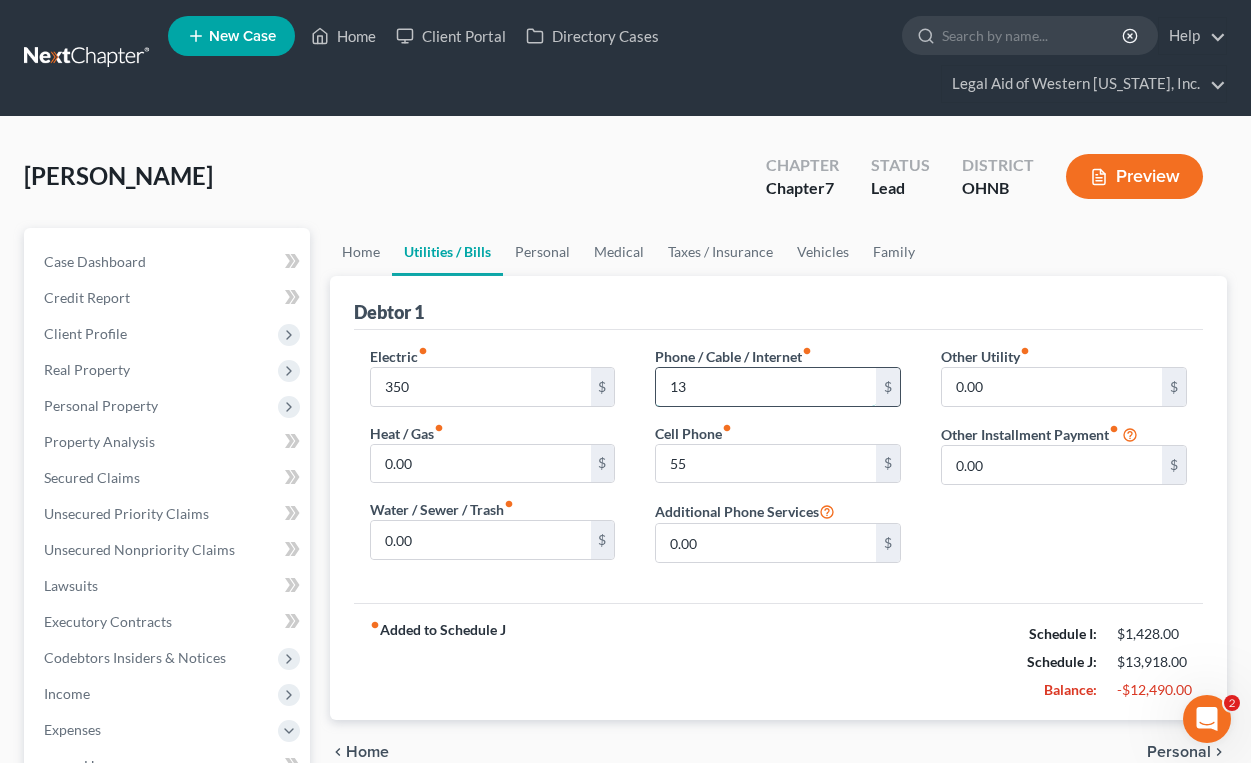 type on "1" 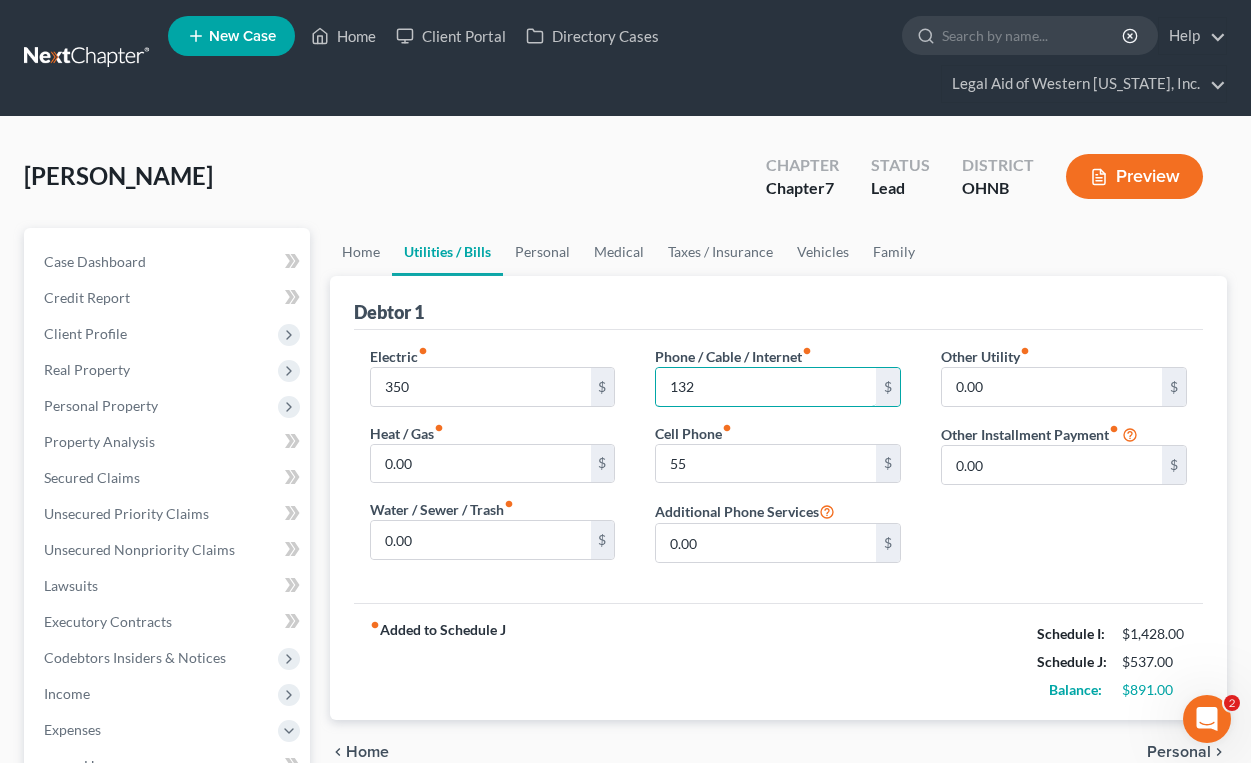 type on "132" 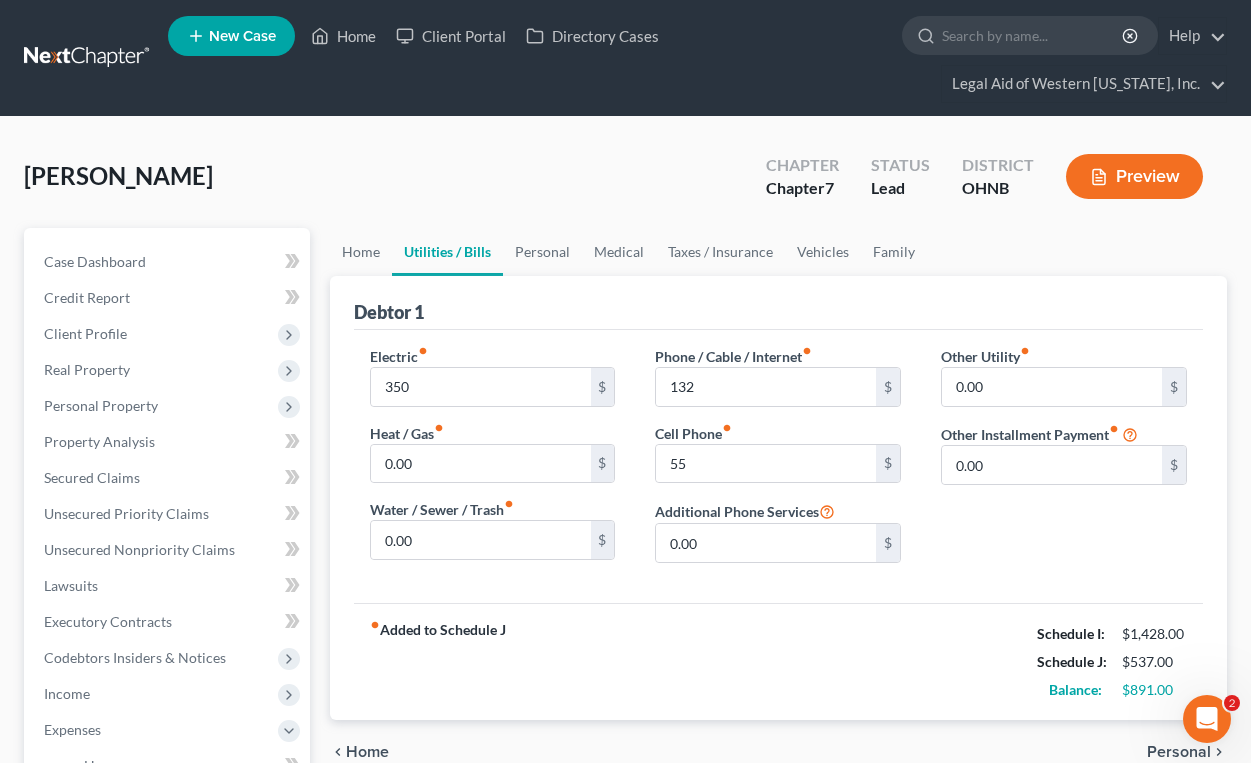 drag, startPoint x: 668, startPoint y: 607, endPoint x: 637, endPoint y: 579, distance: 41.773197 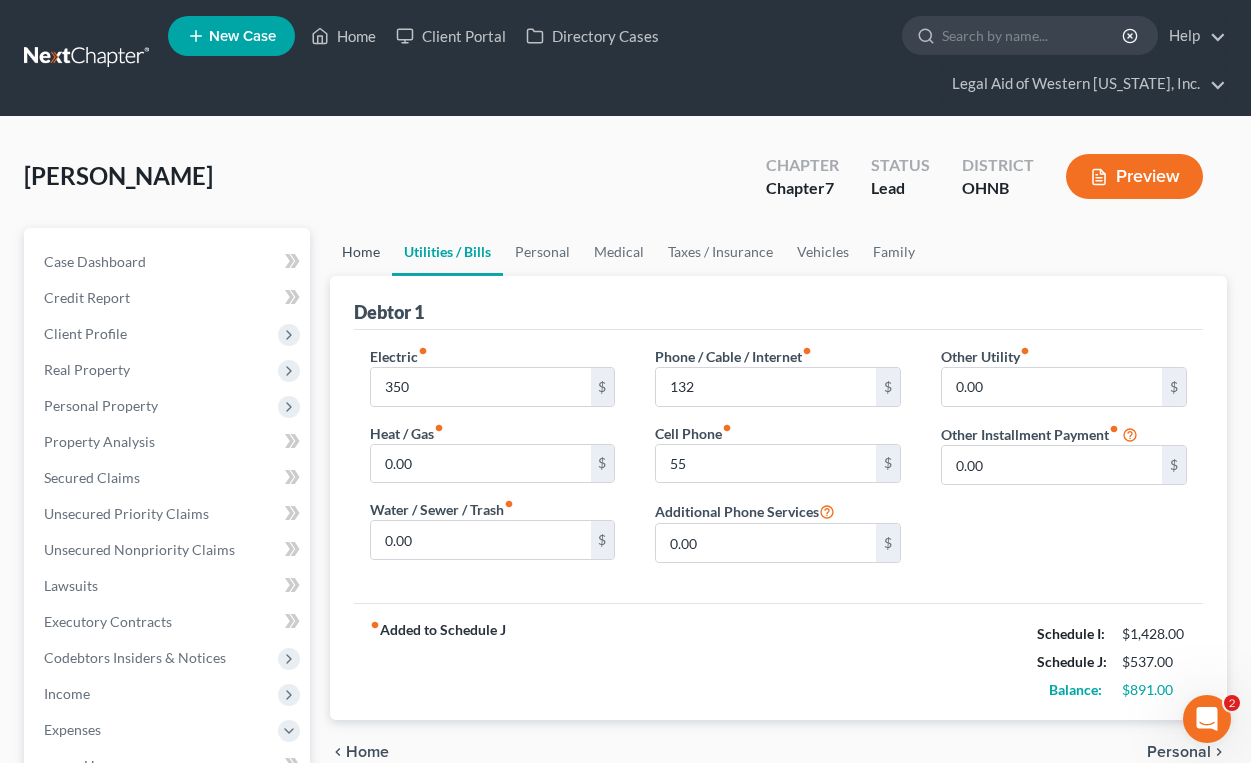 click on "Home" at bounding box center (361, 252) 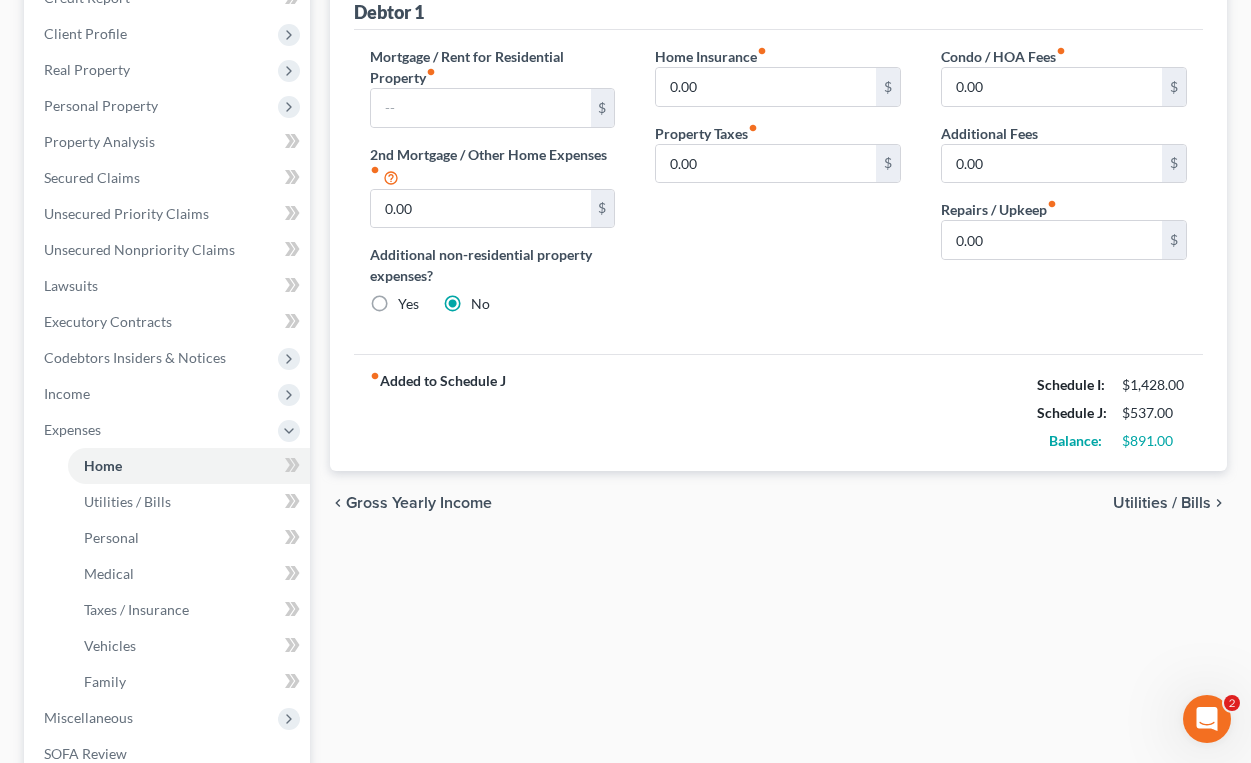 click on "Utilities / Bills" at bounding box center [1162, 503] 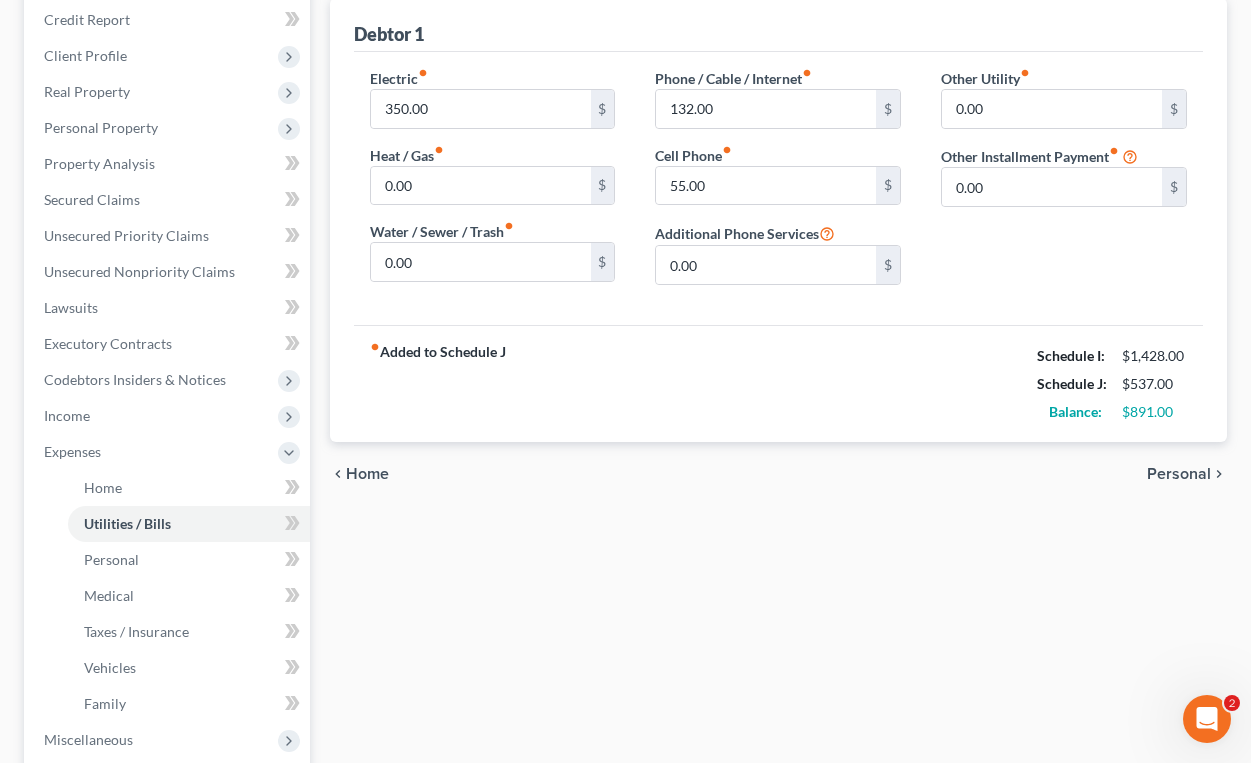 scroll, scrollTop: 300, scrollLeft: 0, axis: vertical 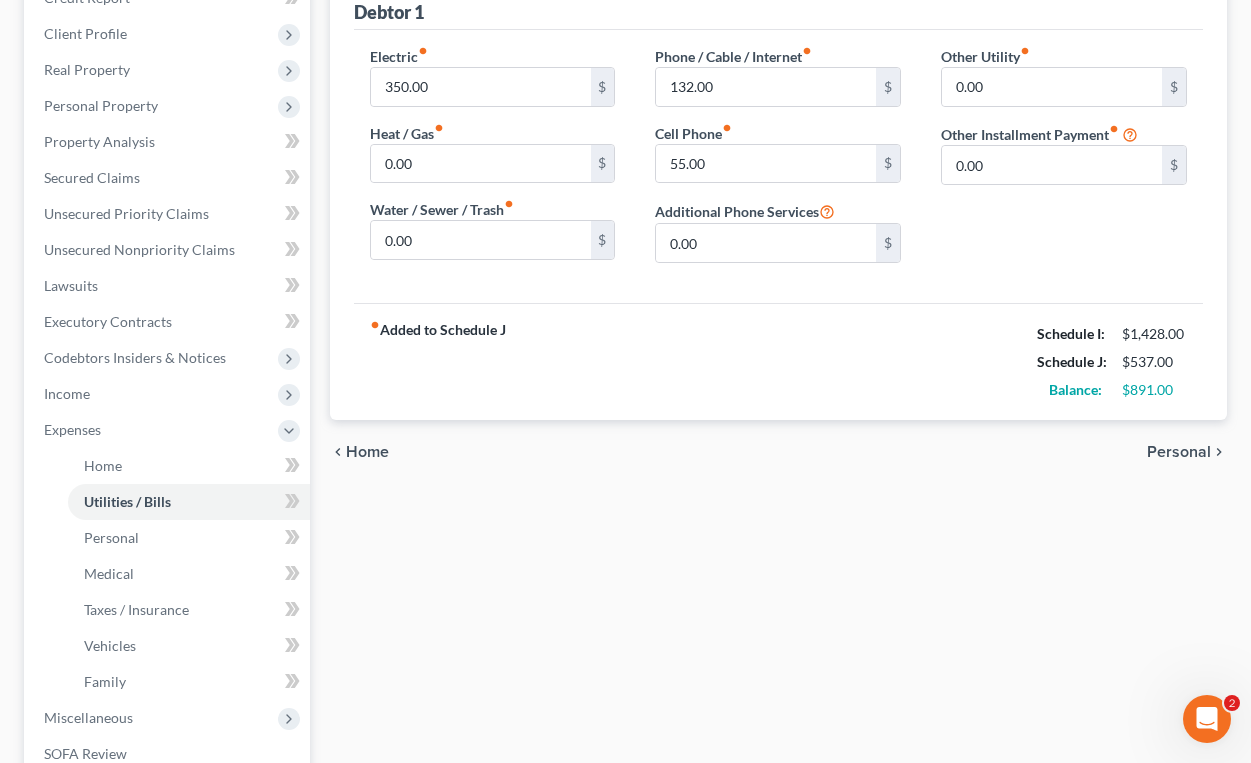 click on "Personal" at bounding box center (1179, 452) 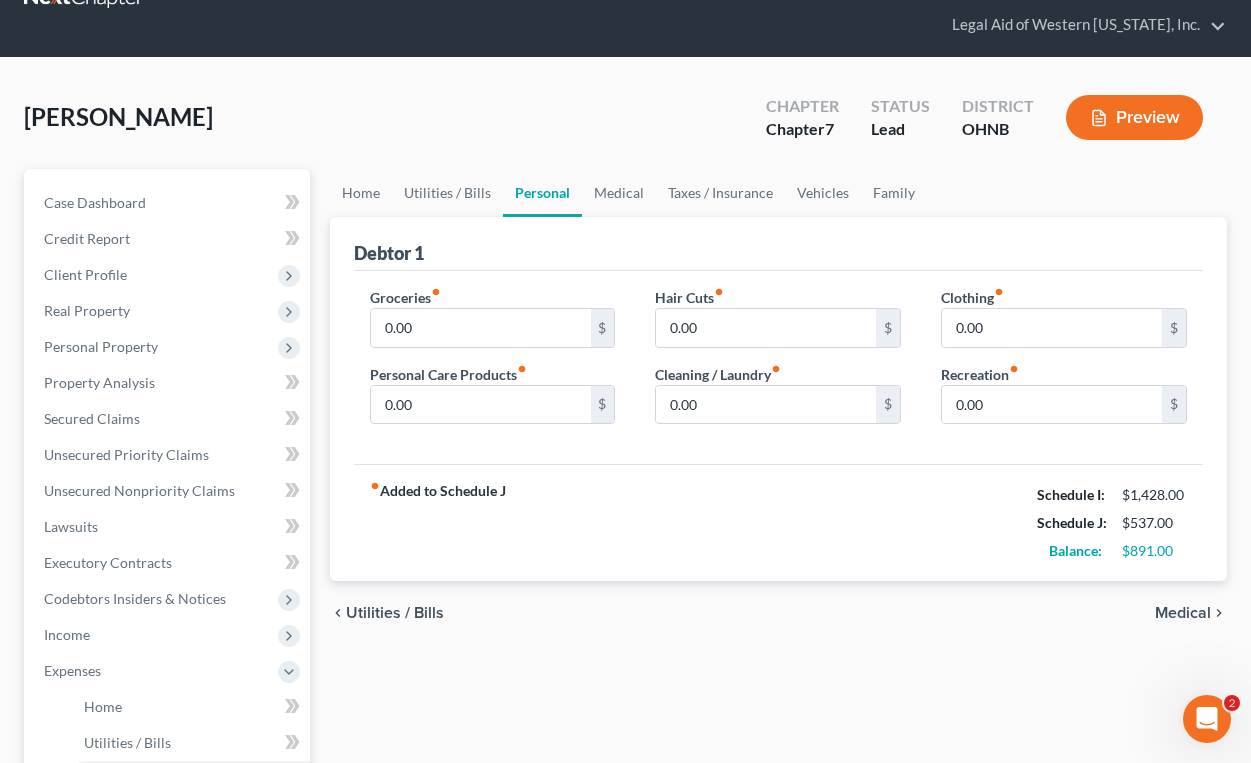 scroll, scrollTop: 0, scrollLeft: 0, axis: both 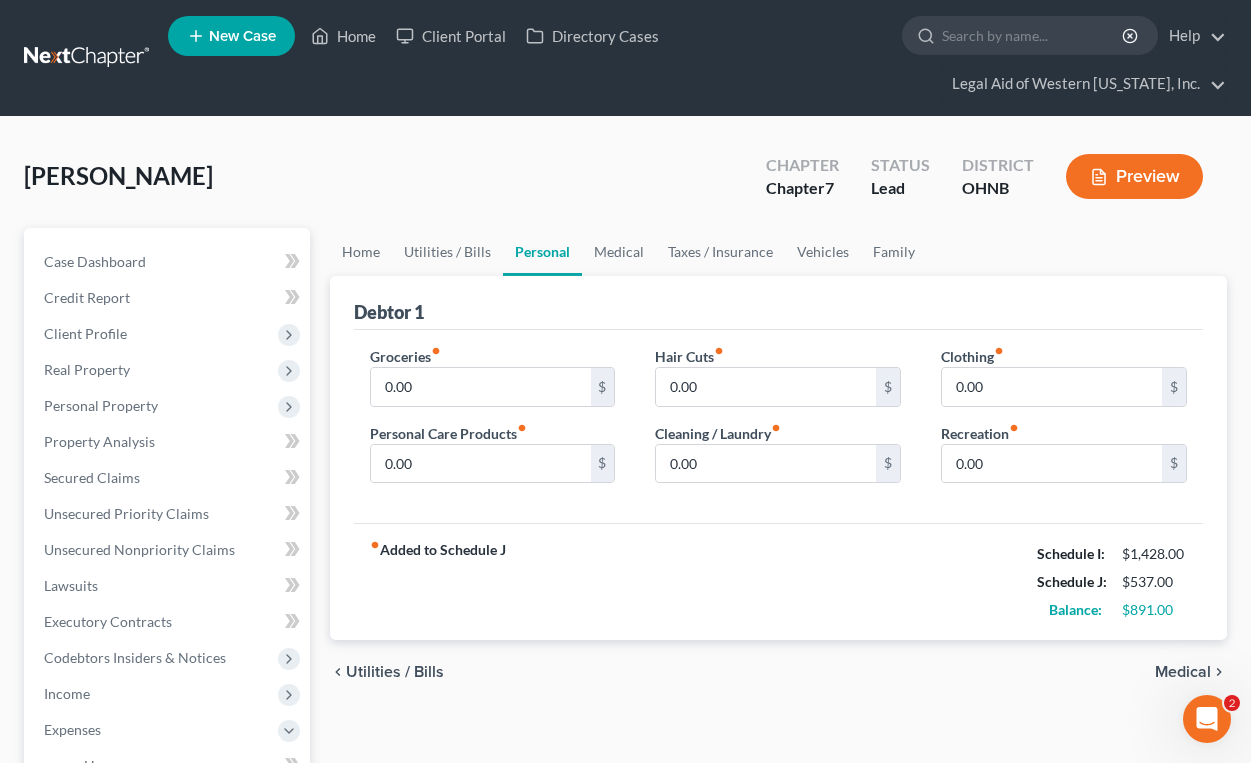 click on "fiber_manual_record  Added to Schedule J Schedule I: $1,428.00 Schedule J: $537.00 Balance: $891.00" at bounding box center (778, 581) 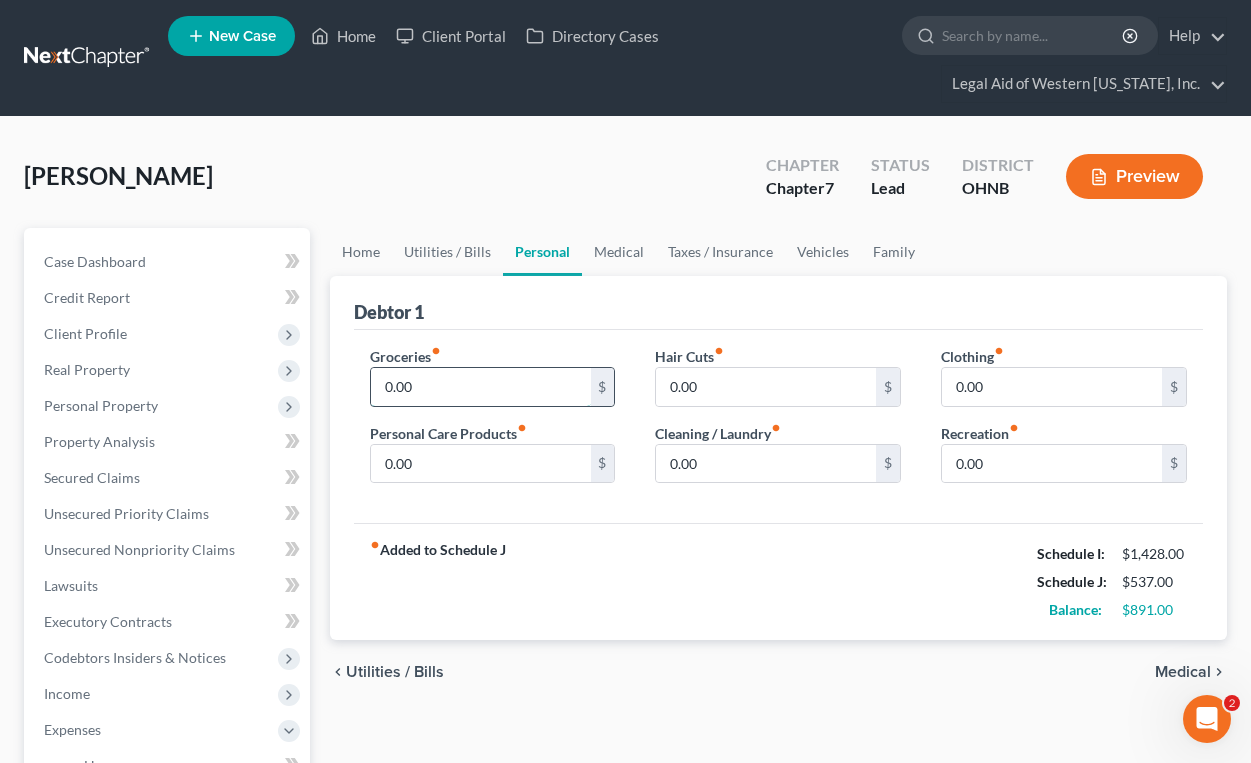click on "0.00" at bounding box center (481, 387) 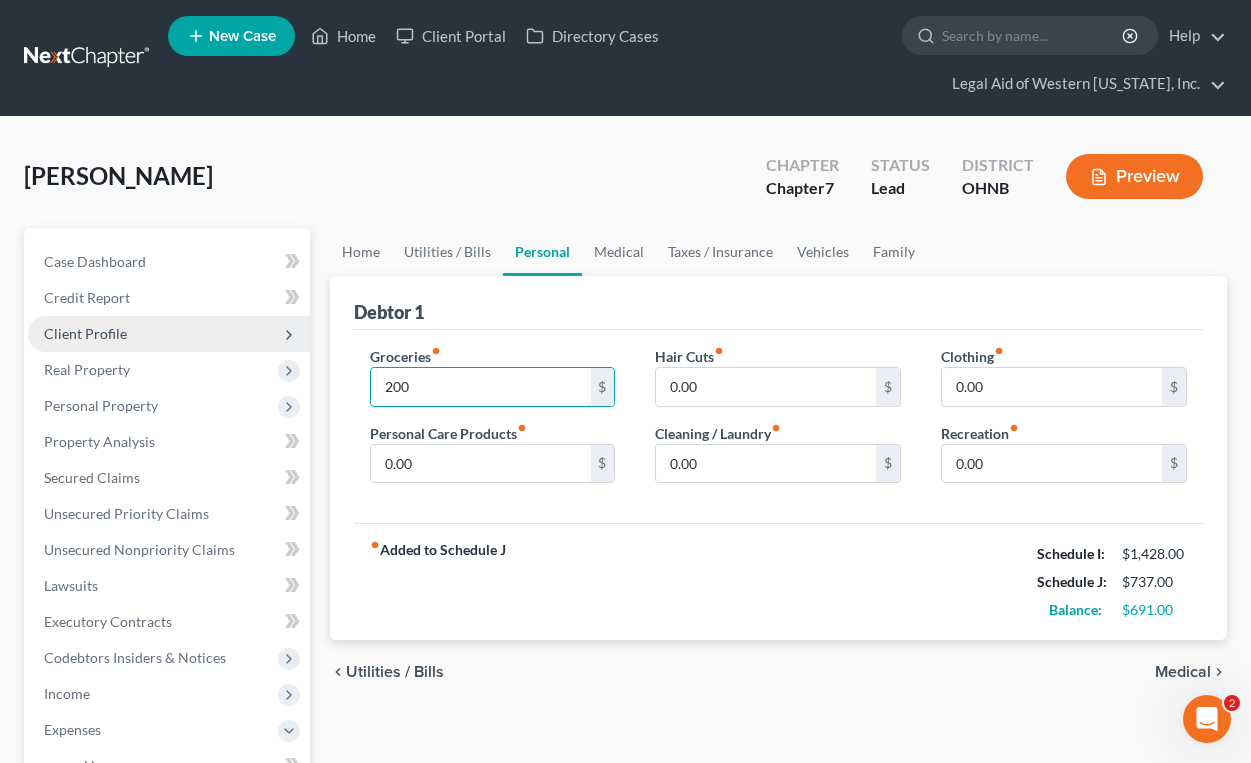 type on "200" 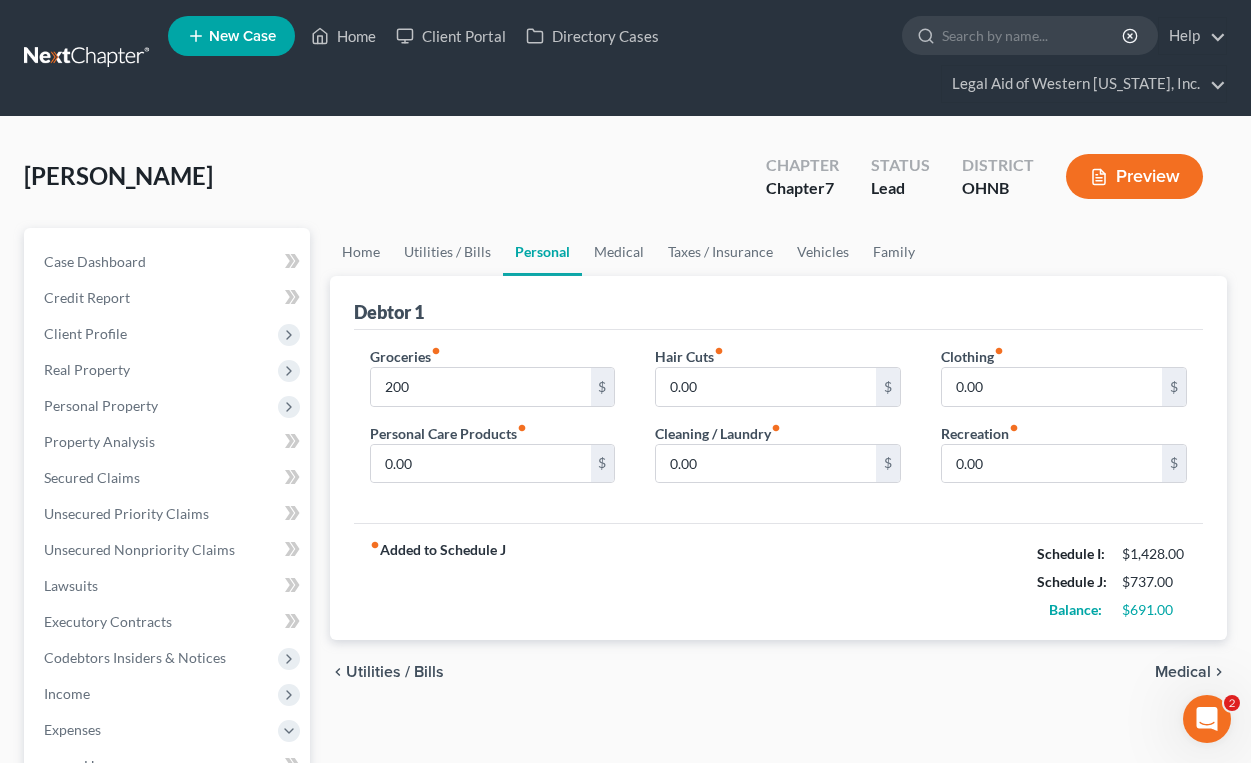 click on "fiber_manual_record  Added to Schedule J Schedule I: $1,428.00 Schedule J: $737.00 Balance: $691.00" at bounding box center [778, 581] 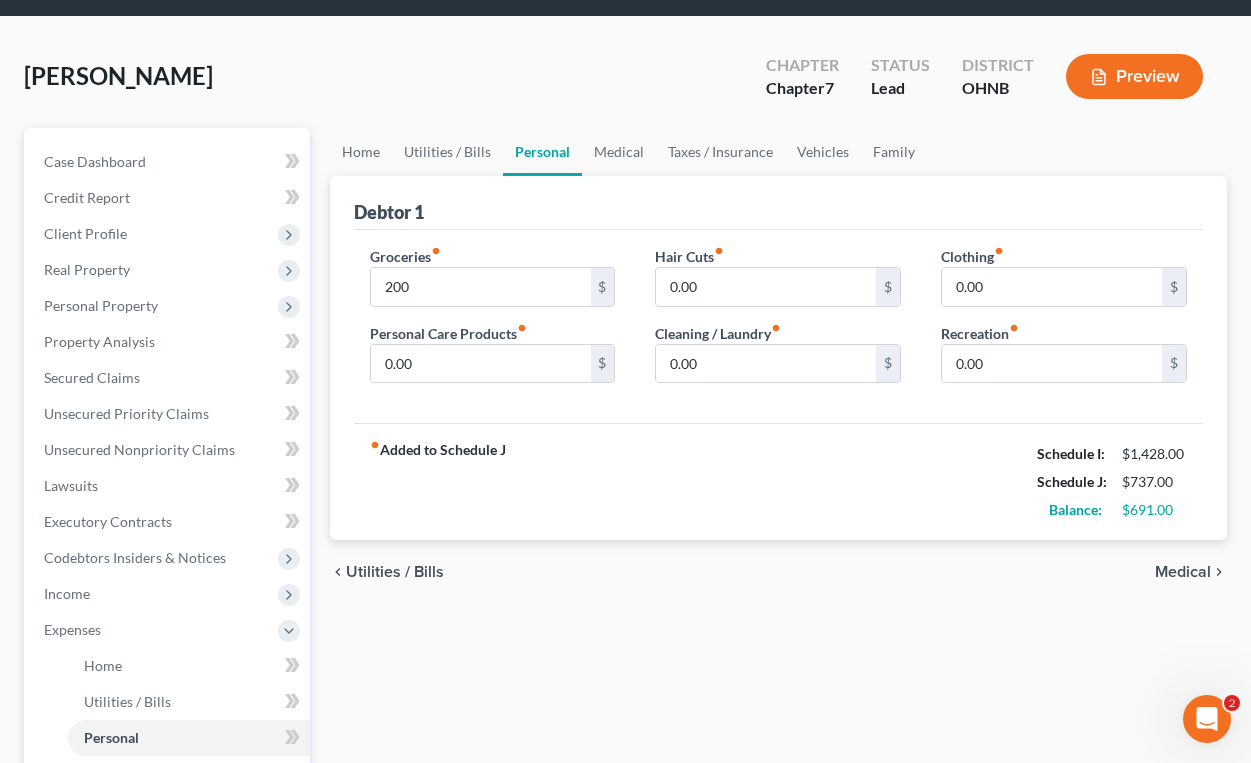 click on "chevron_right" at bounding box center [1219, 572] 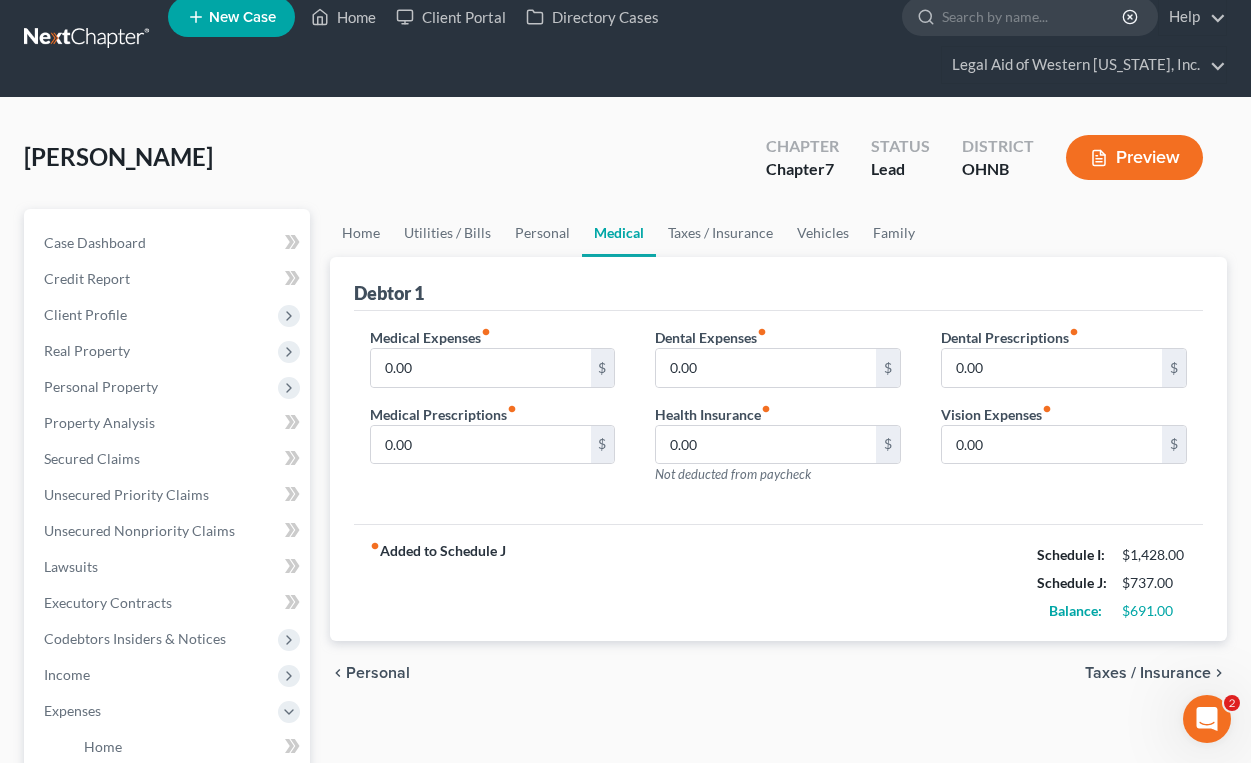 scroll, scrollTop: 0, scrollLeft: 0, axis: both 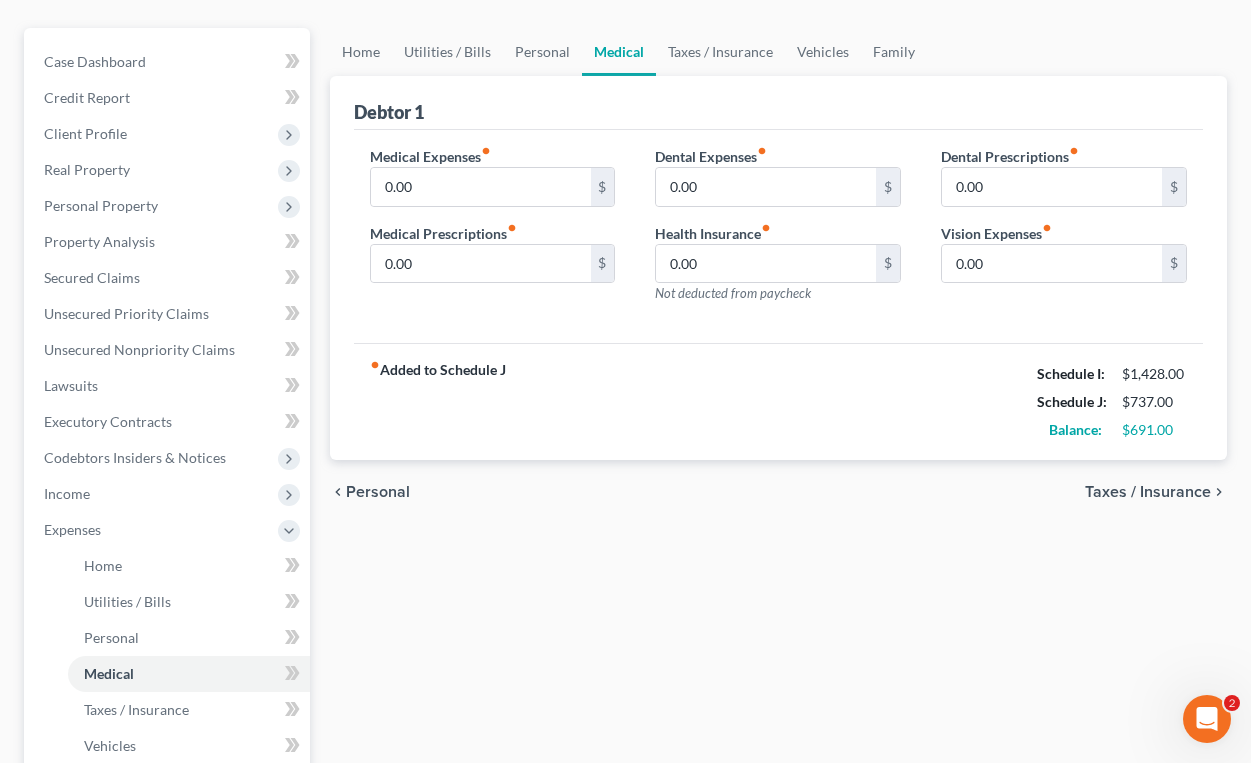 click on "Taxes / Insurance" at bounding box center [1148, 492] 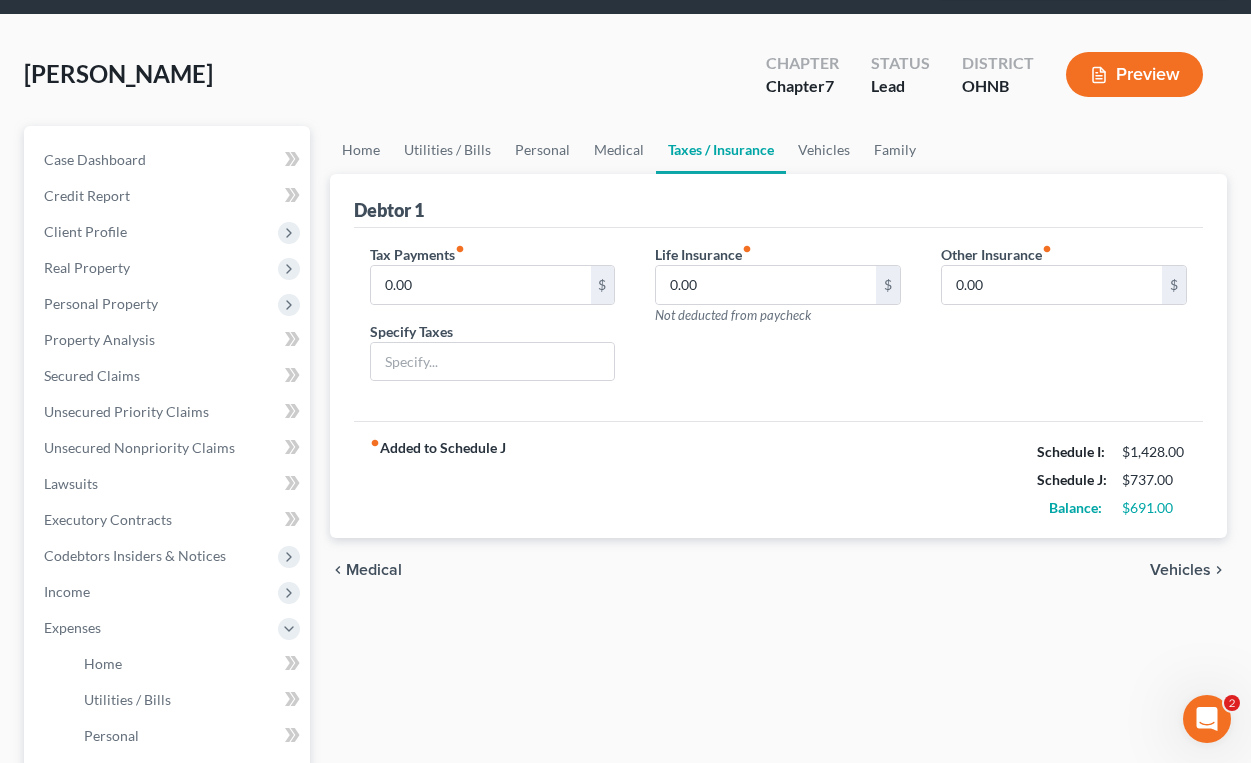 scroll, scrollTop: 0, scrollLeft: 0, axis: both 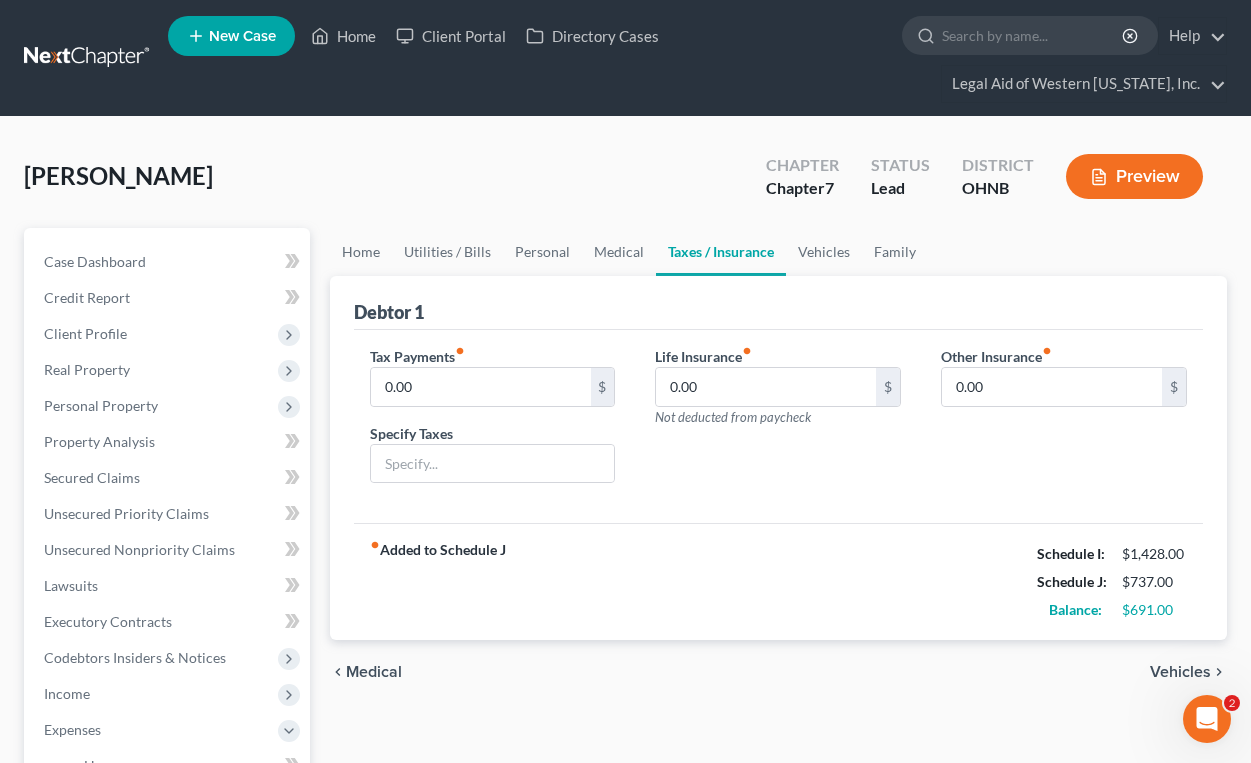 click on "Vehicles" at bounding box center [1180, 672] 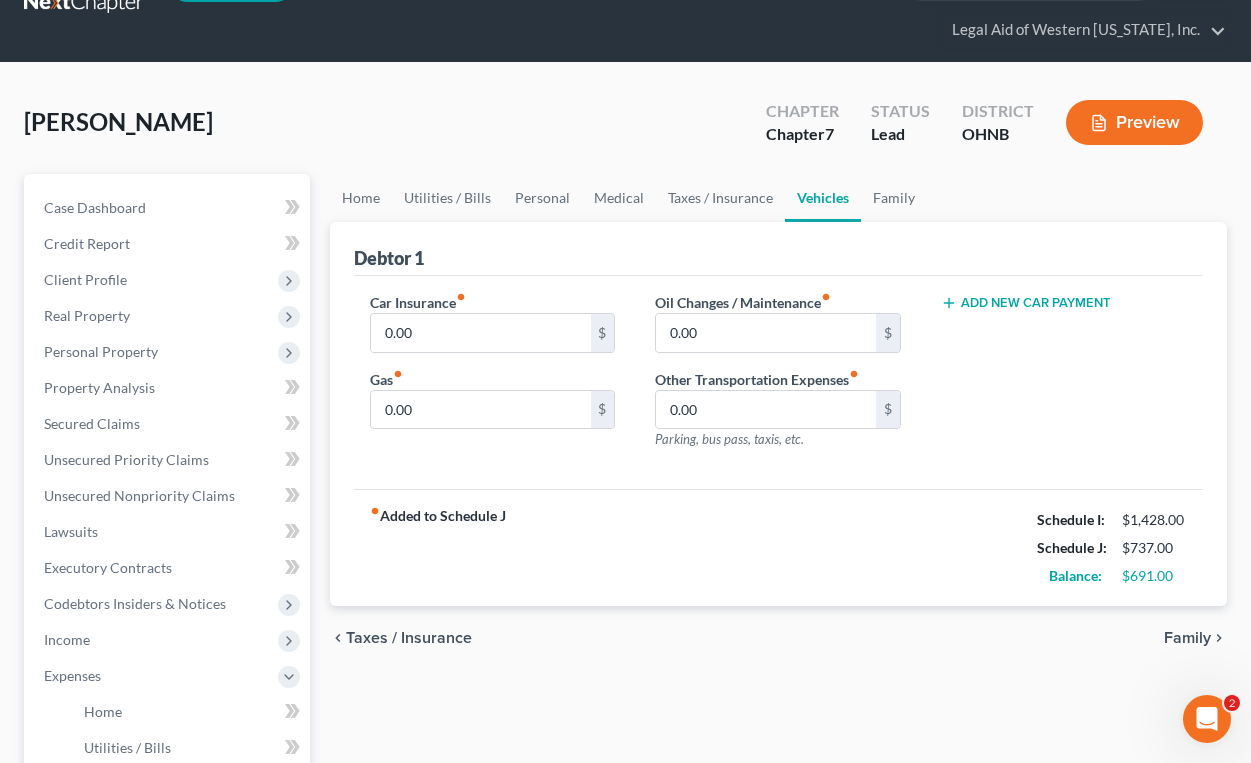 scroll, scrollTop: 100, scrollLeft: 0, axis: vertical 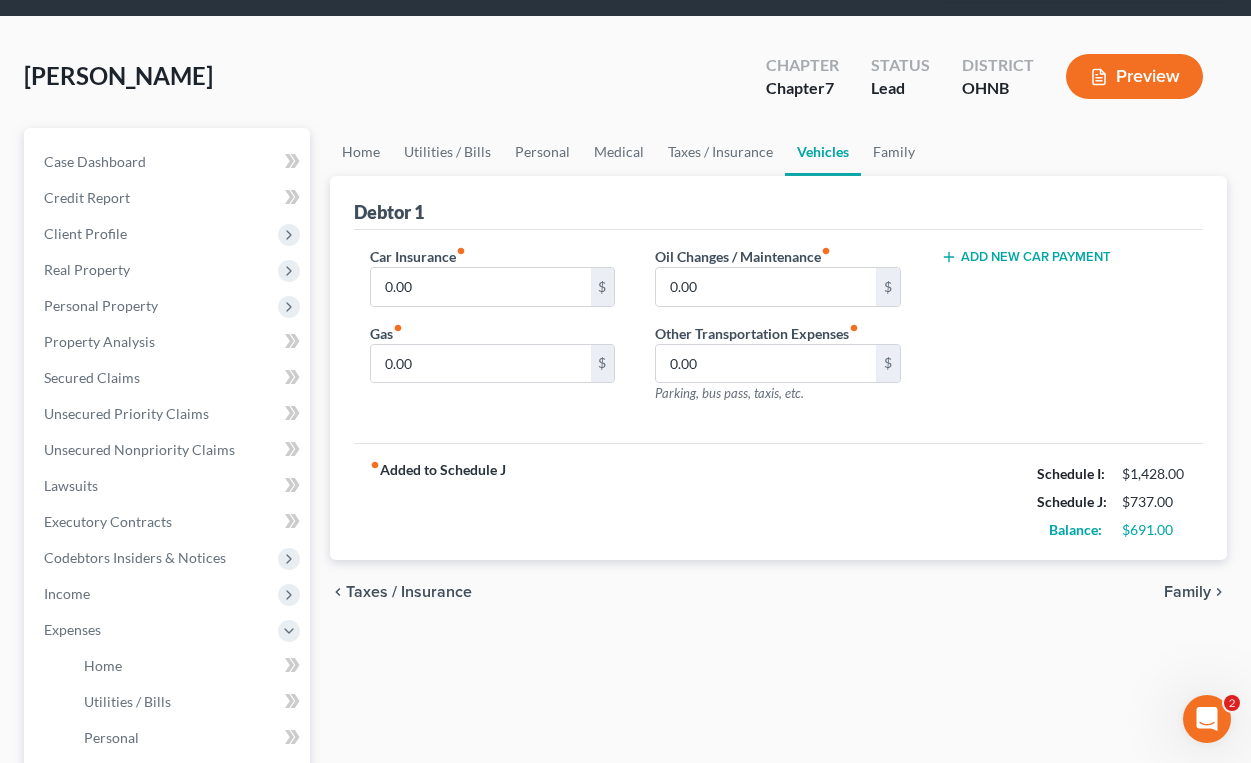 click on "Car Insurance  fiber_manual_record 0.00 $ Gas  fiber_manual_record 0.00 $ Oil Changes / Maintenance  fiber_manual_record 0.00 $ Other Transportation Expenses  fiber_manual_record 0.00 $ Parking, bus pass, taxis, etc. Add New Car Payment" at bounding box center (778, 337) 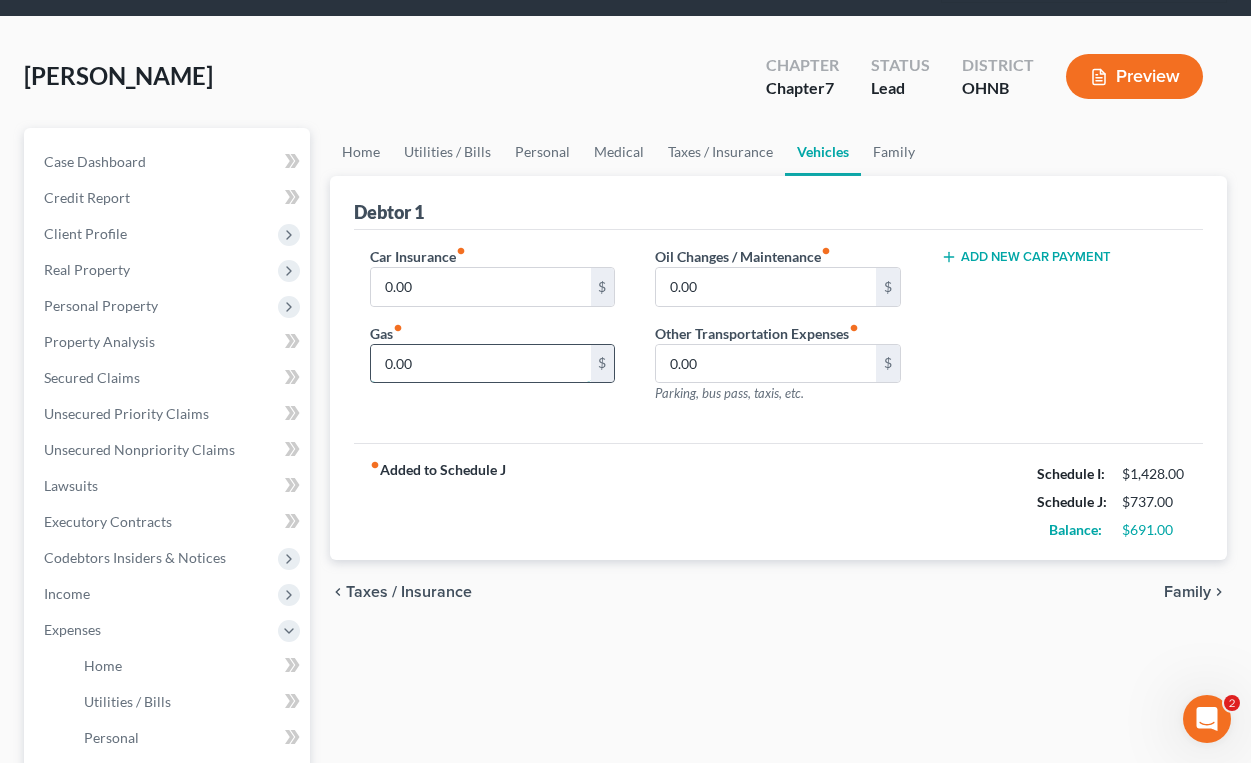 click on "0.00" at bounding box center (481, 364) 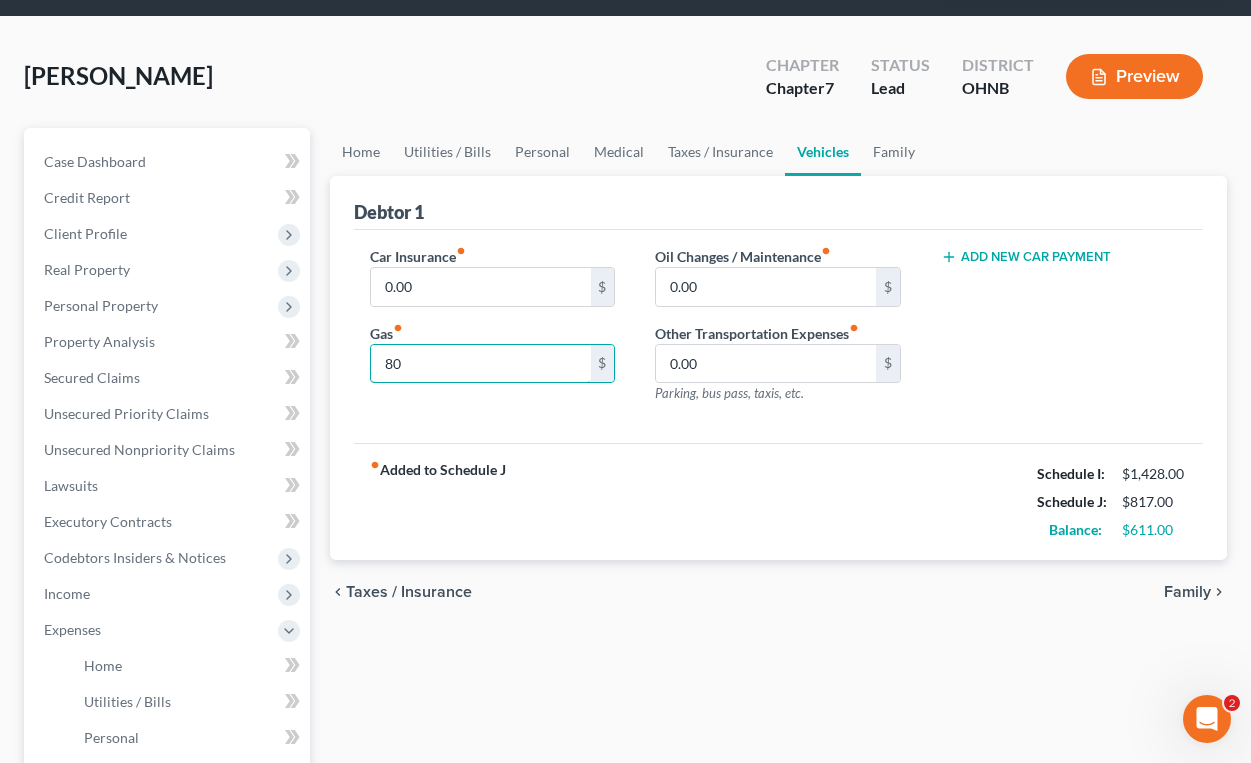 type on "80" 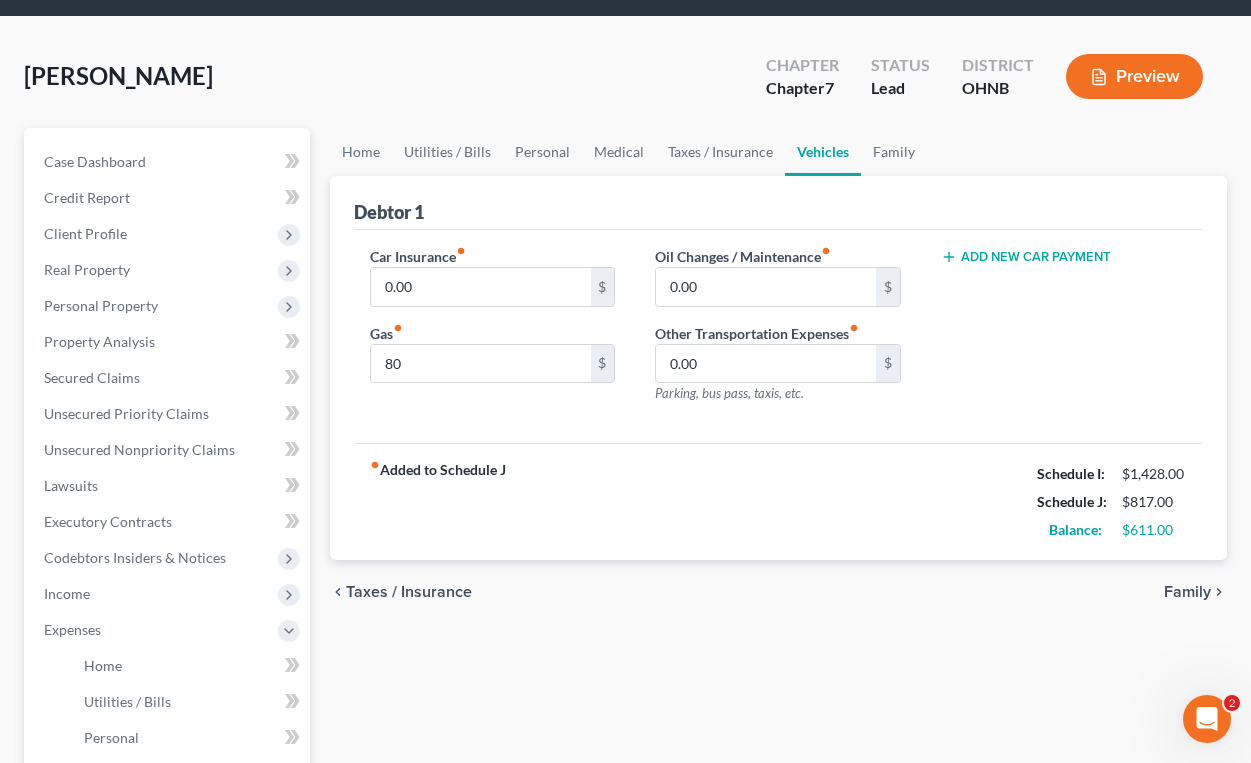 click on "fiber_manual_record  Added to Schedule J Schedule I: $1,428.00 Schedule J: $817.00 Balance: $611.00" at bounding box center (778, 501) 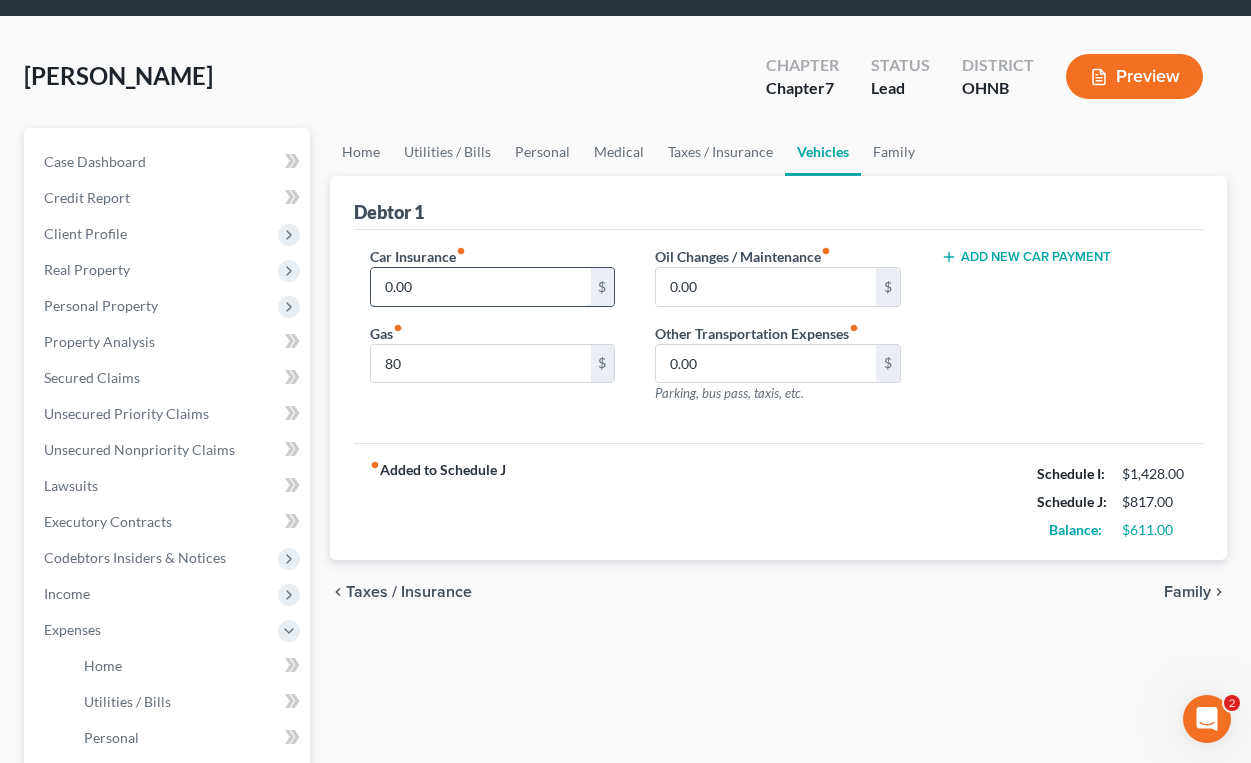 click on "0.00" at bounding box center (481, 287) 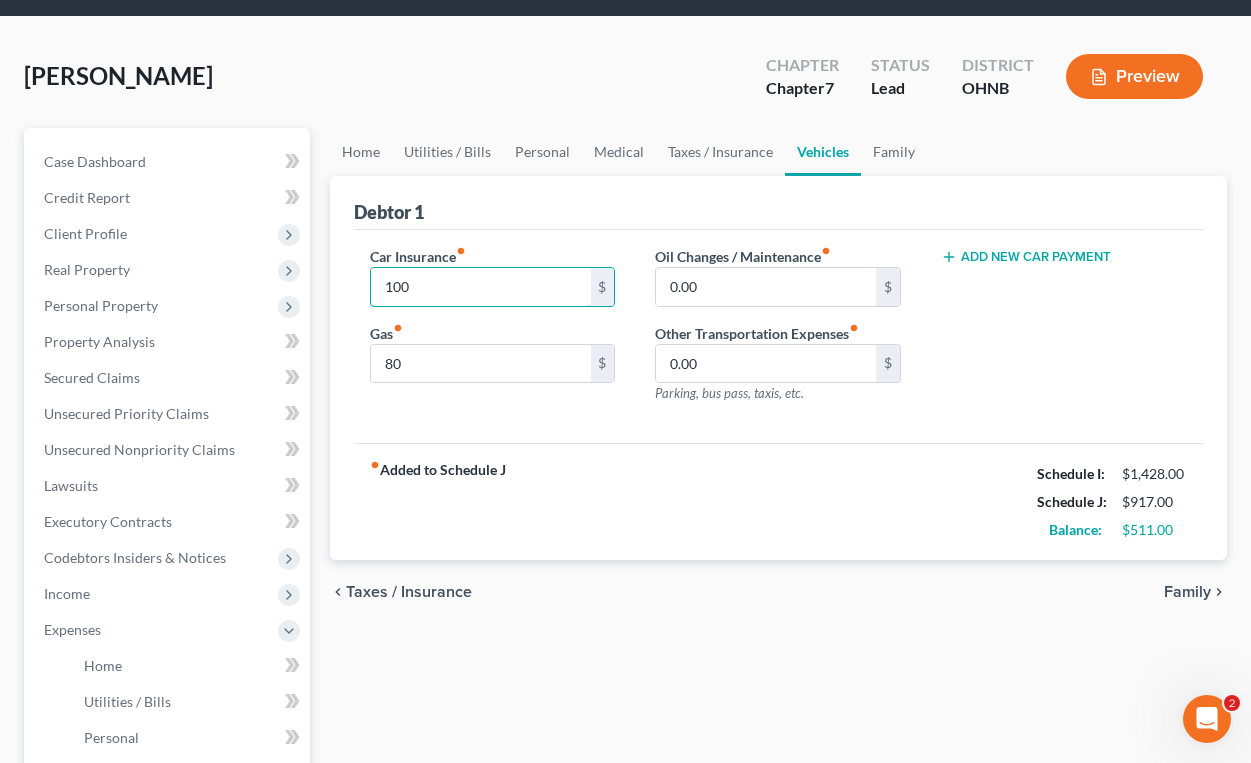 type on "100" 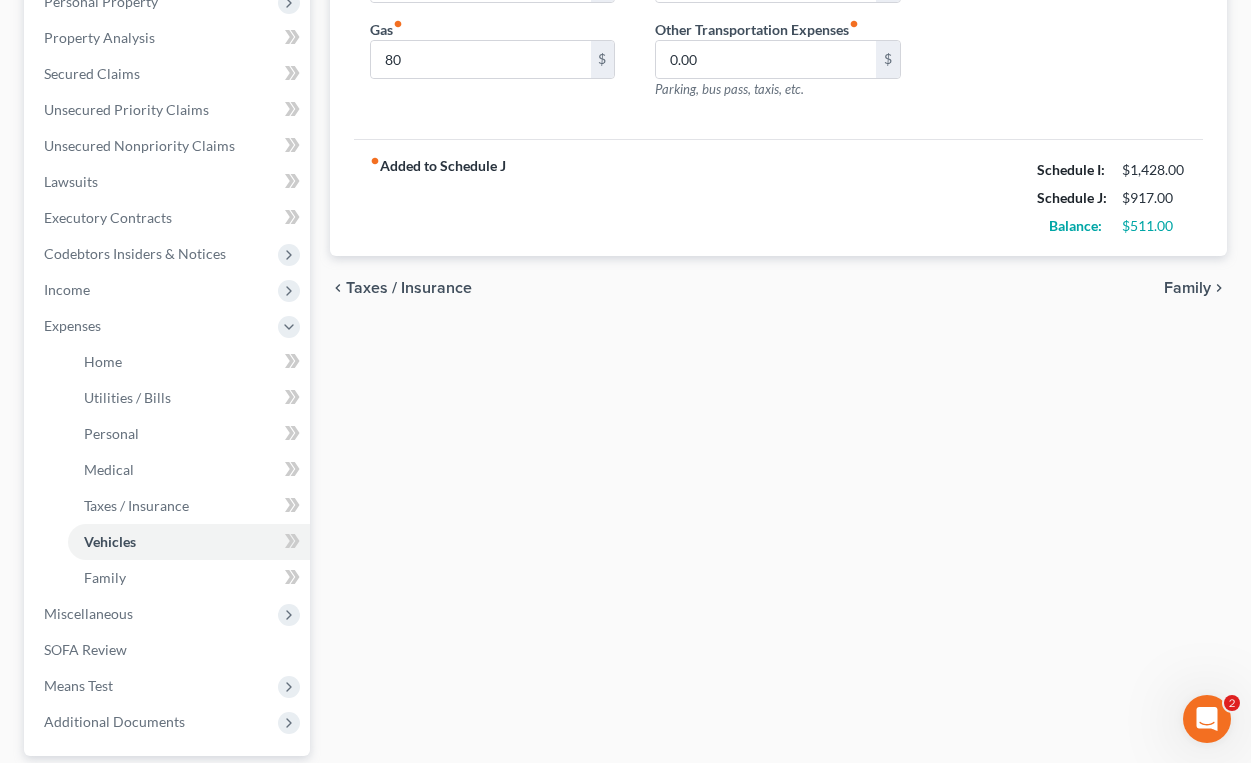 scroll, scrollTop: 500, scrollLeft: 0, axis: vertical 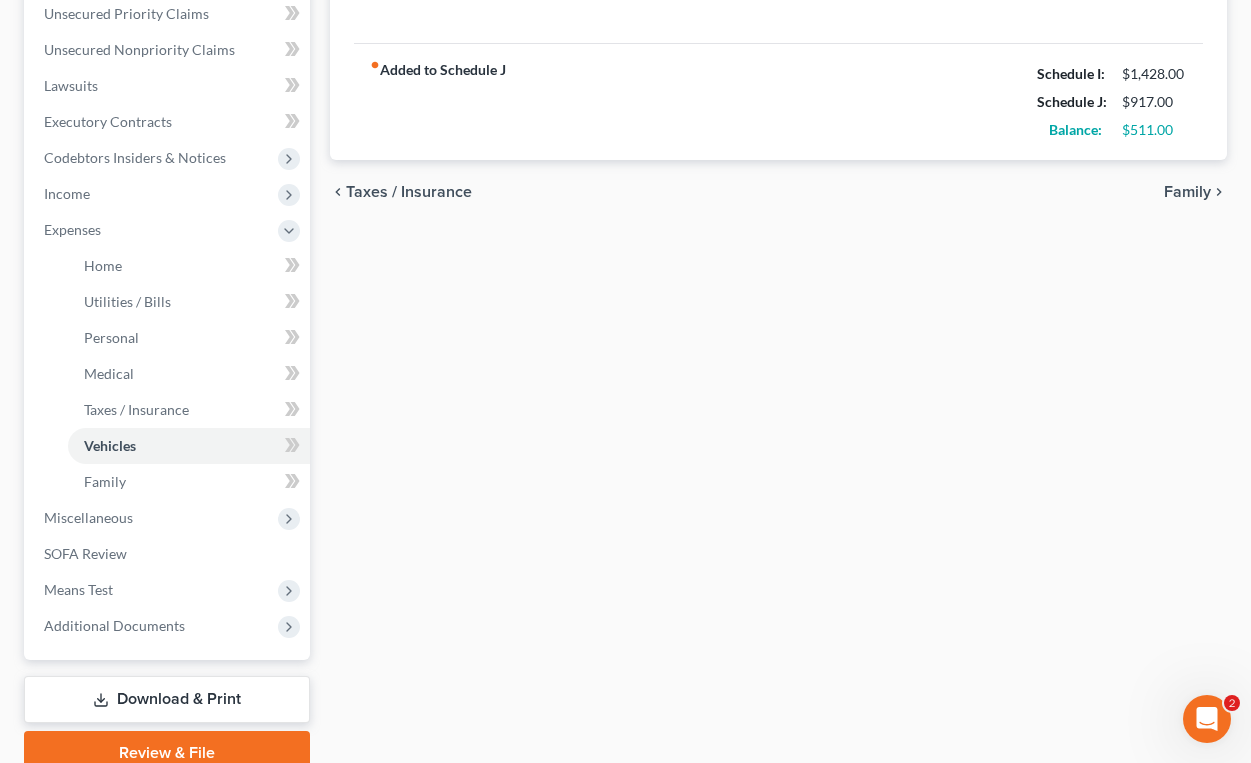 click on "Home
Utilities / Bills
Personal
Medical
Taxes / Insurance
Vehicles
Family
Debtor 1 Car Insurance  fiber_manual_record 100 $ Gas  fiber_manual_record 80 $ Oil Changes / Maintenance  fiber_manual_record 0.00 $ Other Transportation Expenses  fiber_manual_record 0.00 $ Parking, bus pass, taxis, etc. Add New Car Payment fiber_manual_record  Added to Schedule J Schedule I: $1,428.00 Schedule J: $917.00 Balance: $511.00
chevron_left
Taxes / Insurance
Family
chevron_right" at bounding box center [778, 251] 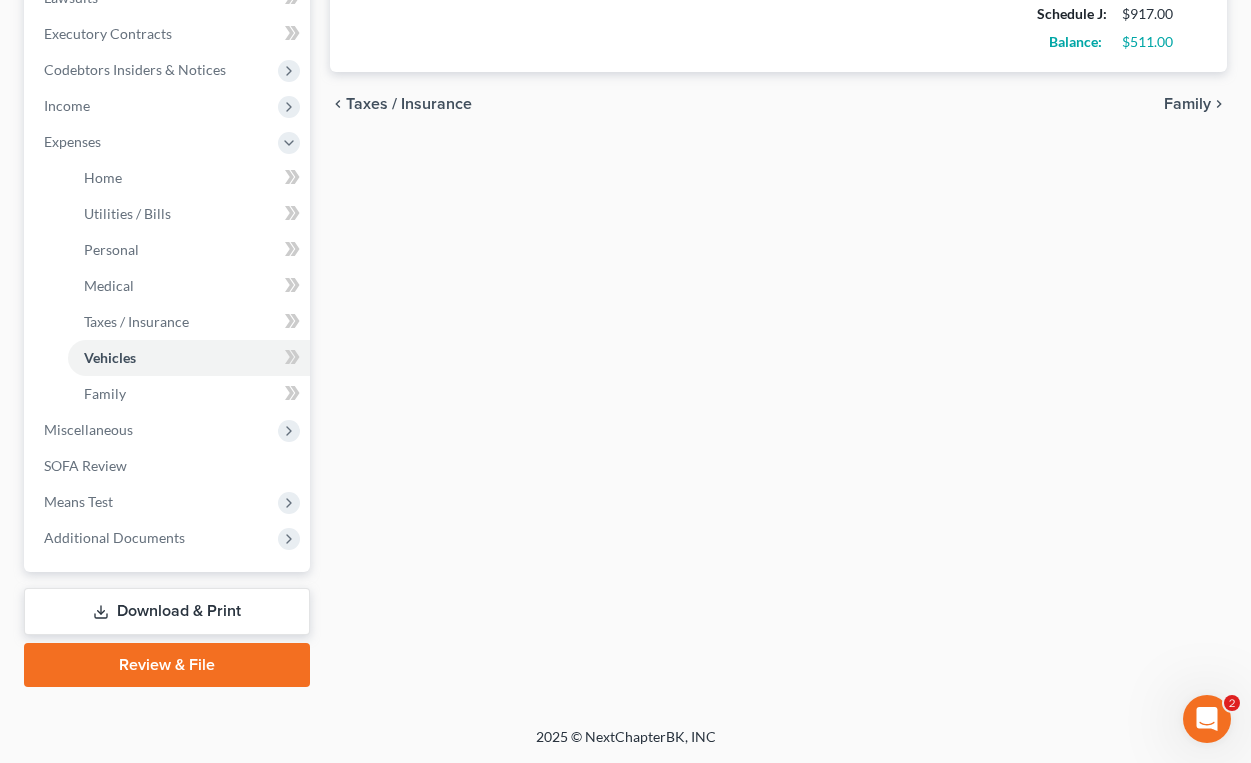click on "Home
Utilities / Bills
Personal
Medical
Taxes / Insurance
Vehicles
Family
Debtor 1 Car Insurance  fiber_manual_record 100 $ Gas  fiber_manual_record 80 $ Oil Changes / Maintenance  fiber_manual_record 0.00 $ Other Transportation Expenses  fiber_manual_record 0.00 $ Parking, bus pass, taxis, etc. Add New Car Payment fiber_manual_record  Added to Schedule J Schedule I: $1,428.00 Schedule J: $917.00 Balance: $511.00
chevron_left
Taxes / Insurance
Family
chevron_right" at bounding box center [778, 163] 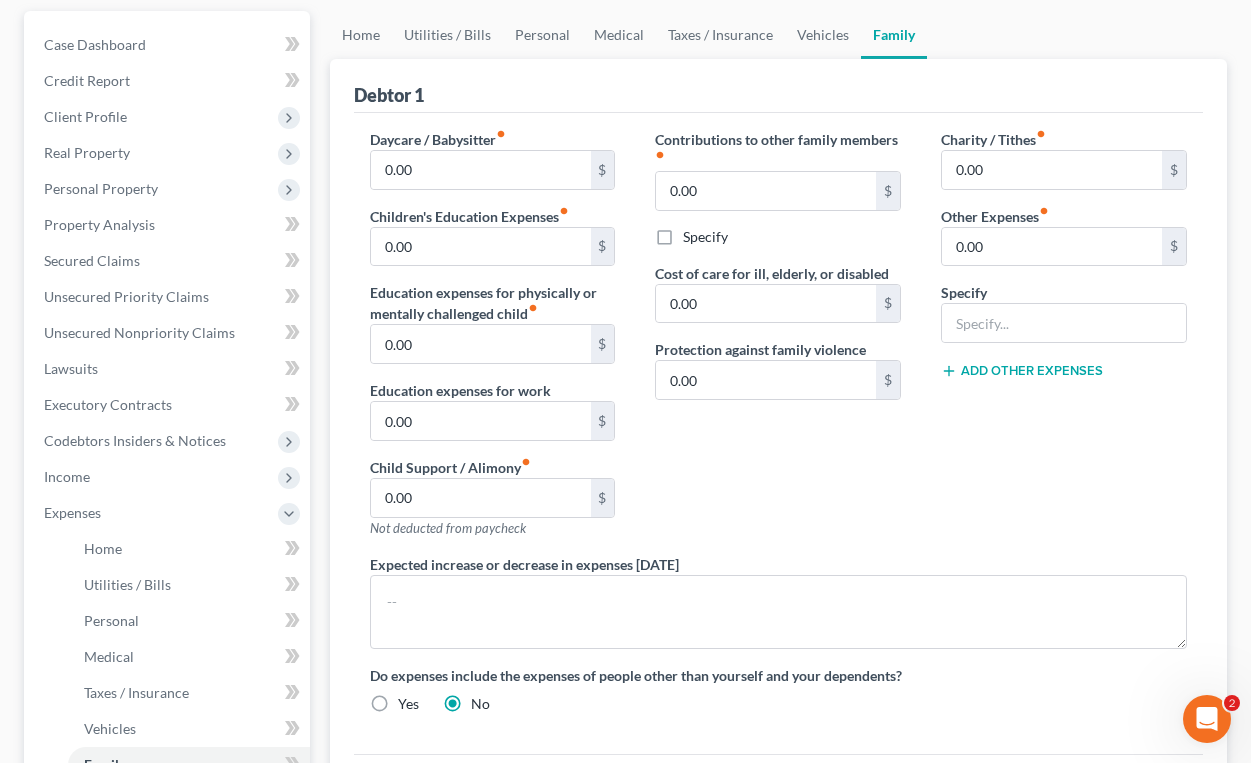 scroll, scrollTop: 0, scrollLeft: 0, axis: both 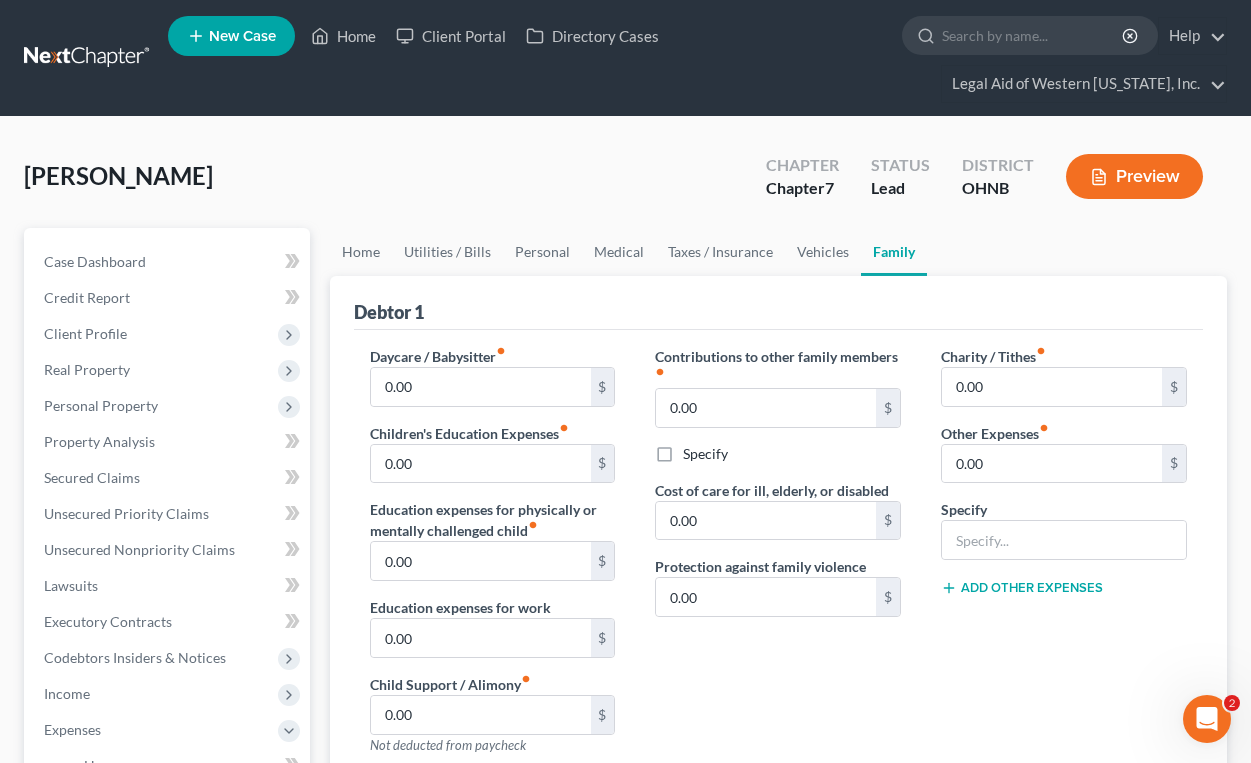 click on "[PERSON_NAME] Upgraded Chapter Chapter  7 Status [GEOGRAPHIC_DATA] [GEOGRAPHIC_DATA] [GEOGRAPHIC_DATA]" at bounding box center [625, 184] 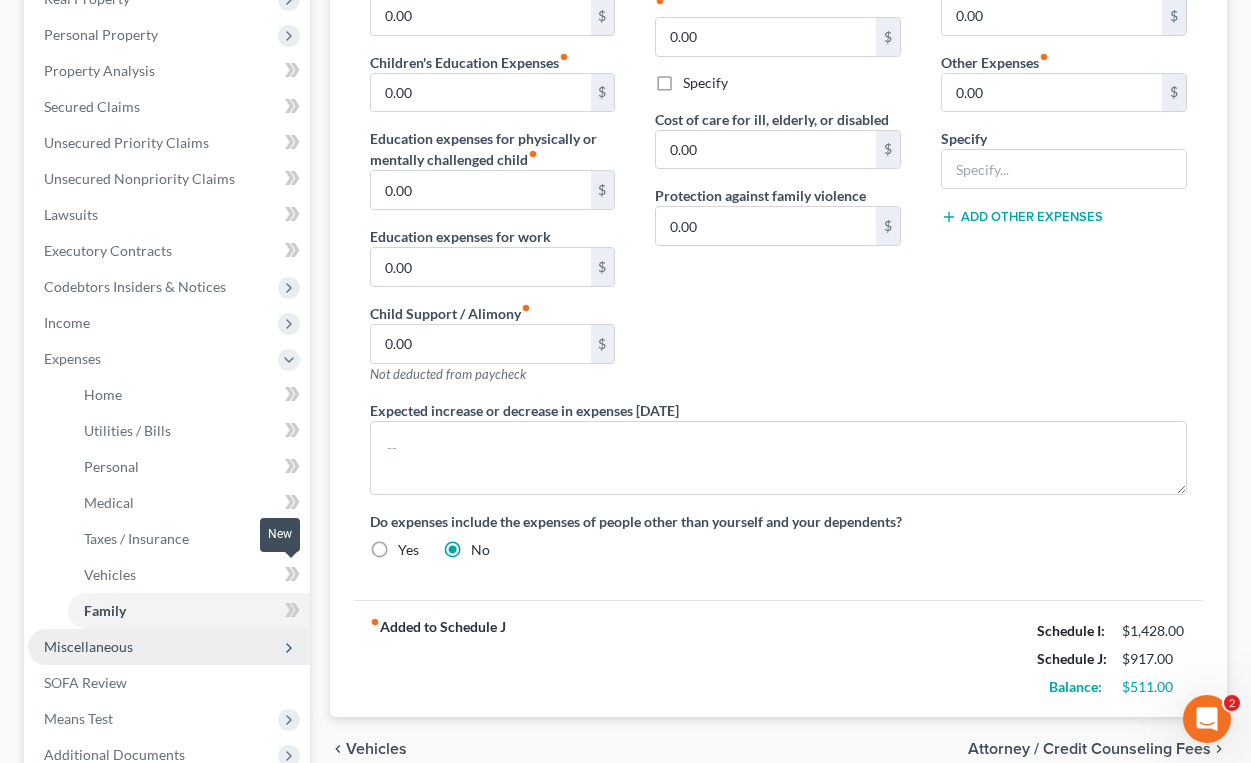 scroll, scrollTop: 400, scrollLeft: 0, axis: vertical 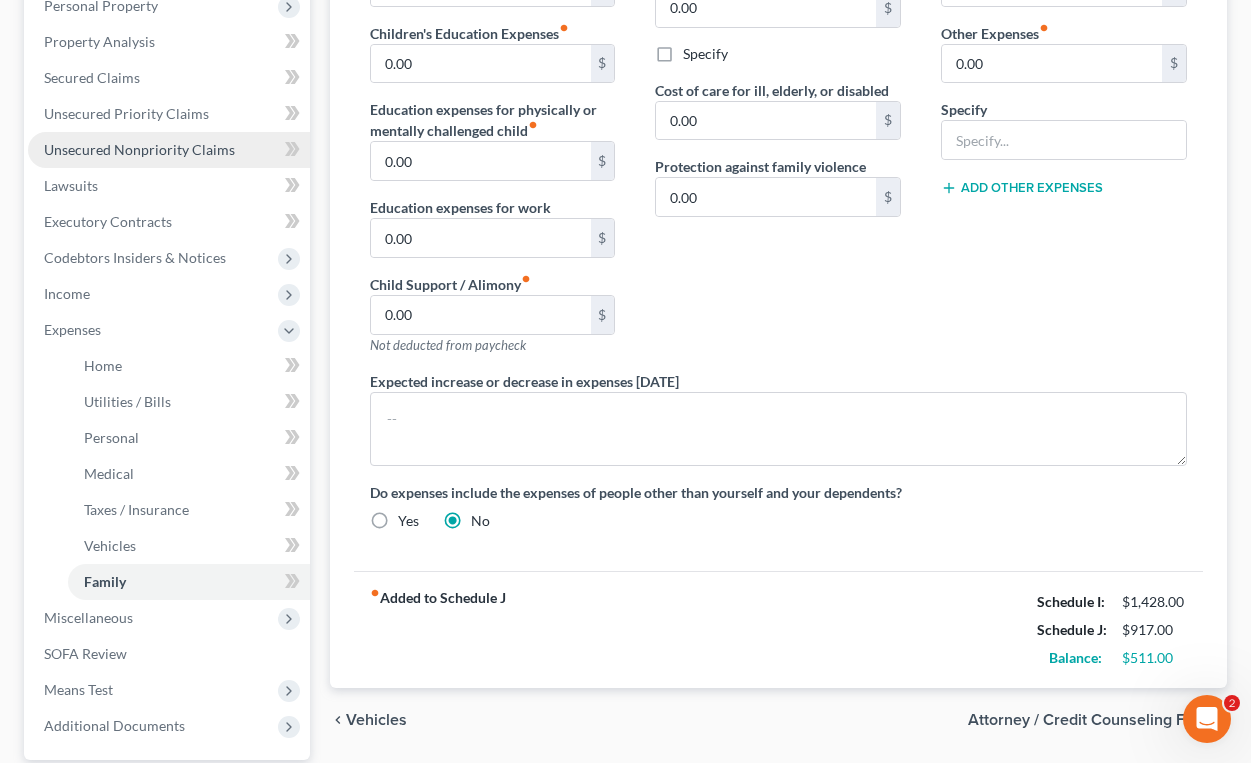 click on "Unsecured Nonpriority Claims" at bounding box center (139, 149) 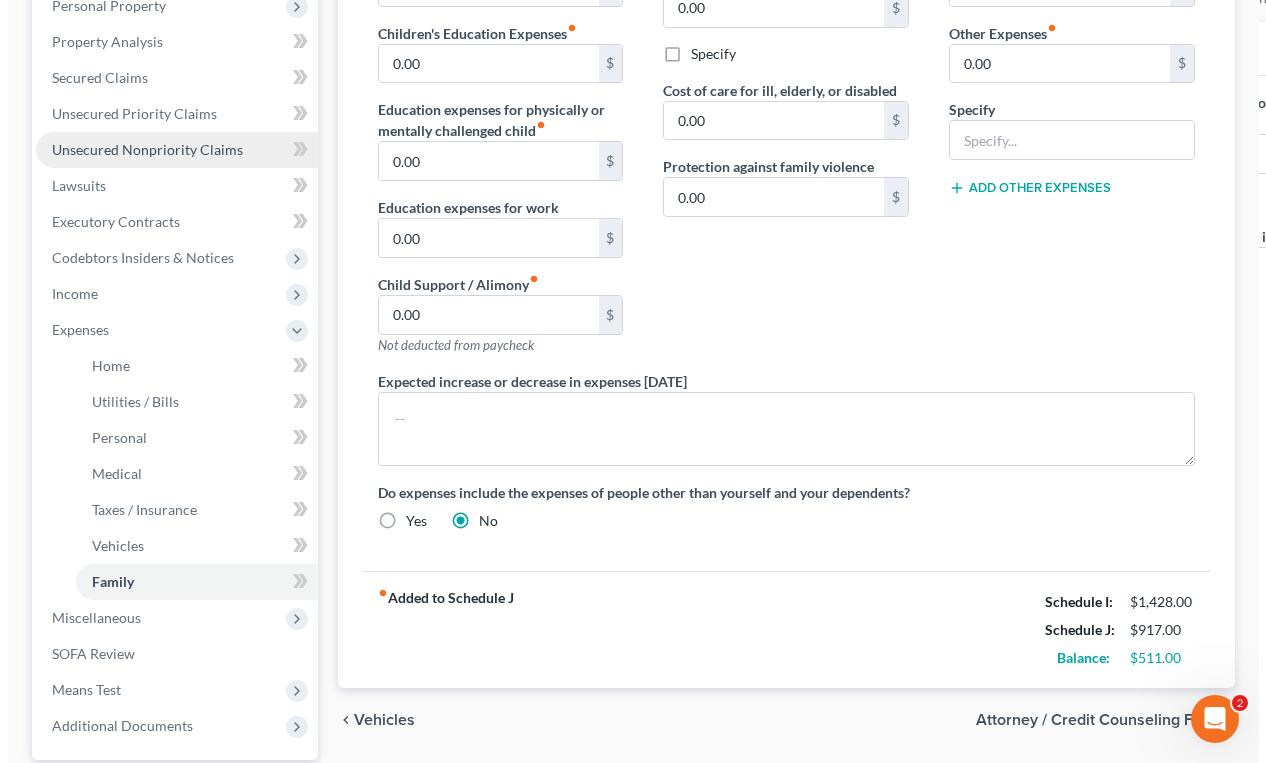 scroll, scrollTop: 364, scrollLeft: 0, axis: vertical 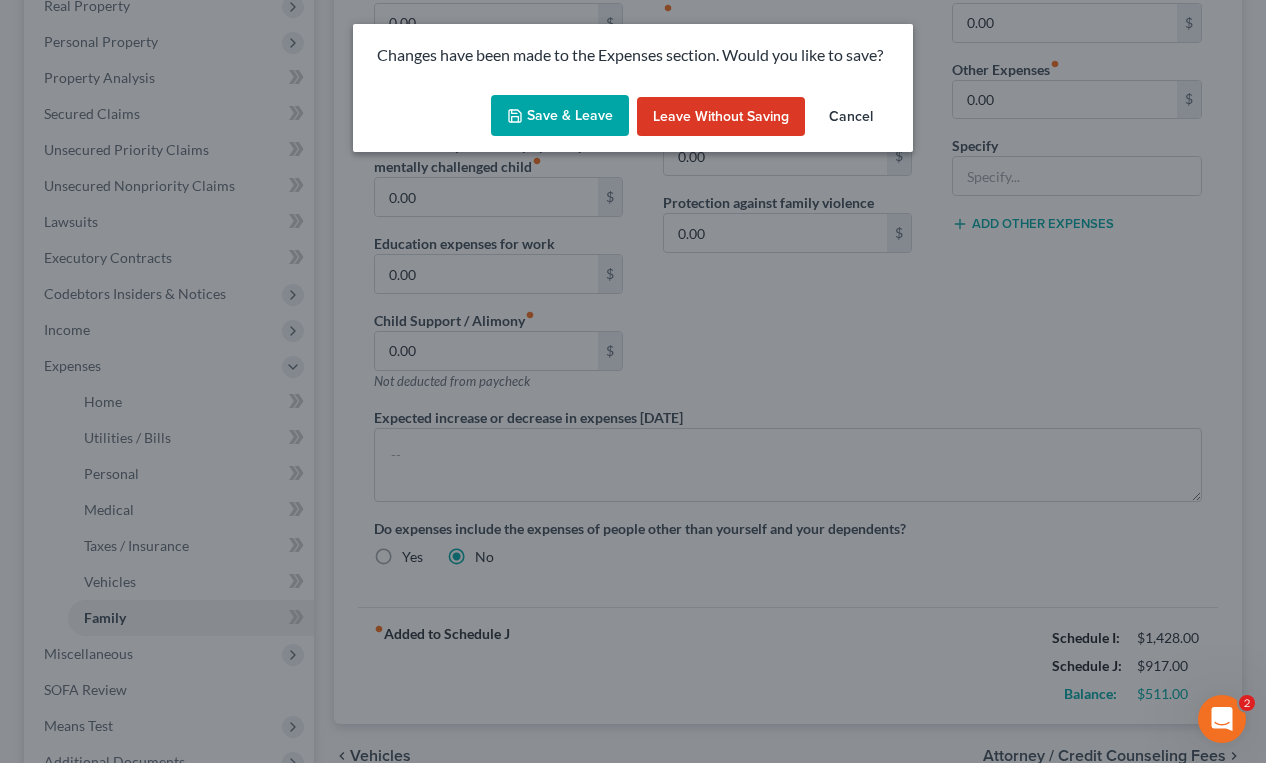 click on "Save & Leave" at bounding box center (560, 116) 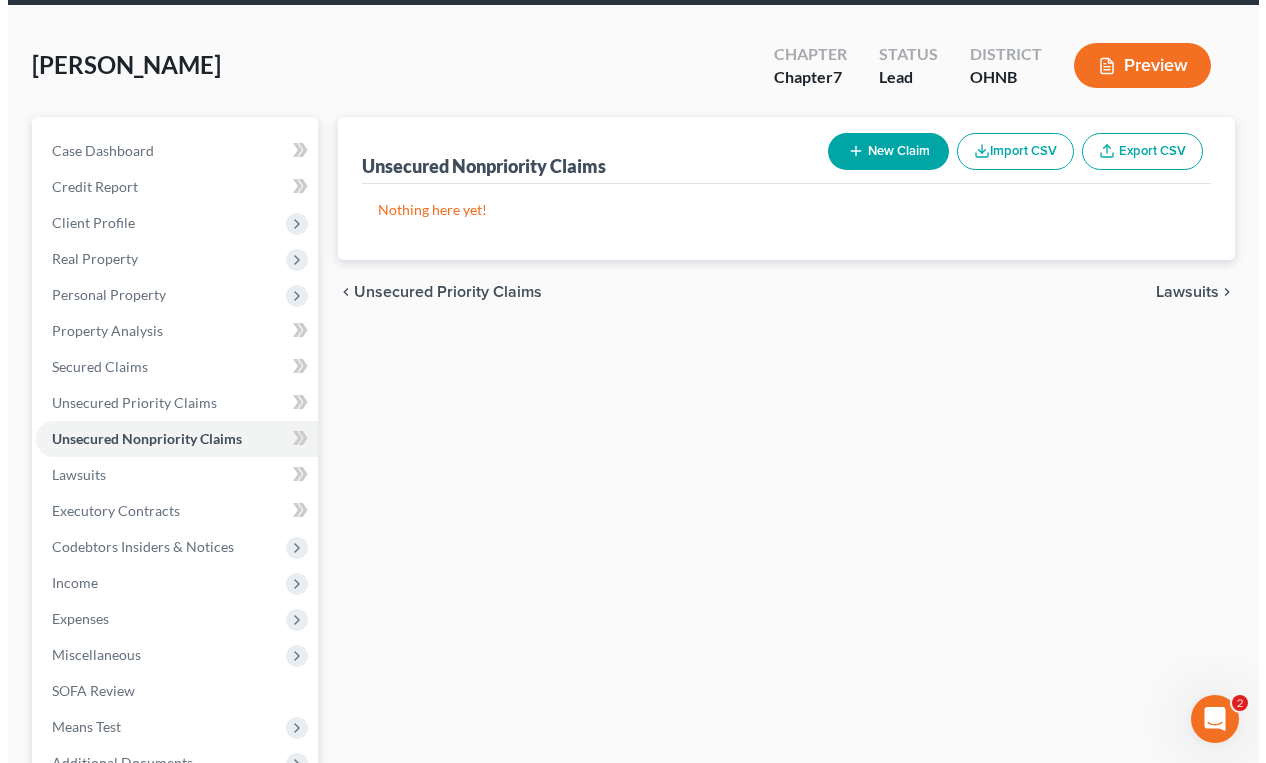 scroll, scrollTop: 0, scrollLeft: 0, axis: both 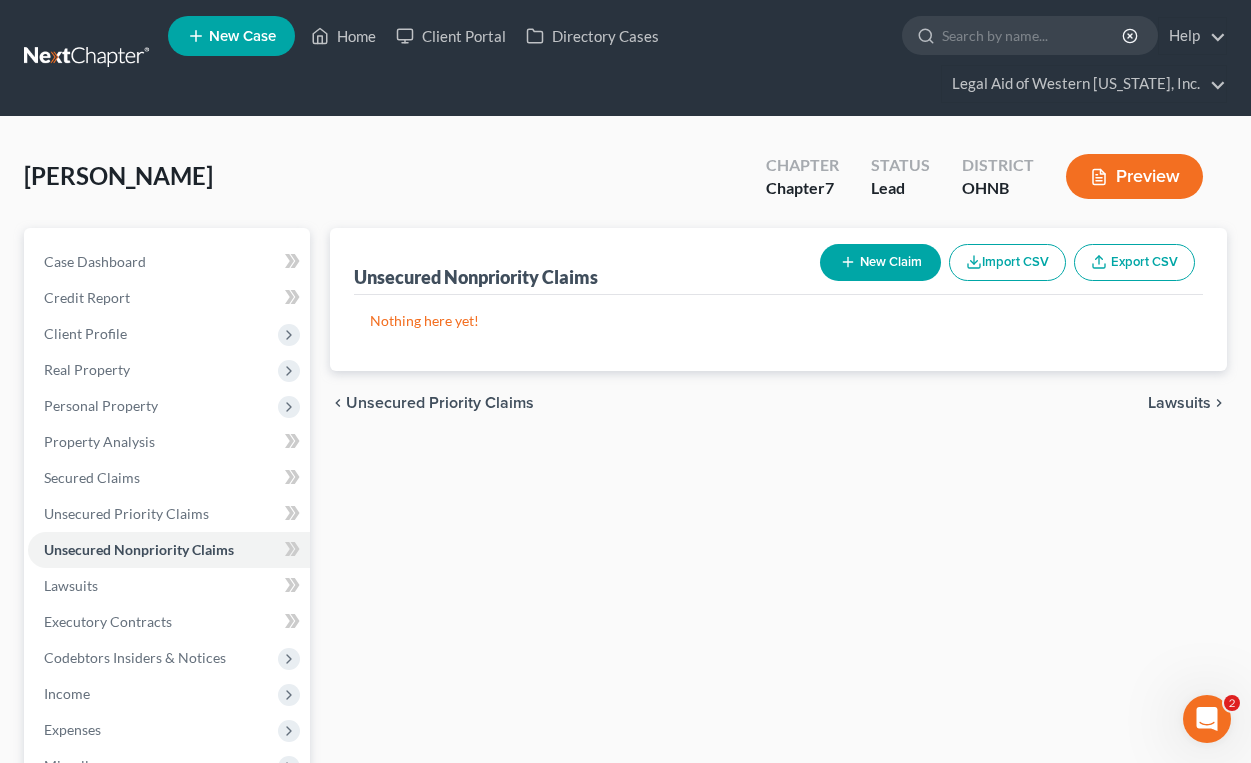 click on "New Claim" at bounding box center (880, 262) 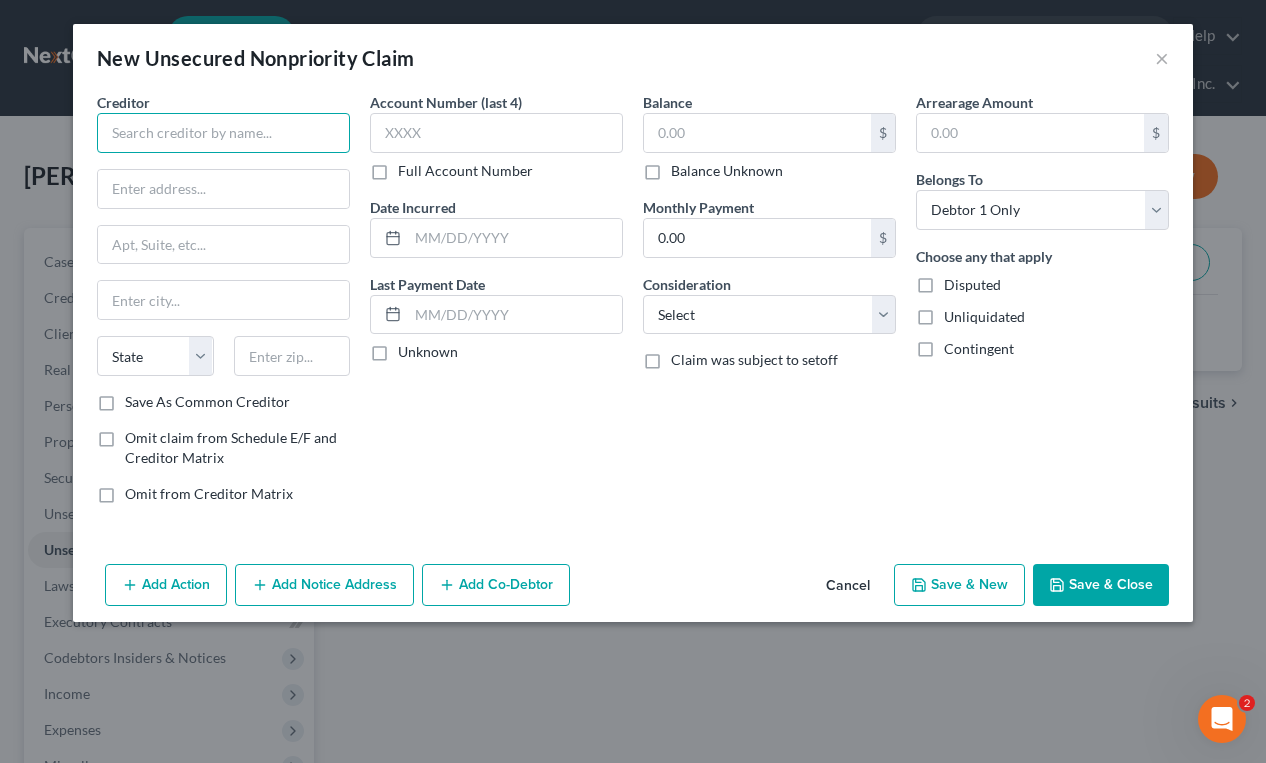 click at bounding box center (223, 133) 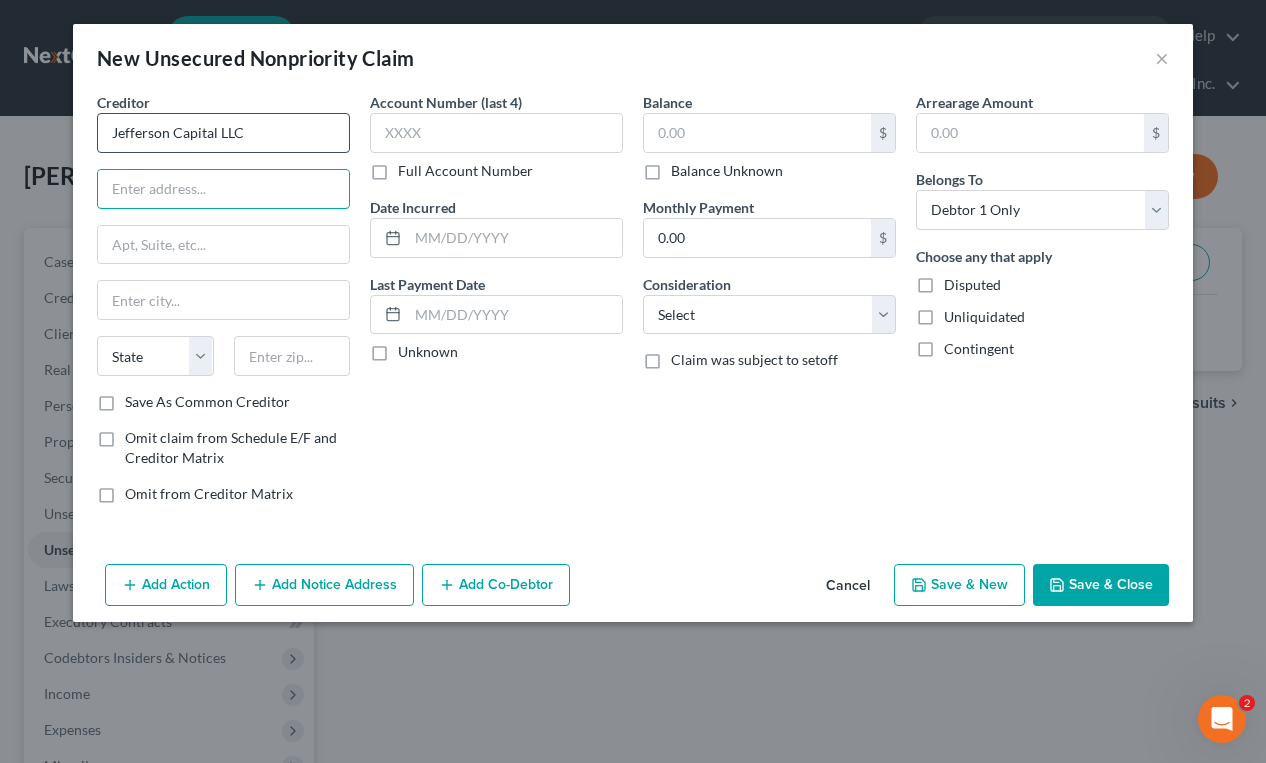 type on "Jefferson Capital LLC" 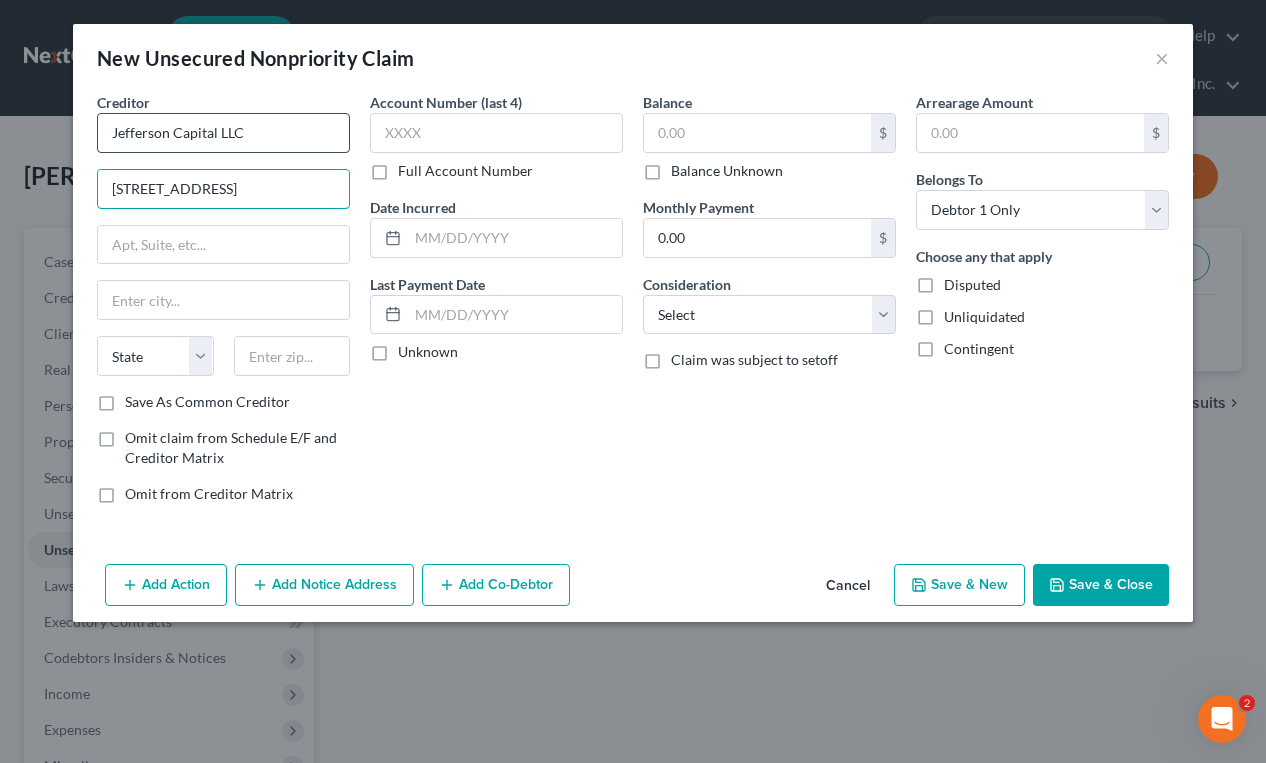 type on "[STREET_ADDRESS]" 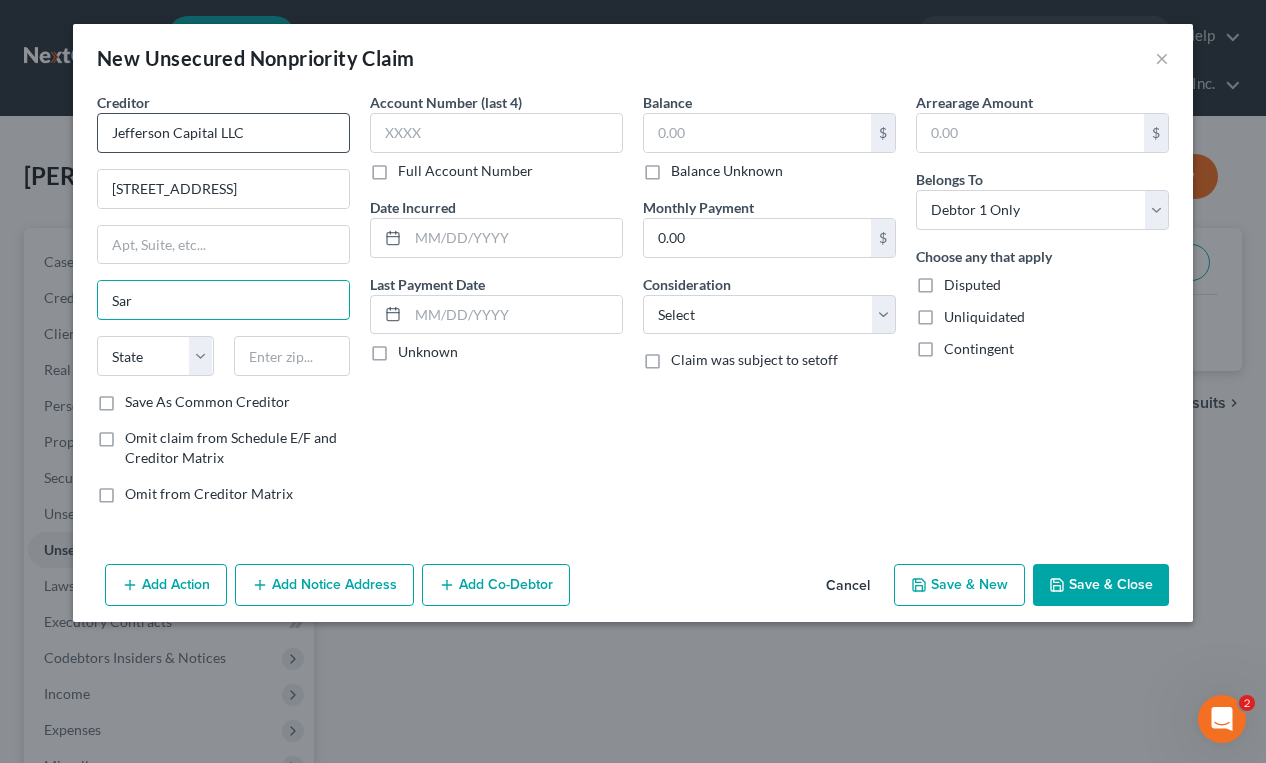 type on "Sartell" 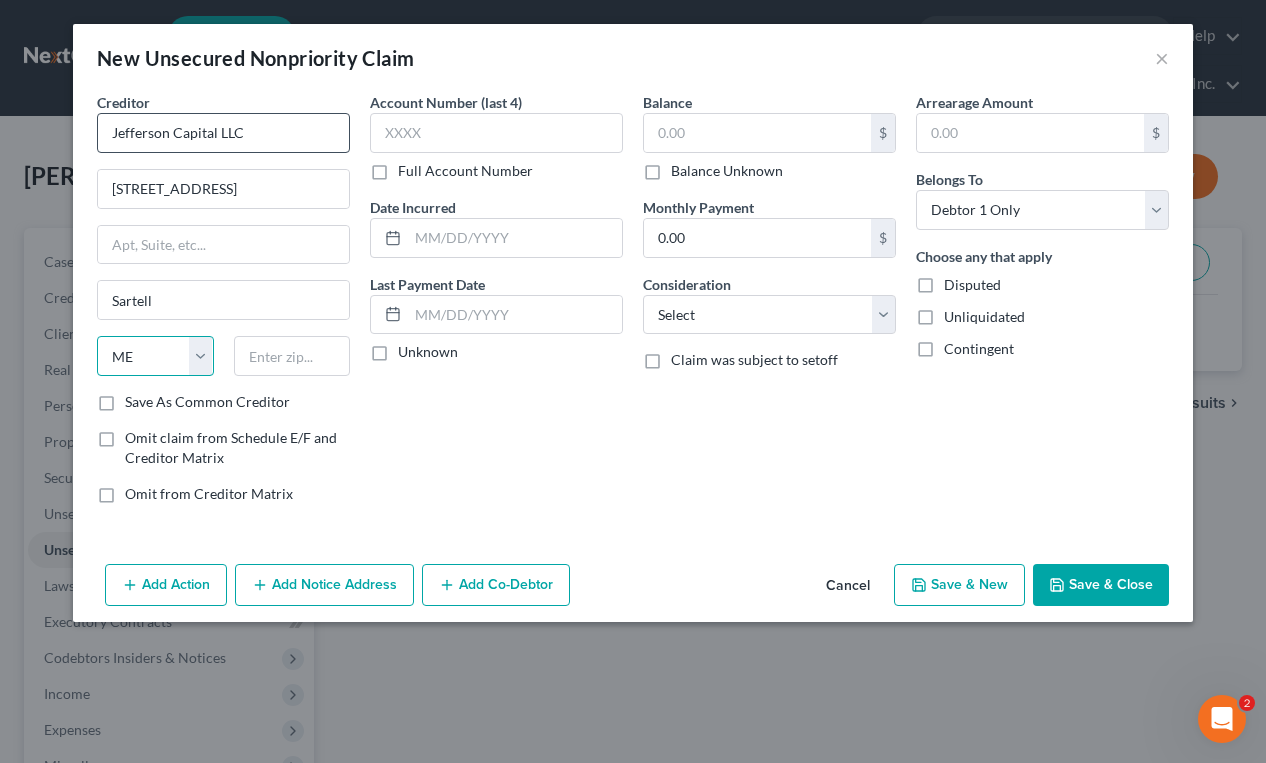 select on "24" 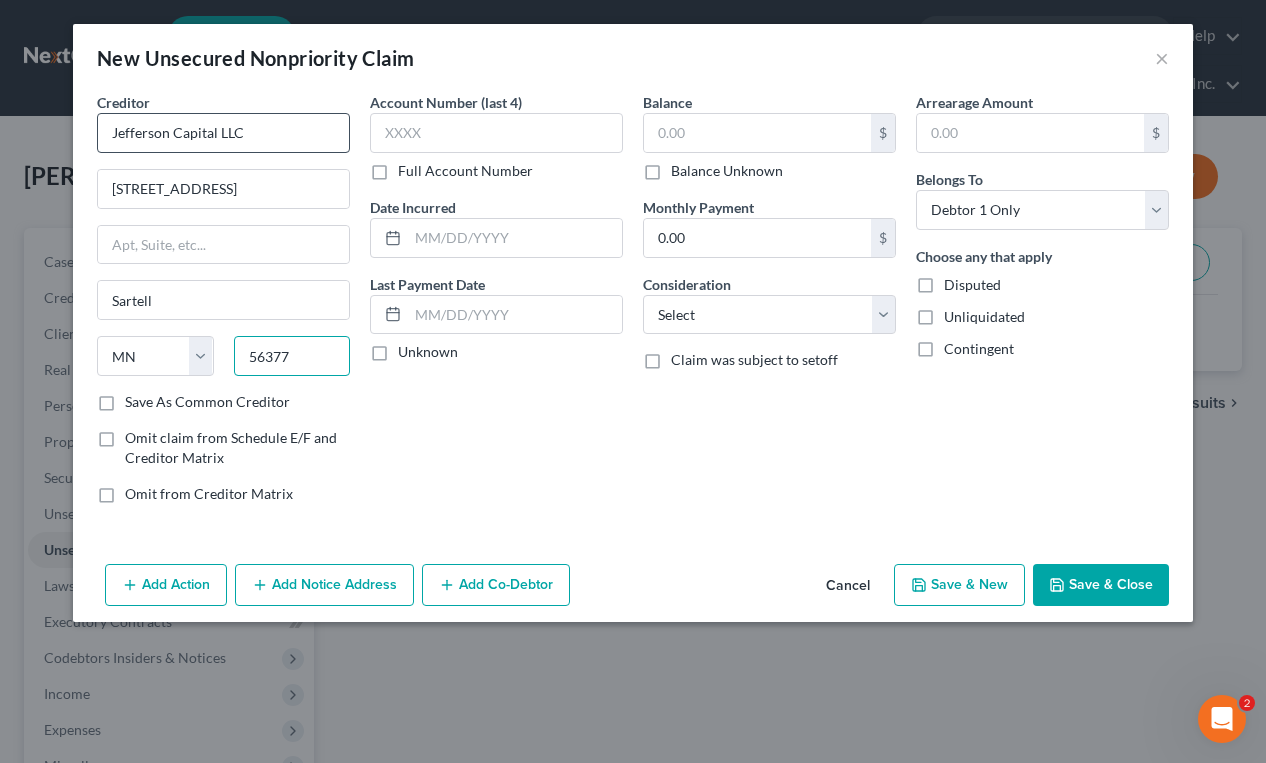 type on "56377" 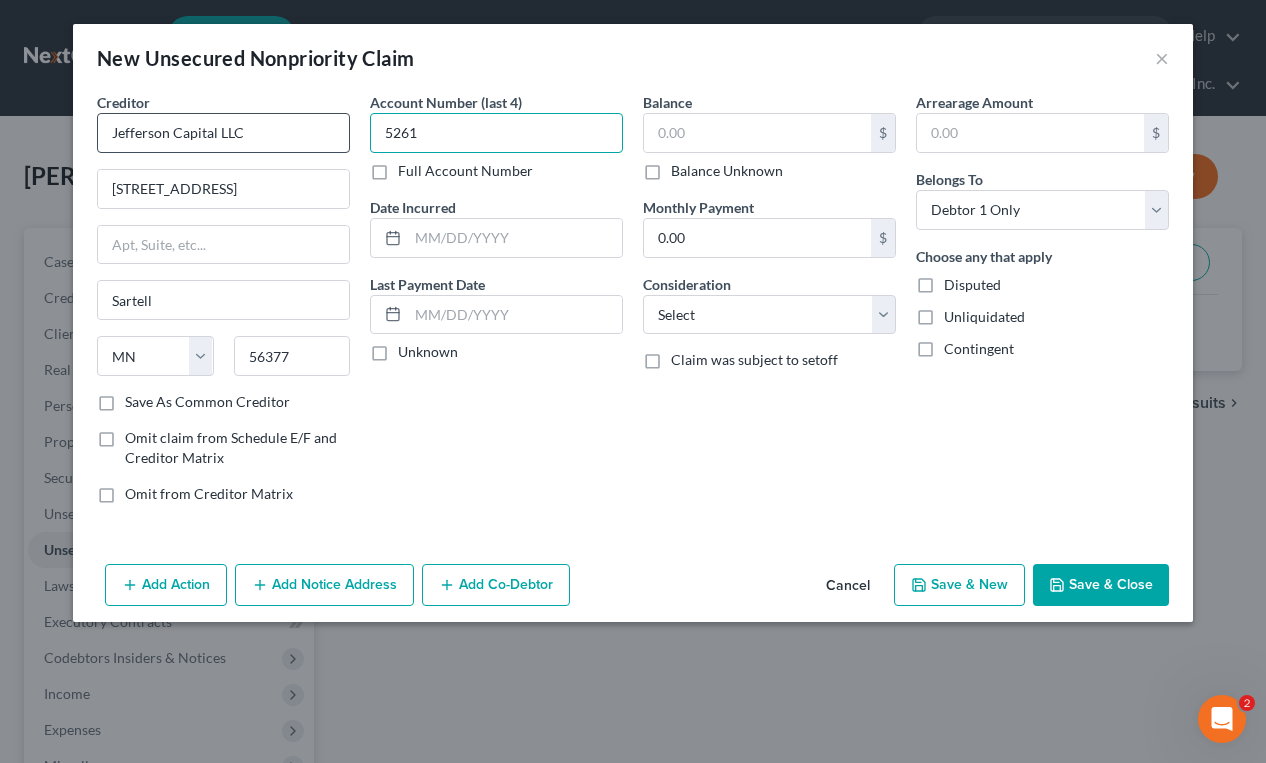 type on "5261" 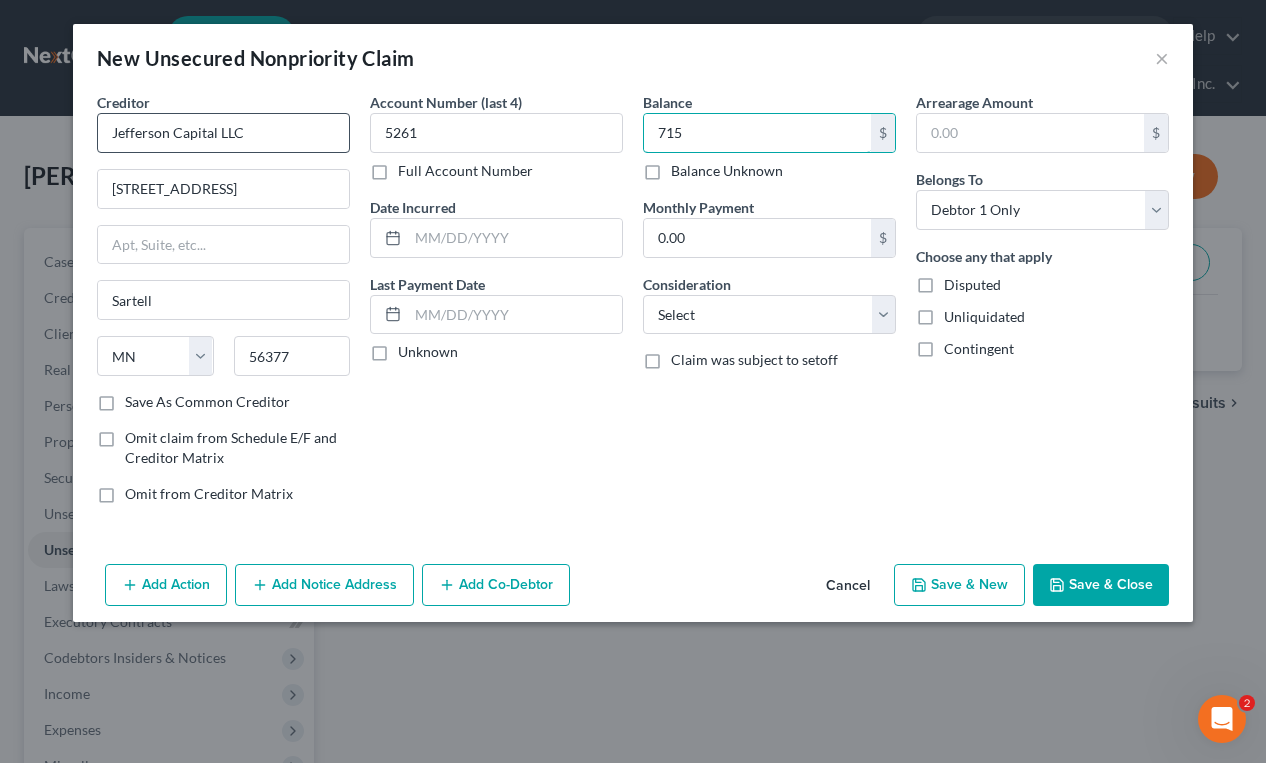 type on "715" 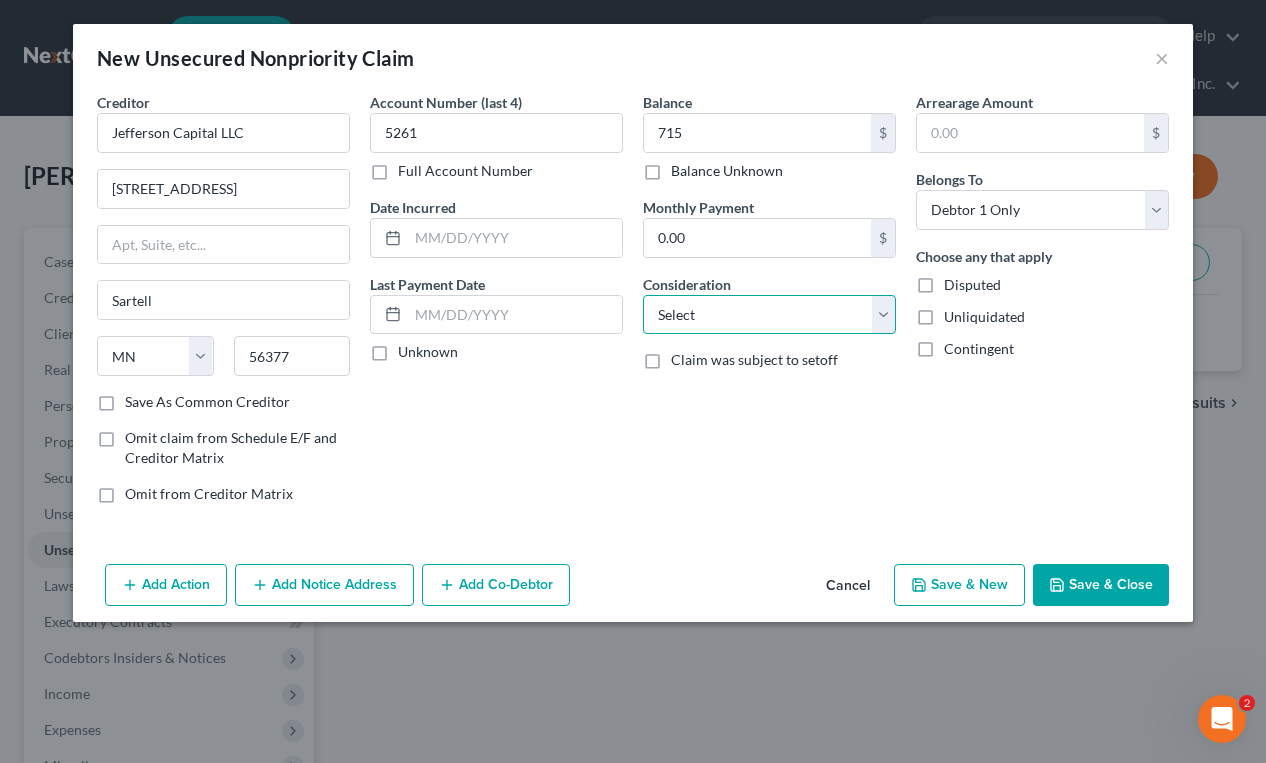 click on "Select Cable / Satellite Services Collection Agency Credit Card Debt Debt Counseling / Attorneys Deficiency Balance Domestic Support Obligations Home / Car Repairs Income Taxes Judgment Liens Medical Services Monies Loaned / Advanced Mortgage Obligation From Divorce Or Separation Obligation To Pensions Other Overdrawn Bank Account Promised To Help Pay Creditors Student Loans Suppliers And Vendors Telephone / Internet Services Utility Services" at bounding box center (769, 315) 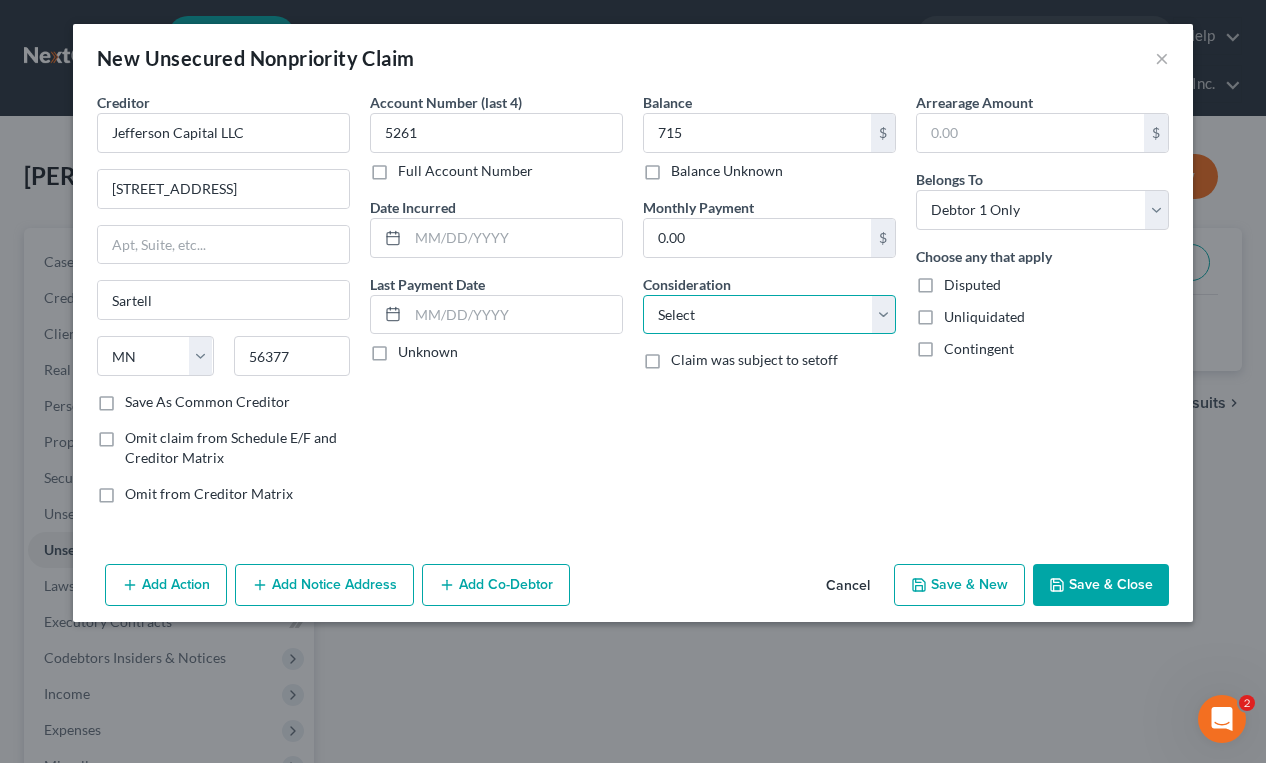 select on "1" 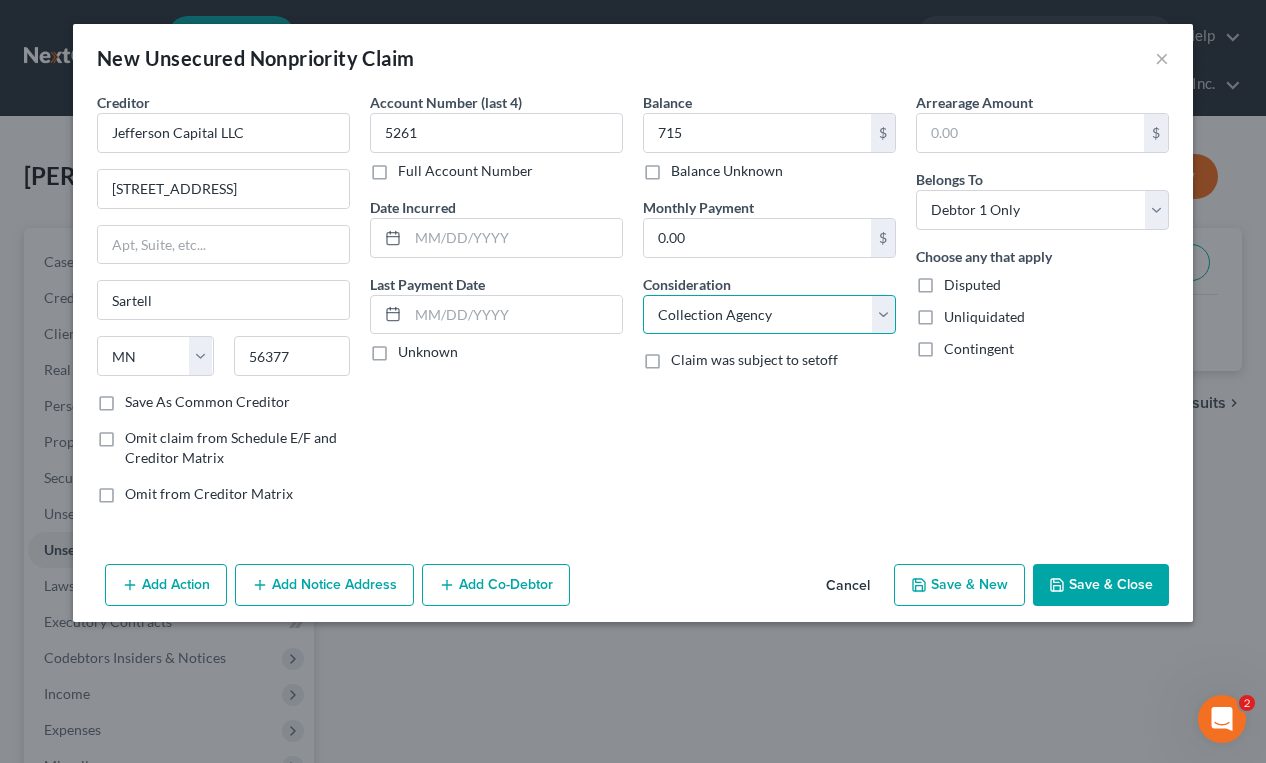 click on "Select Cable / Satellite Services Collection Agency Credit Card Debt Debt Counseling / Attorneys Deficiency Balance Domestic Support Obligations Home / Car Repairs Income Taxes Judgment Liens Medical Services Monies Loaned / Advanced Mortgage Obligation From Divorce Or Separation Obligation To Pensions Other Overdrawn Bank Account Promised To Help Pay Creditors Student Loans Suppliers And Vendors Telephone / Internet Services Utility Services" at bounding box center (769, 315) 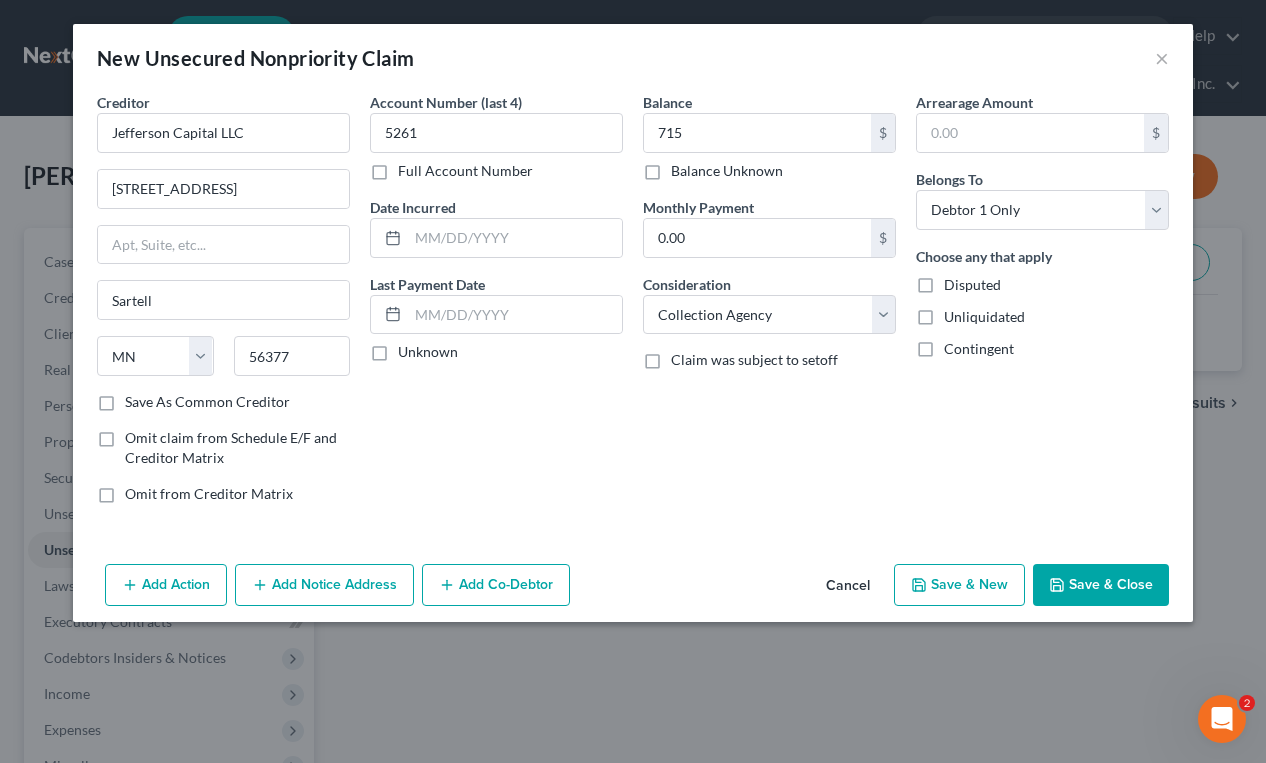 click on "Save & New" at bounding box center [959, 585] 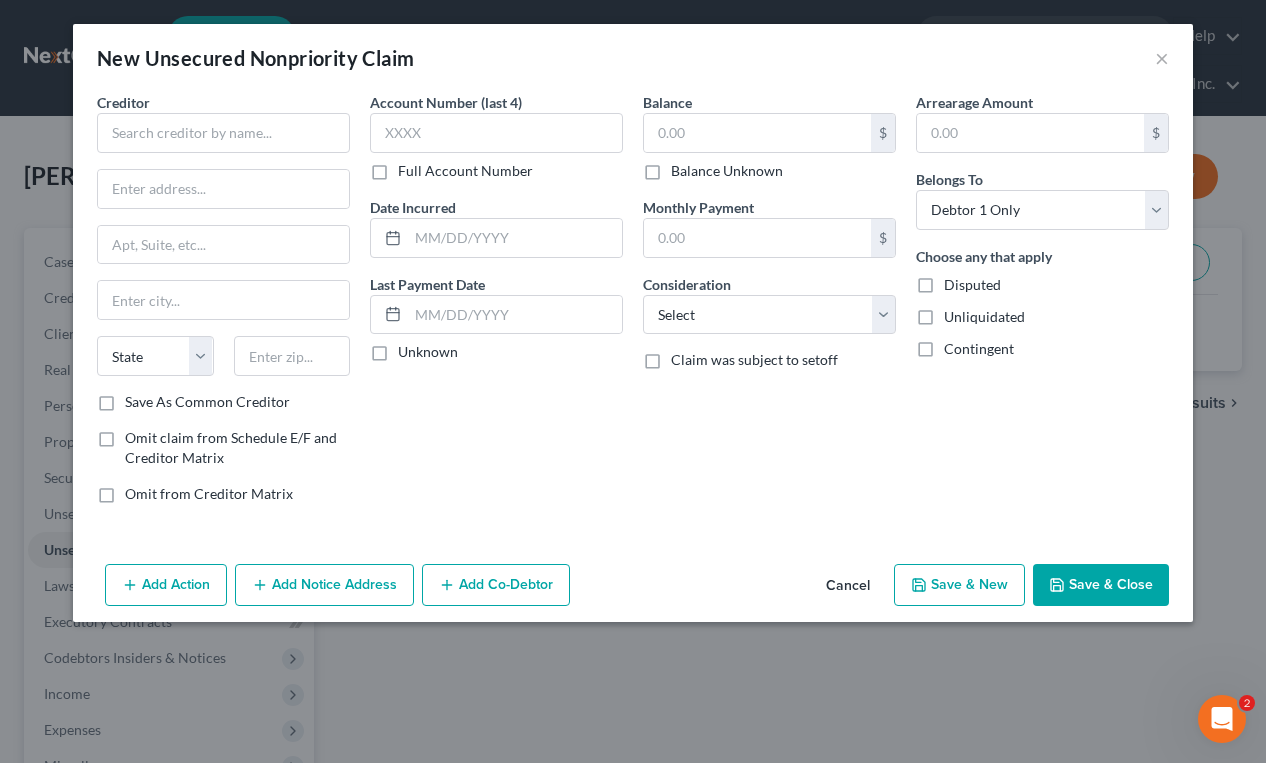 type on "715.00" 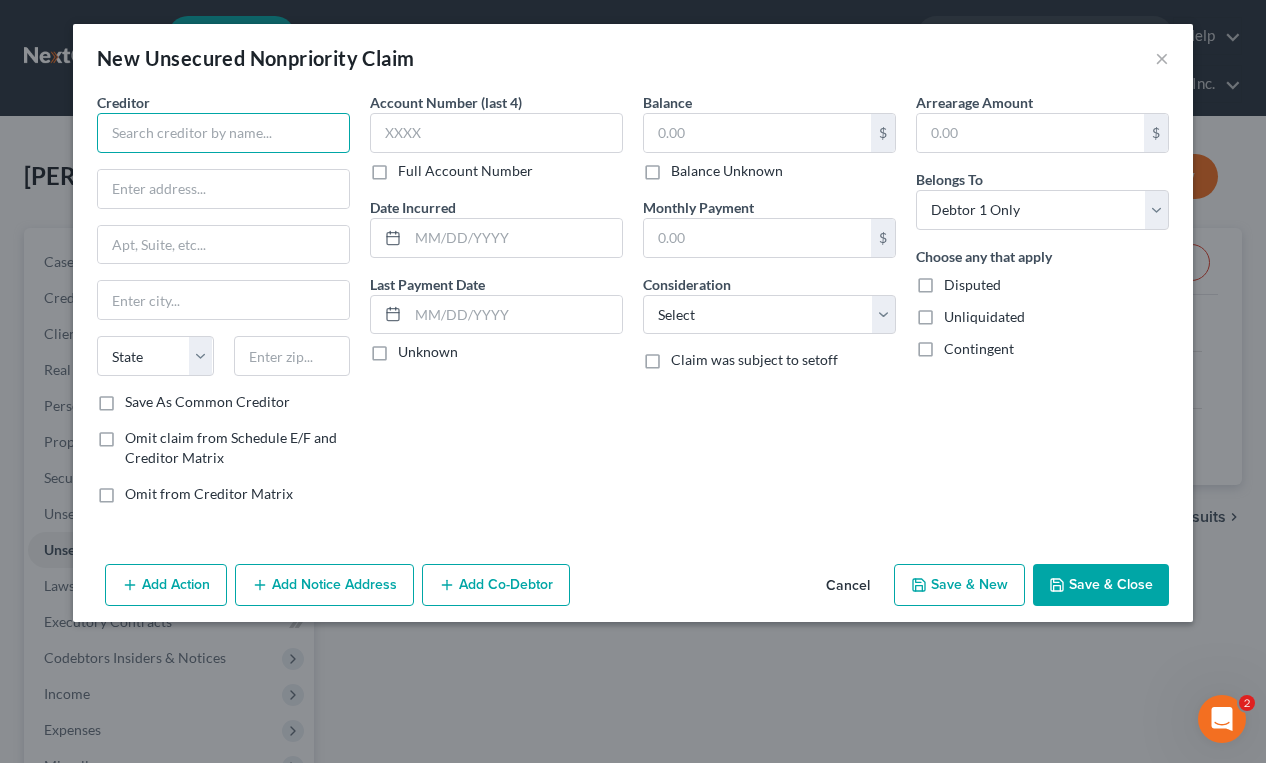 drag, startPoint x: 233, startPoint y: 119, endPoint x: 218, endPoint y: 114, distance: 15.811388 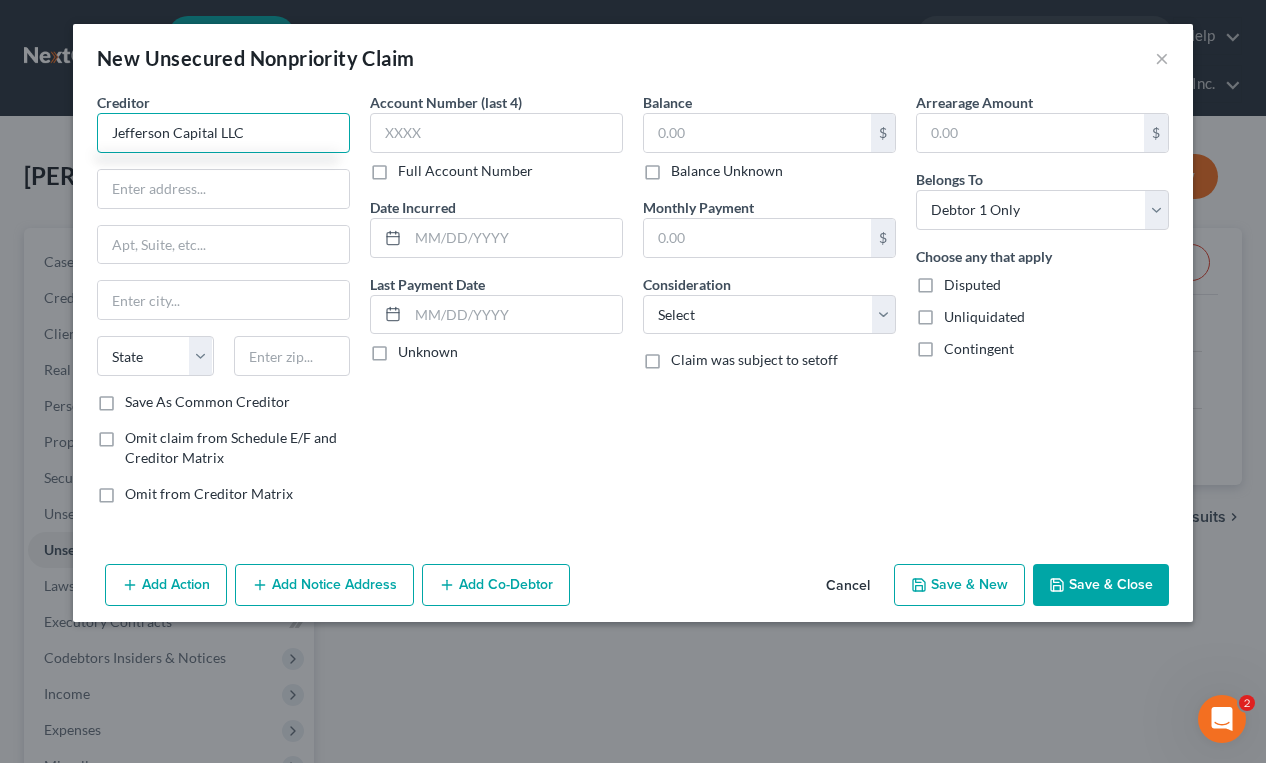 type on "Jefferson Capital LLC" 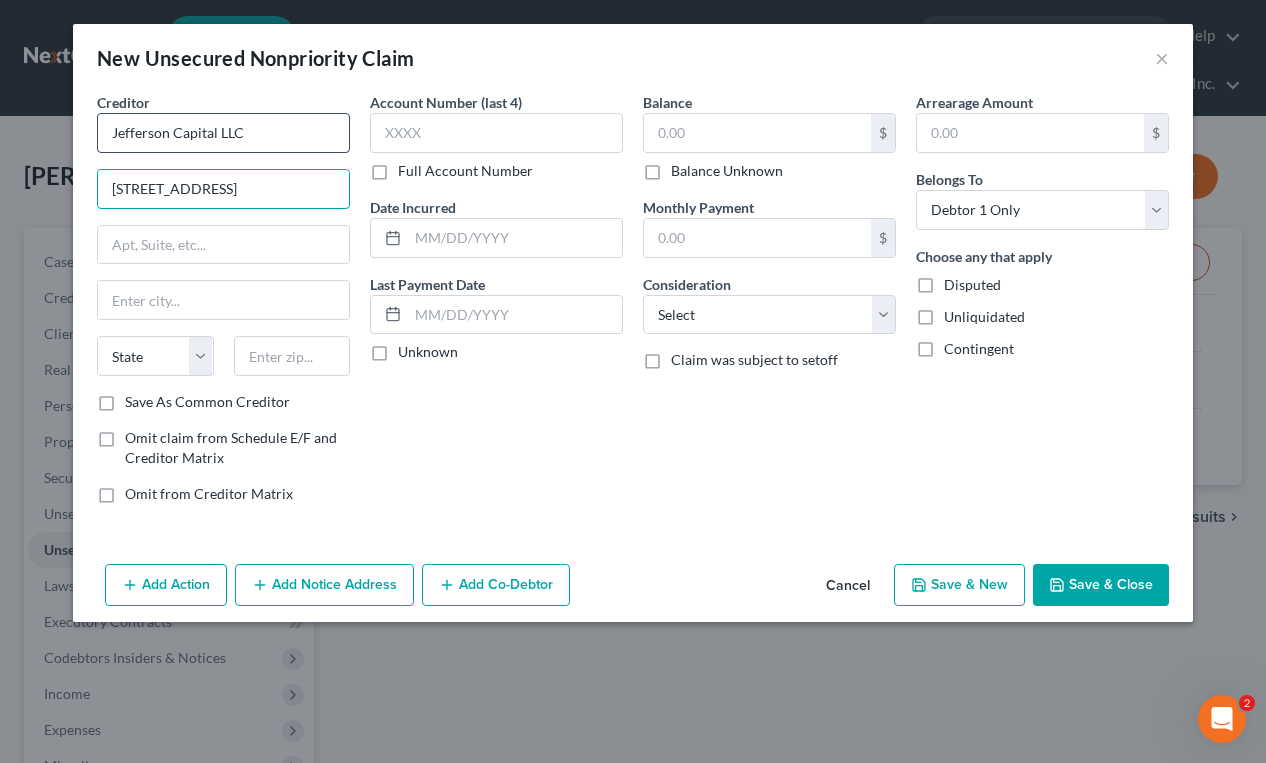 type on "[STREET_ADDRESS]" 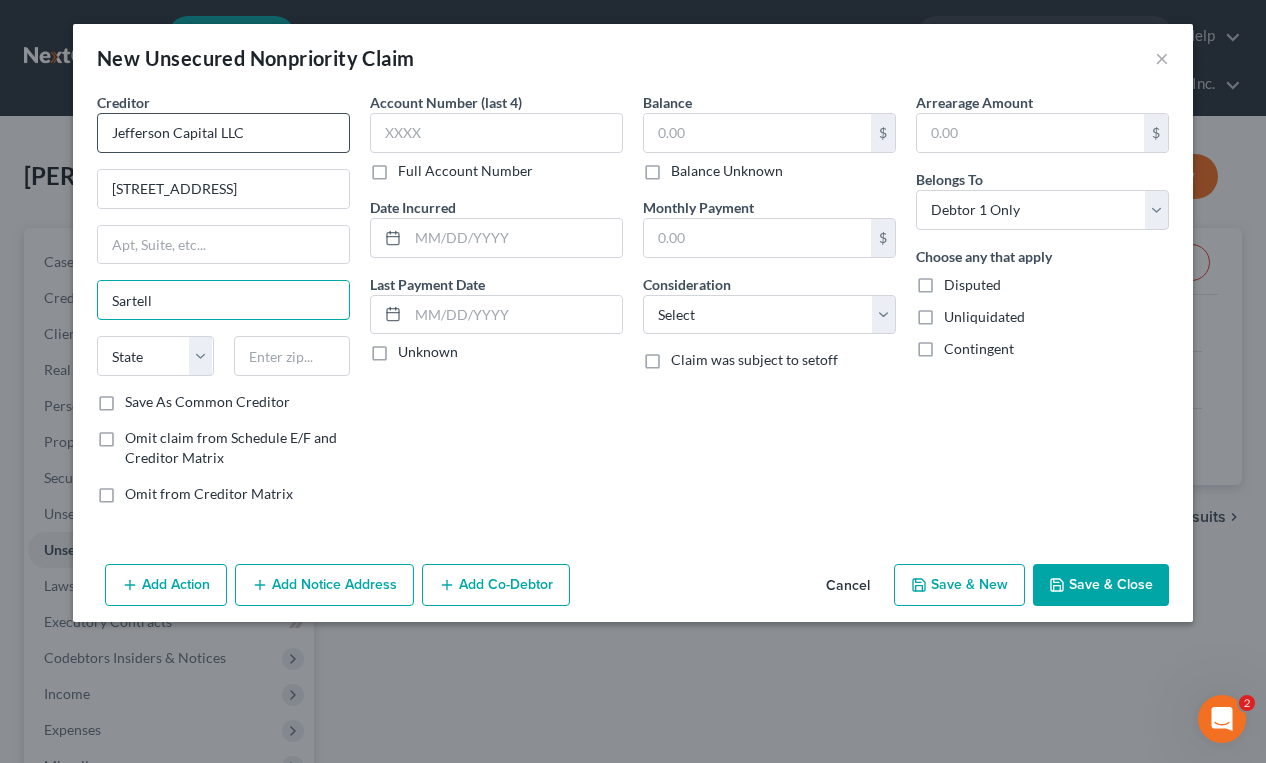 type on "Sartell" 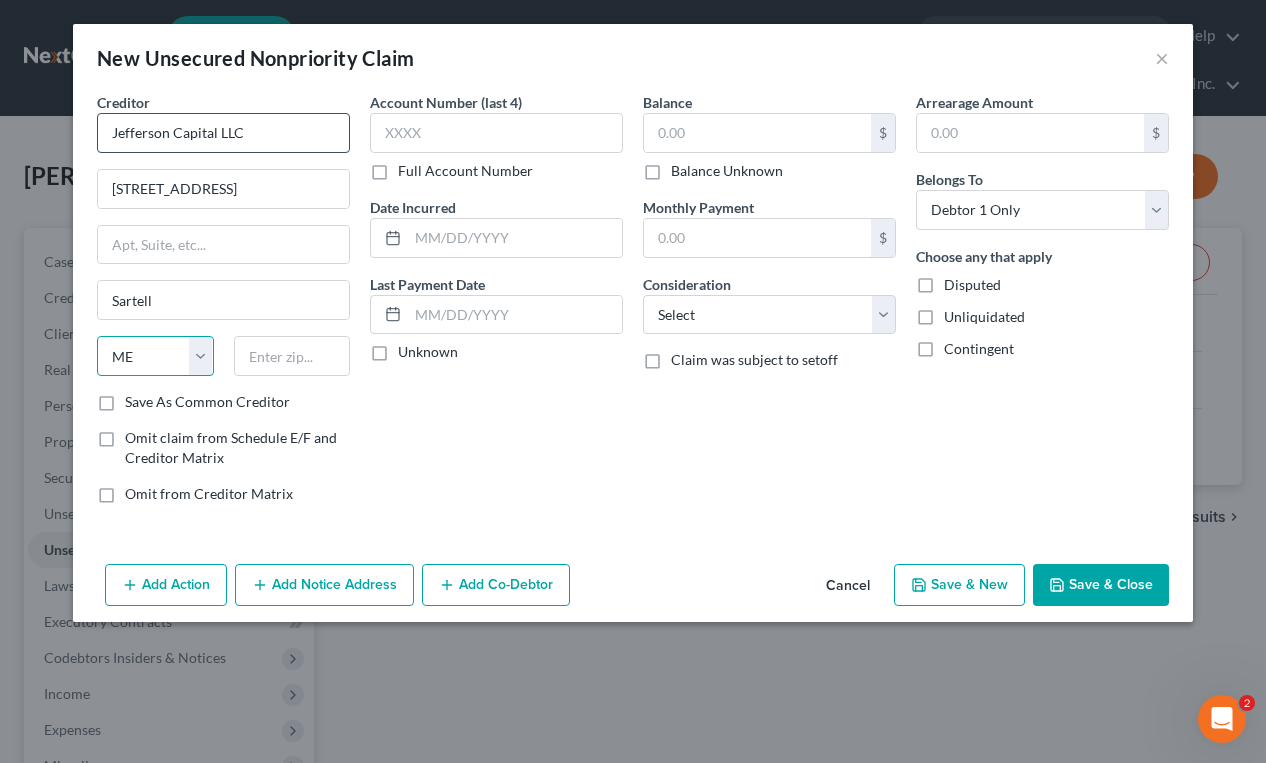 select on "24" 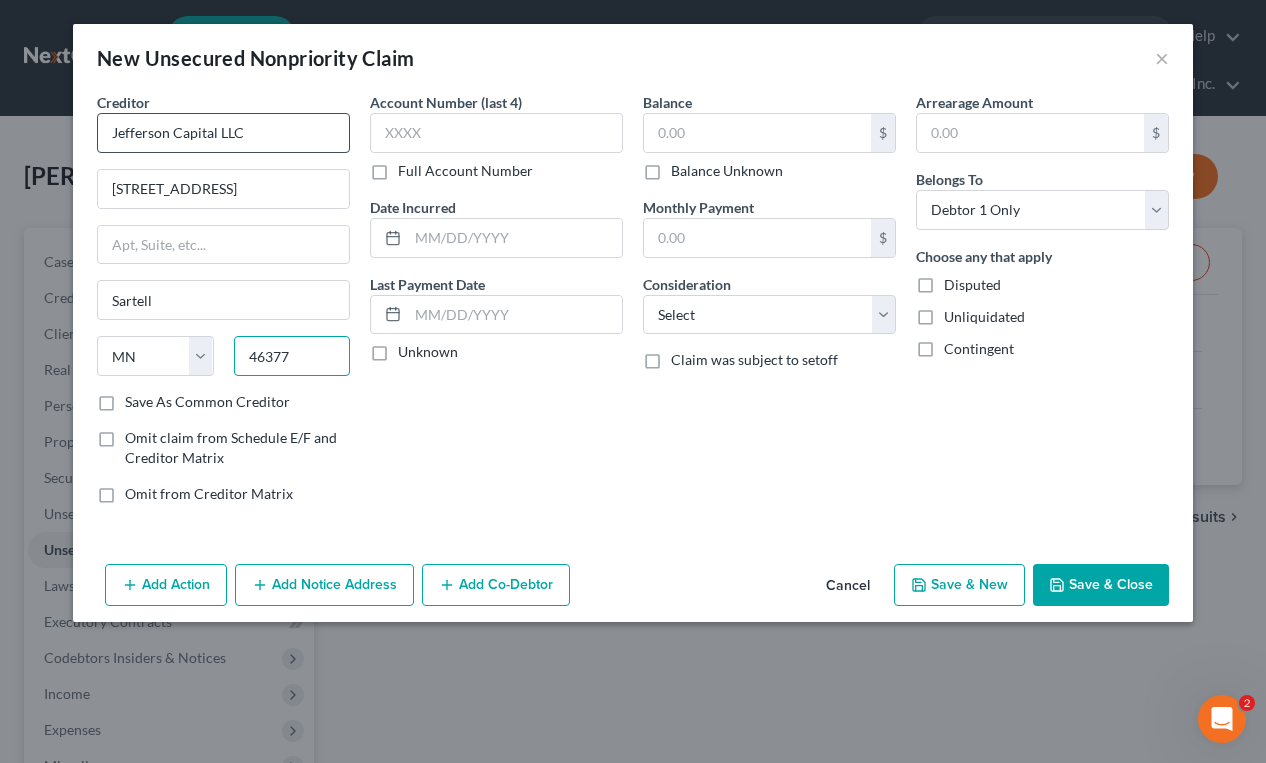 type on "46377" 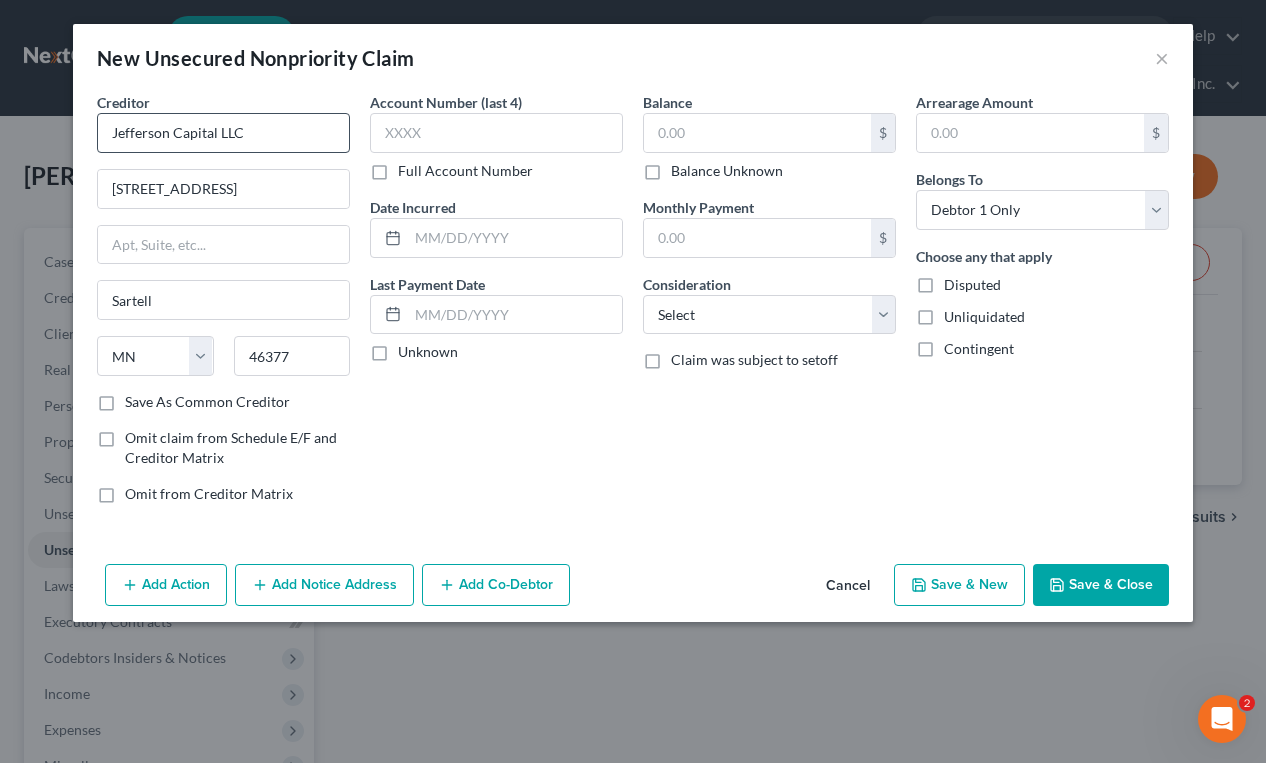 type on "[PERSON_NAME]" 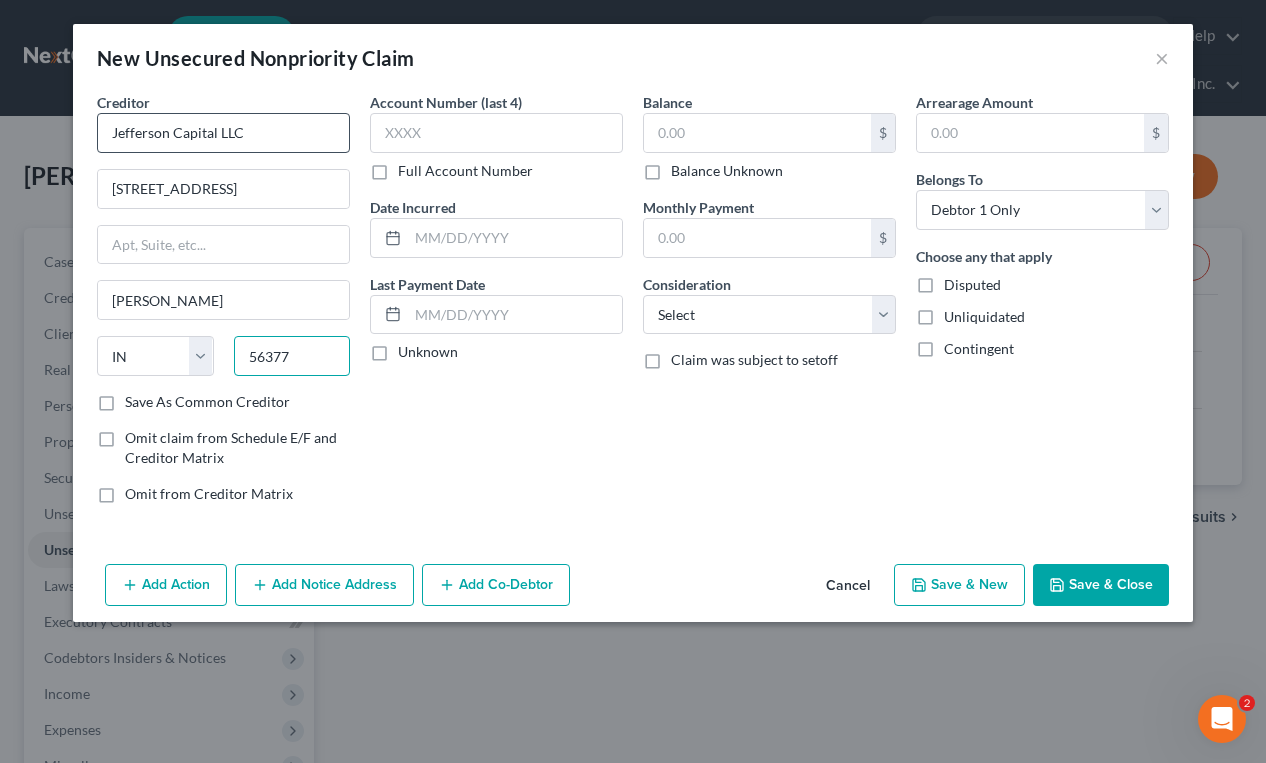 type on "56377" 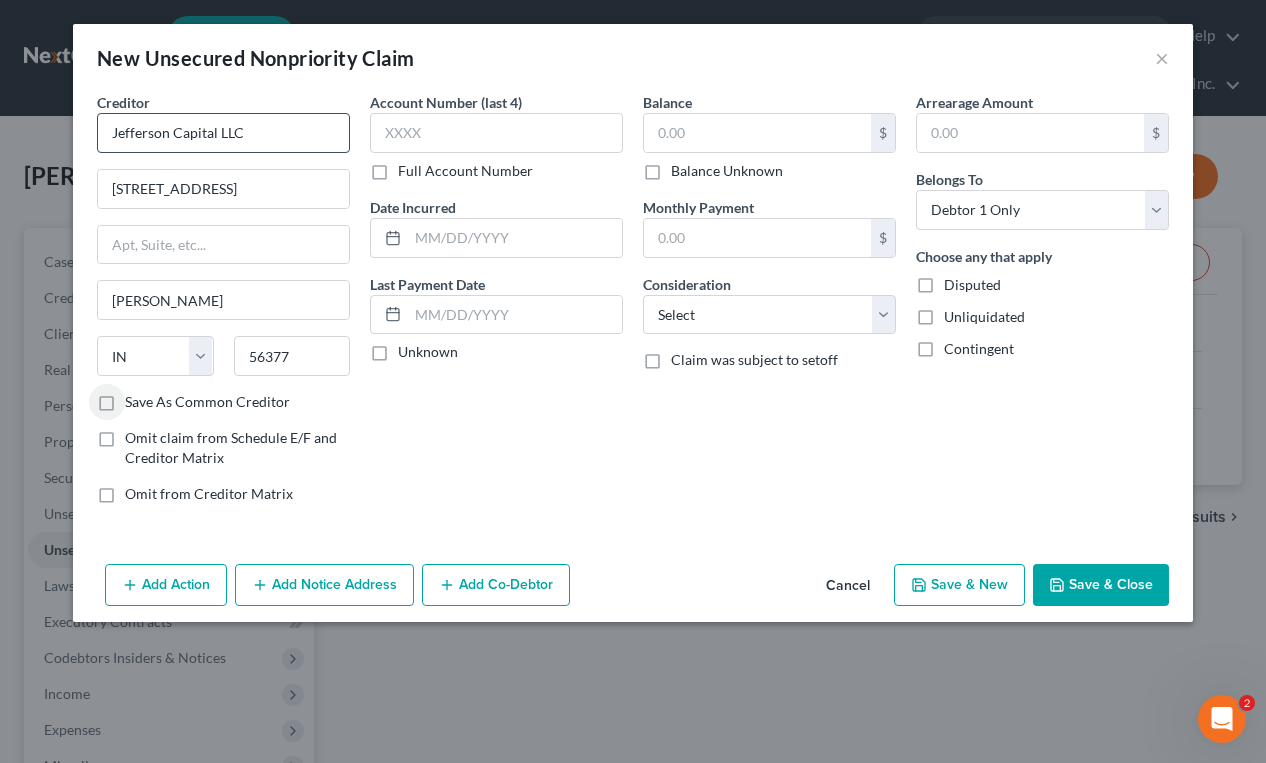 type on "Sartell" 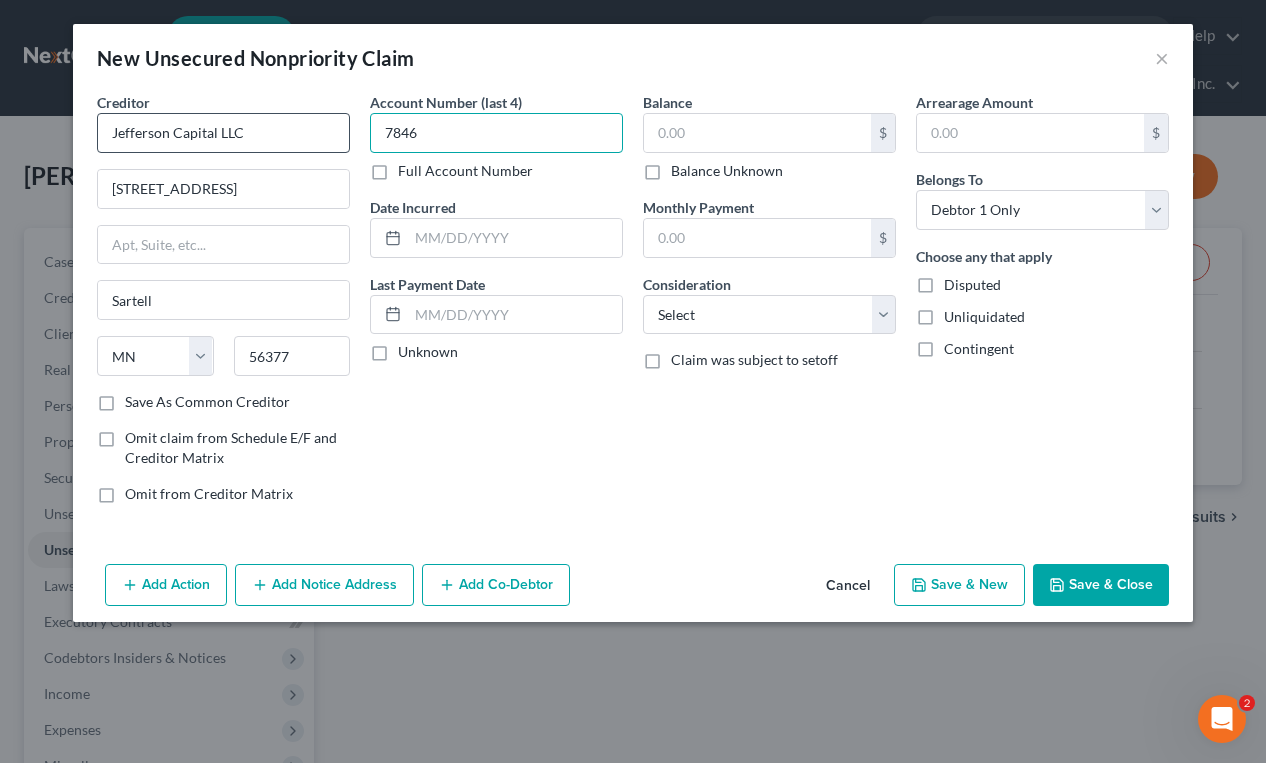 type on "7846" 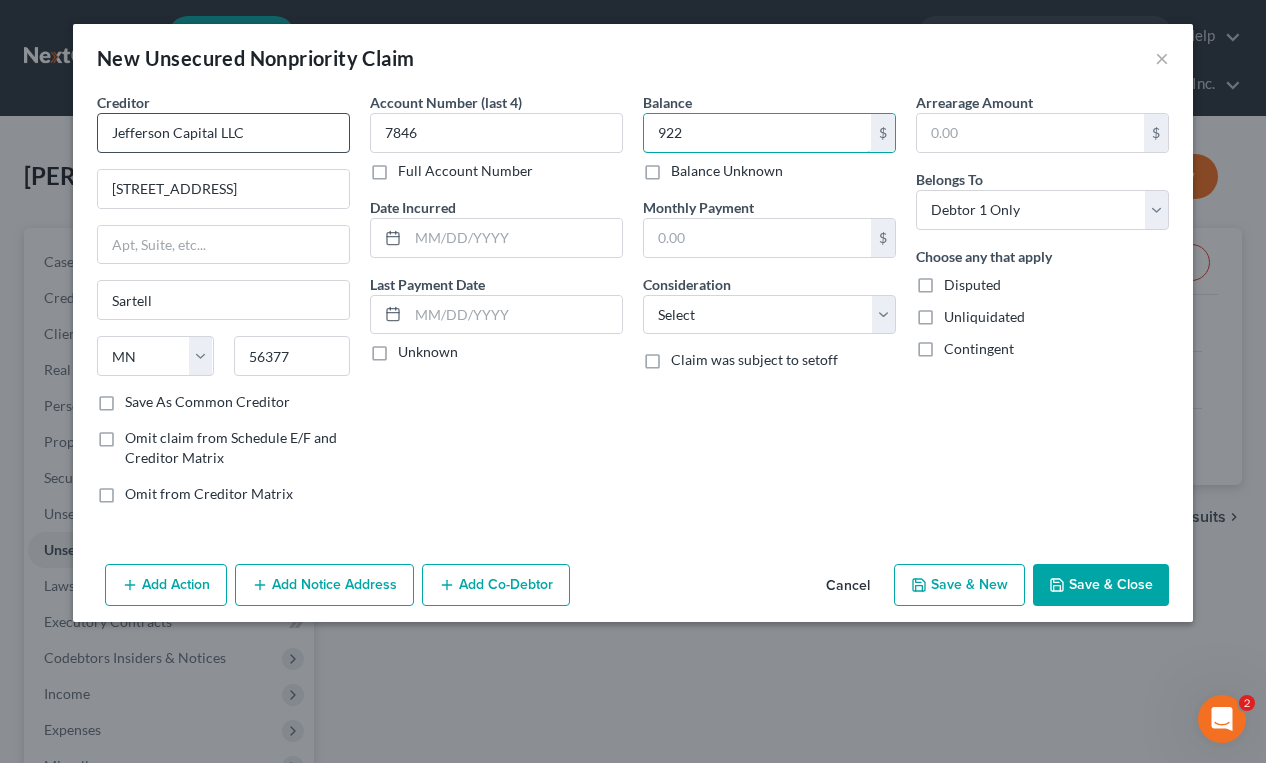 type on "922" 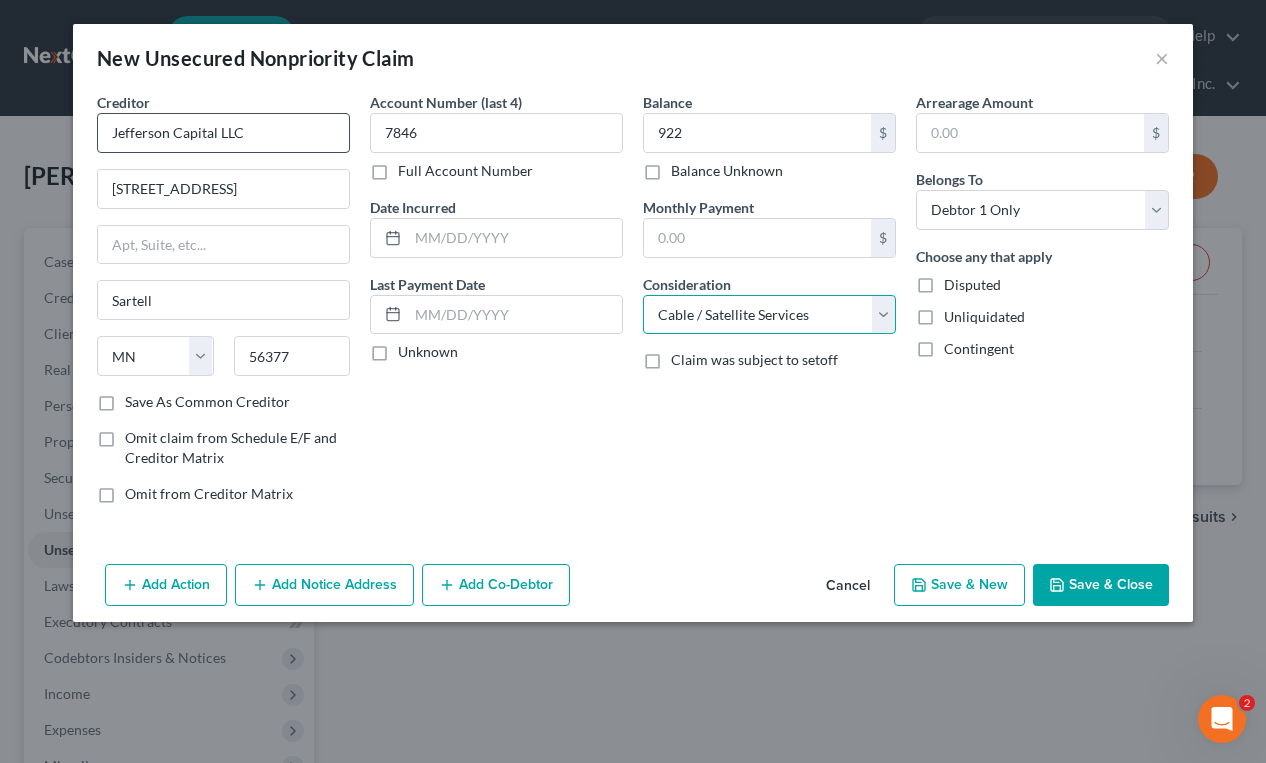 select on "1" 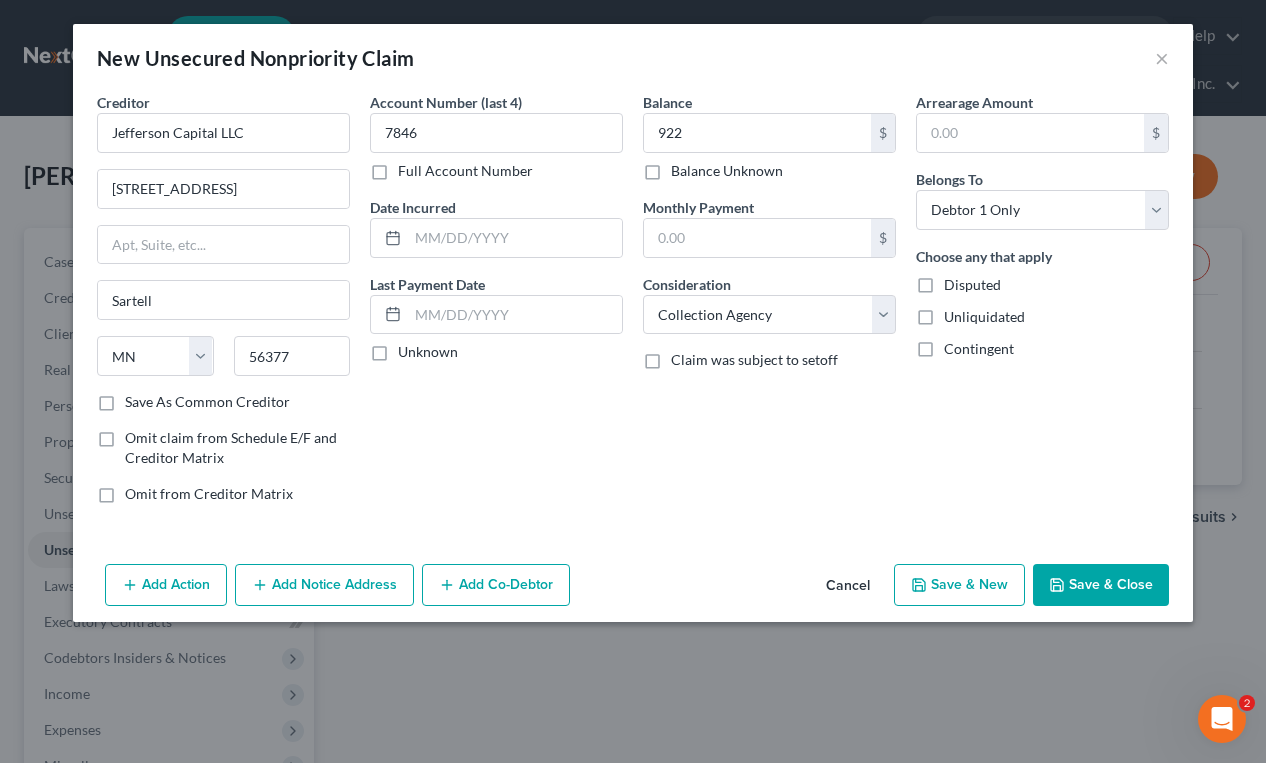 click on "Save & New" at bounding box center (959, 585) 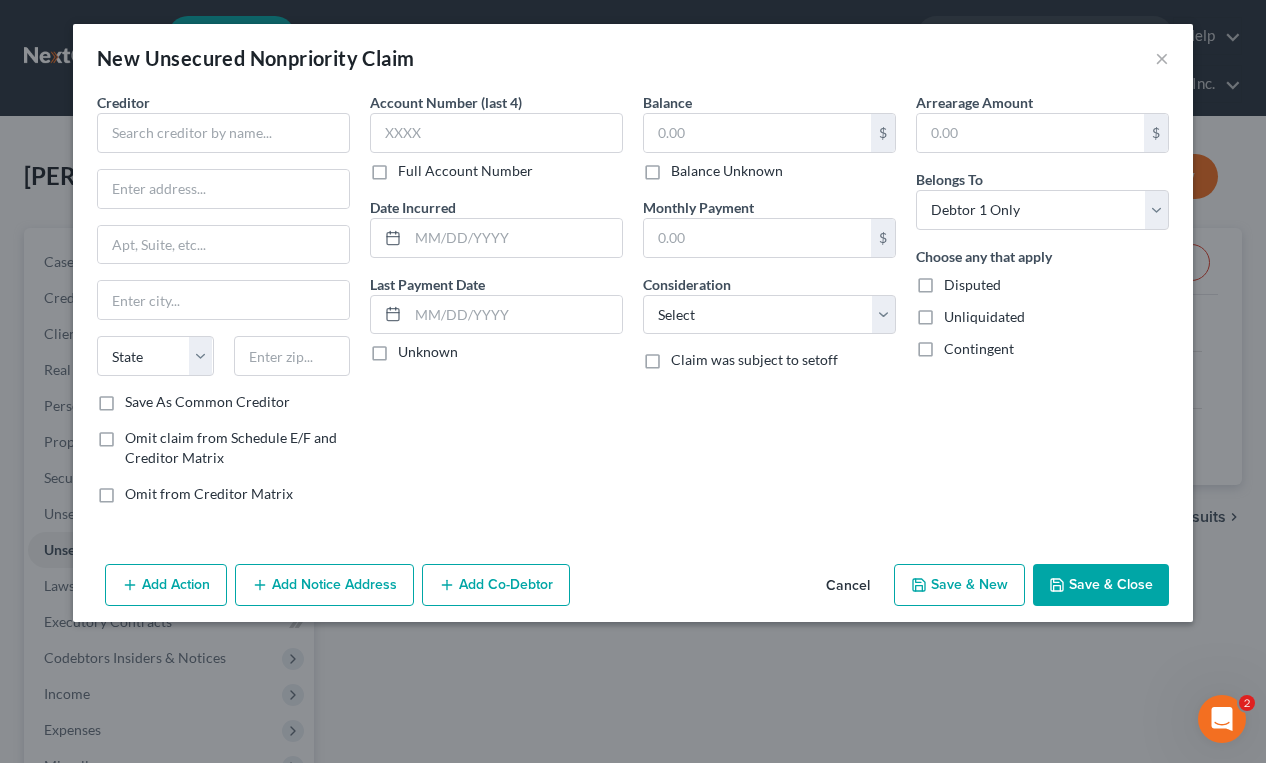 type on "922.00" 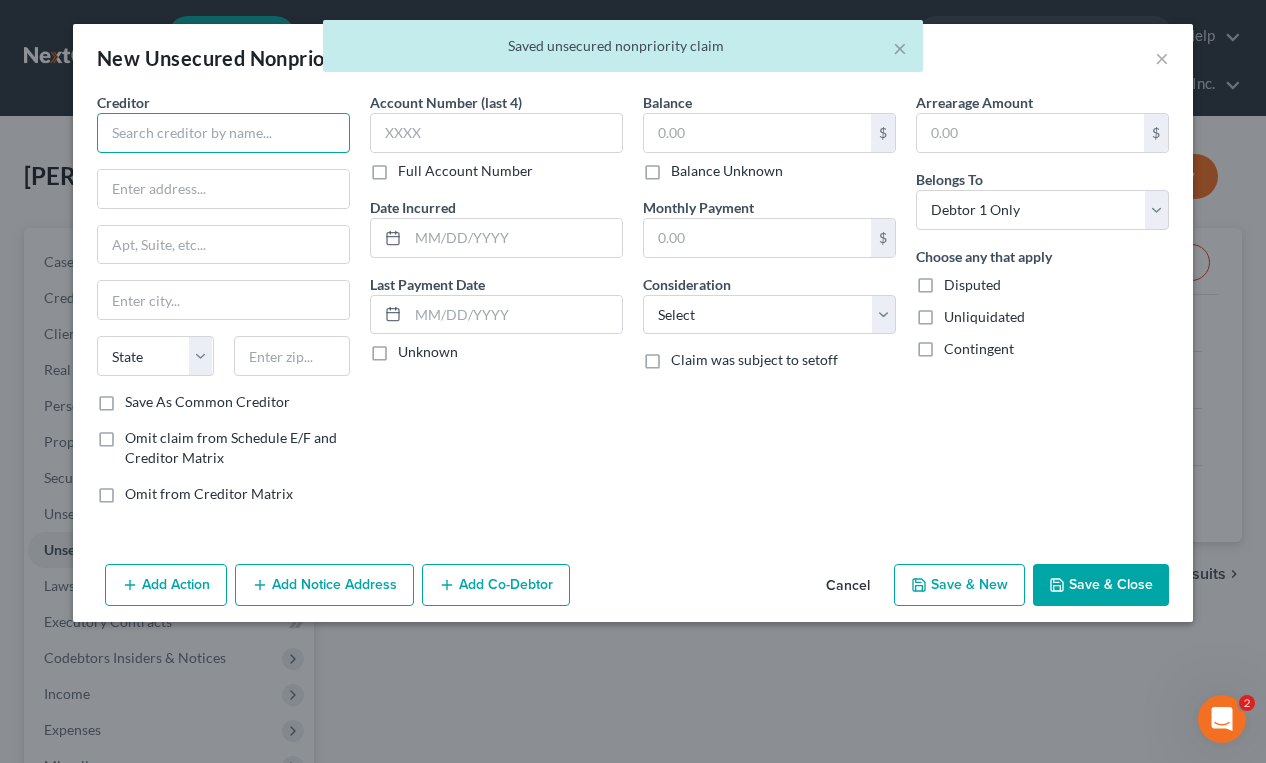 click at bounding box center [223, 133] 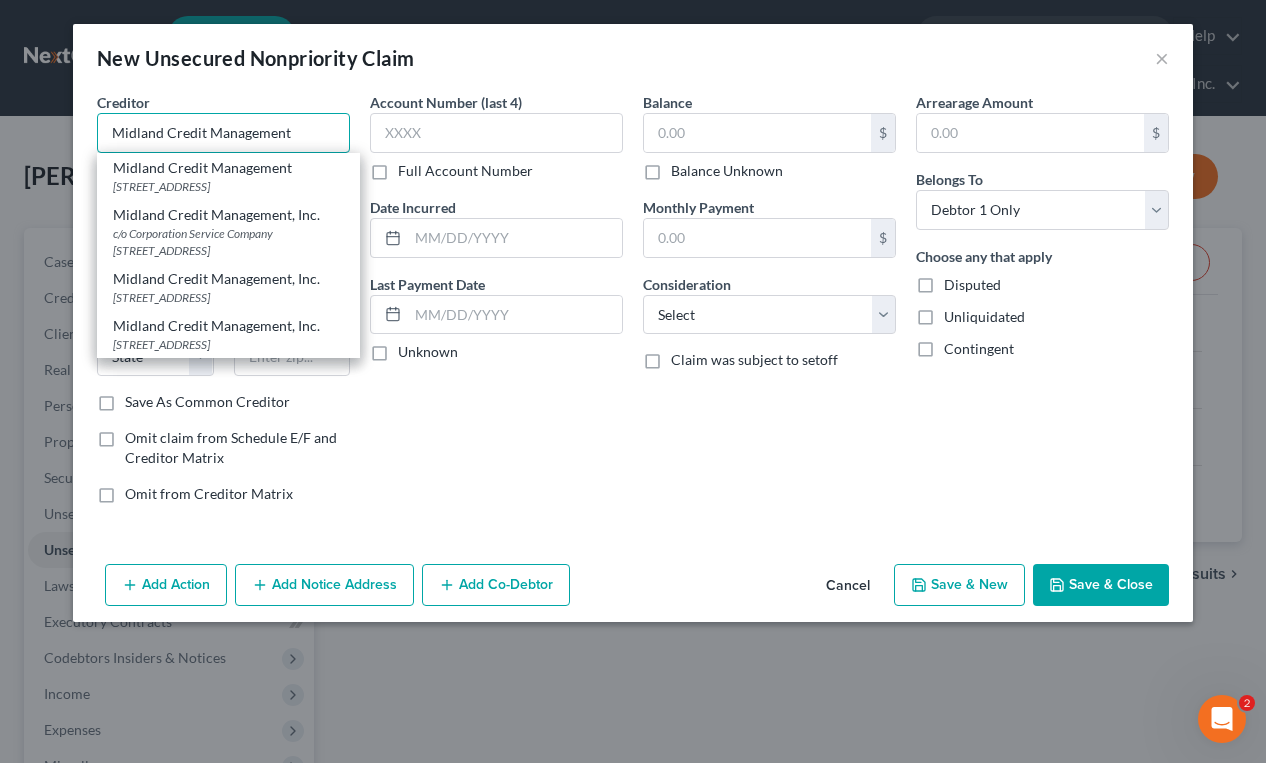 type on "Midland Credit Management" 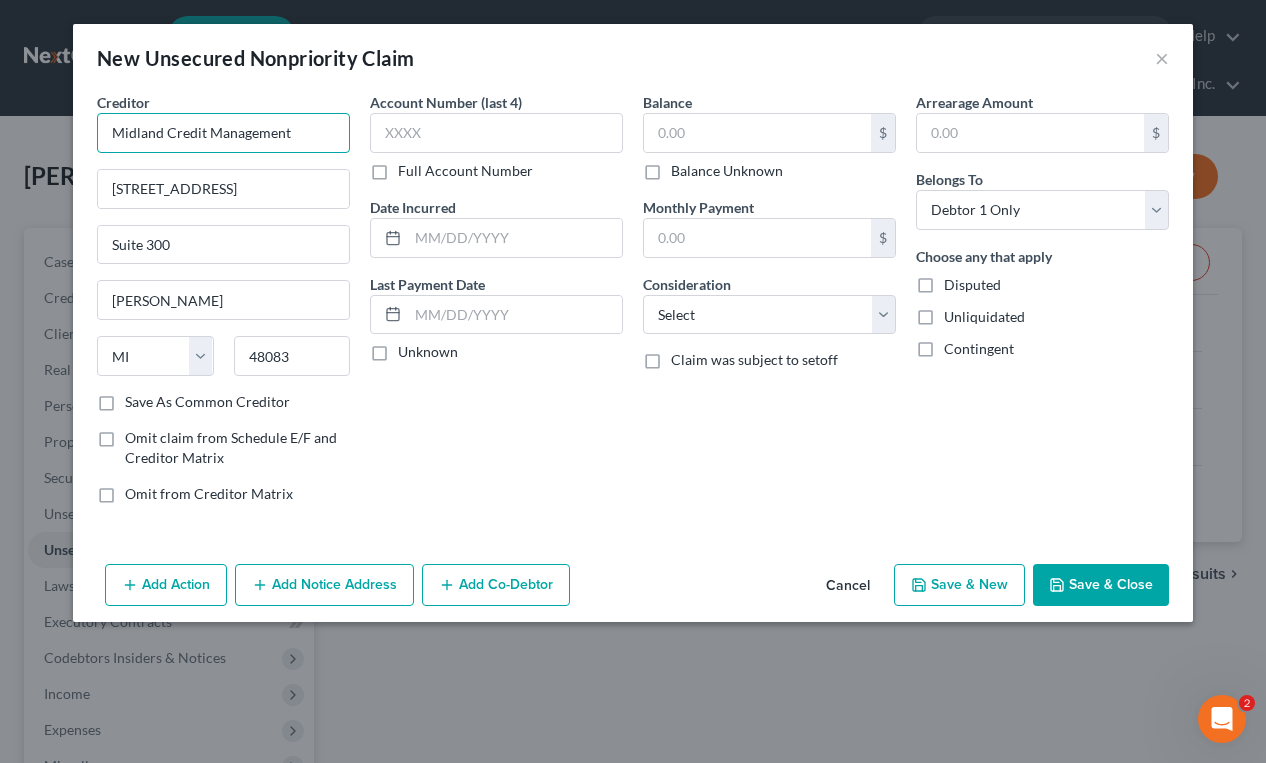 type on "Midland Credit Management" 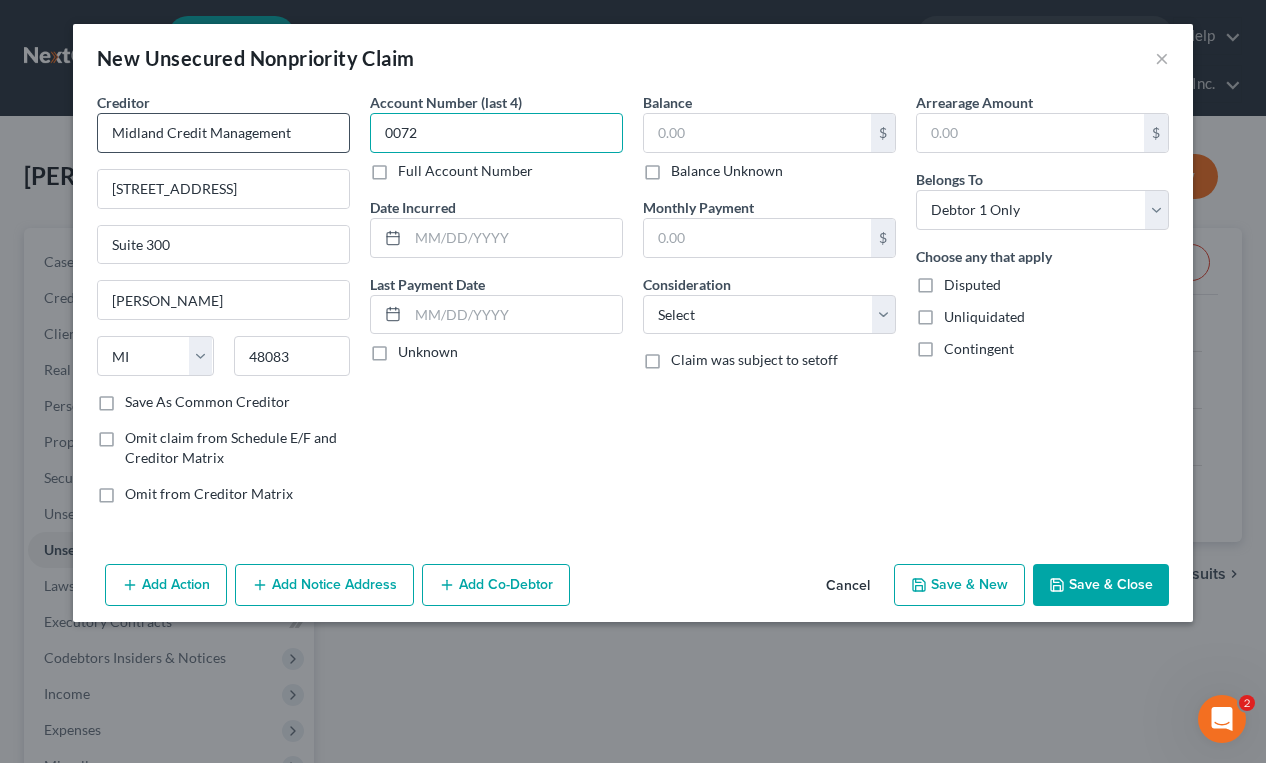 type on "0072" 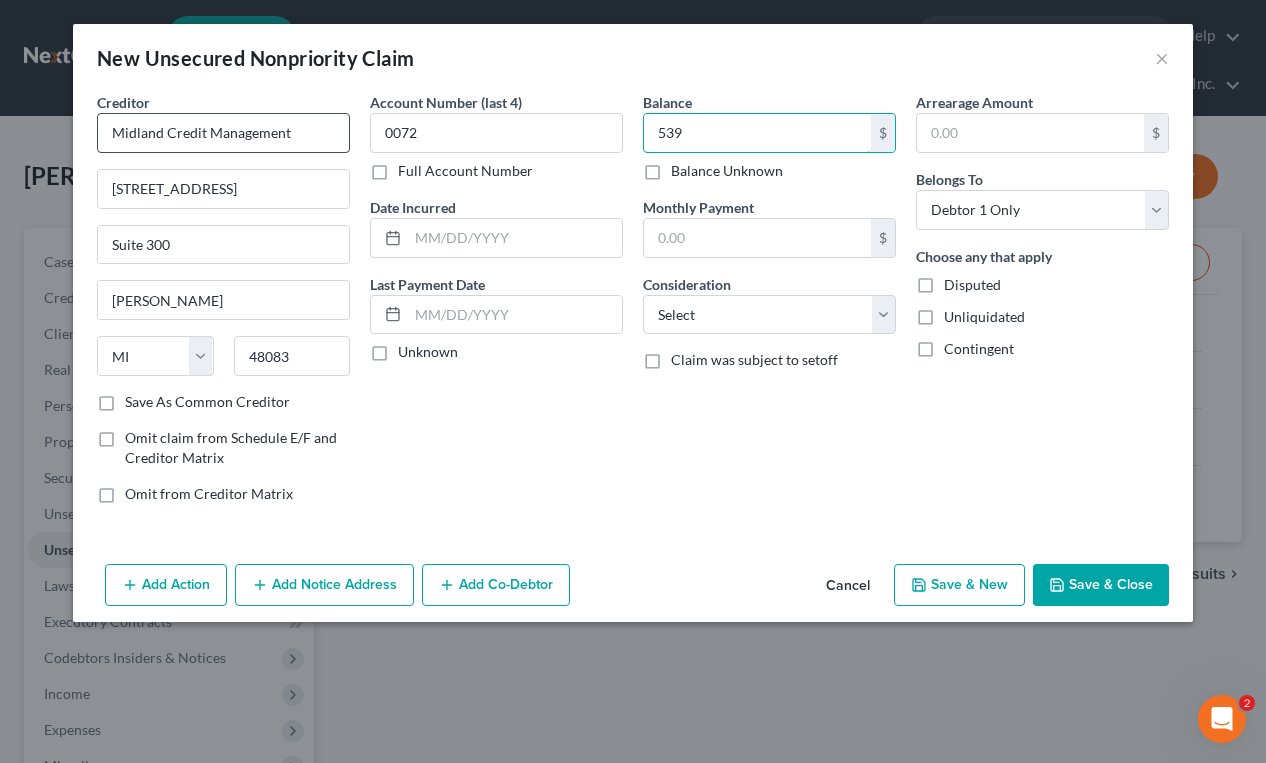 type on "539" 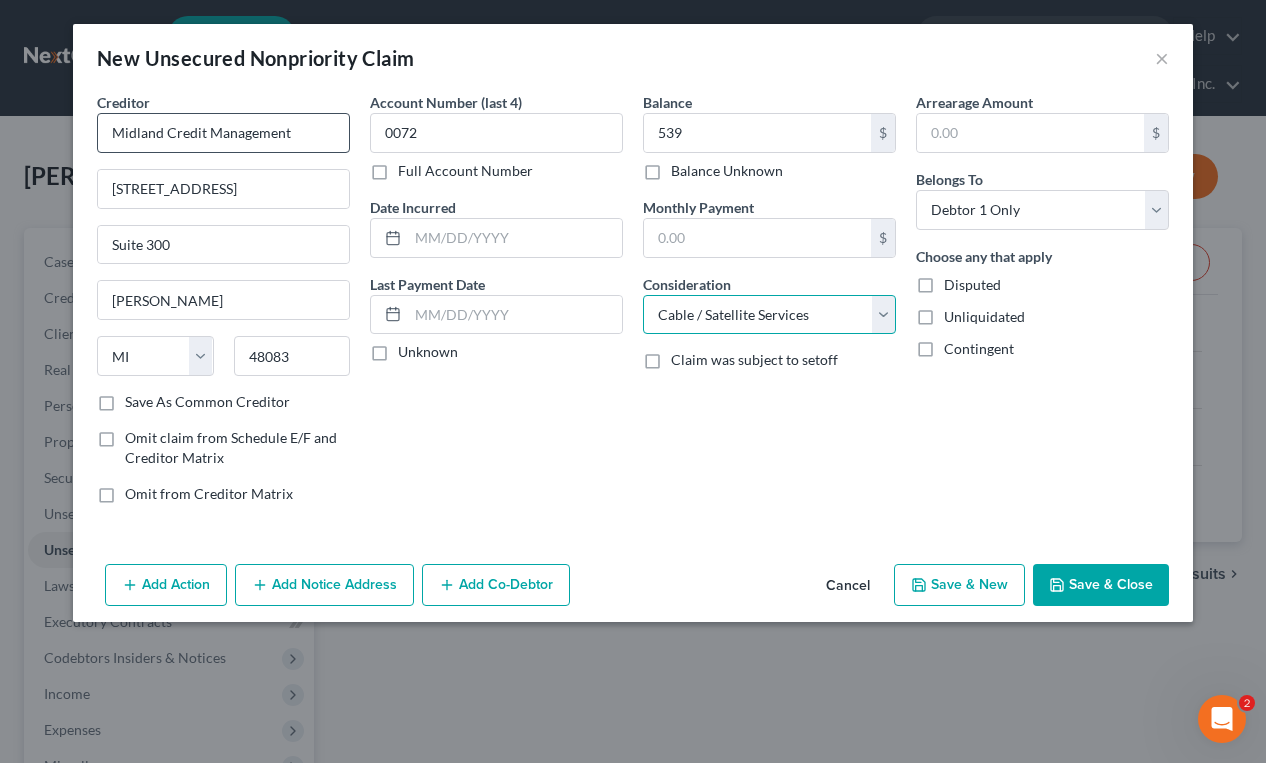 select on "1" 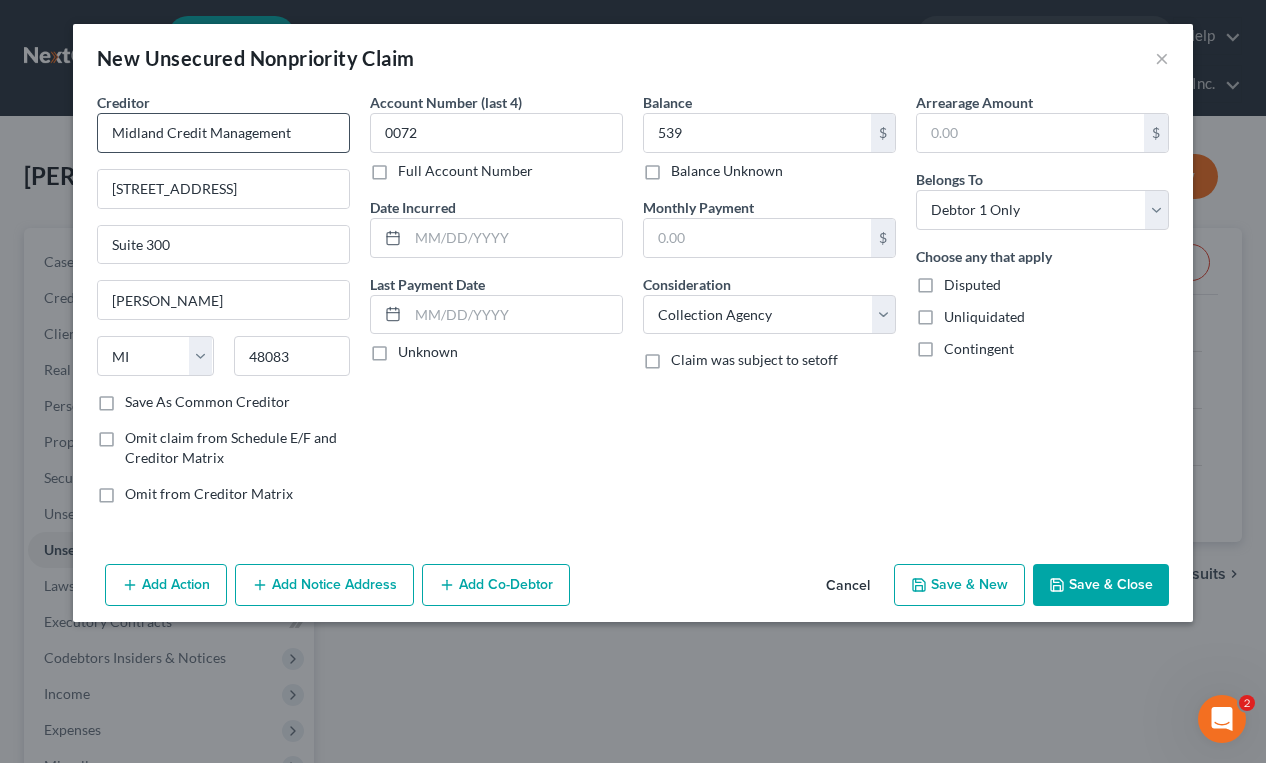 type 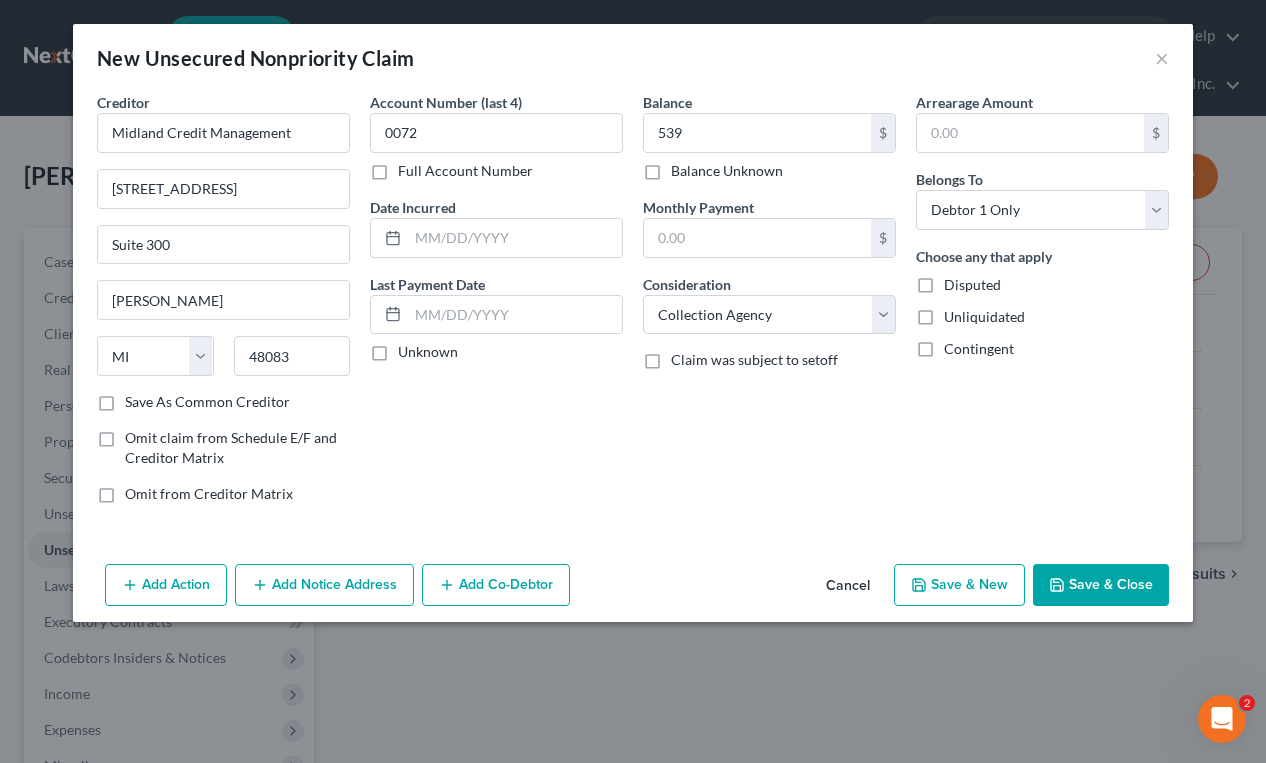 click on "Save & New" at bounding box center (959, 585) 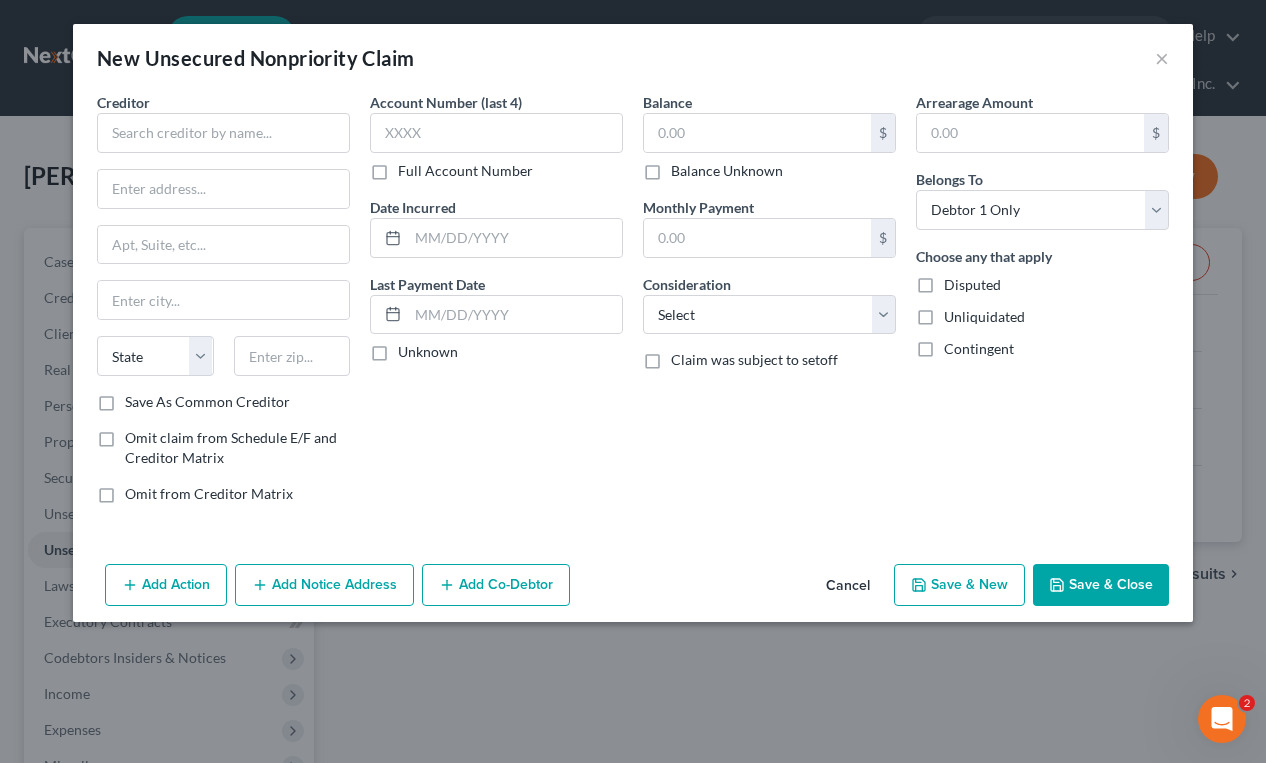 type on "539.00" 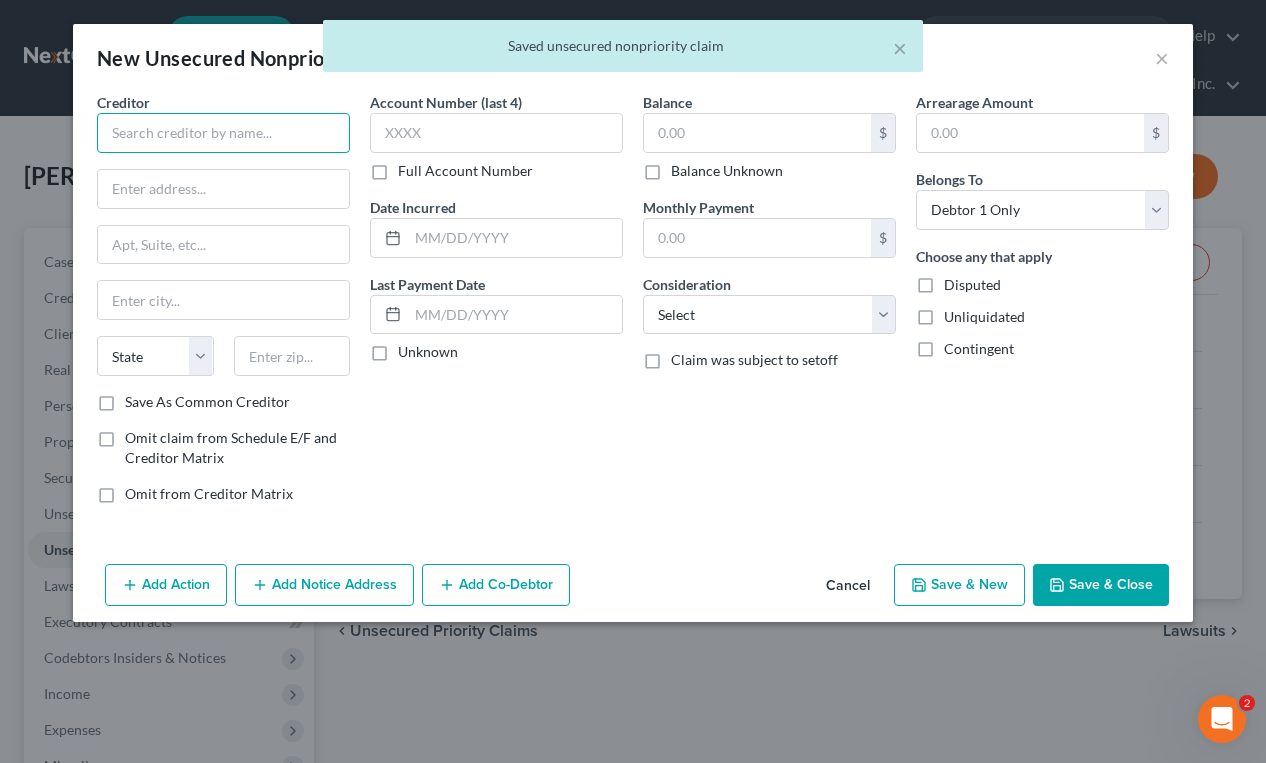 click at bounding box center (223, 133) 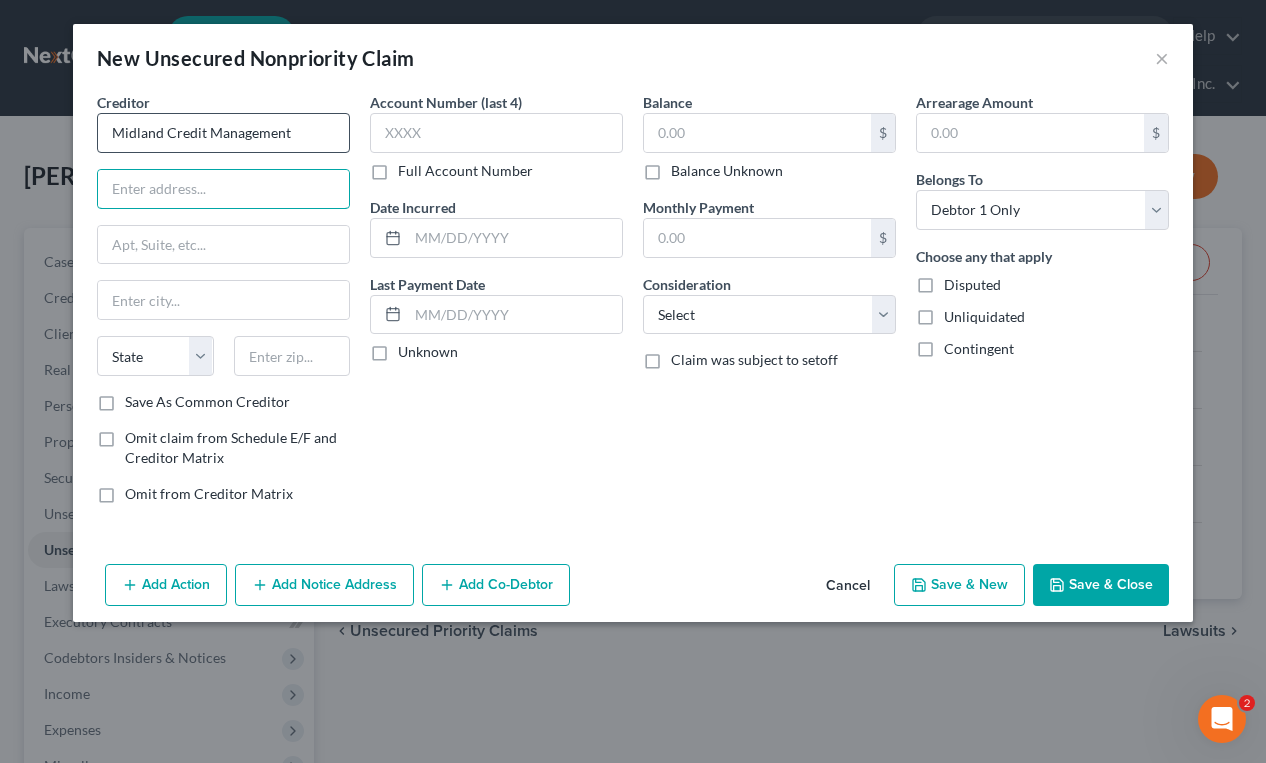 type on "Midland Credit Management" 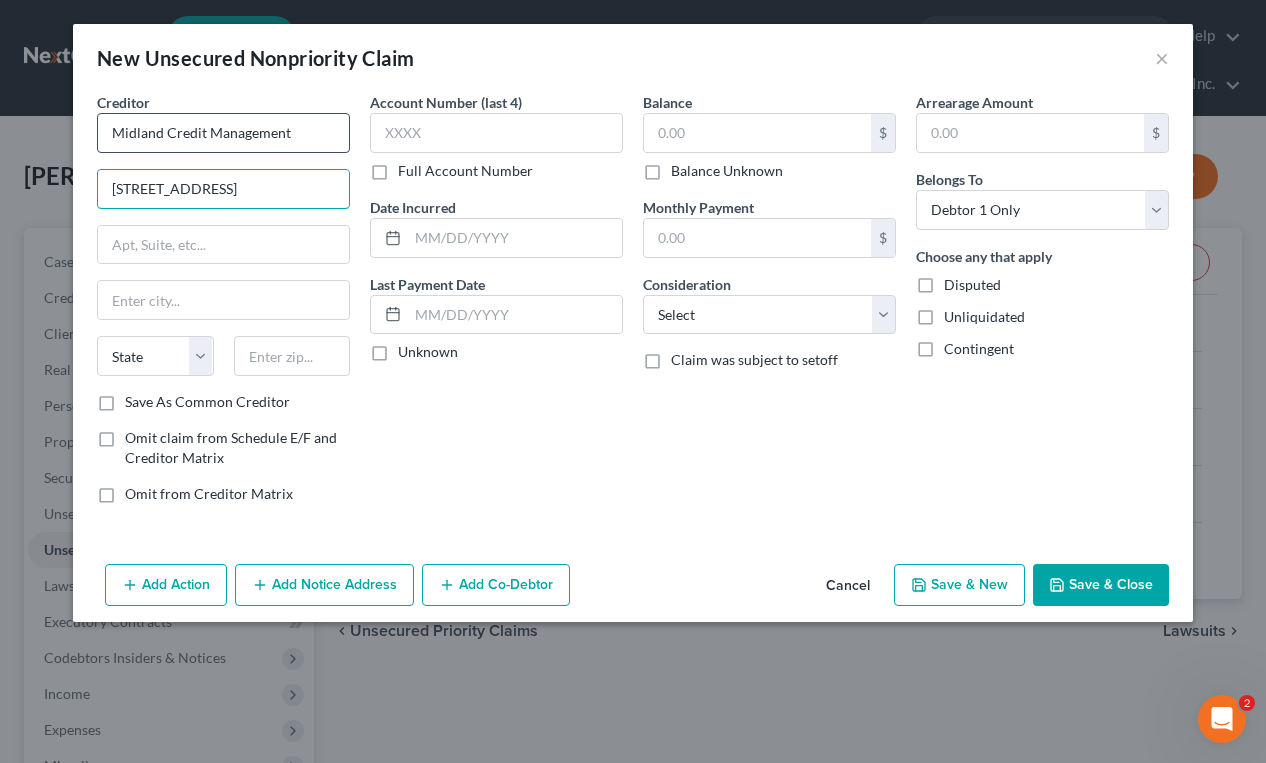 type on "[STREET_ADDRESS]" 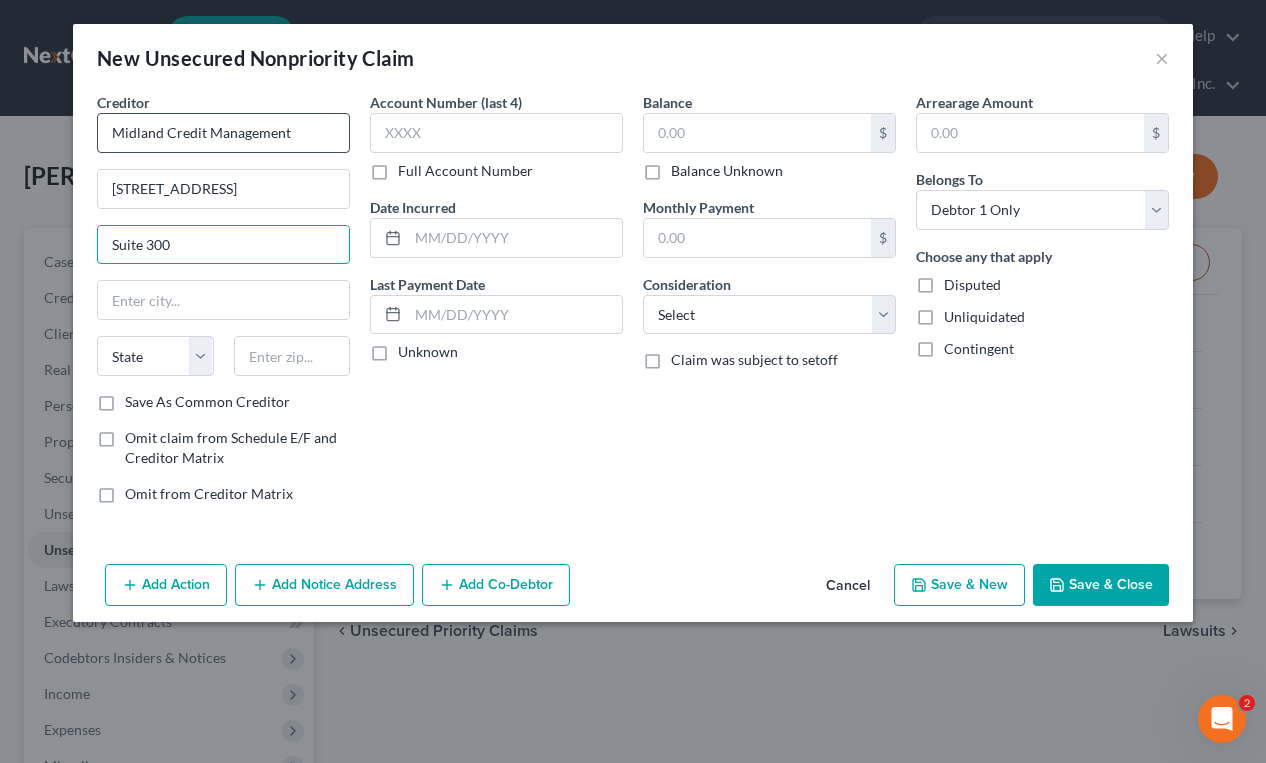 type on "Suite 300" 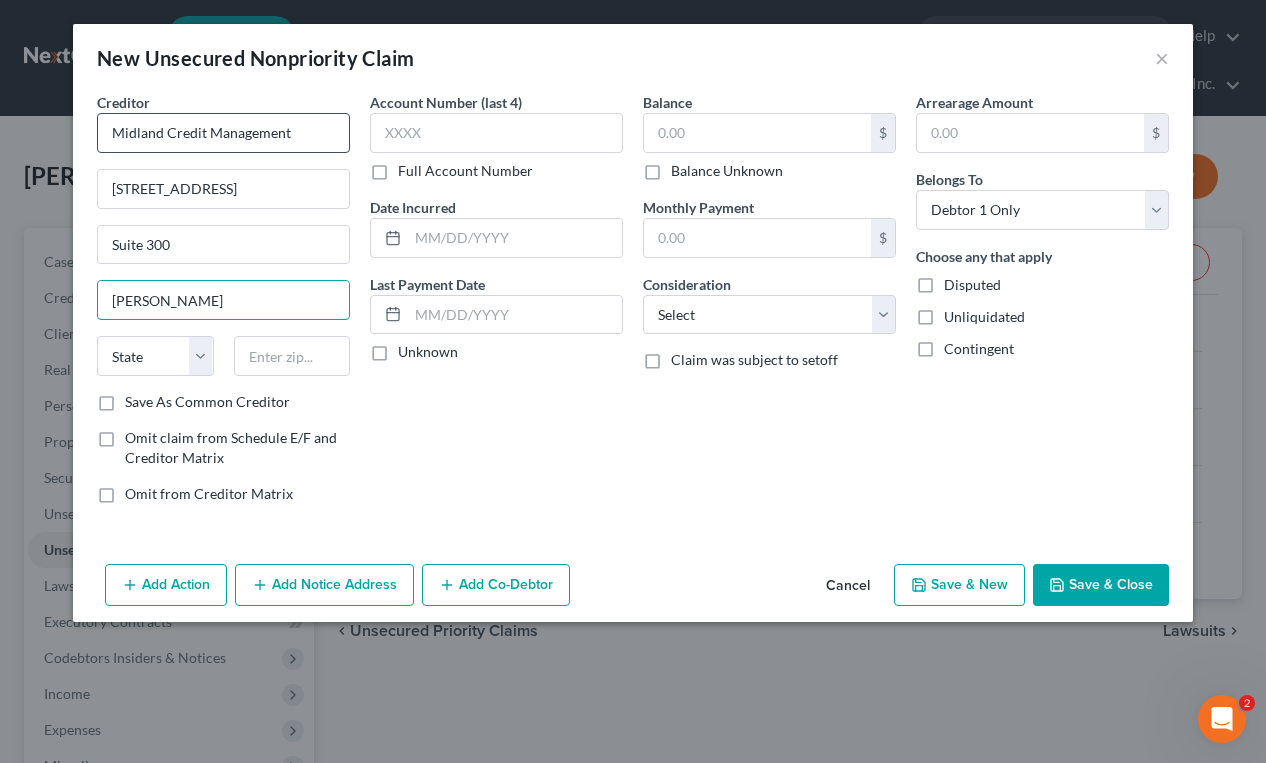 type on "[PERSON_NAME]" 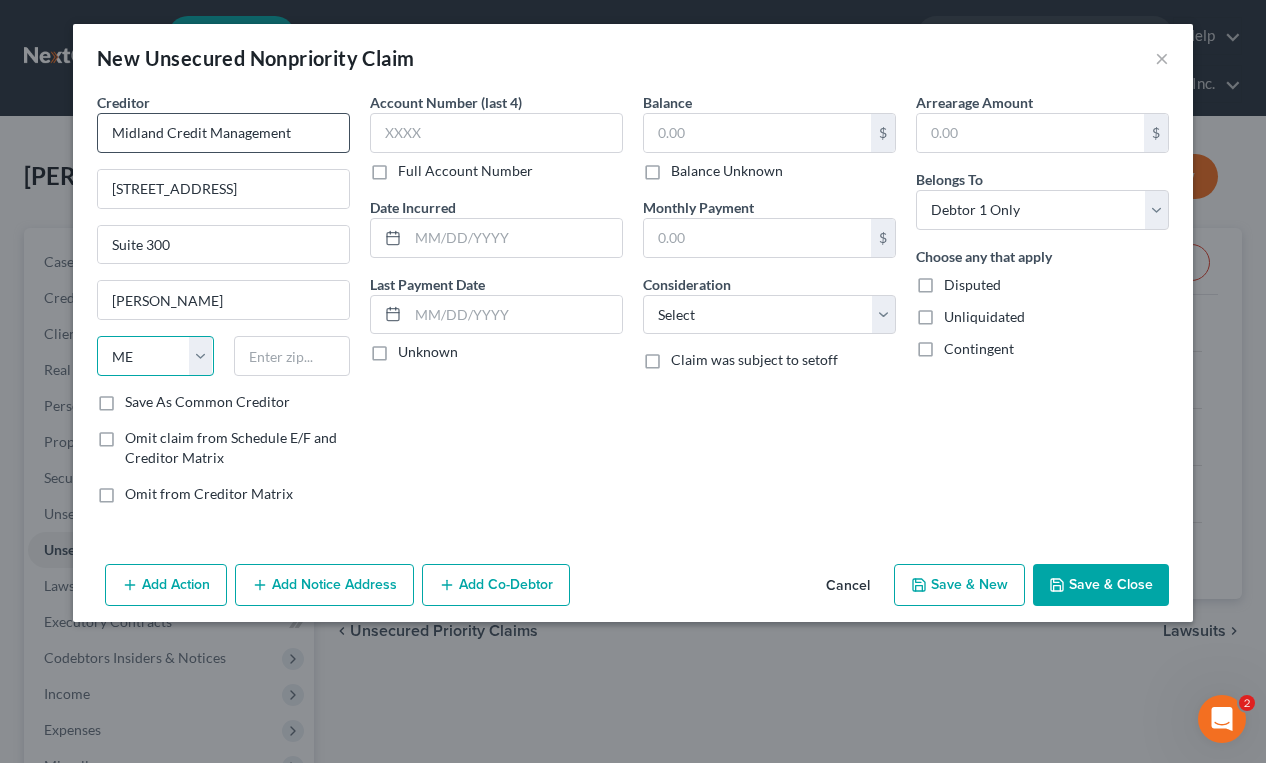 select on "23" 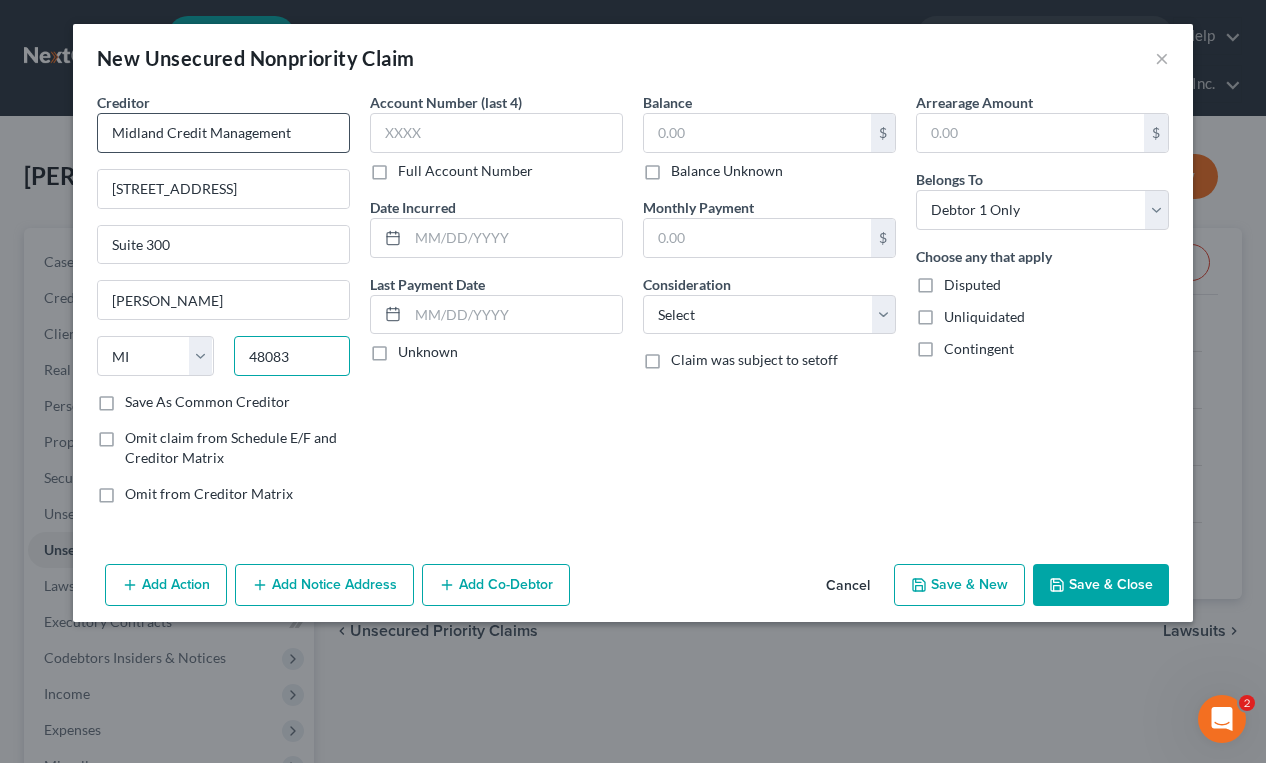 type on "48083" 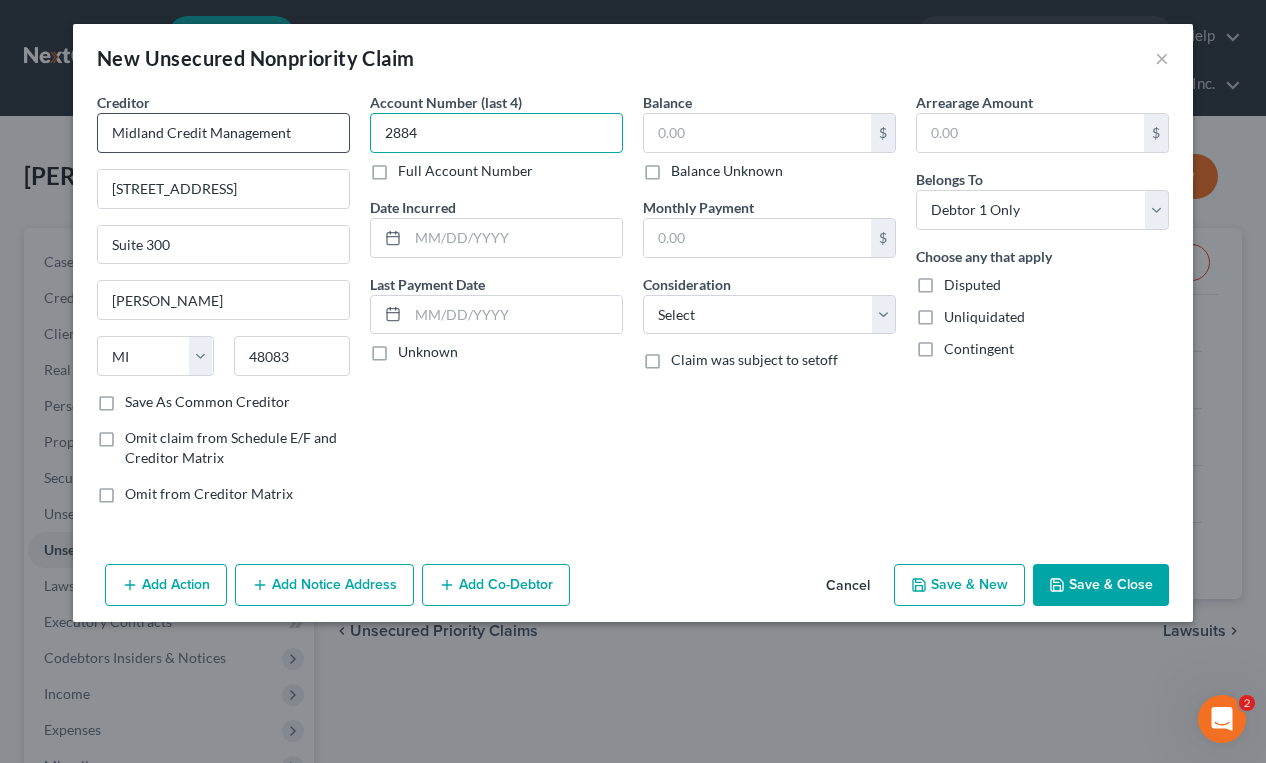 type on "2884" 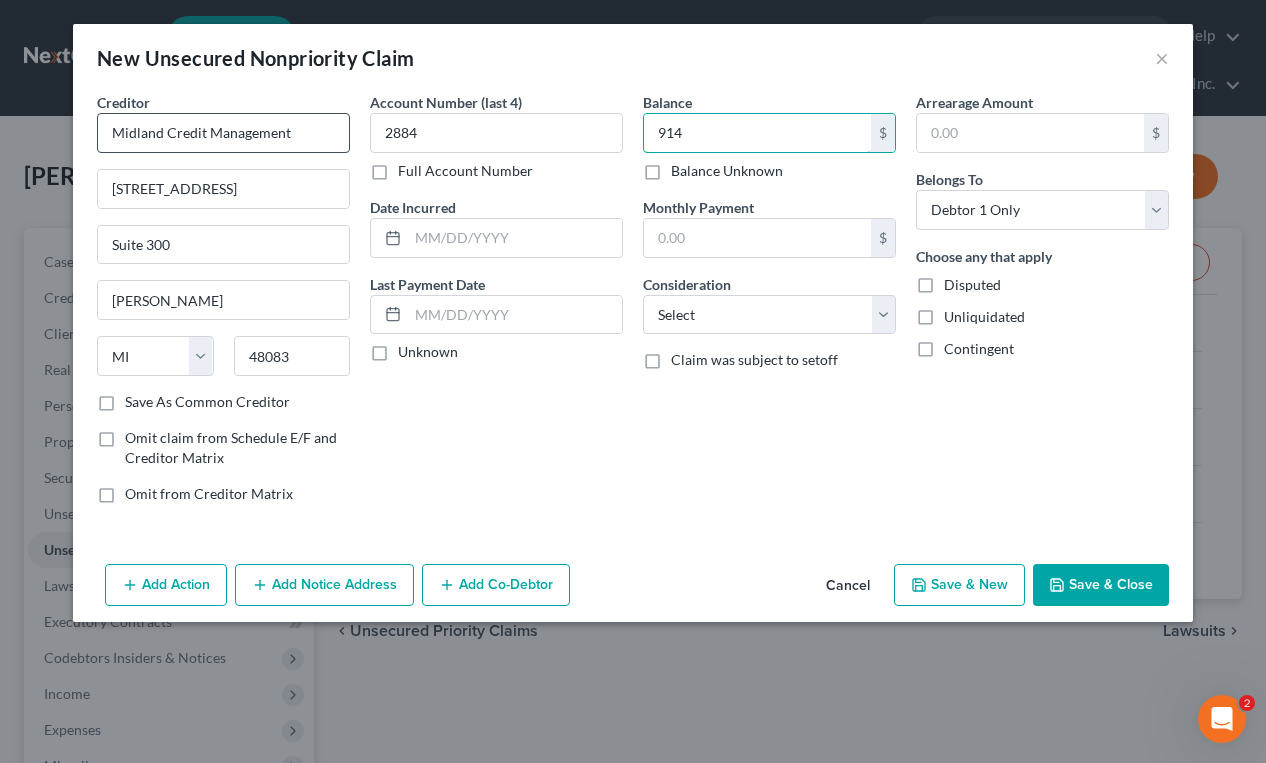type on "914" 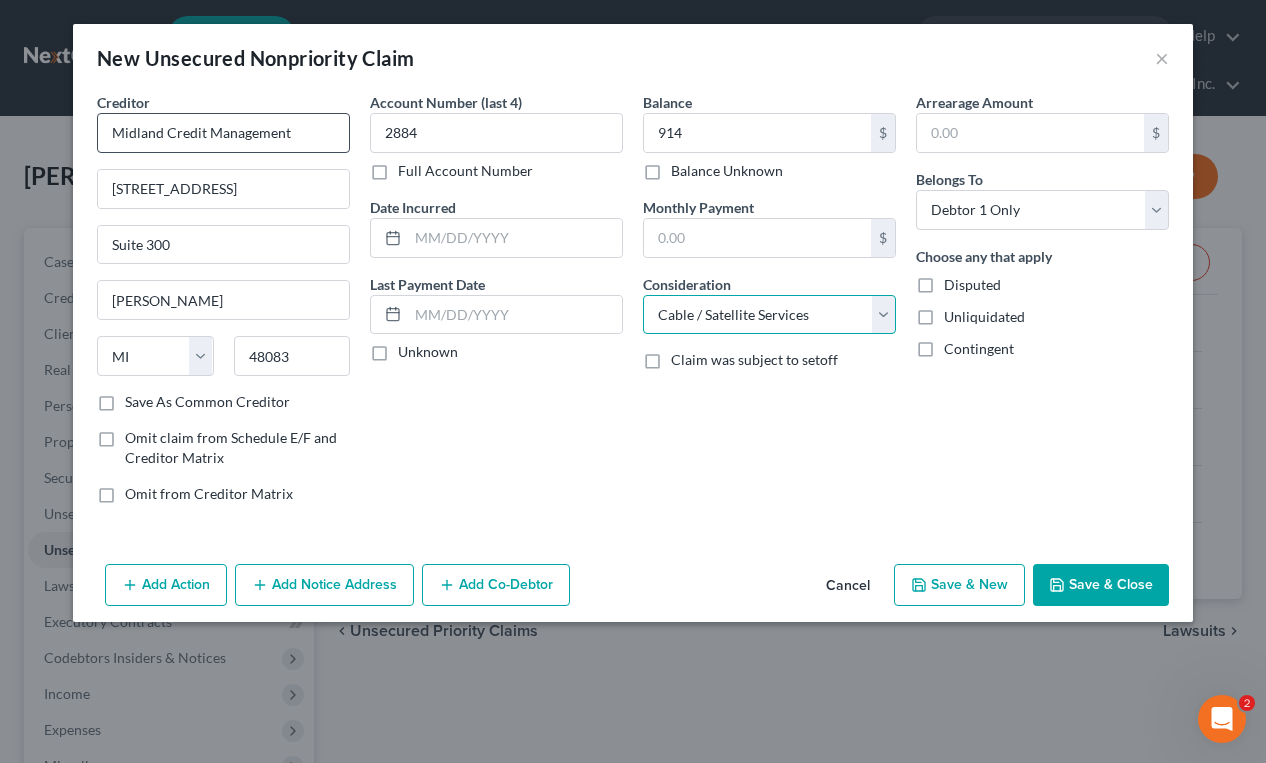 select on "1" 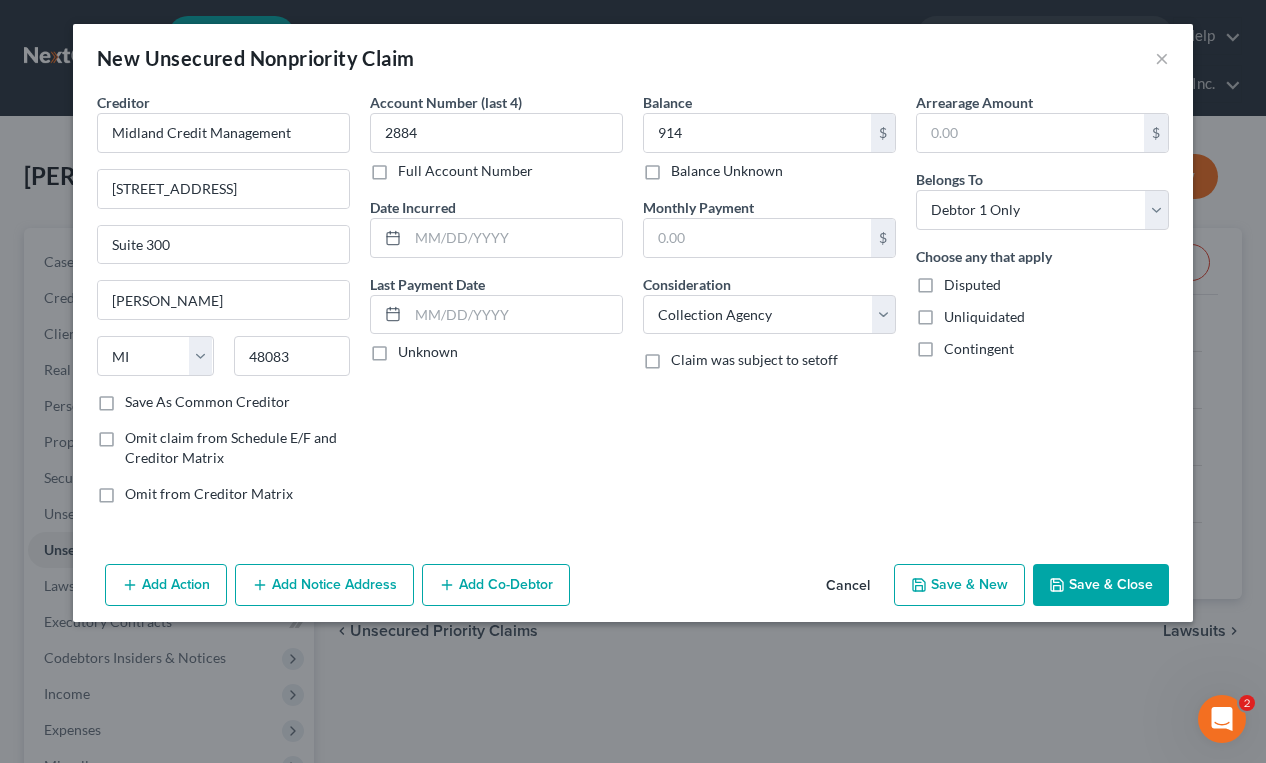click on "Save & New" at bounding box center (959, 585) 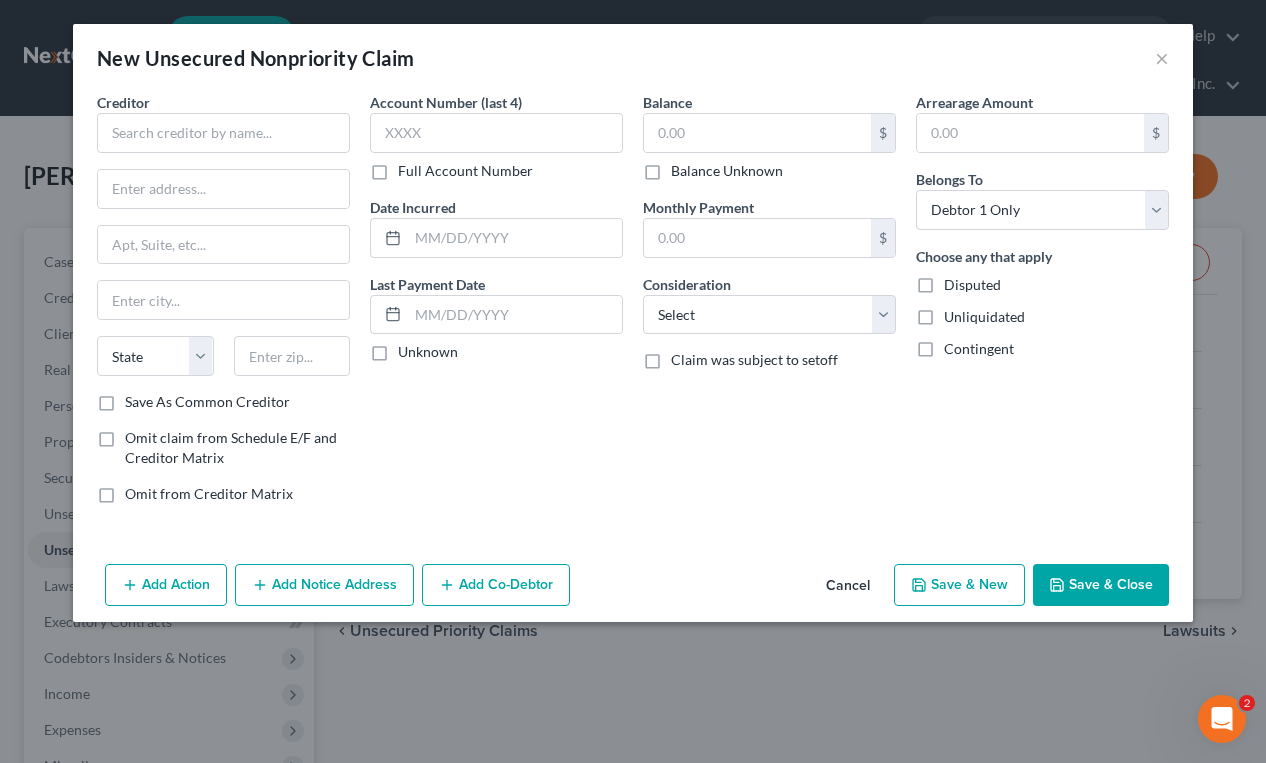 type on "914.00" 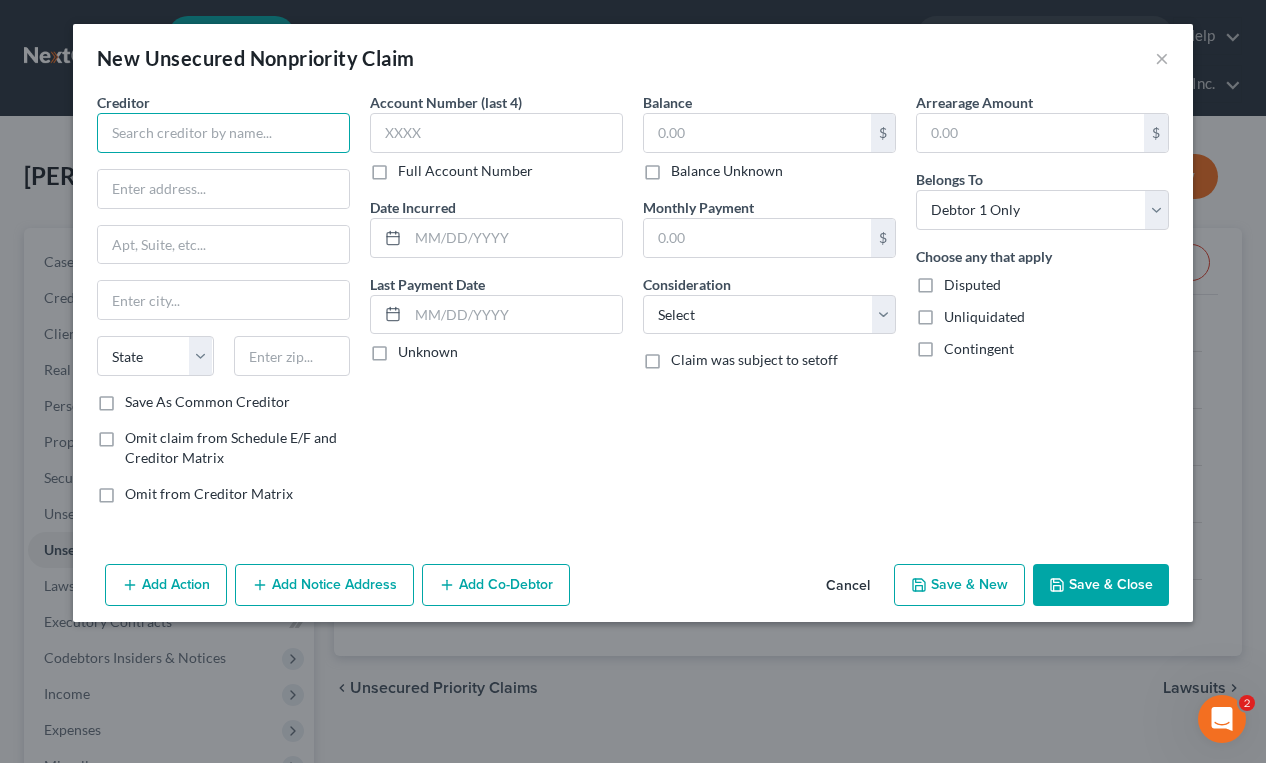 click at bounding box center [223, 133] 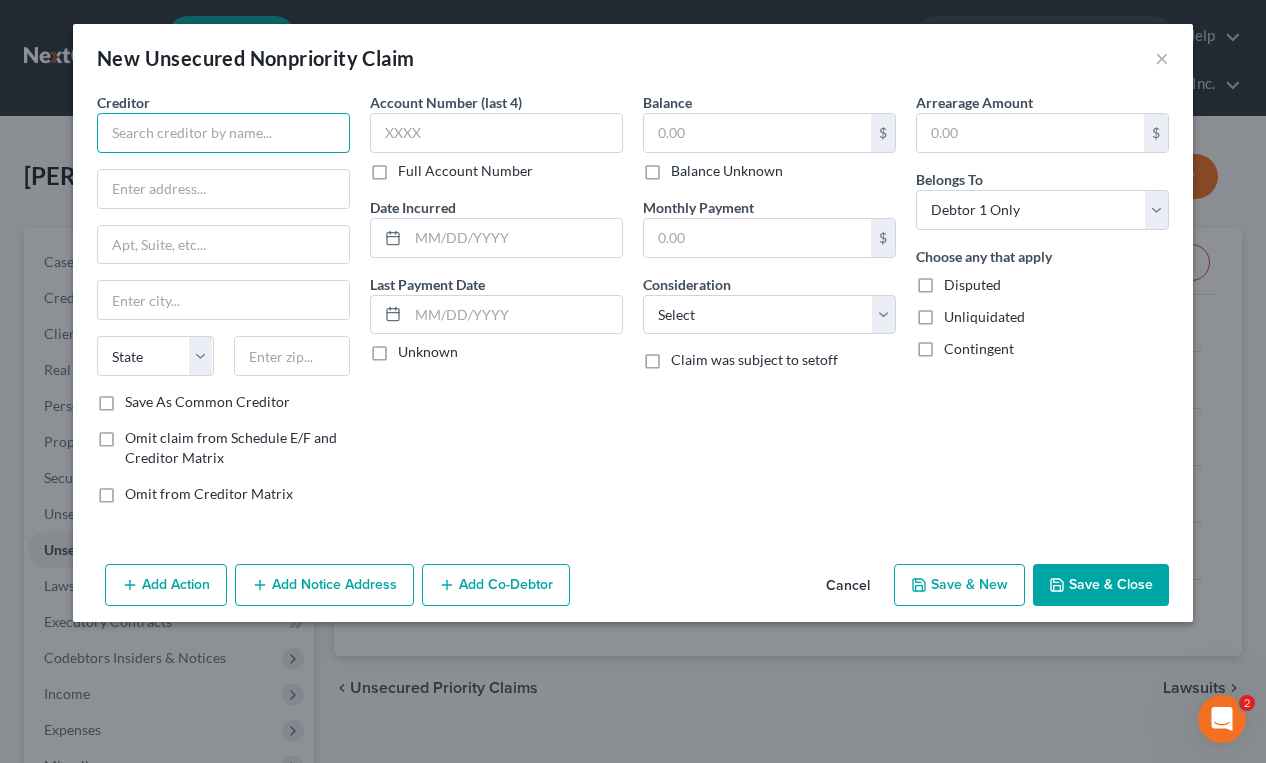 click at bounding box center [223, 133] 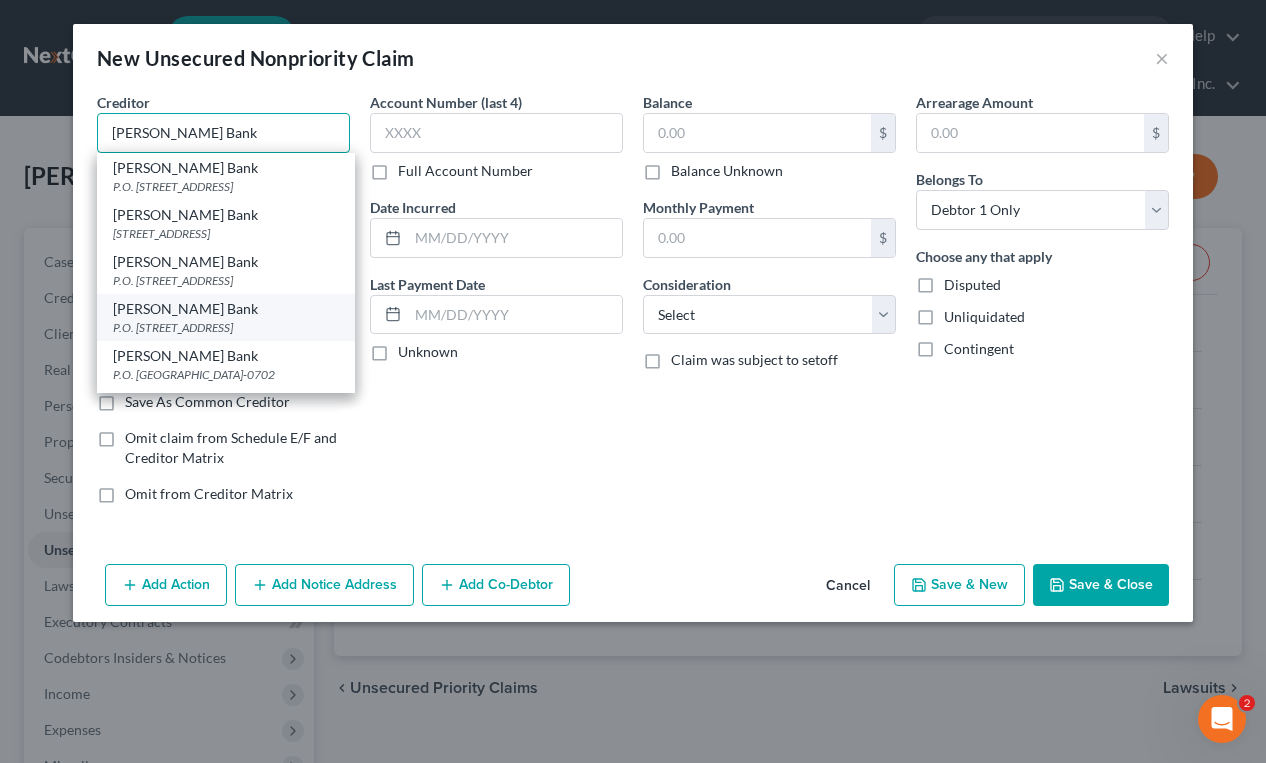 type on "[PERSON_NAME] Bank" 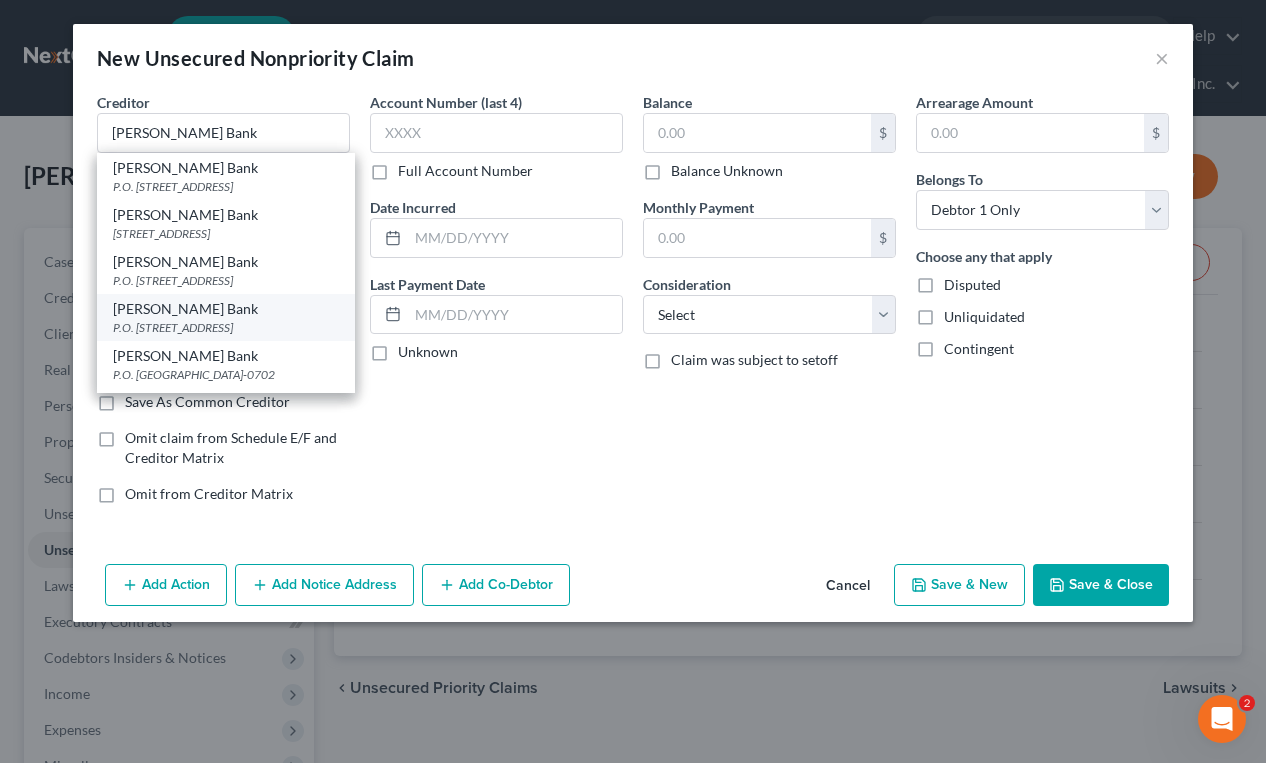 click on "[PERSON_NAME] Bank" at bounding box center [226, 309] 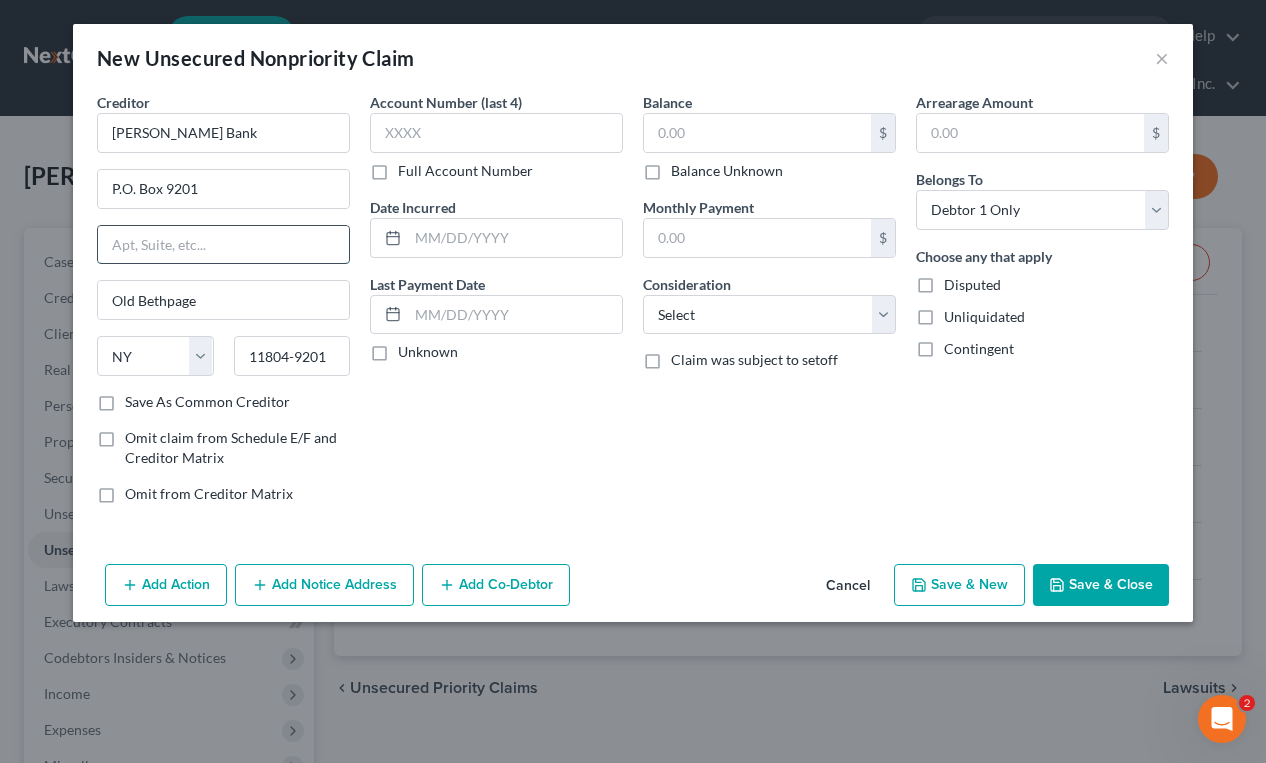 click at bounding box center [223, 245] 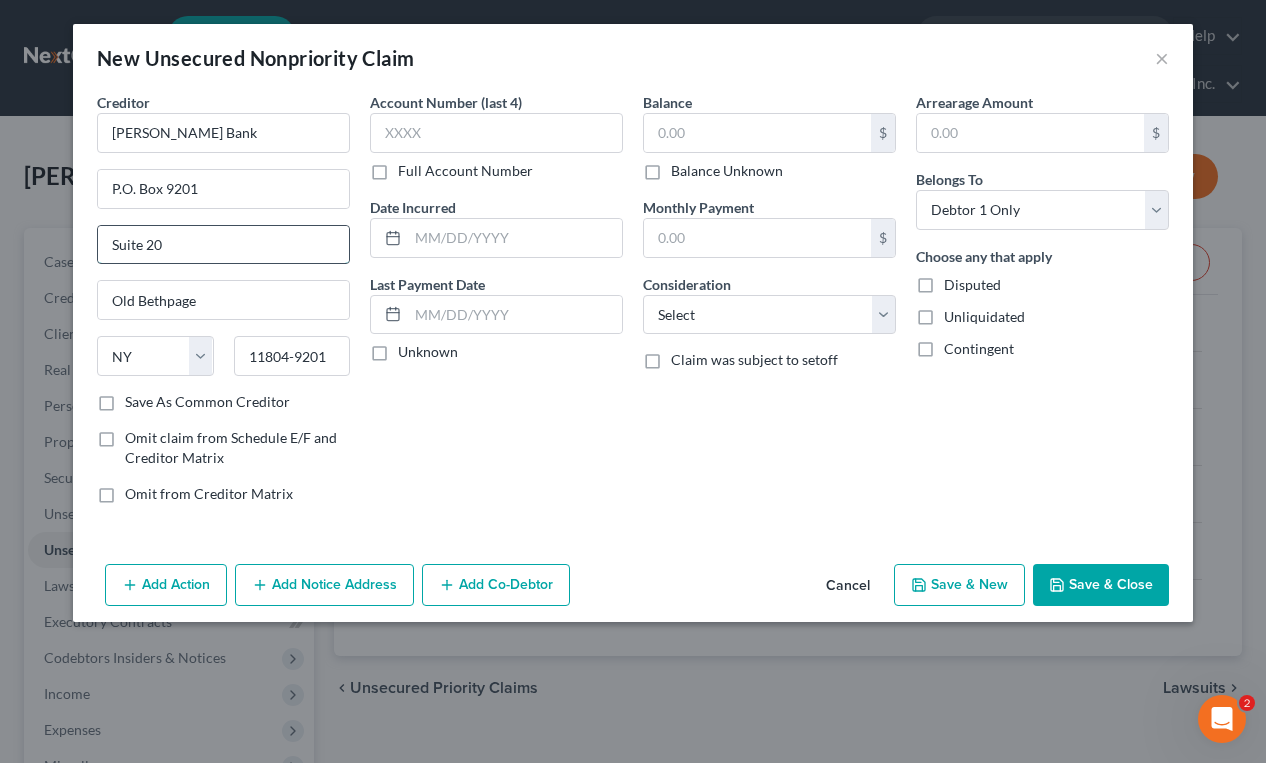 type on "Suite 20" 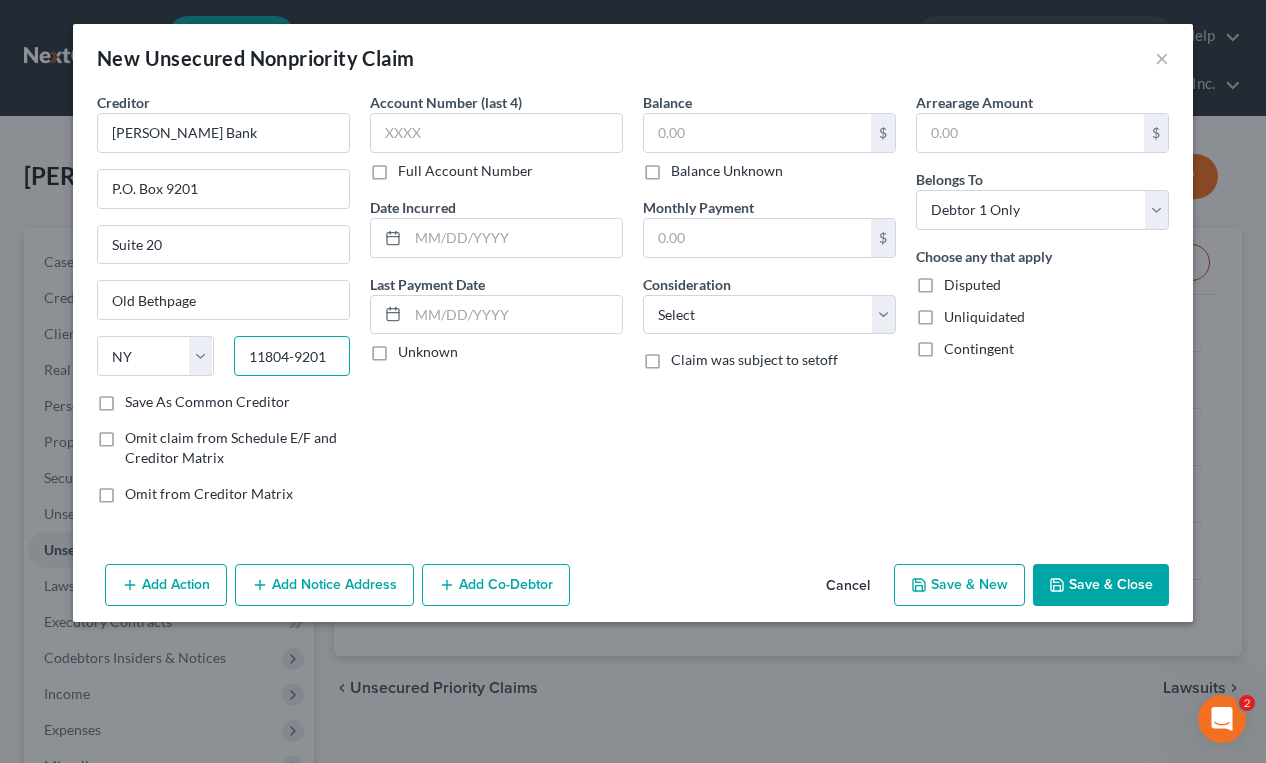 click on "11804-9201" at bounding box center [292, 356] 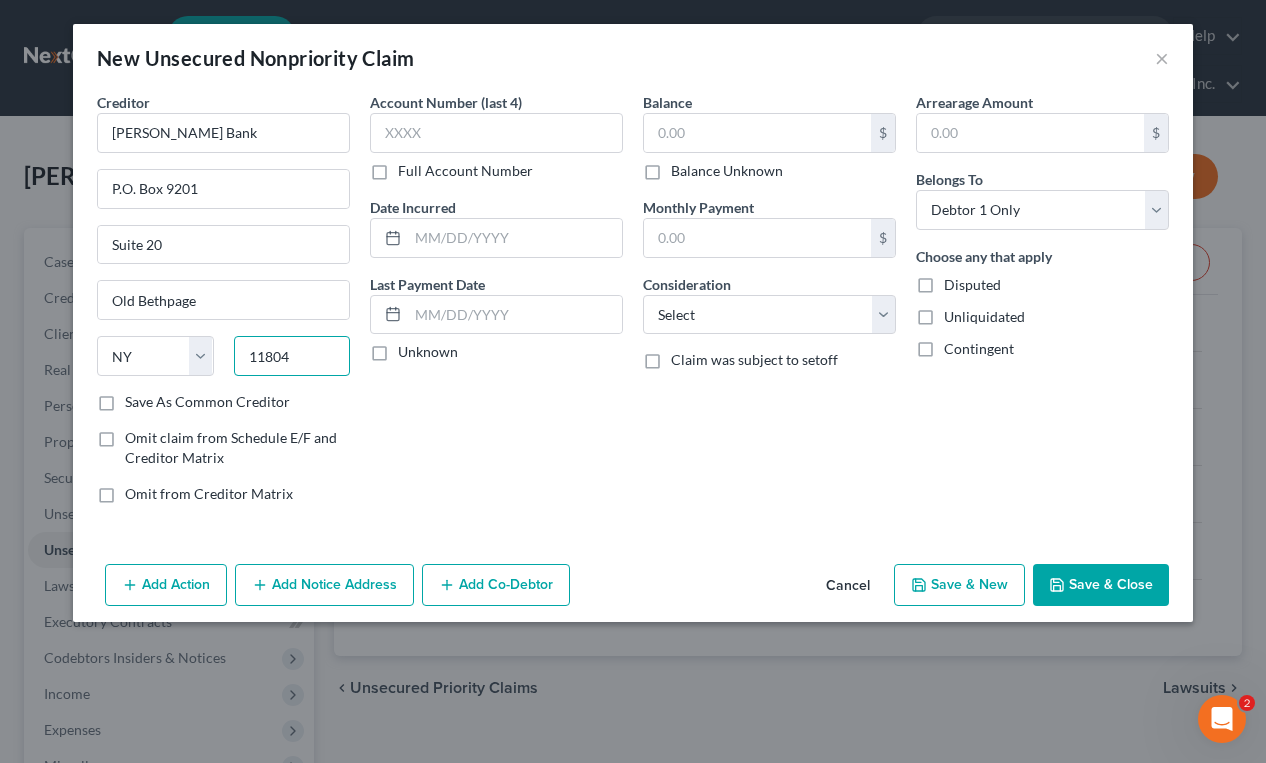 type on "11804" 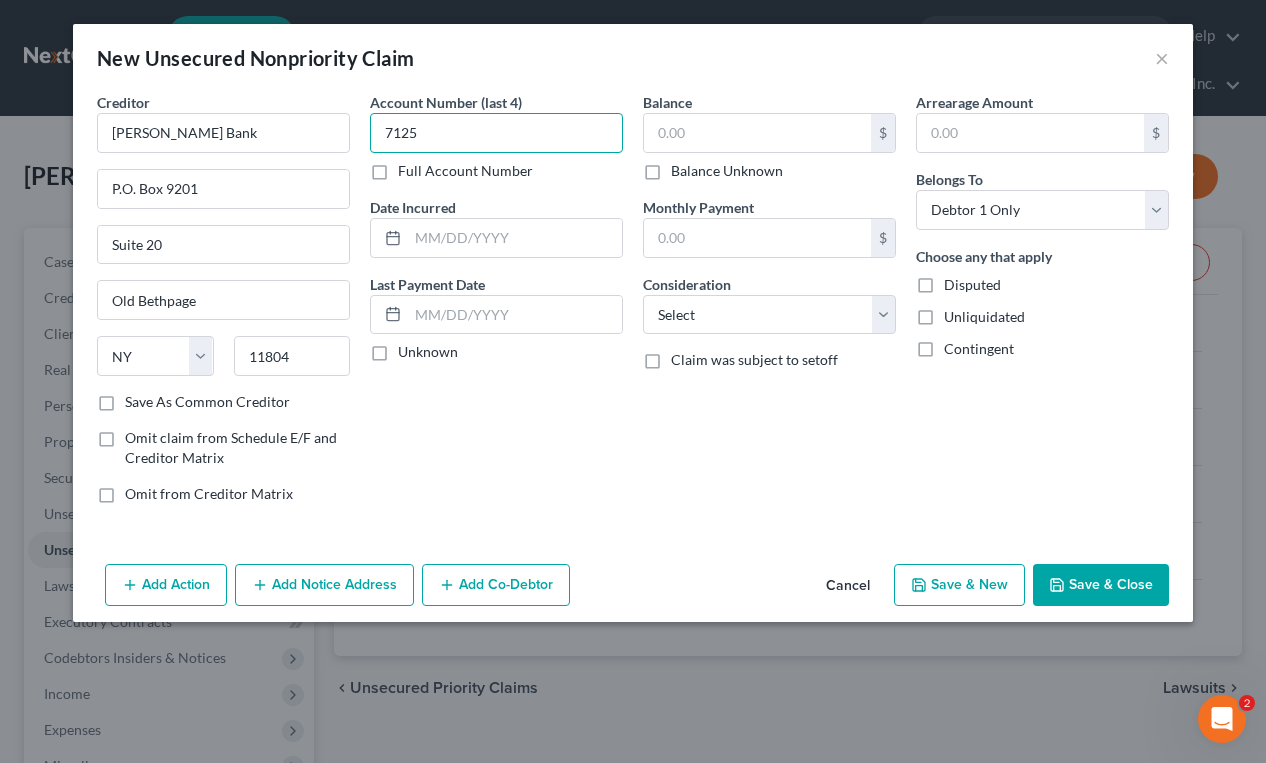type on "7125" 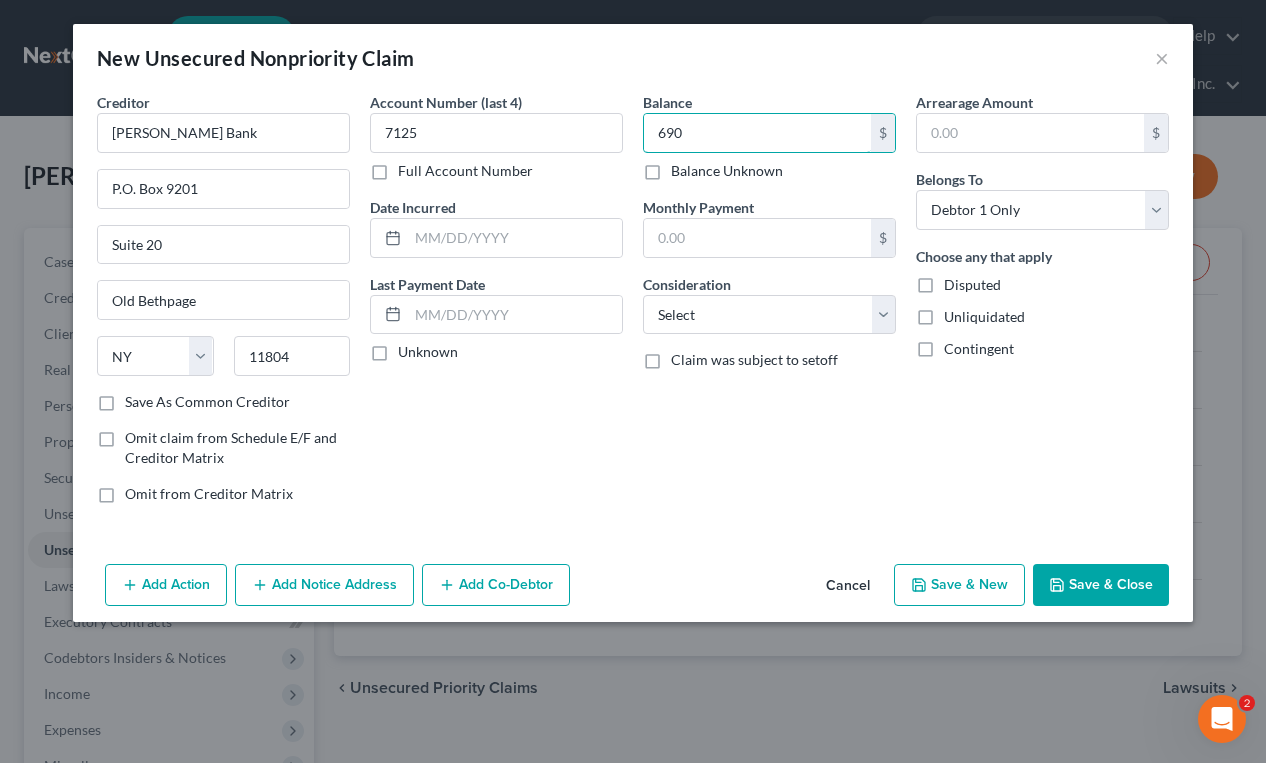 type on "690" 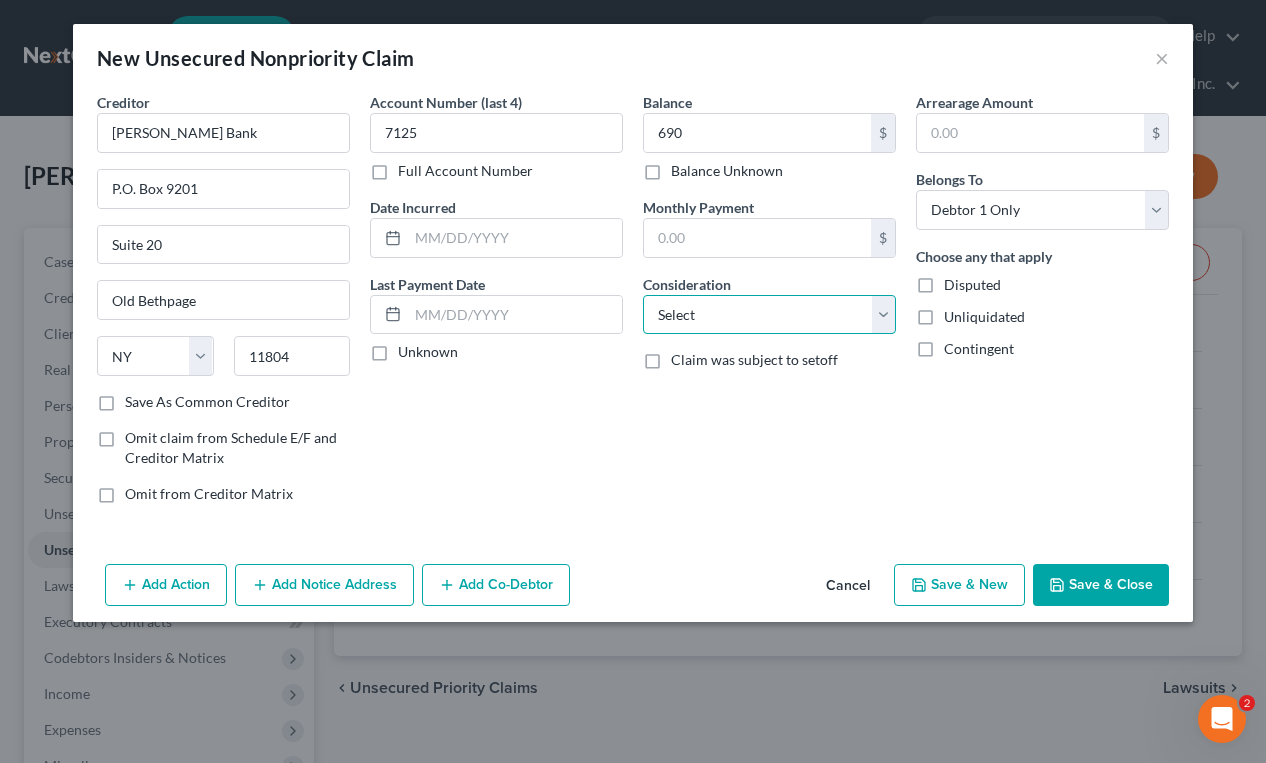 click on "Select Cable / Satellite Services Collection Agency Credit Card Debt Debt Counseling / Attorneys Deficiency Balance Domestic Support Obligations Home / Car Repairs Income Taxes Judgment Liens Medical Services Monies Loaned / Advanced Mortgage Obligation From Divorce Or Separation Obligation To Pensions Other Overdrawn Bank Account Promised To Help Pay Creditors Student Loans Suppliers And Vendors Telephone / Internet Services Utility Services" at bounding box center (769, 315) 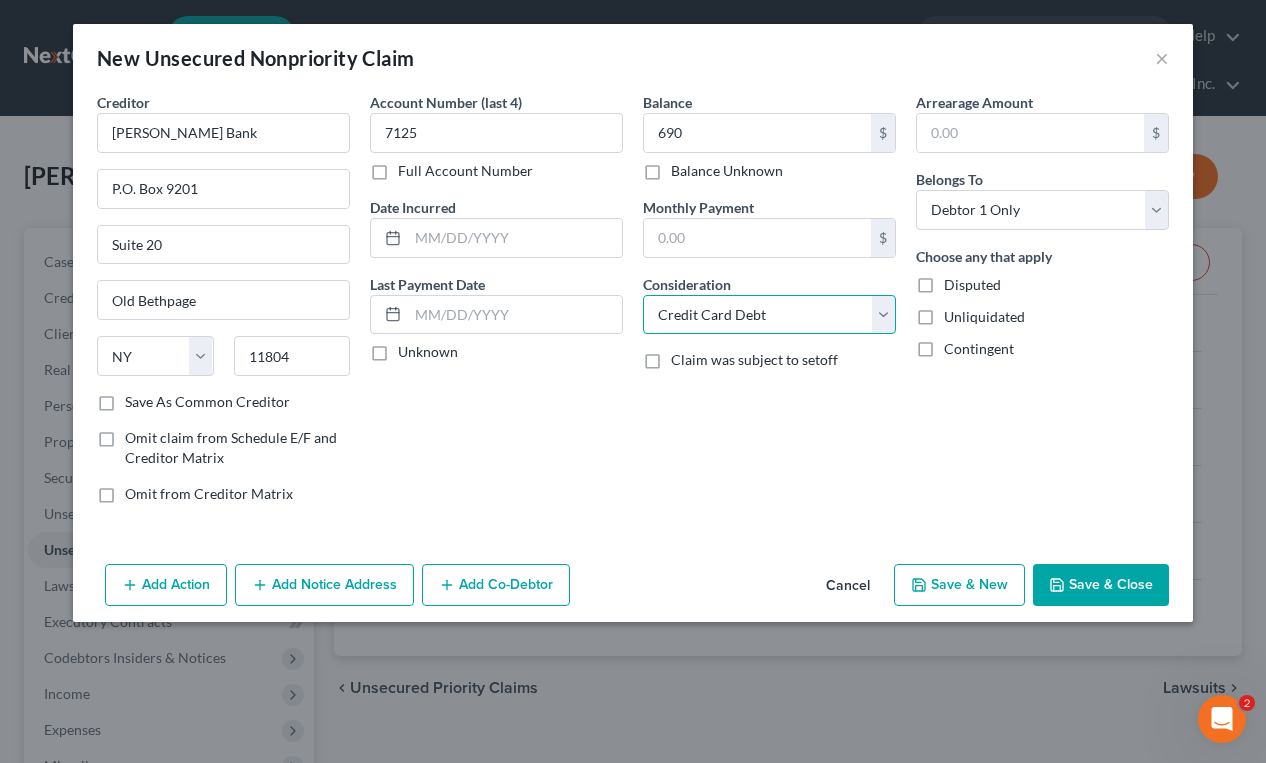 click on "Select Cable / Satellite Services Collection Agency Credit Card Debt Debt Counseling / Attorneys Deficiency Balance Domestic Support Obligations Home / Car Repairs Income Taxes Judgment Liens Medical Services Monies Loaned / Advanced Mortgage Obligation From Divorce Or Separation Obligation To Pensions Other Overdrawn Bank Account Promised To Help Pay Creditors Student Loans Suppliers And Vendors Telephone / Internet Services Utility Services" at bounding box center (769, 315) 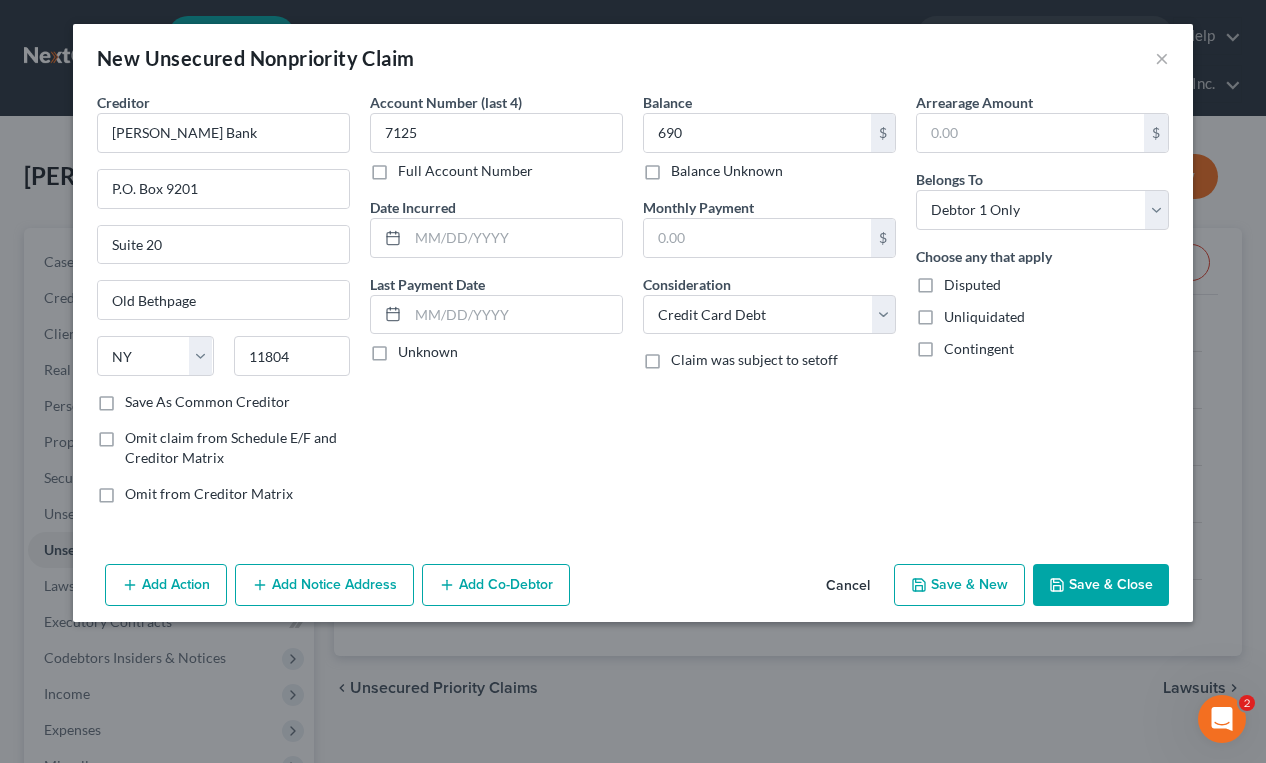 click on "Save & New" at bounding box center (959, 585) 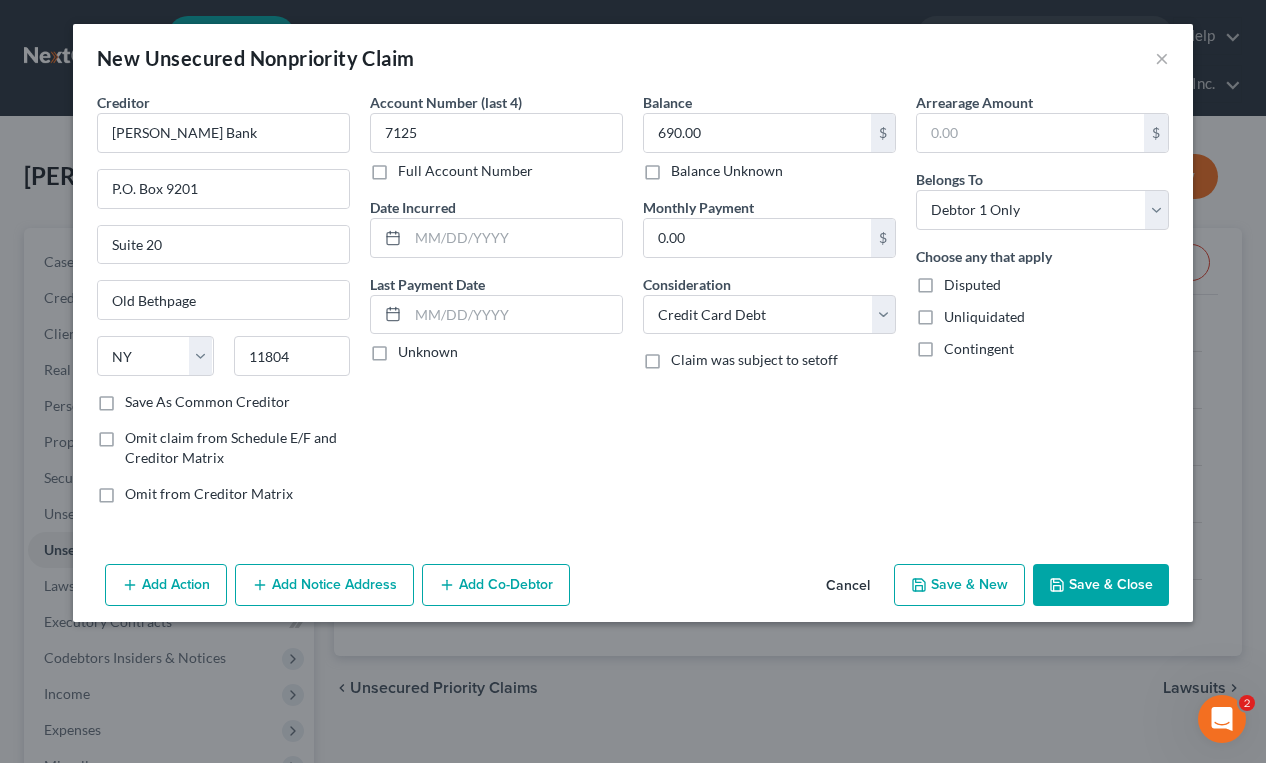 select on "0" 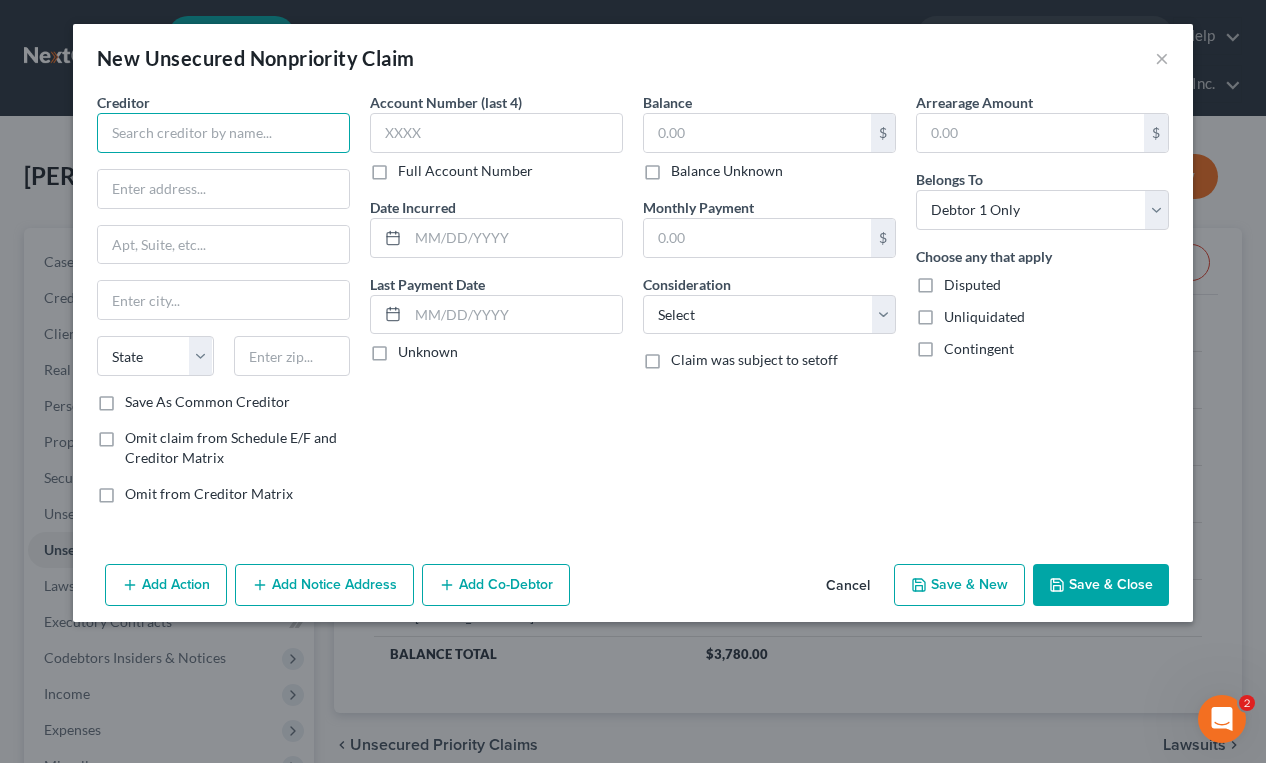 click at bounding box center (223, 133) 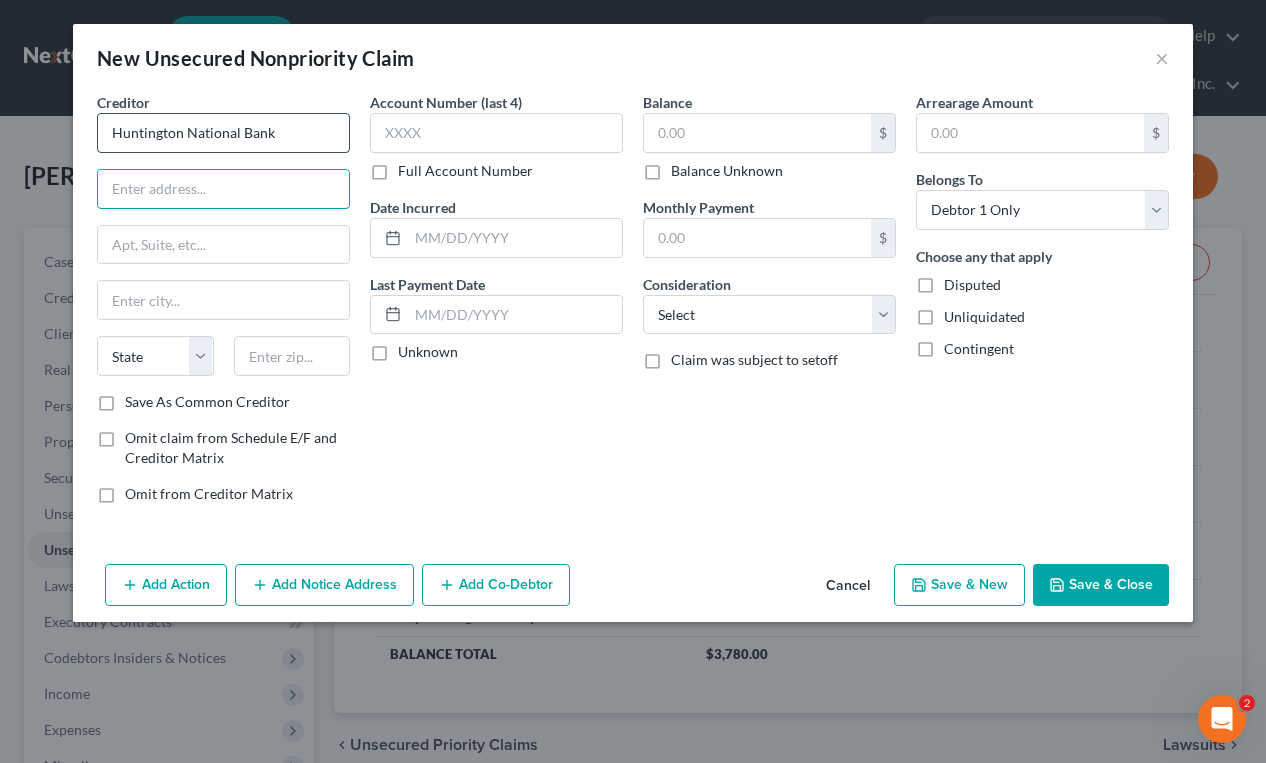 type on "Huntington National Bank" 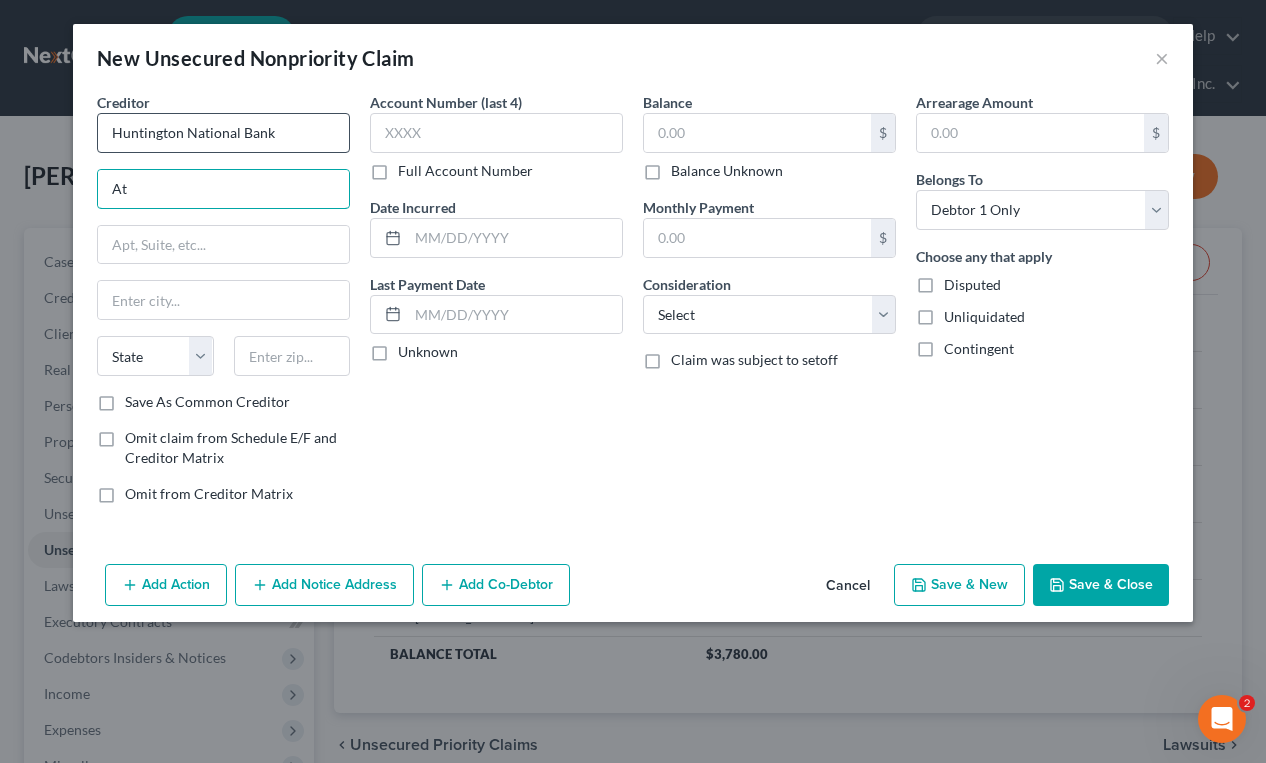 type on "A" 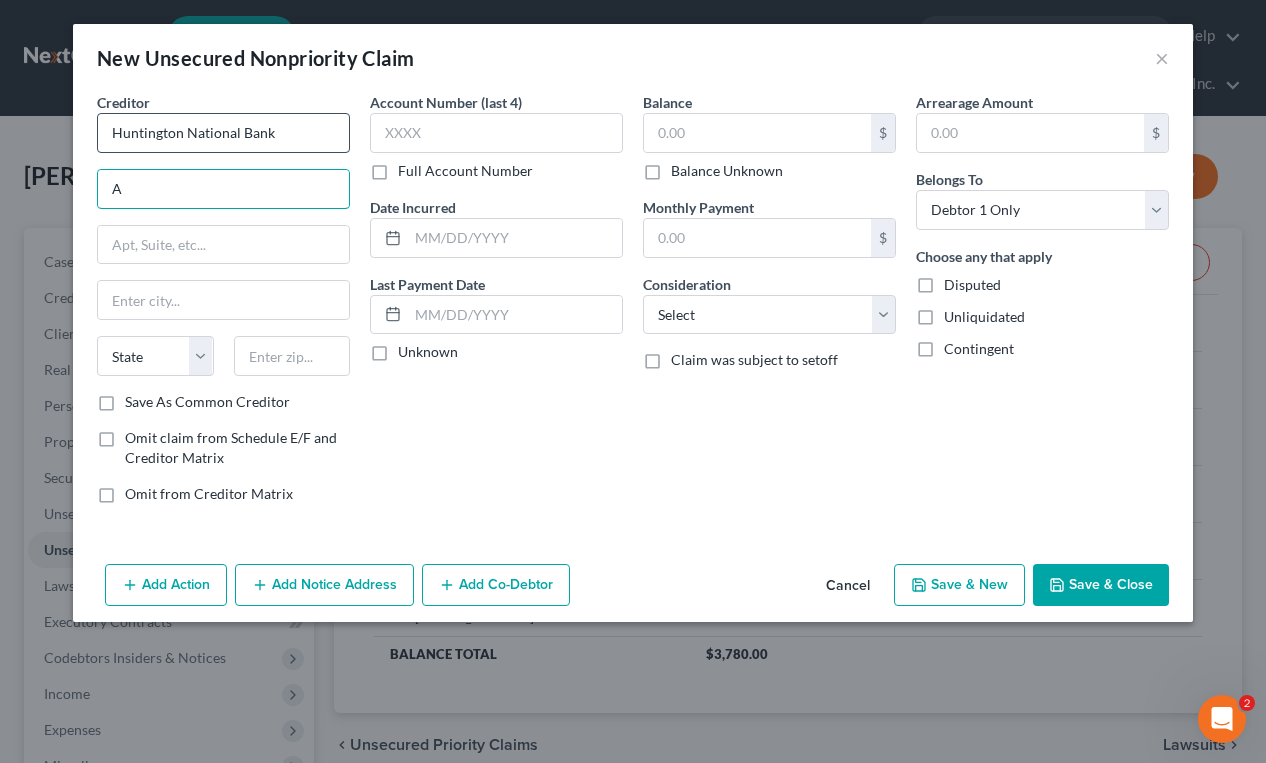 type 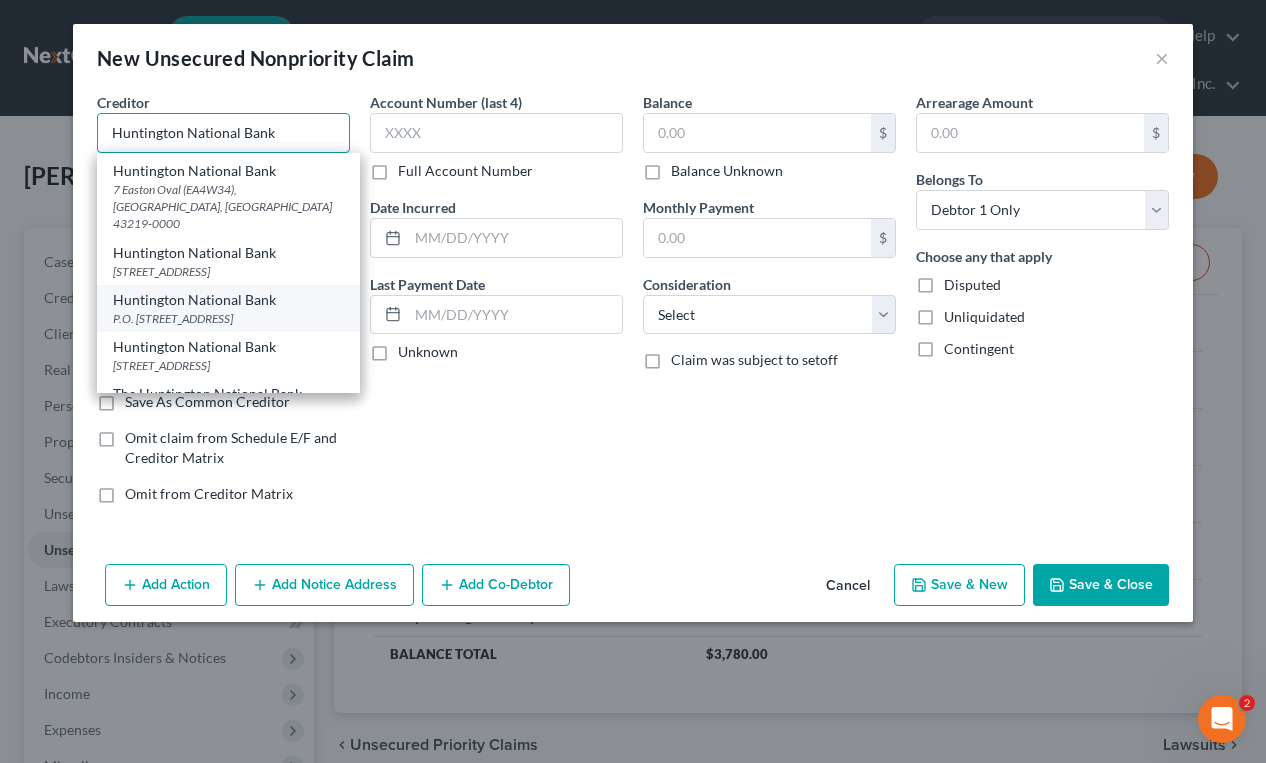 scroll, scrollTop: 171, scrollLeft: 0, axis: vertical 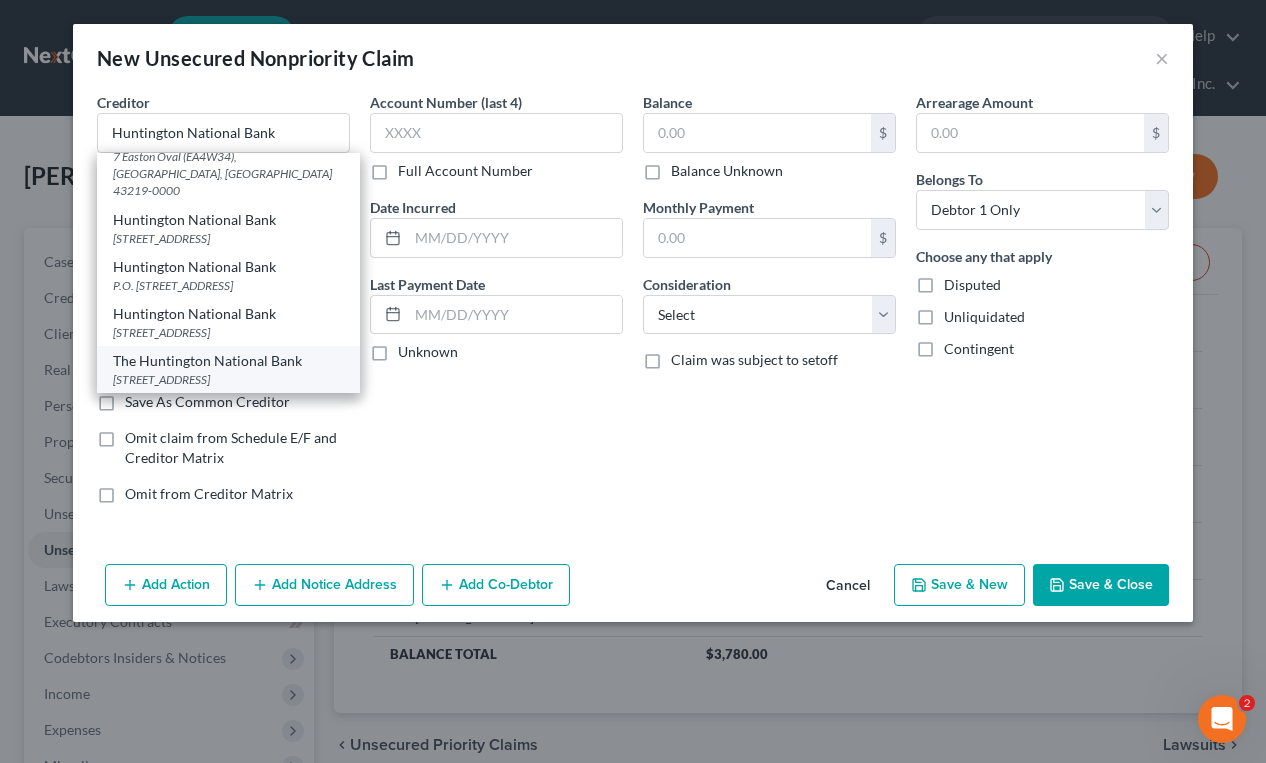 click on "[STREET_ADDRESS]" at bounding box center [228, 379] 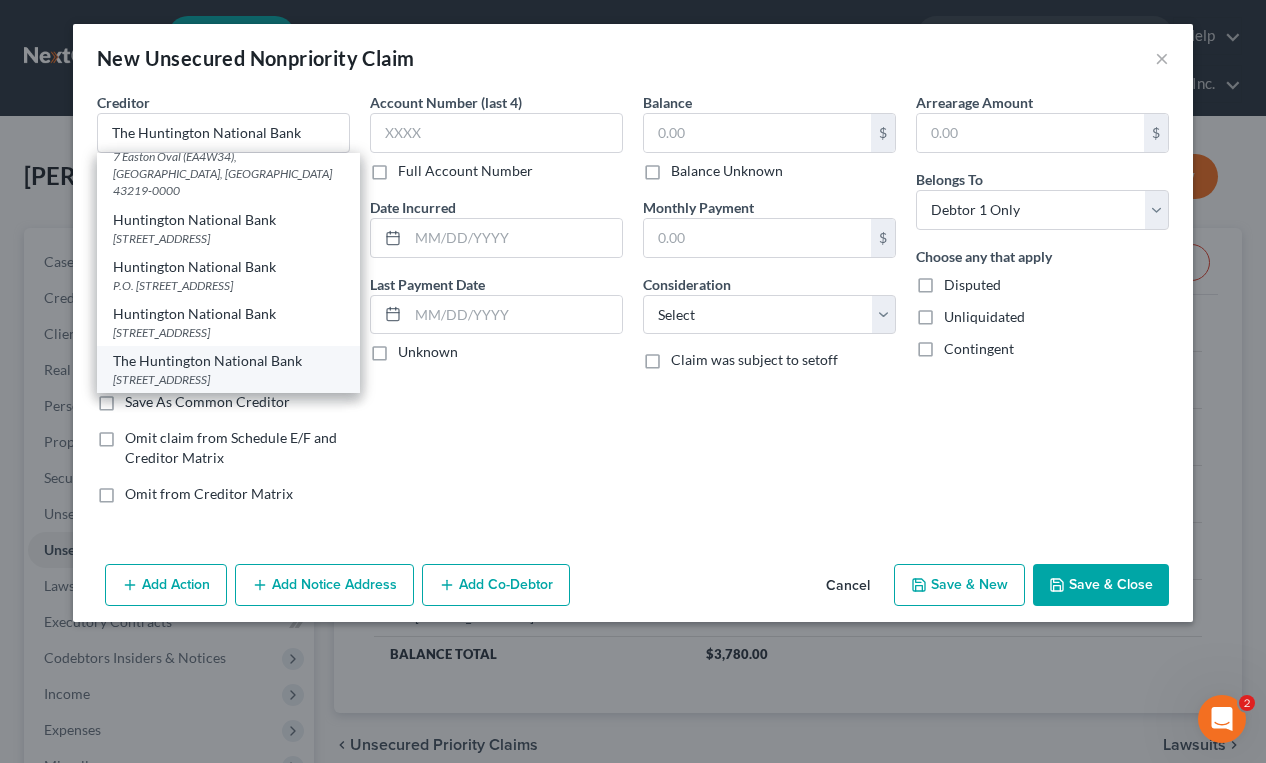 scroll, scrollTop: 0, scrollLeft: 0, axis: both 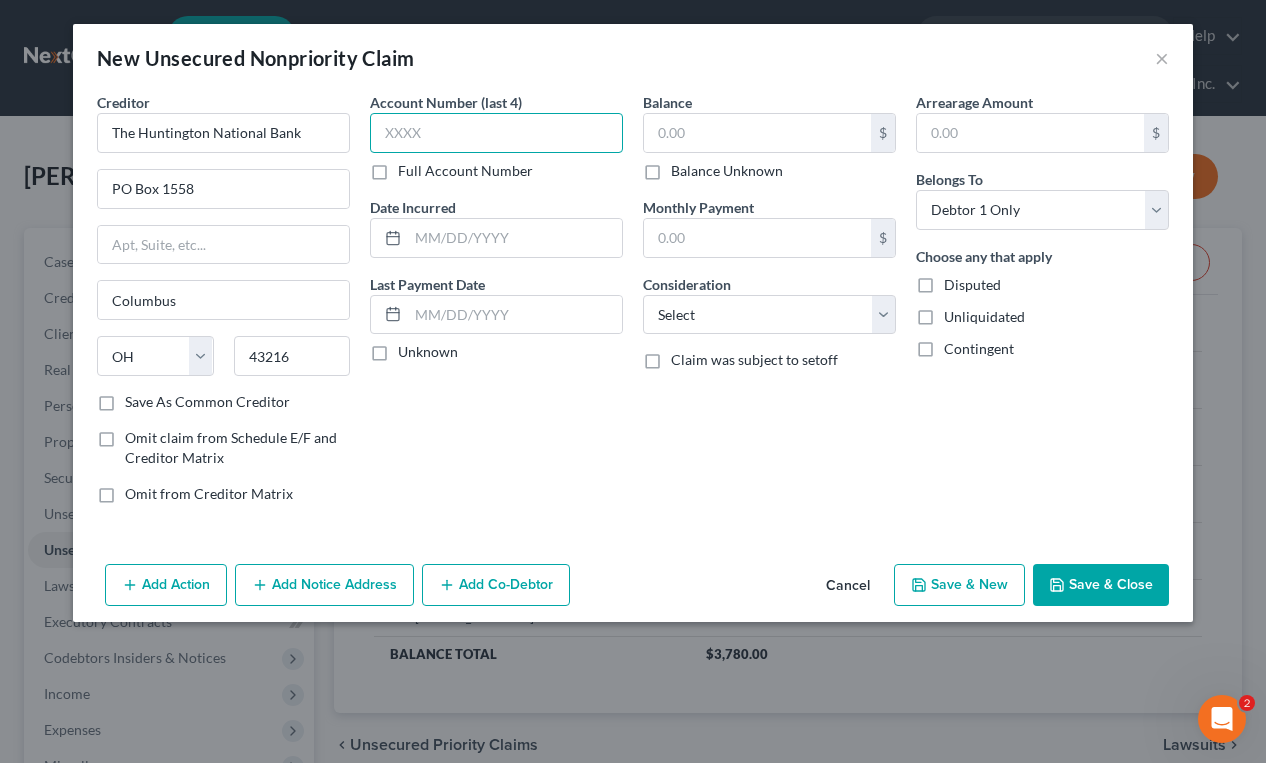 click at bounding box center (496, 133) 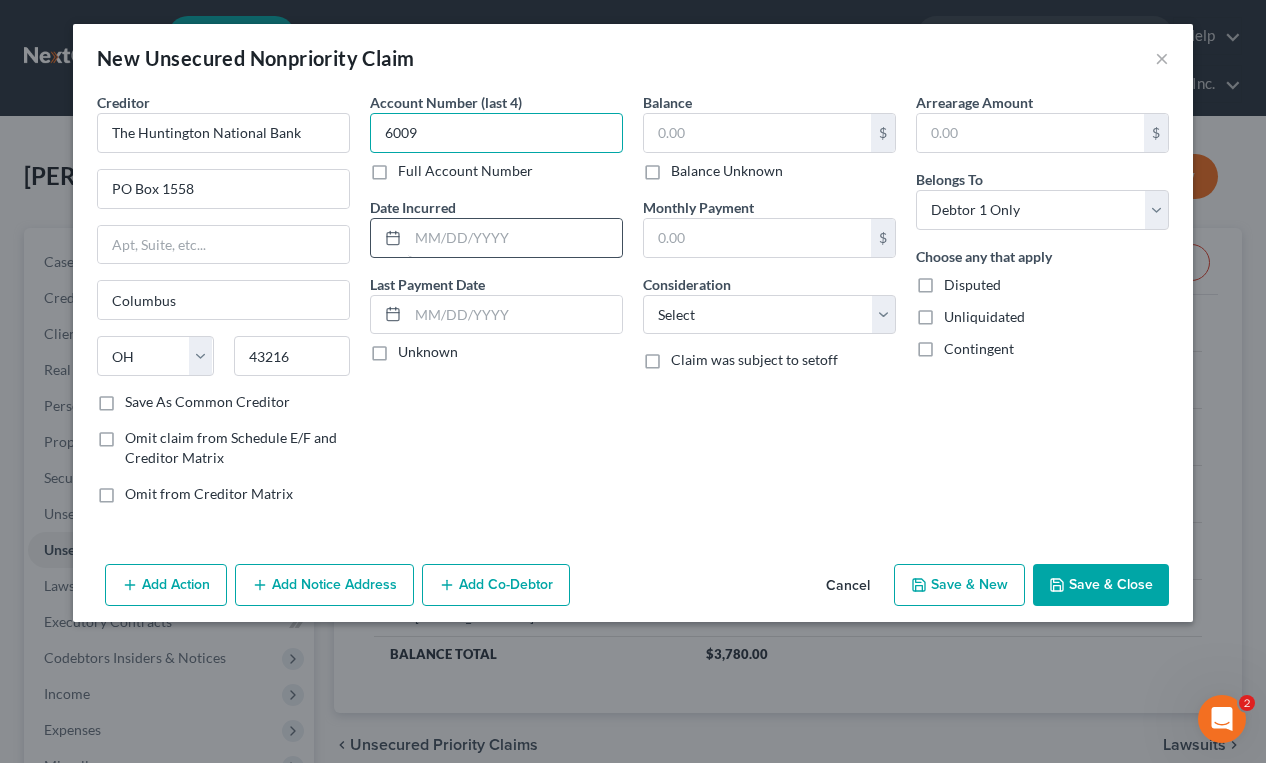 type on "6009" 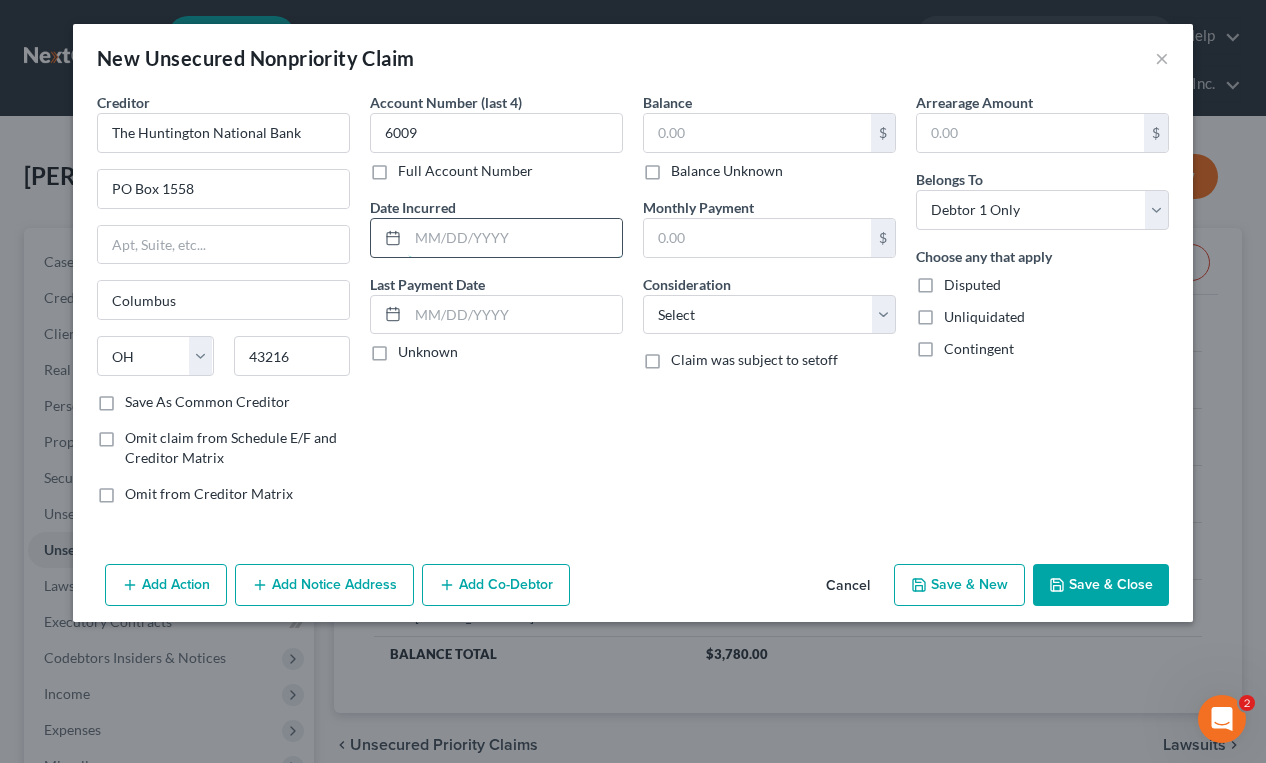 click at bounding box center (515, 238) 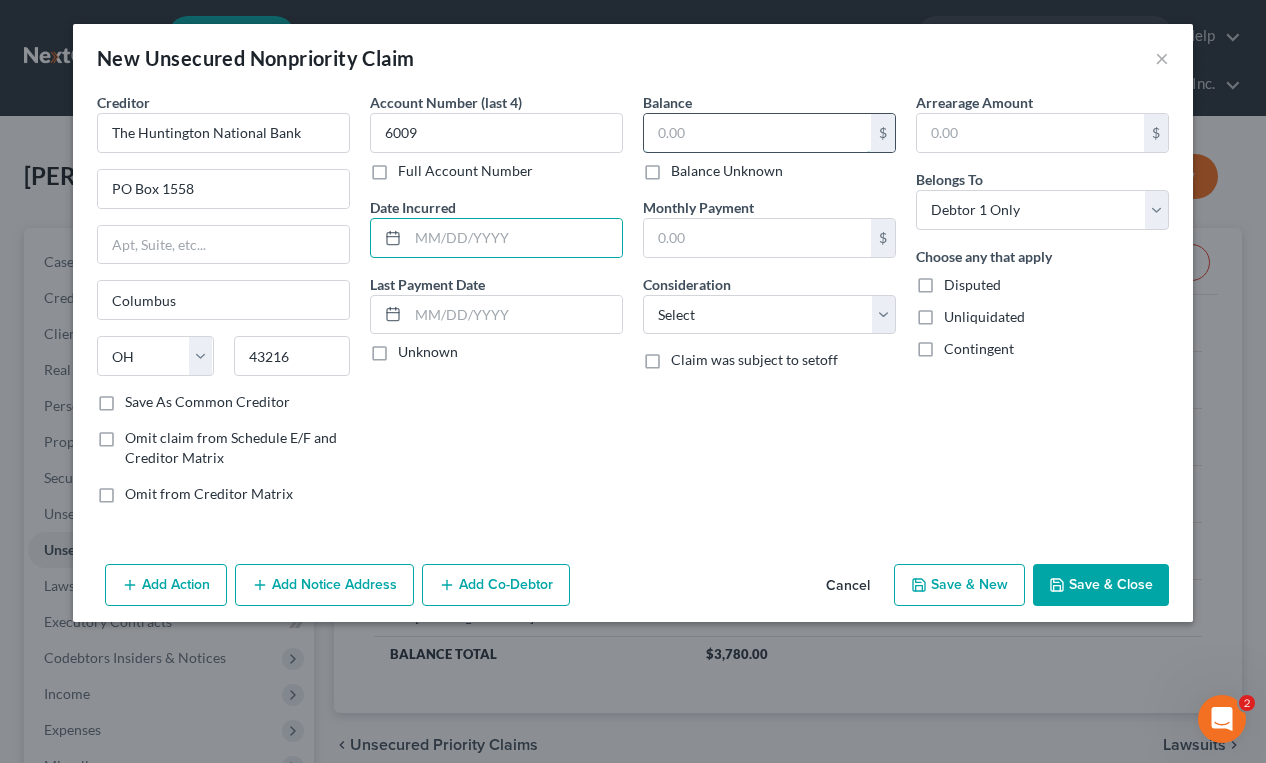 click at bounding box center (757, 133) 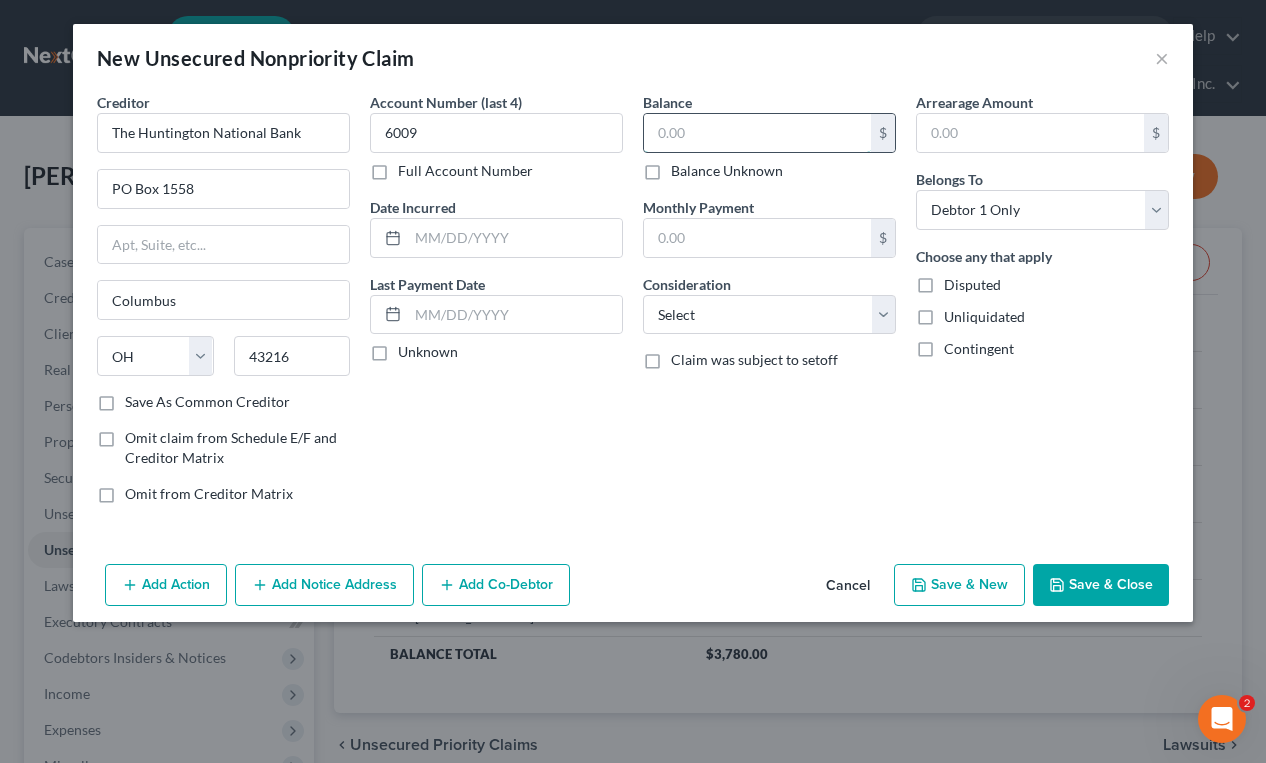 click at bounding box center [757, 133] 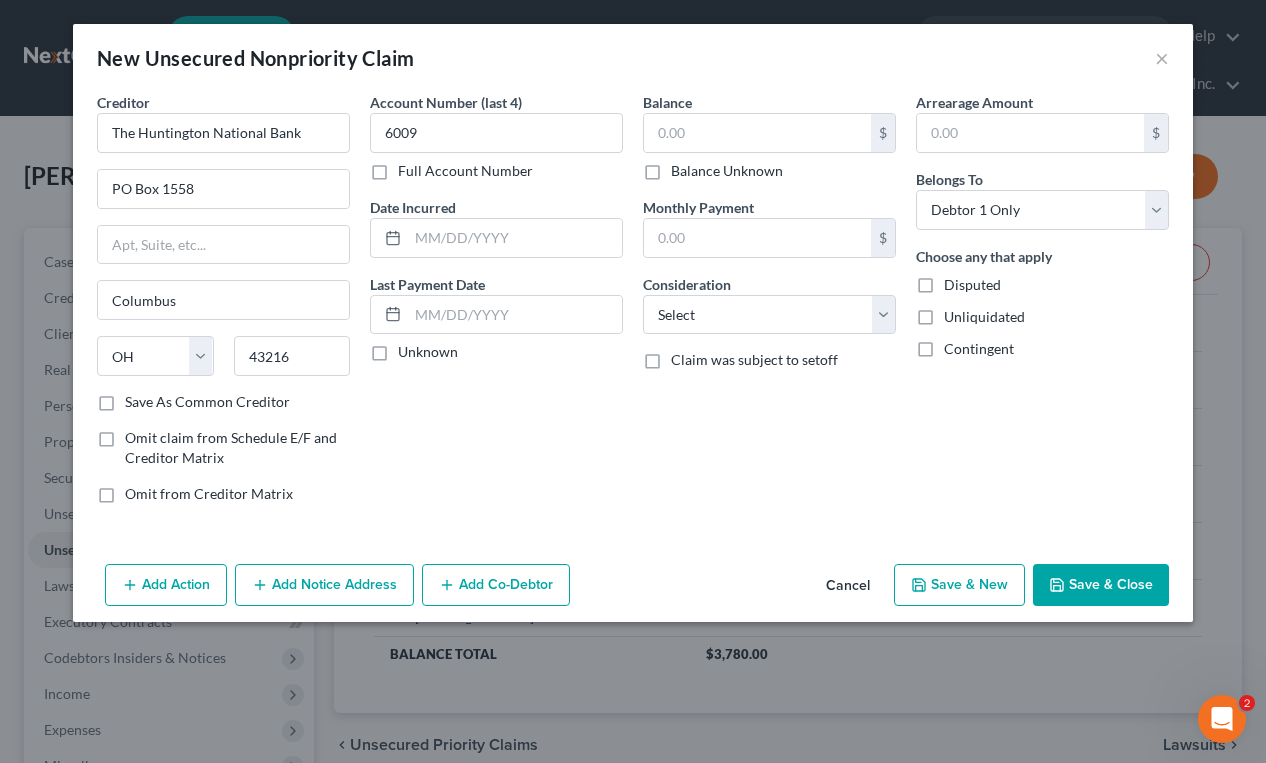 click on "New Unsecured Nonpriority Claim  ×" at bounding box center [633, 58] 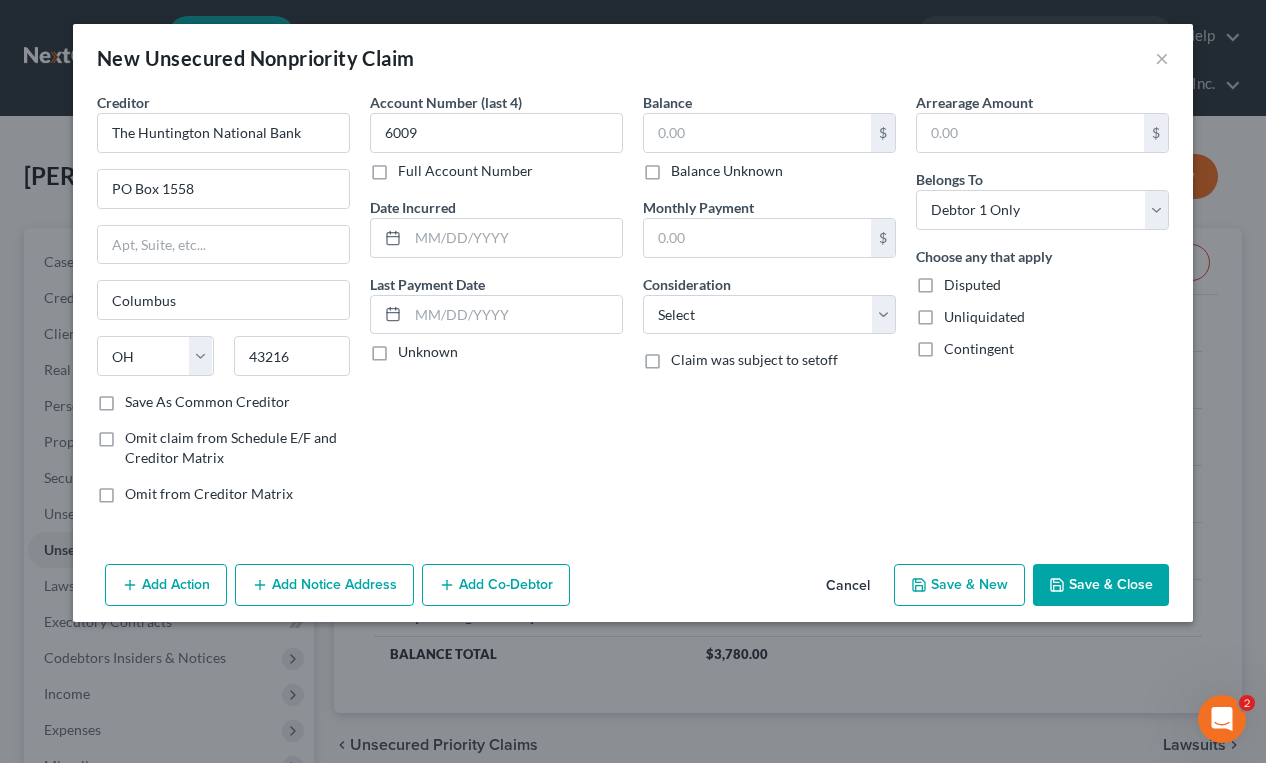 click on "Cancel" at bounding box center [848, 586] 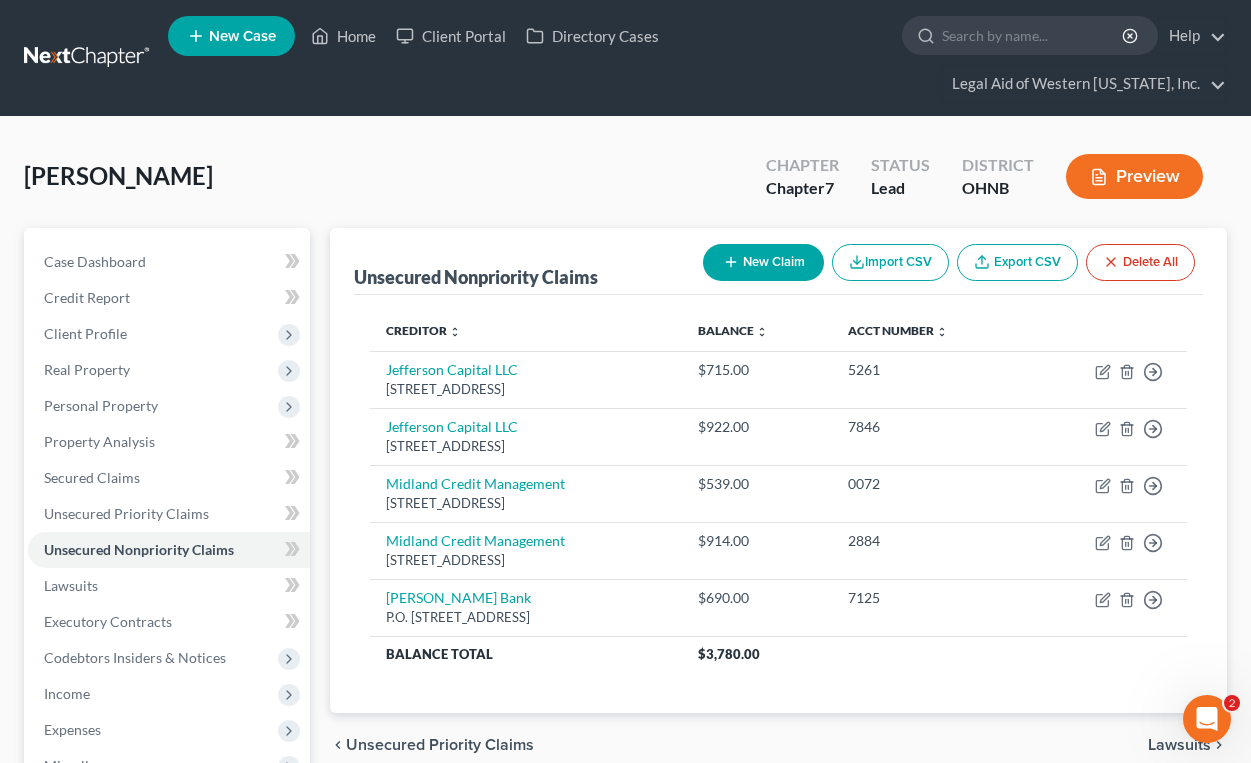 drag, startPoint x: 695, startPoint y: 151, endPoint x: 676, endPoint y: 158, distance: 20.248457 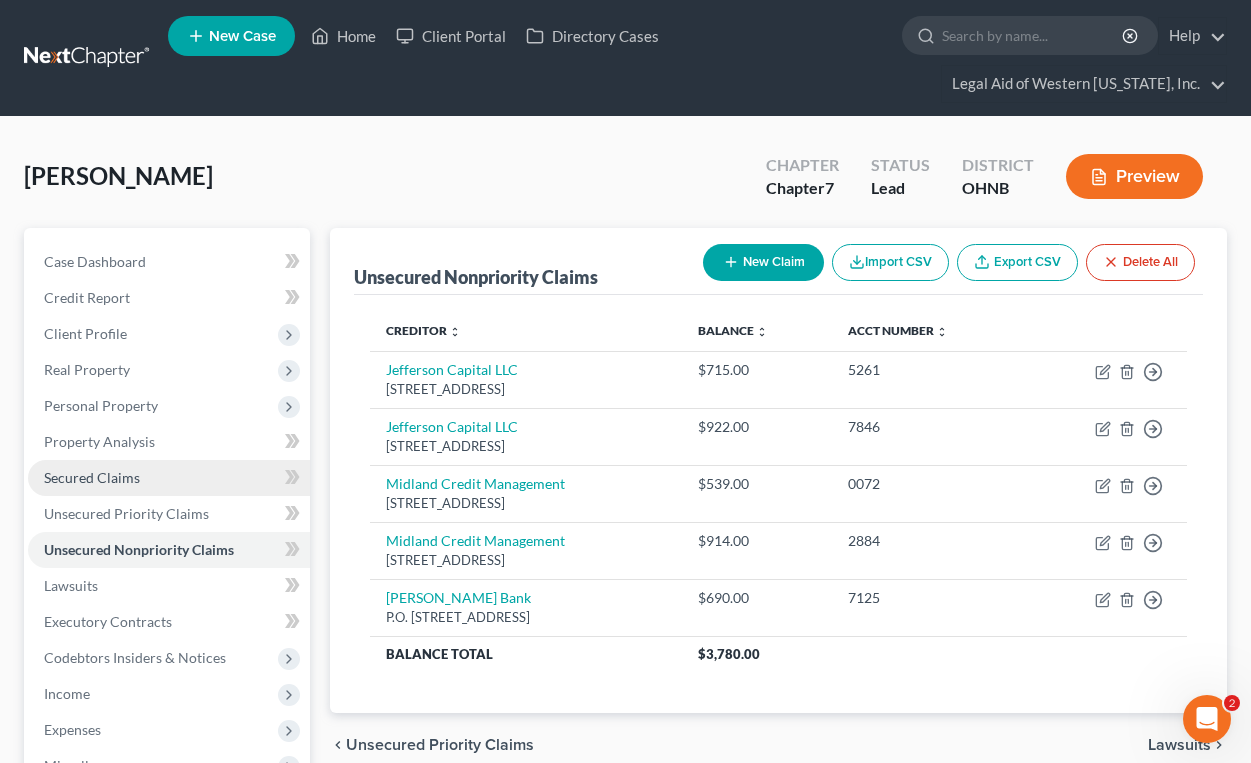 click on "Secured Claims" at bounding box center (169, 478) 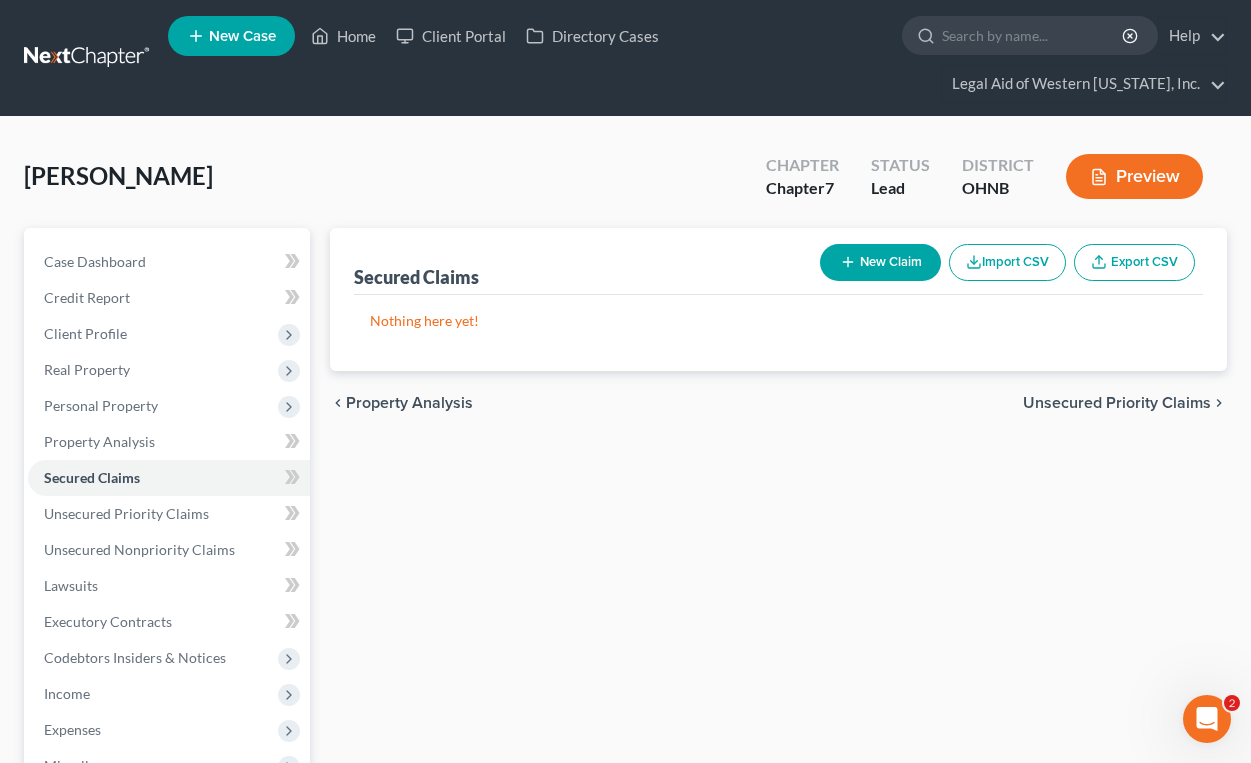 click on "New Claim" at bounding box center [880, 262] 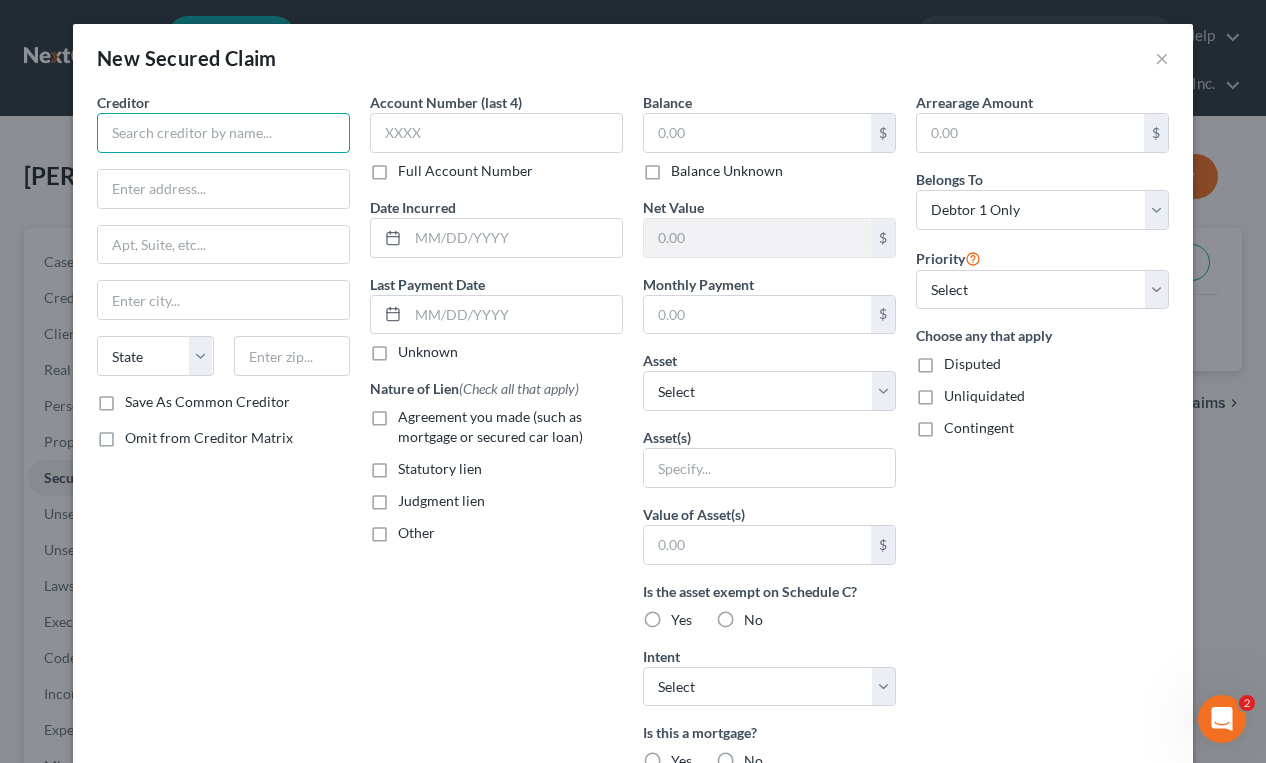 click at bounding box center (223, 133) 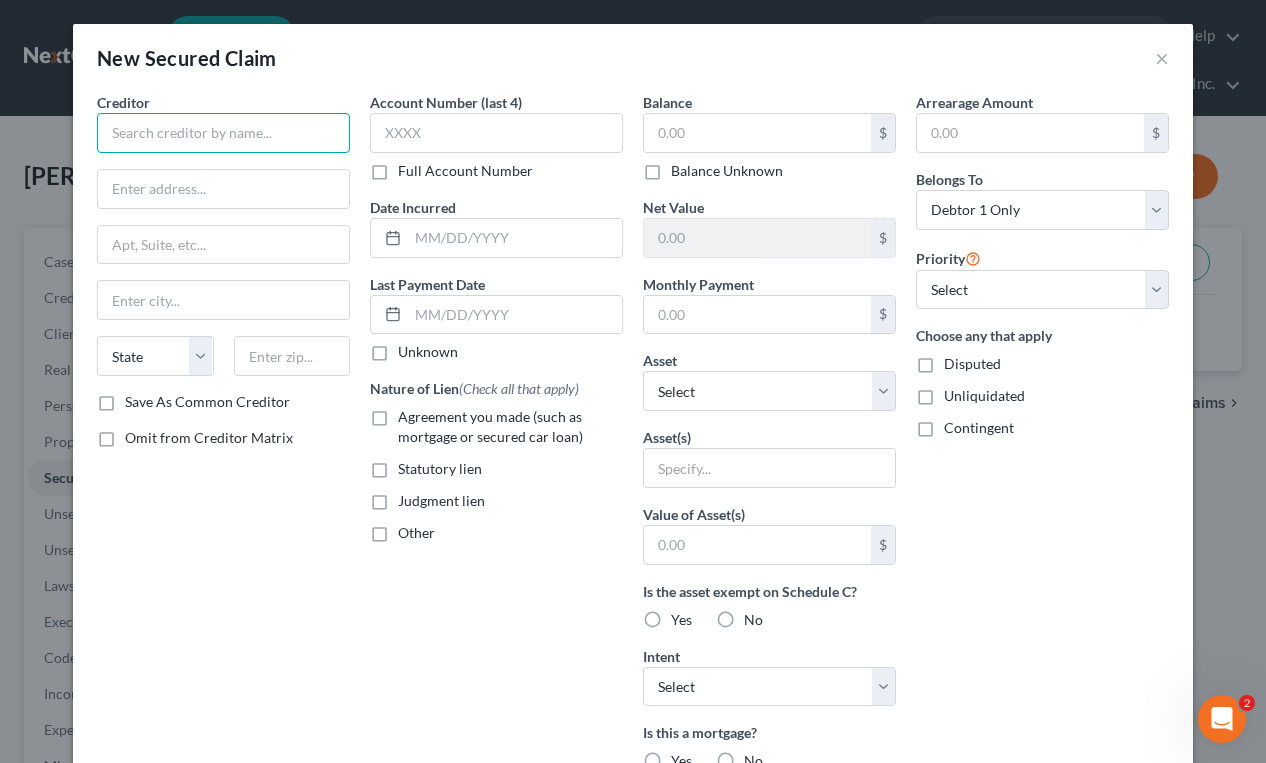 click at bounding box center [223, 133] 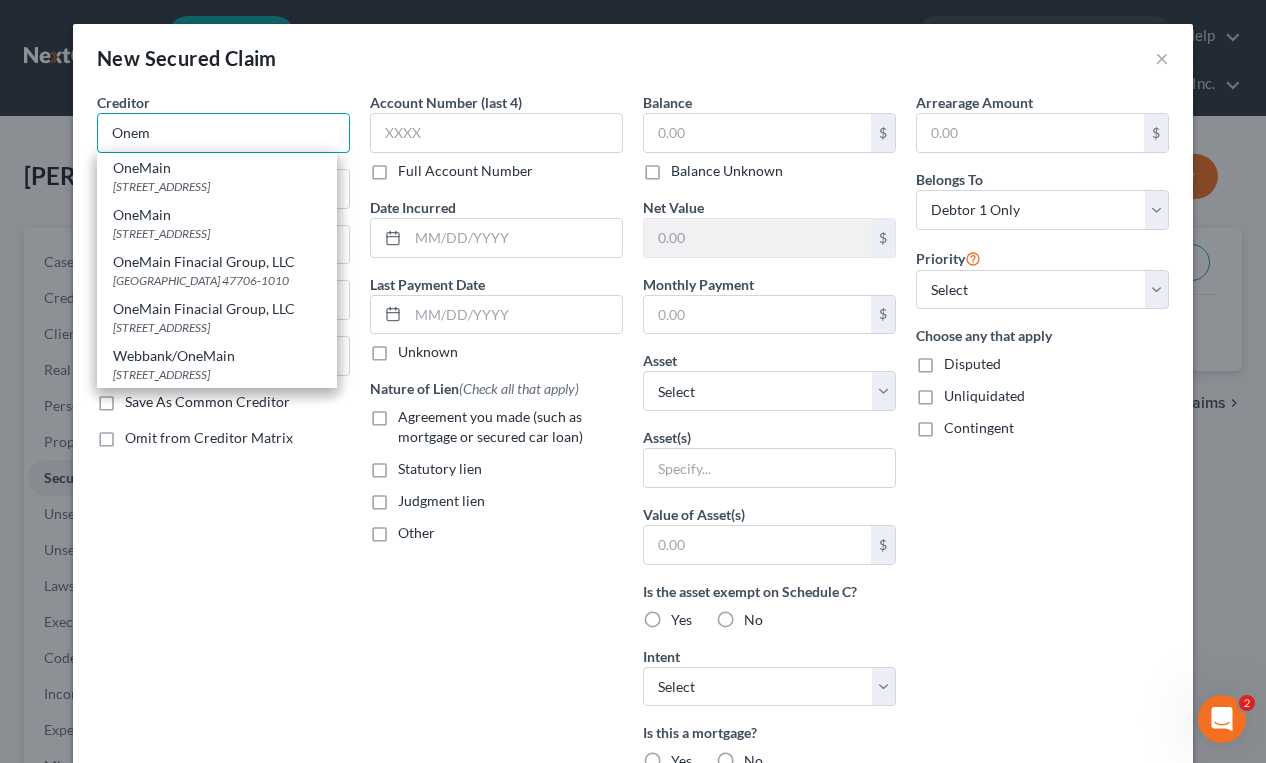 type on "OneMain" 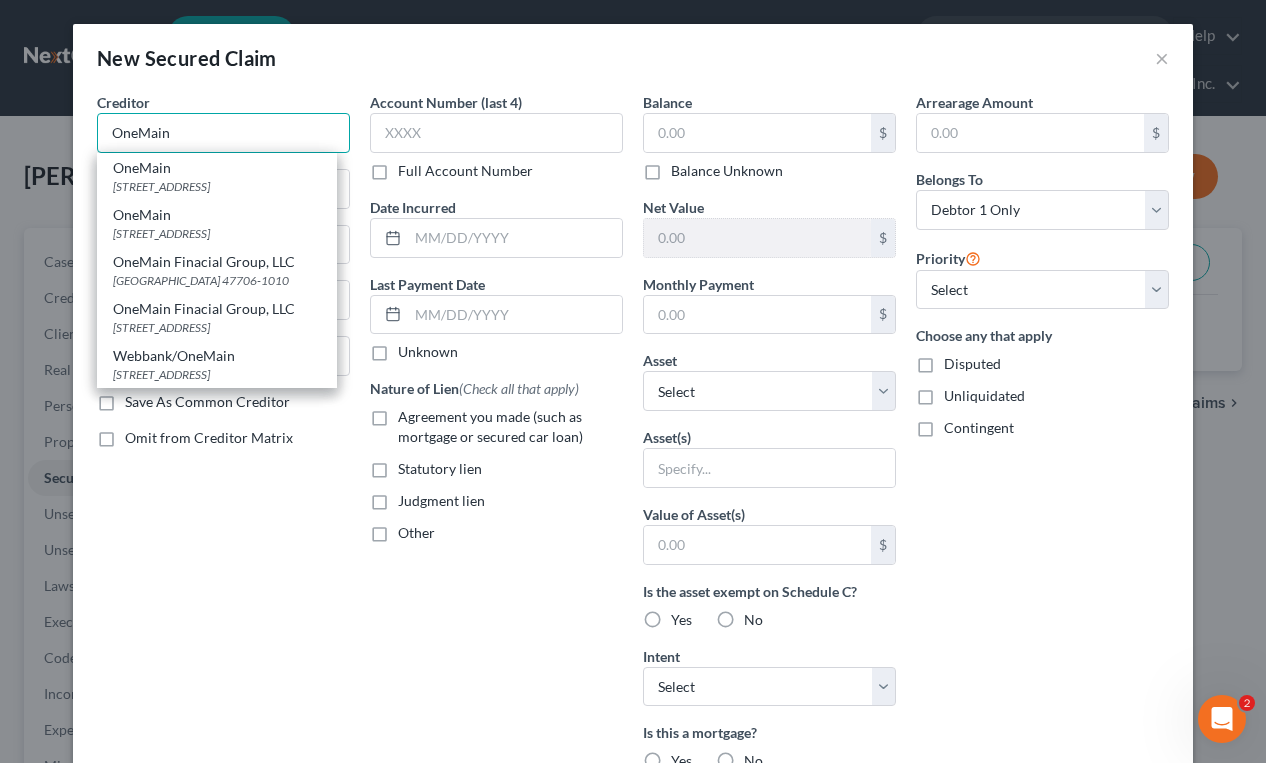 type on "[STREET_ADDRESS]" 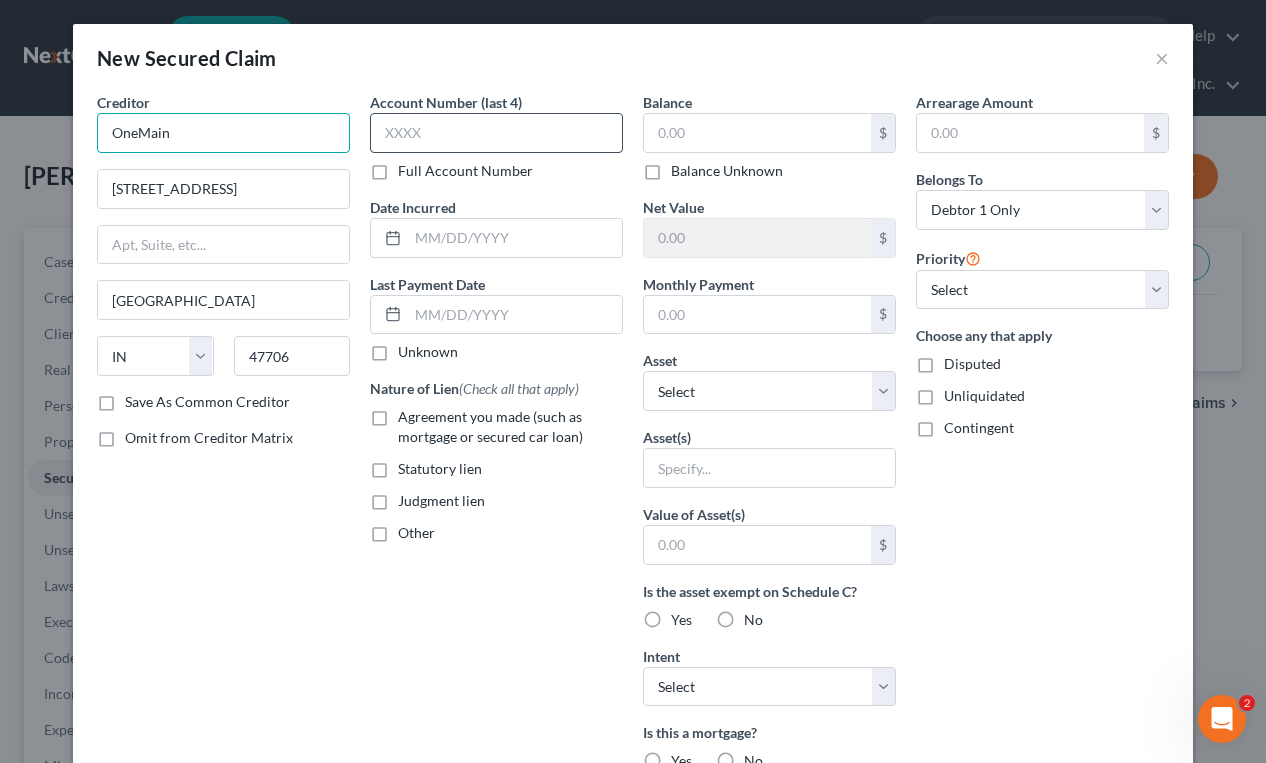type on "OneMain" 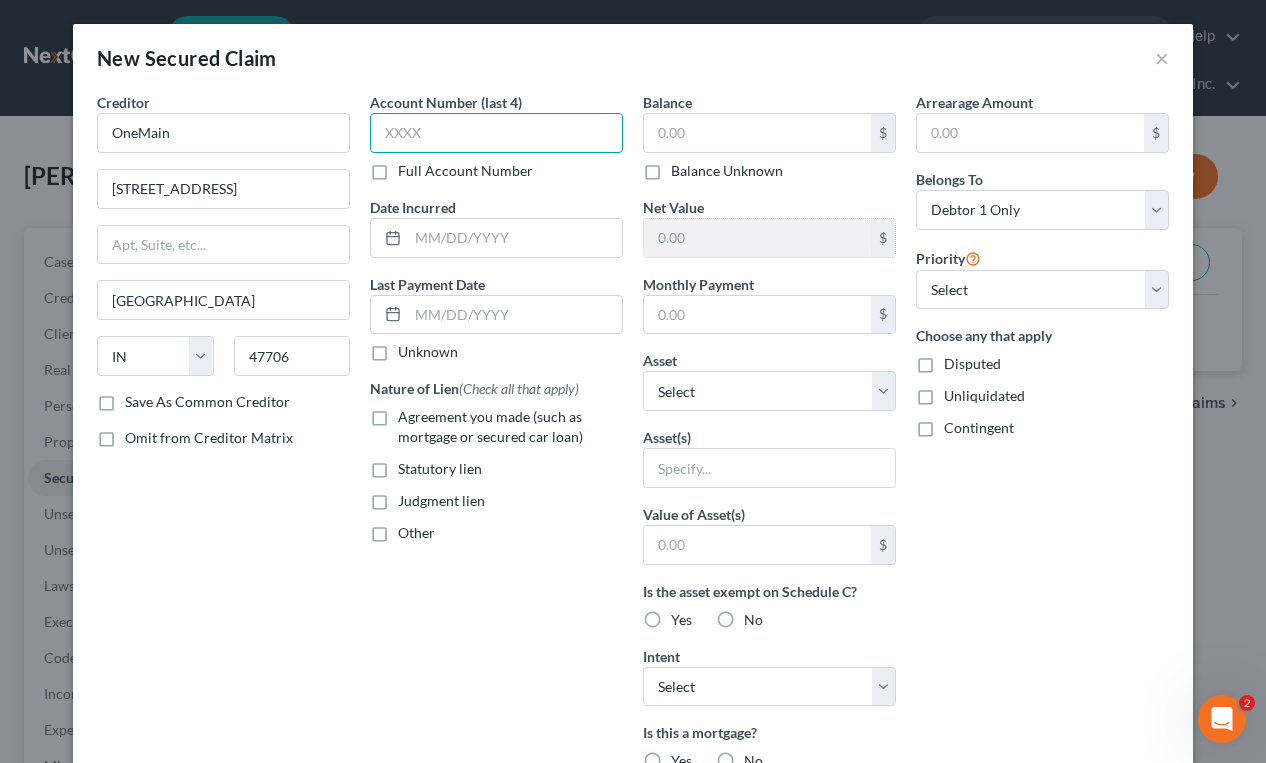 click at bounding box center (496, 133) 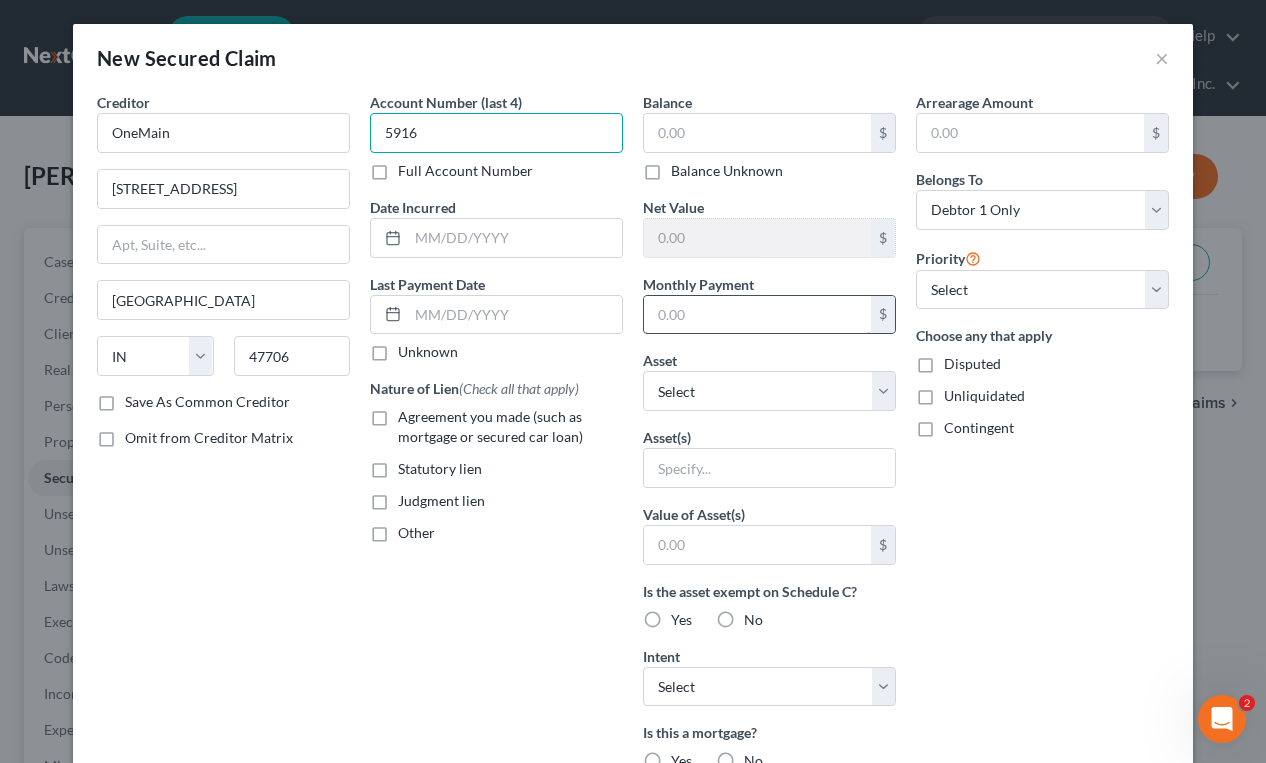 type on "5916" 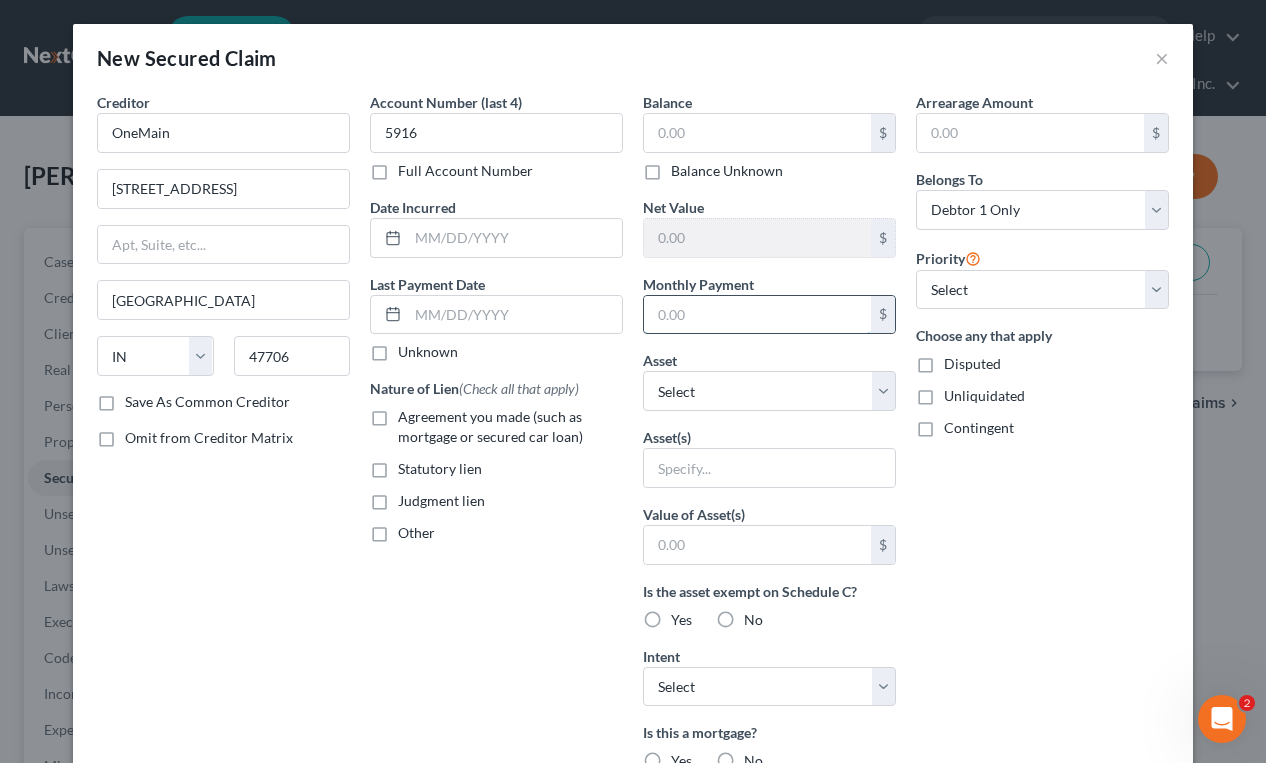 click at bounding box center [757, 315] 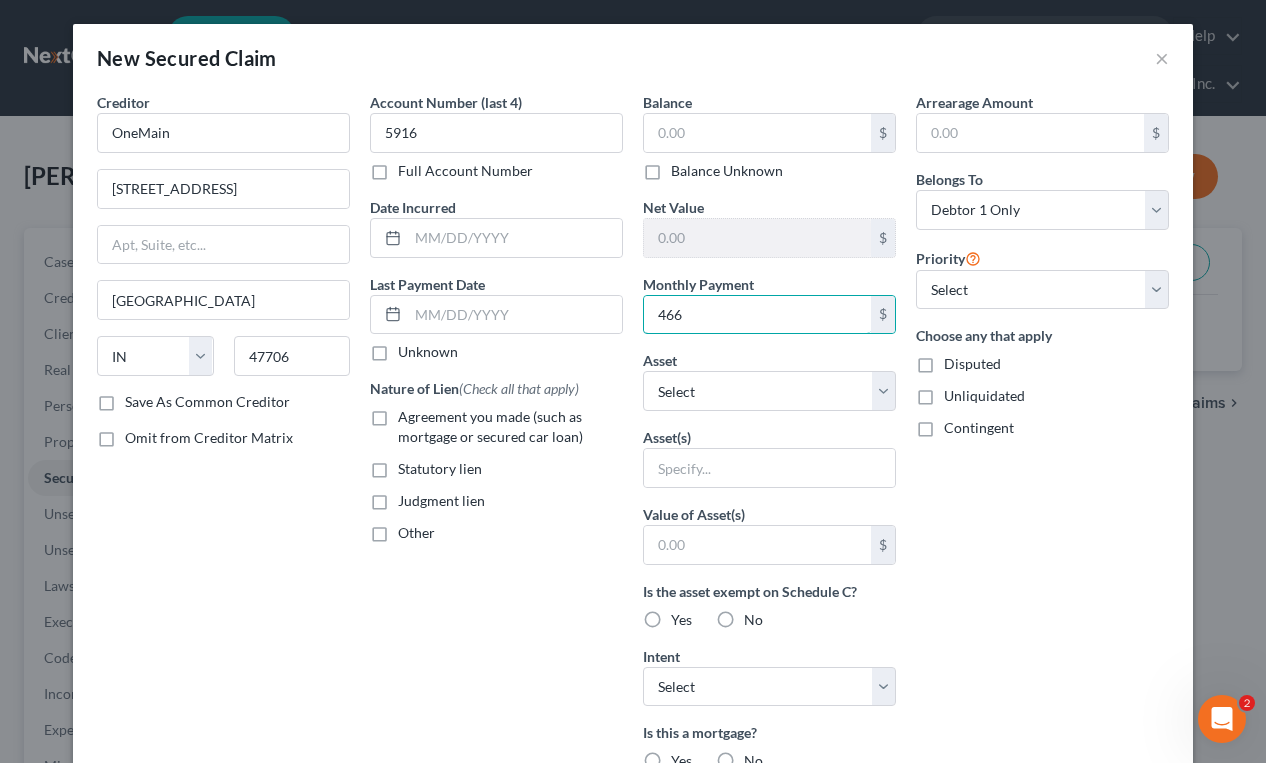 type on "466" 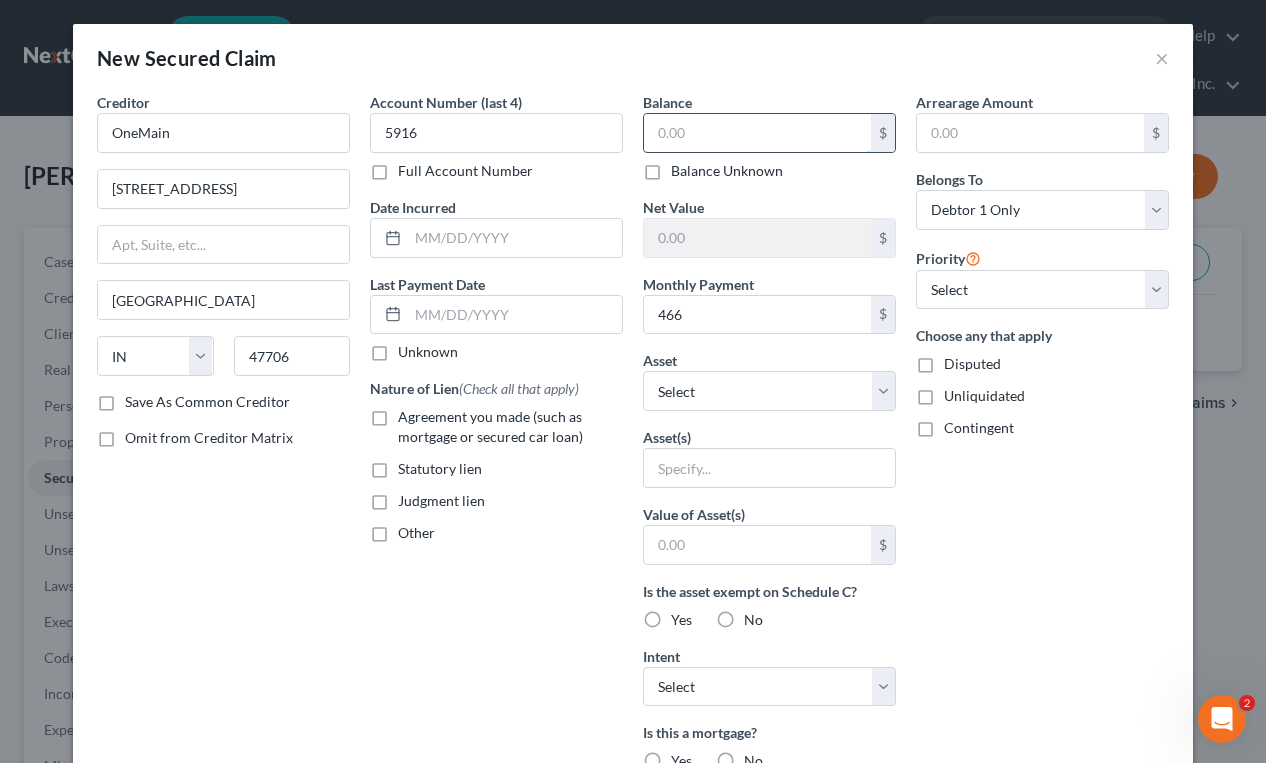 click at bounding box center [757, 133] 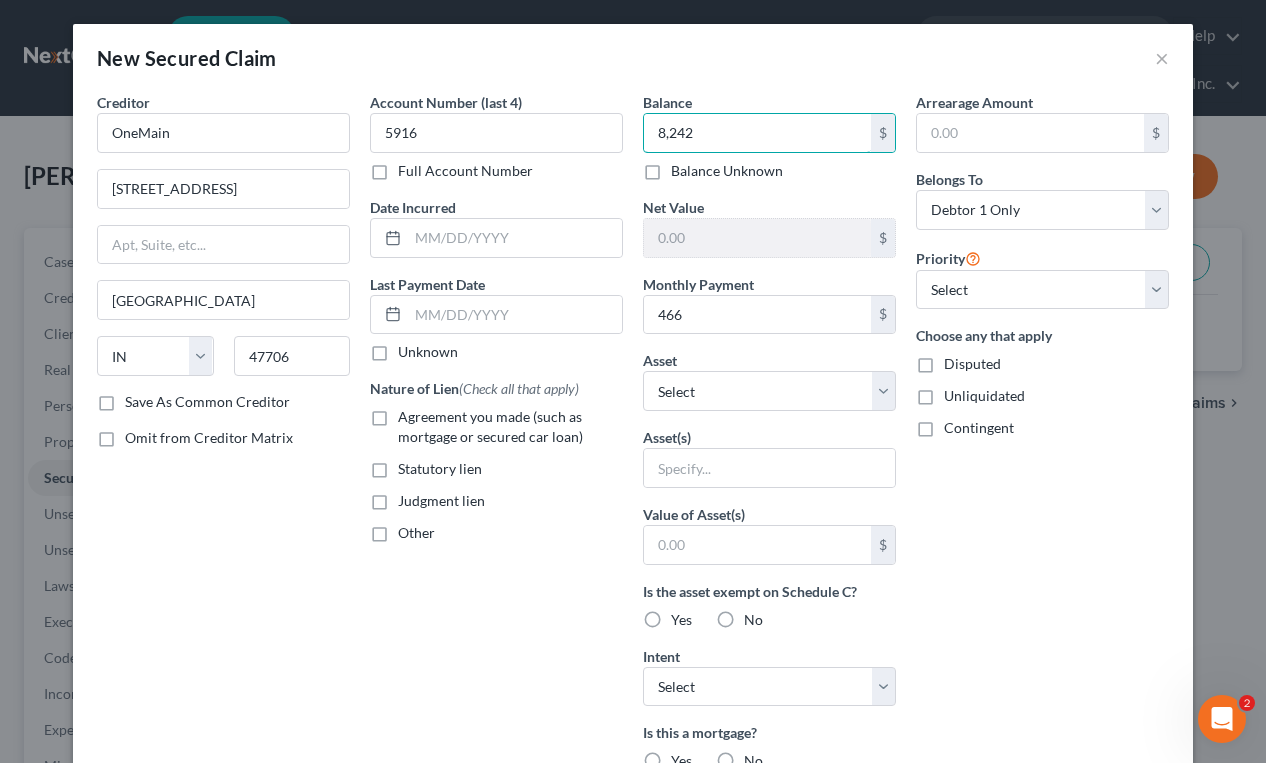 type on "8,242" 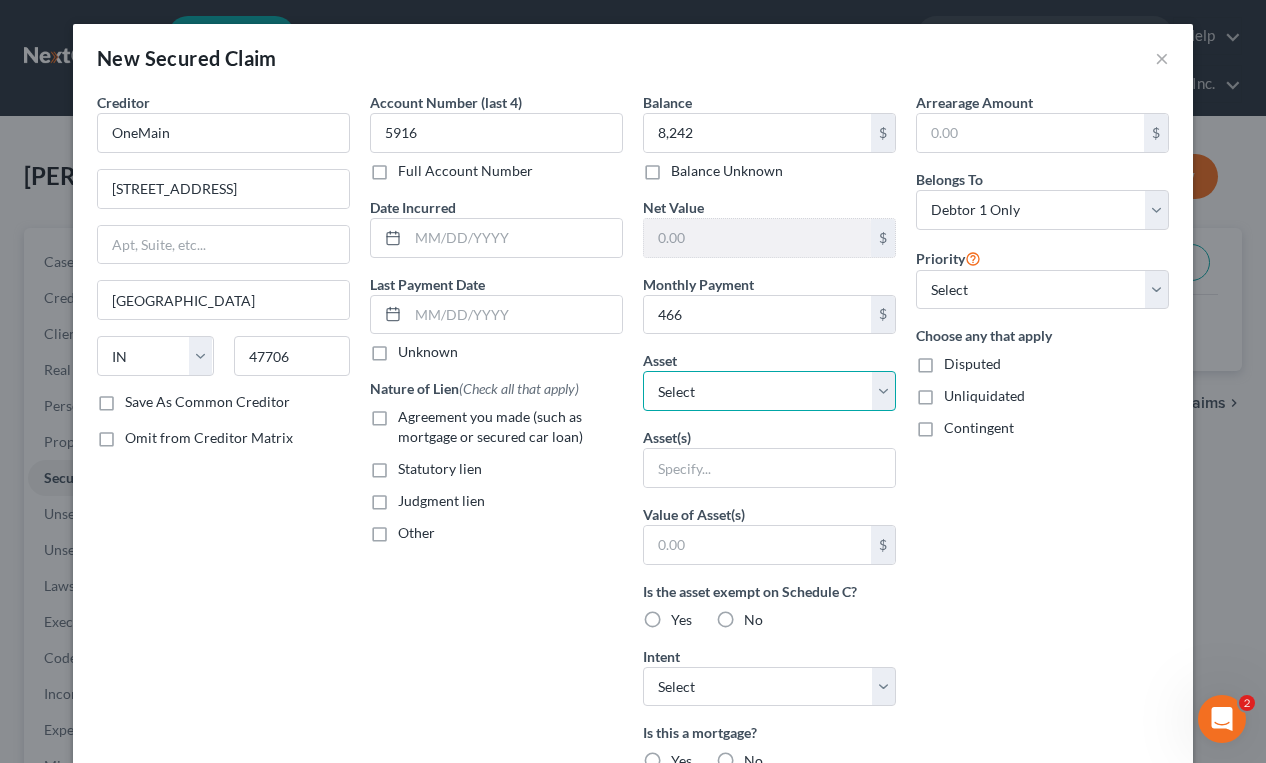click on "Select Other Multiple Assets Clothing - Personal Clothing - $250.0 2012 Buick Lacrosse - $0.0 Household Goods - Normal household goods and furnishings - $500.0 Electronics - Normal household electronics - $350.0 Fifth Third Bank (Checking Account) - $null Huntington Bank (Checking Account) - $null" at bounding box center (769, 391) 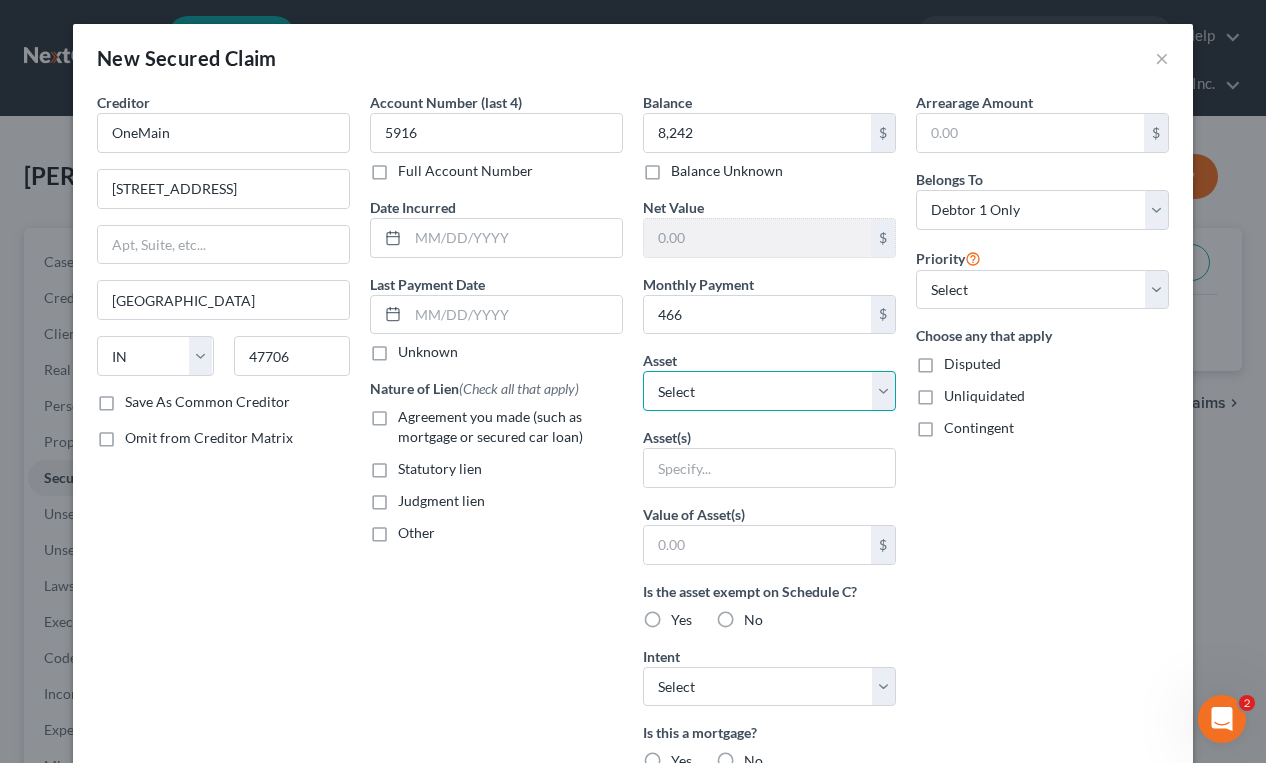 select on "3" 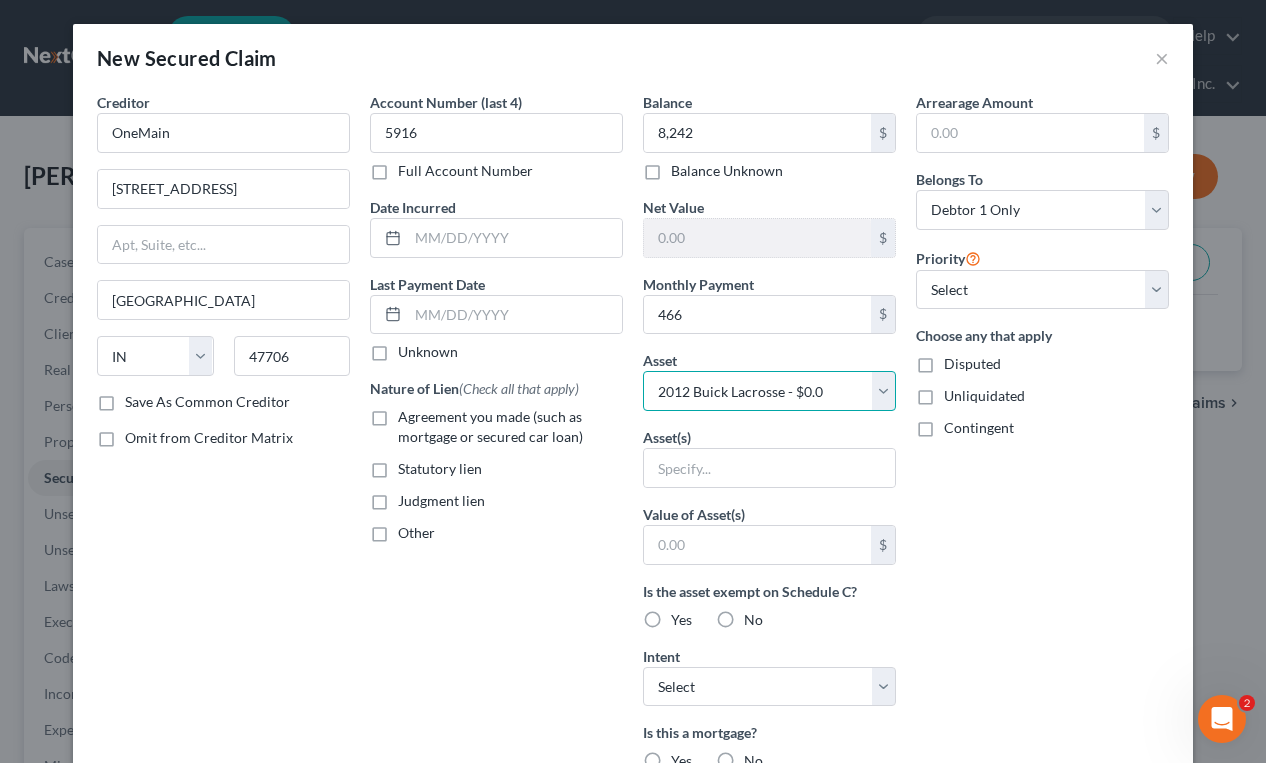 click on "Select Other Multiple Assets Clothing - Personal Clothing - $250.0 2012 Buick Lacrosse - $0.0 Household Goods - Normal household goods and furnishings - $500.0 Electronics - Normal household electronics - $350.0 Fifth Third Bank (Checking Account) - $null Huntington Bank (Checking Account) - $null" at bounding box center [769, 391] 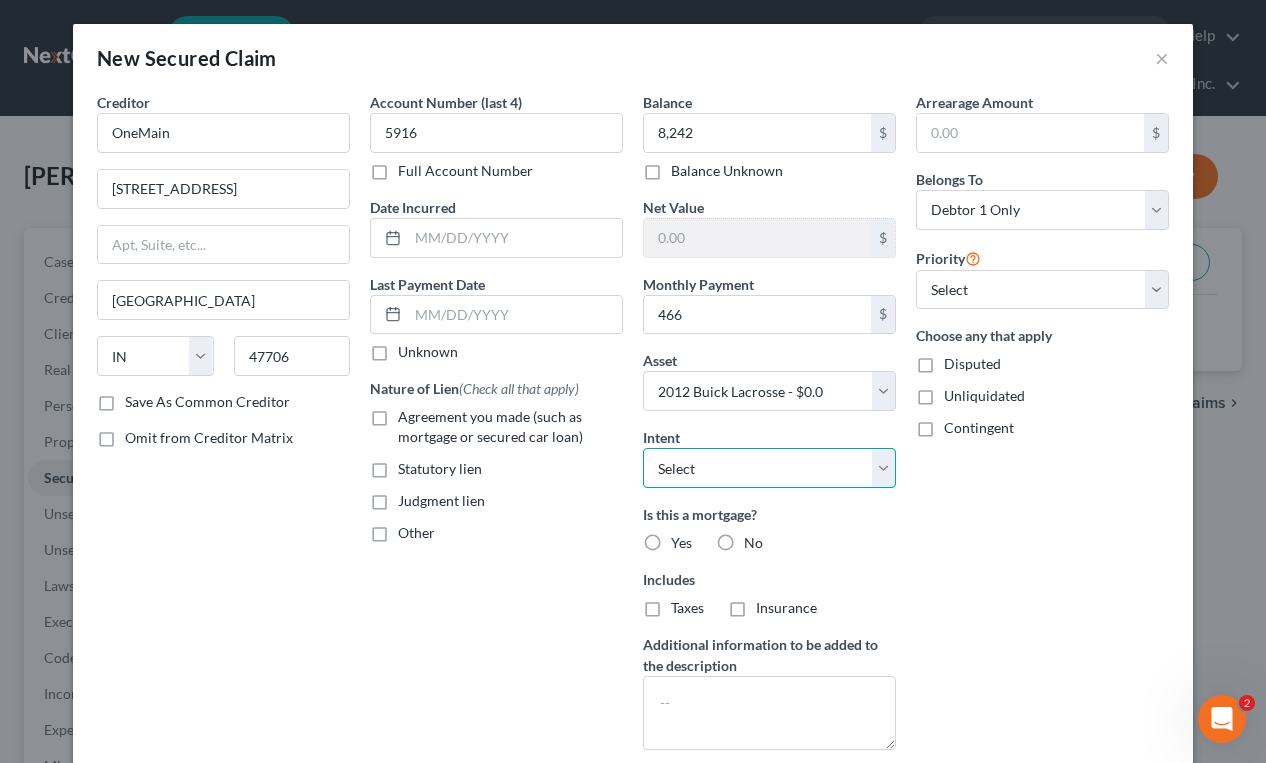 click on "Select Surrender Redeem Reaffirm Avoid Other" at bounding box center (769, 468) 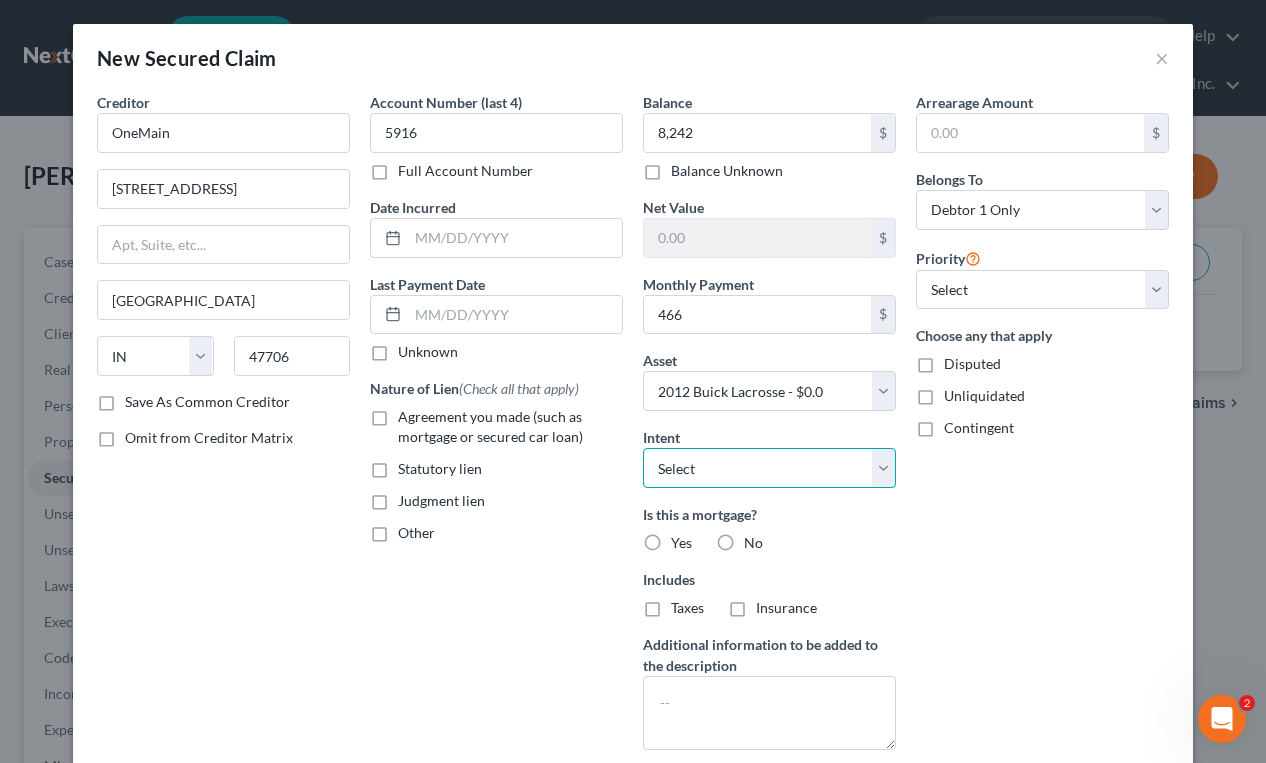 select on "2" 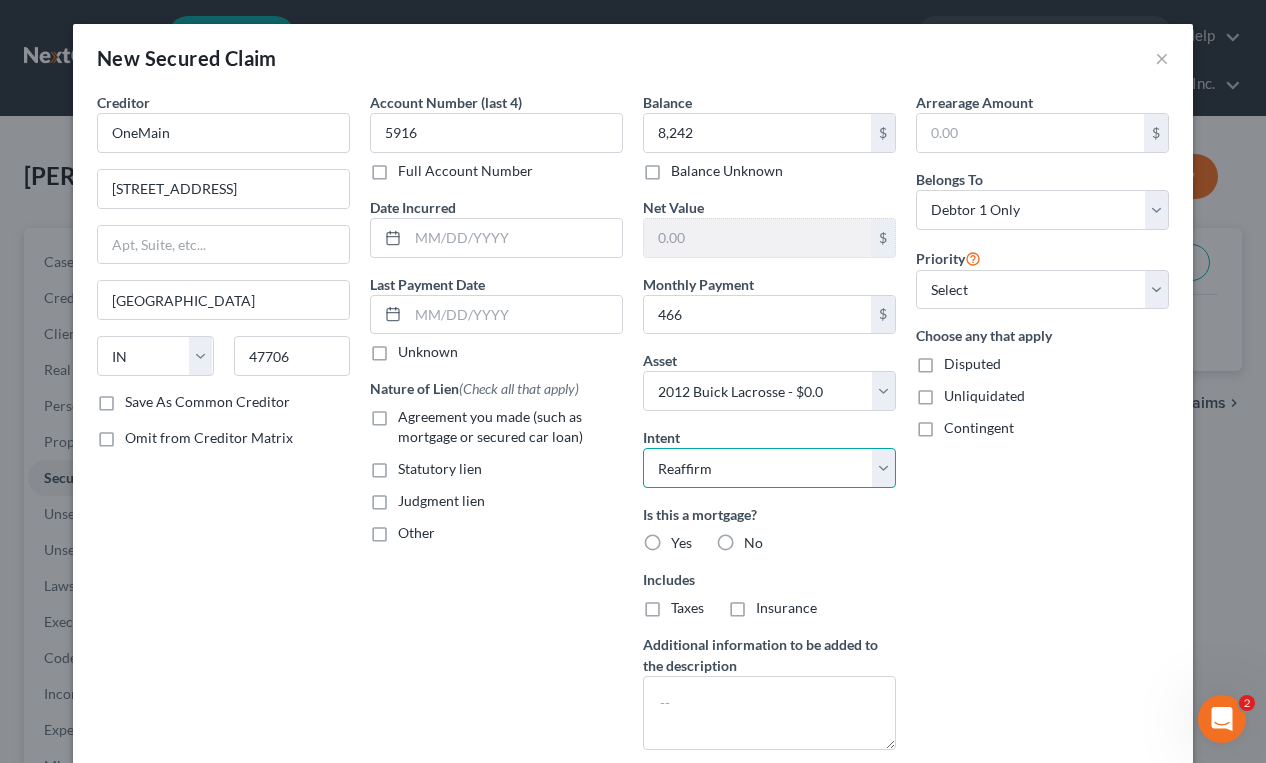 click on "Select Surrender Redeem Reaffirm Avoid Other" at bounding box center [769, 468] 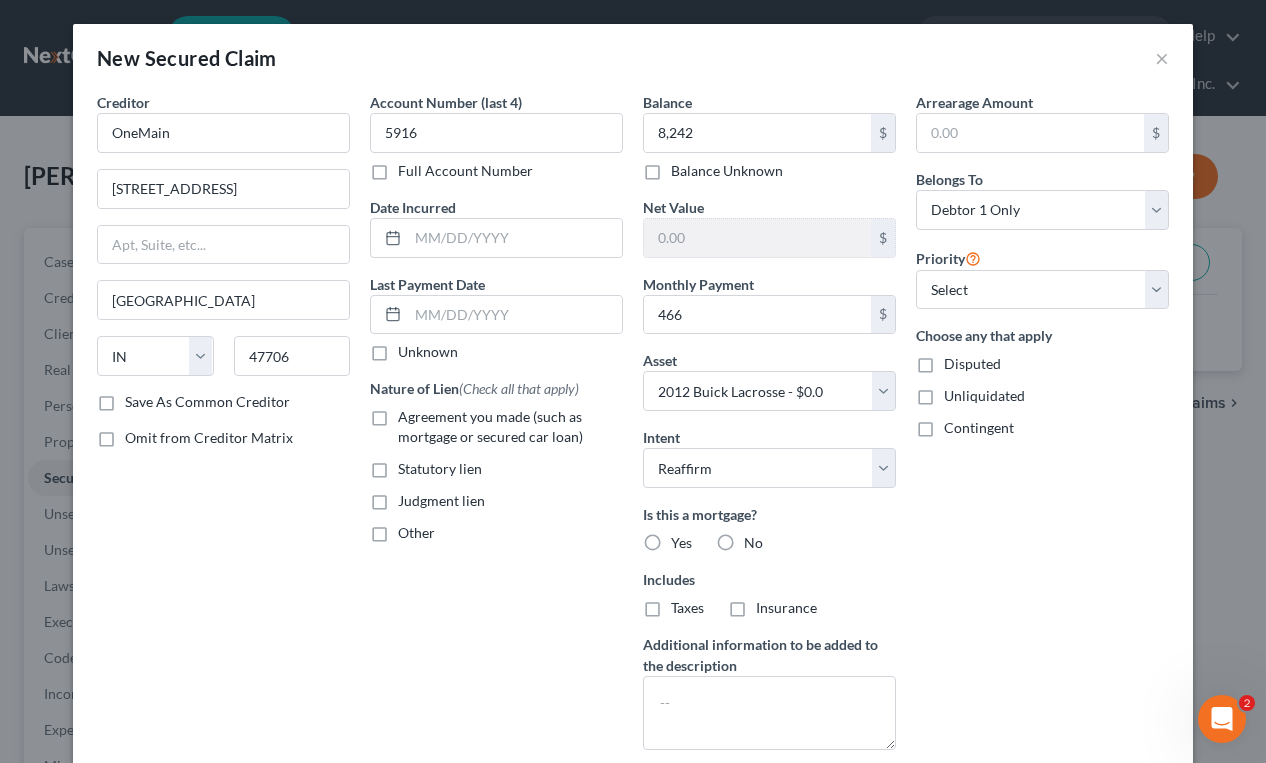 click on "No" at bounding box center [753, 543] 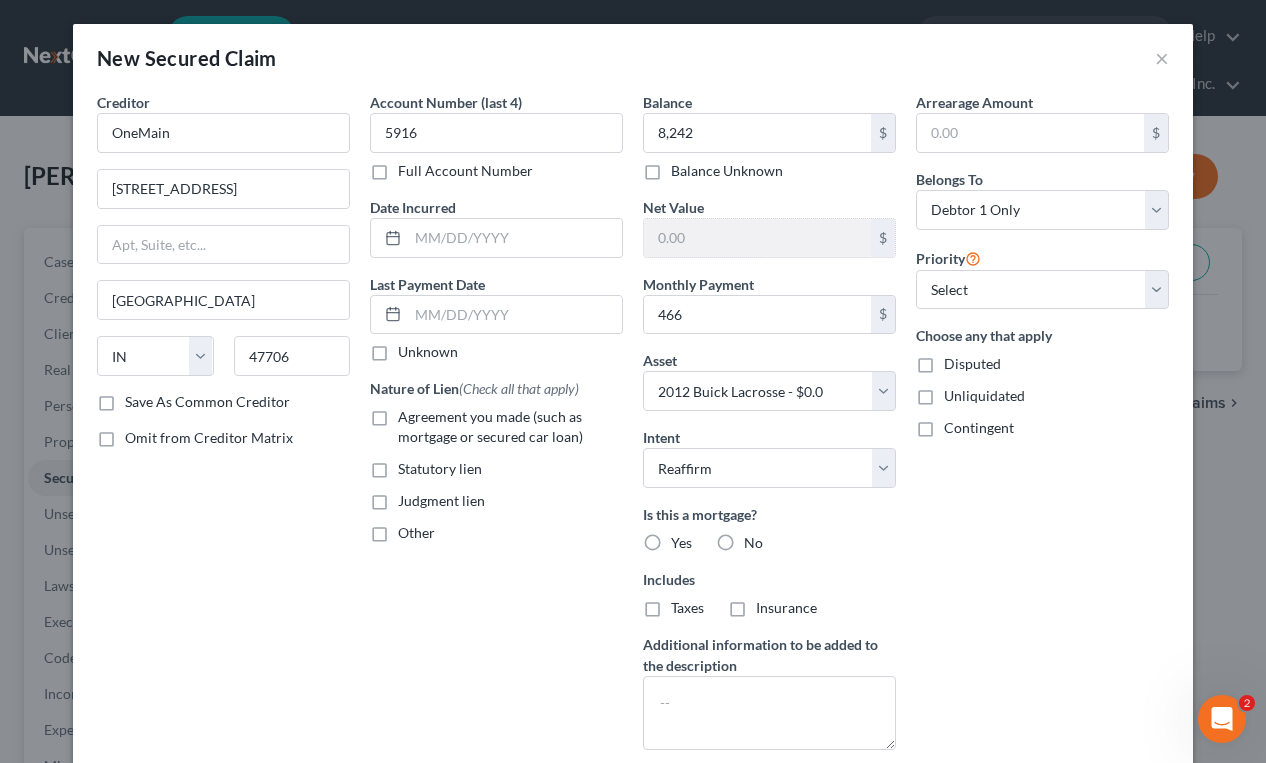 click on "No" at bounding box center (758, 539) 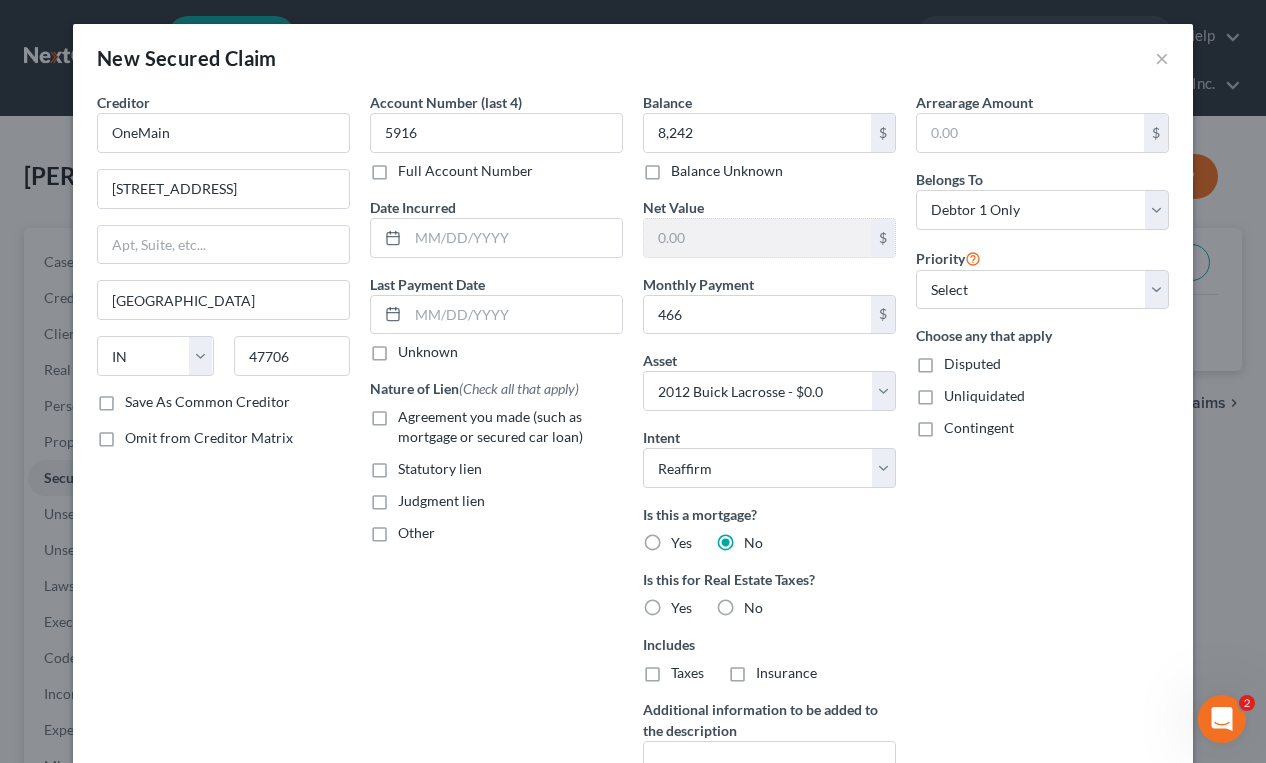 click on "No" at bounding box center [753, 608] 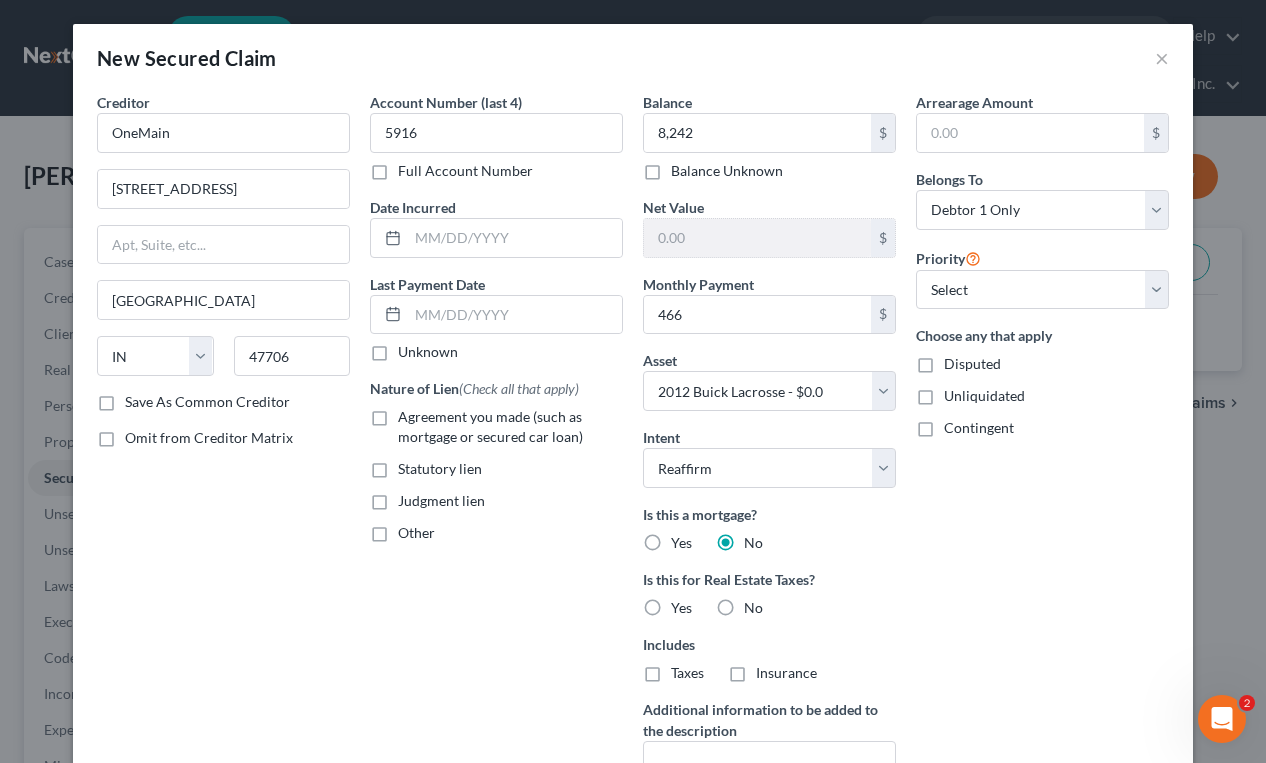 click on "No" at bounding box center (758, 604) 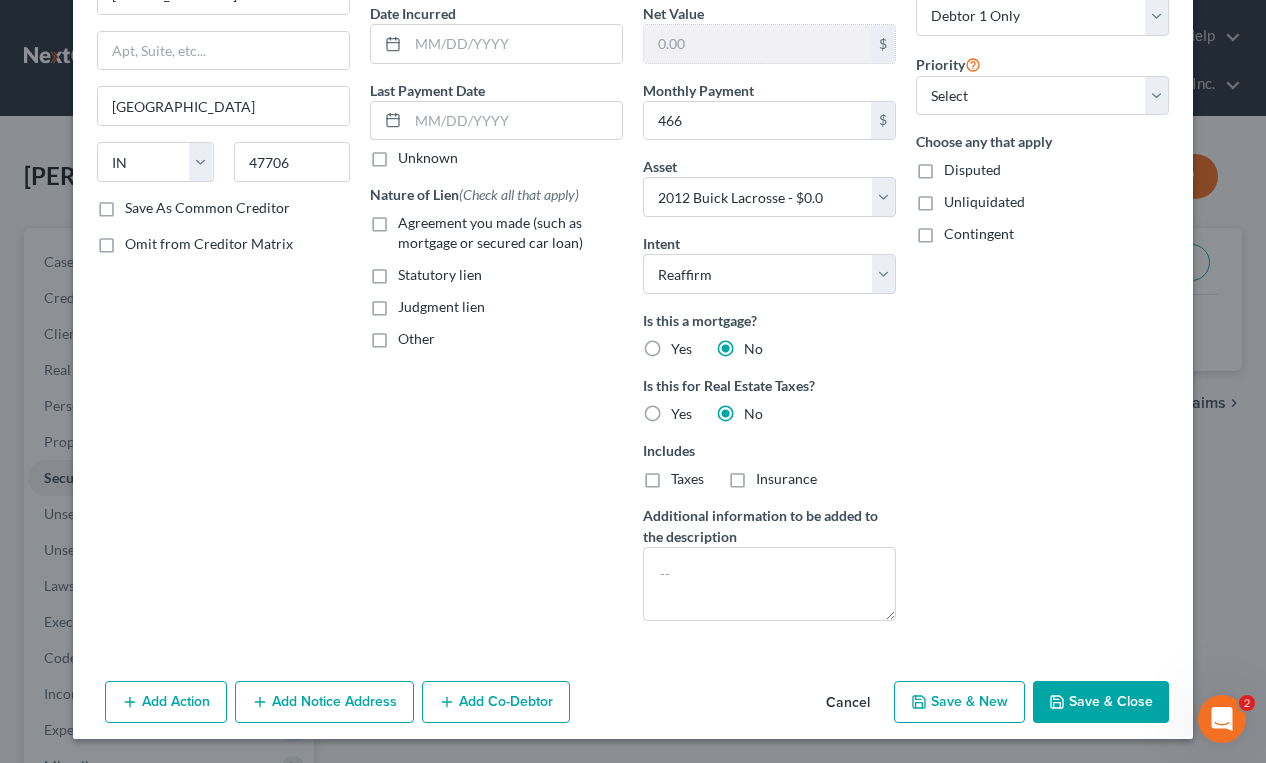 scroll, scrollTop: 0, scrollLeft: 0, axis: both 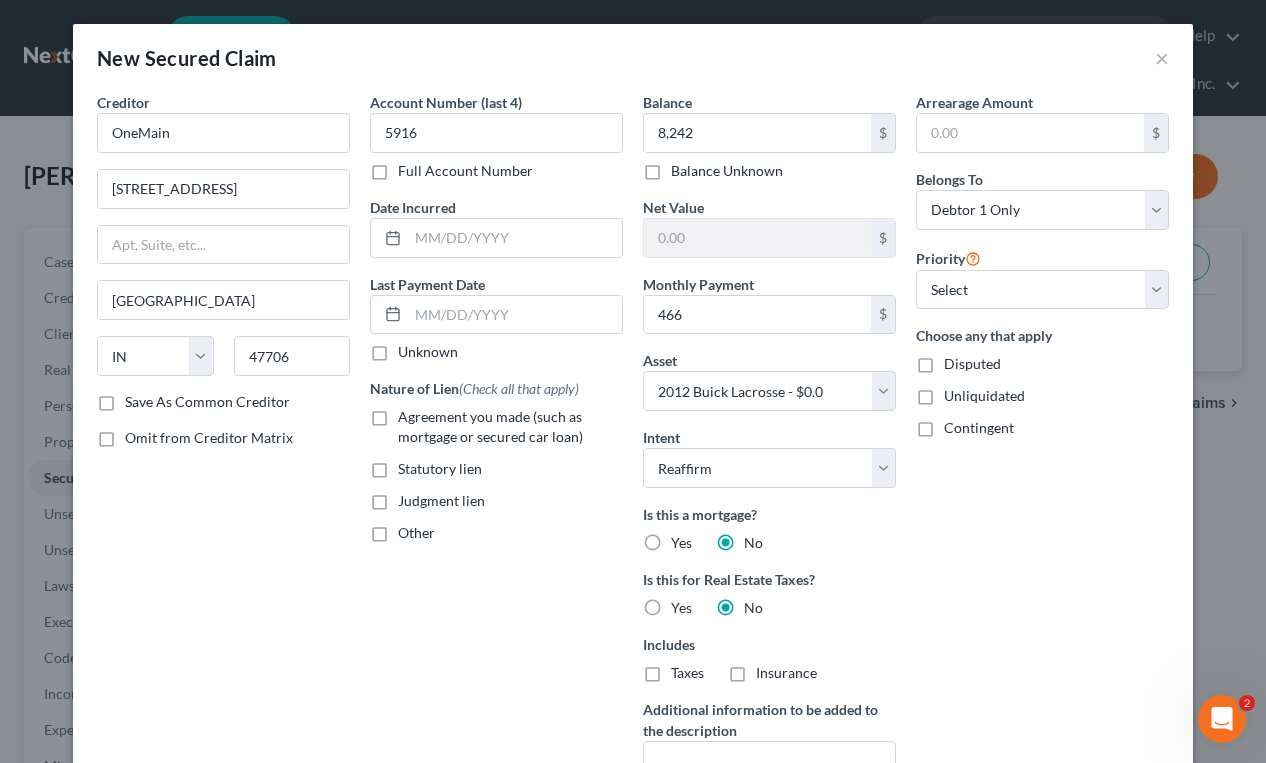 click on "Agreement you made (such as mortgage or secured car loan)" at bounding box center [510, 427] 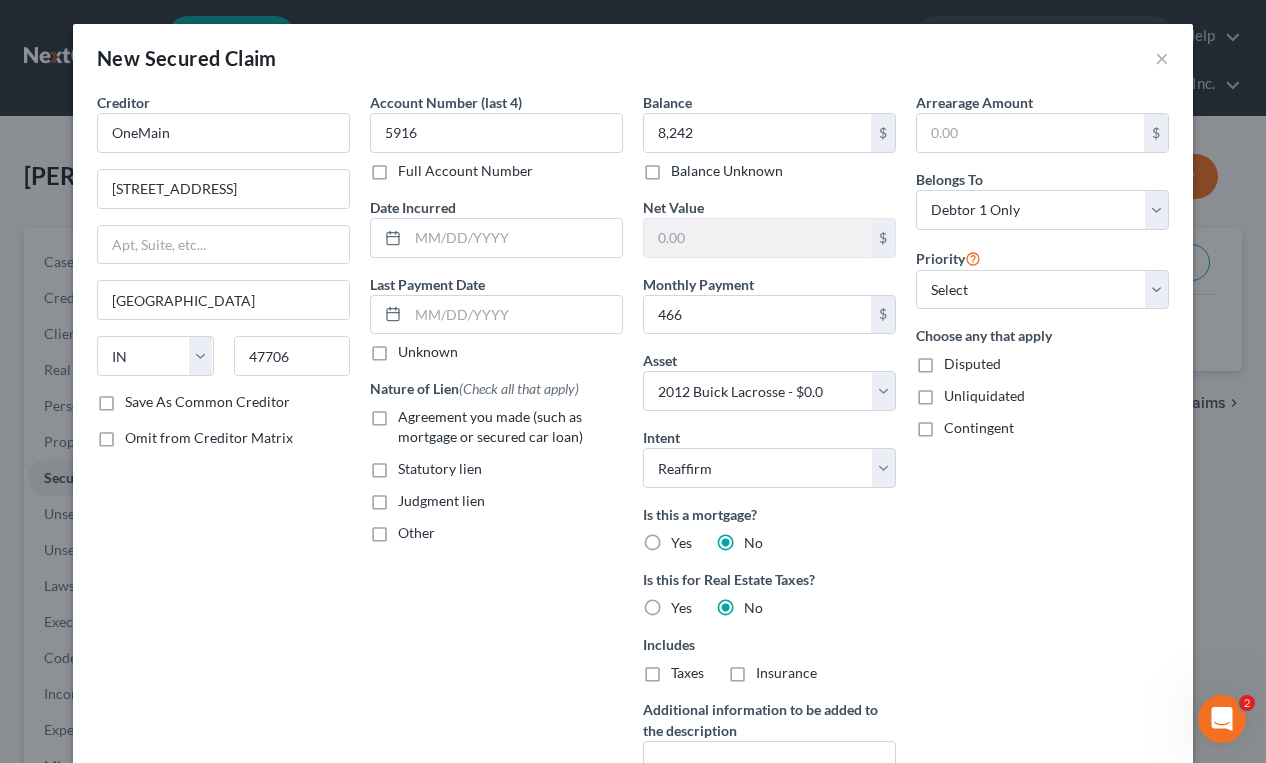 click on "Agreement you made (such as mortgage or secured car loan)" at bounding box center (412, 413) 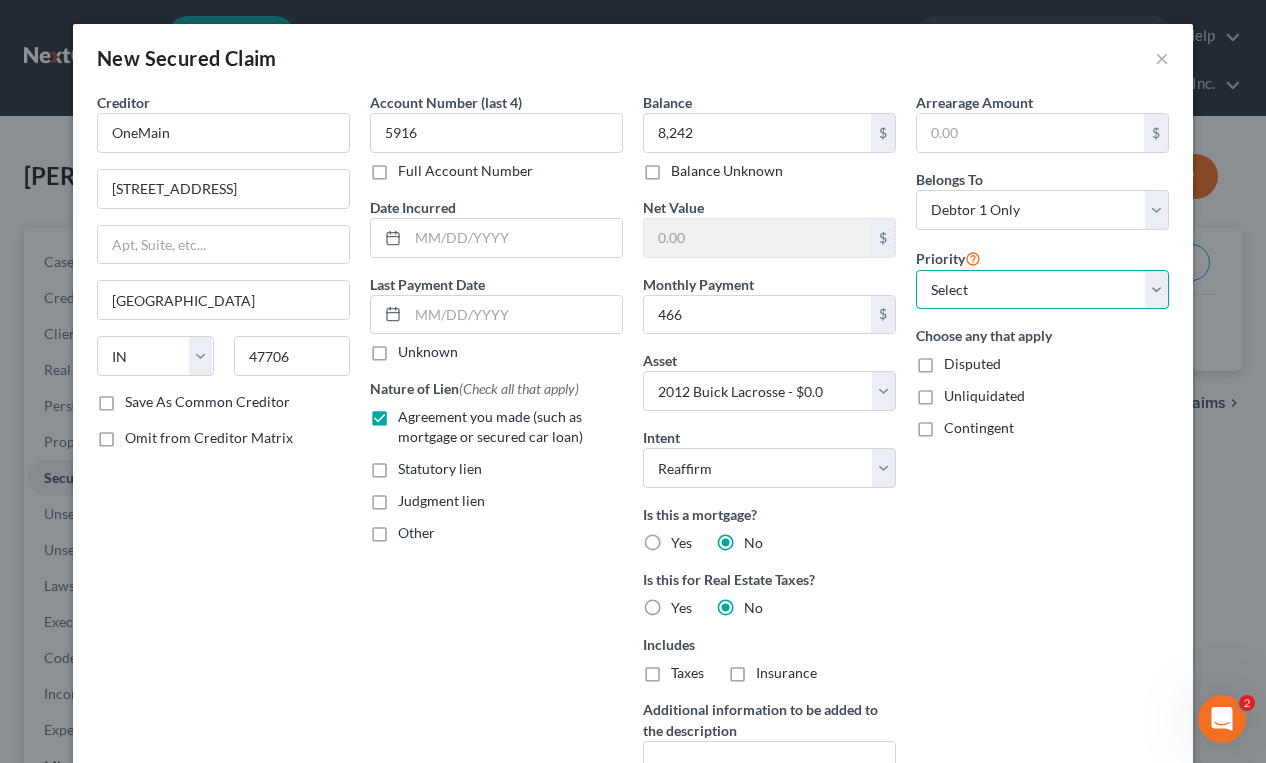 click on "Select 1st 2nd 3rd 4th 5th 6th 7th 8th 9th 10th 11th 12th 13th 14th 15th 16th 17th 18th 19th 20th 21th 22th 23th 24th 25th 26th 27th 28th 29th 30th" at bounding box center (1042, 290) 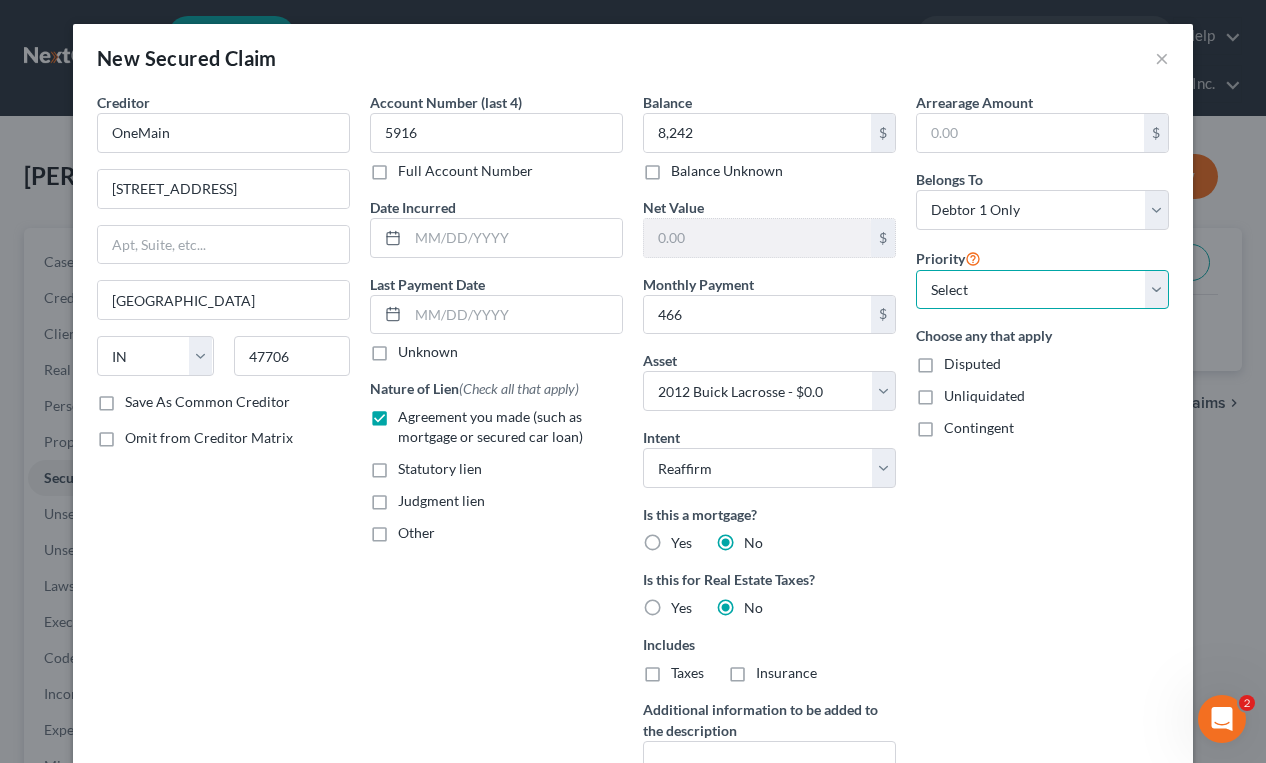 select on "0" 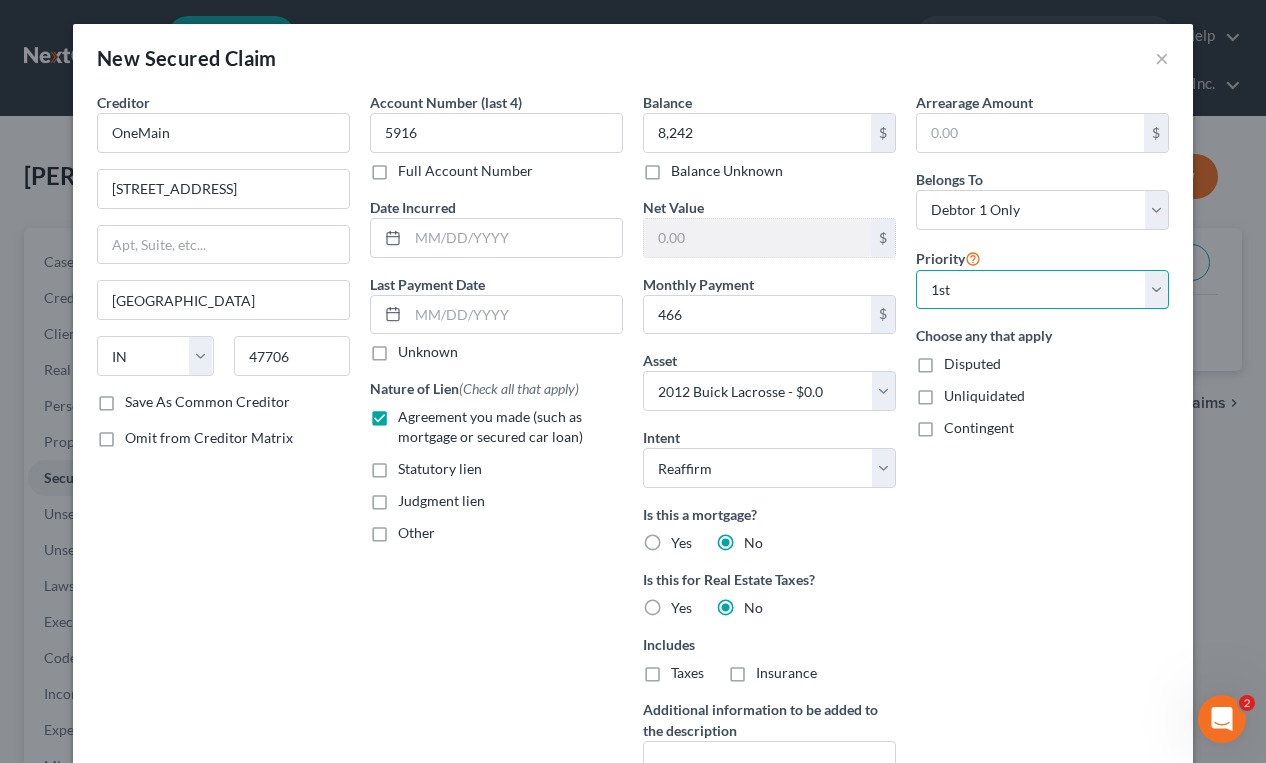 click on "Select 1st 2nd 3rd 4th 5th 6th 7th 8th 9th 10th 11th 12th 13th 14th 15th 16th 17th 18th 19th 20th 21th 22th 23th 24th 25th 26th 27th 28th 29th 30th" at bounding box center (1042, 290) 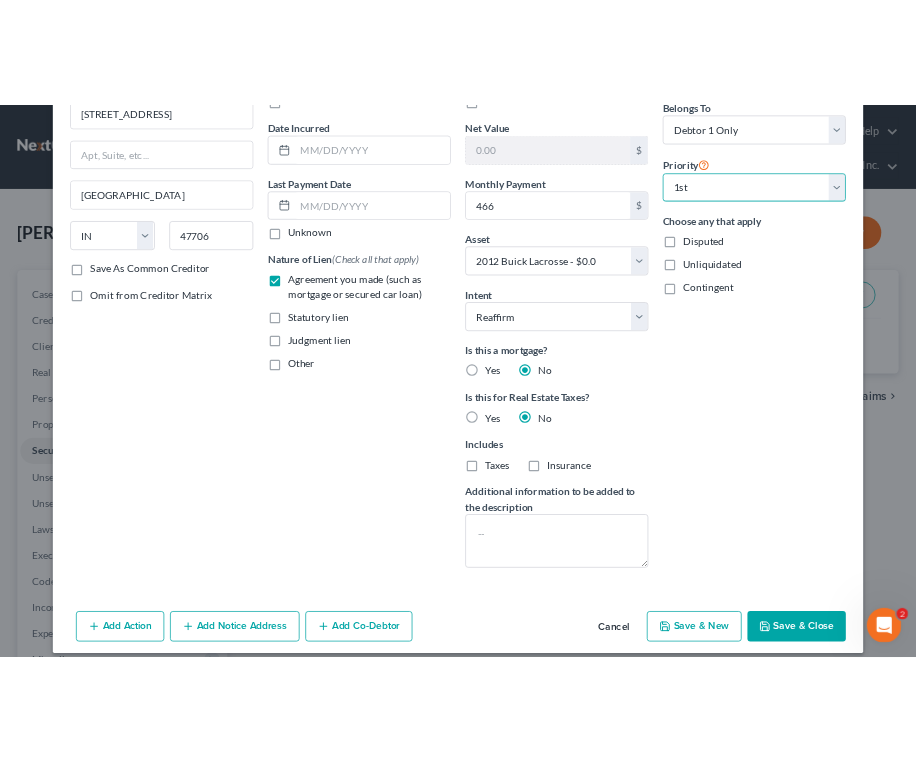 scroll, scrollTop: 194, scrollLeft: 0, axis: vertical 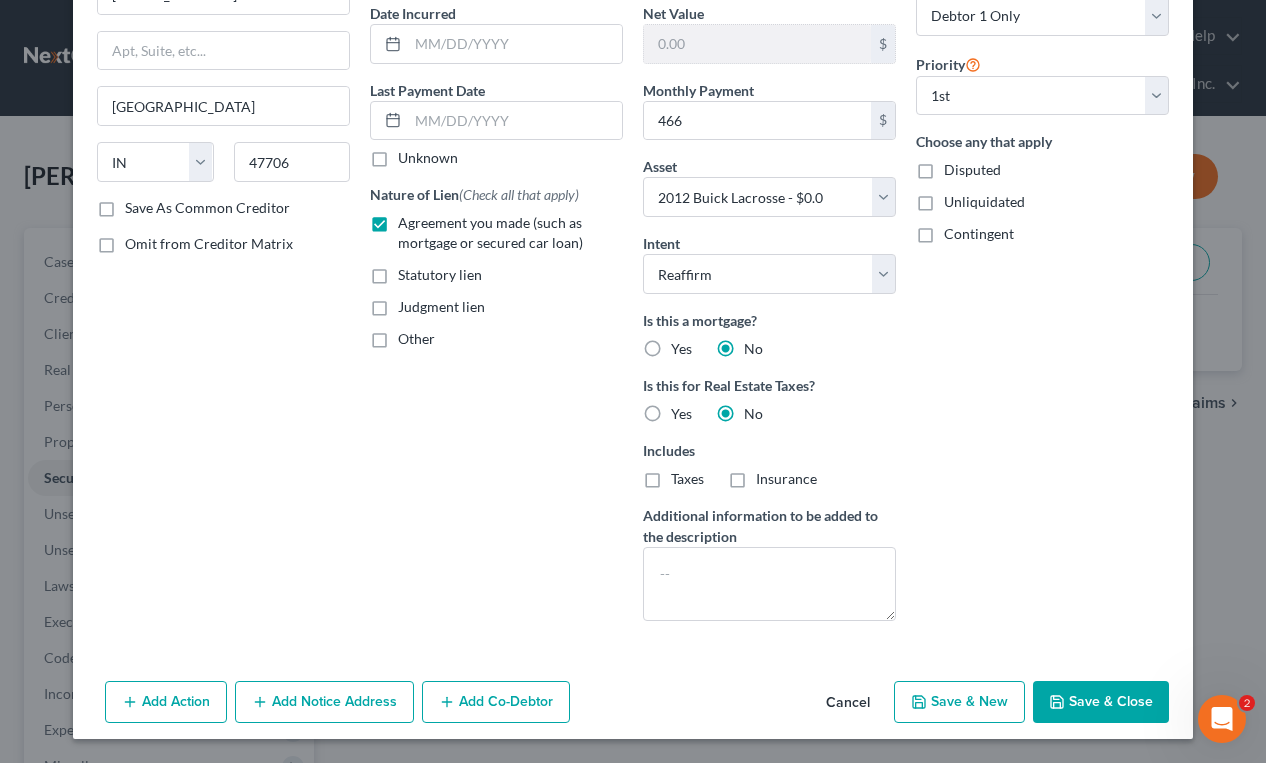click on "Save & Close" at bounding box center [1101, 702] 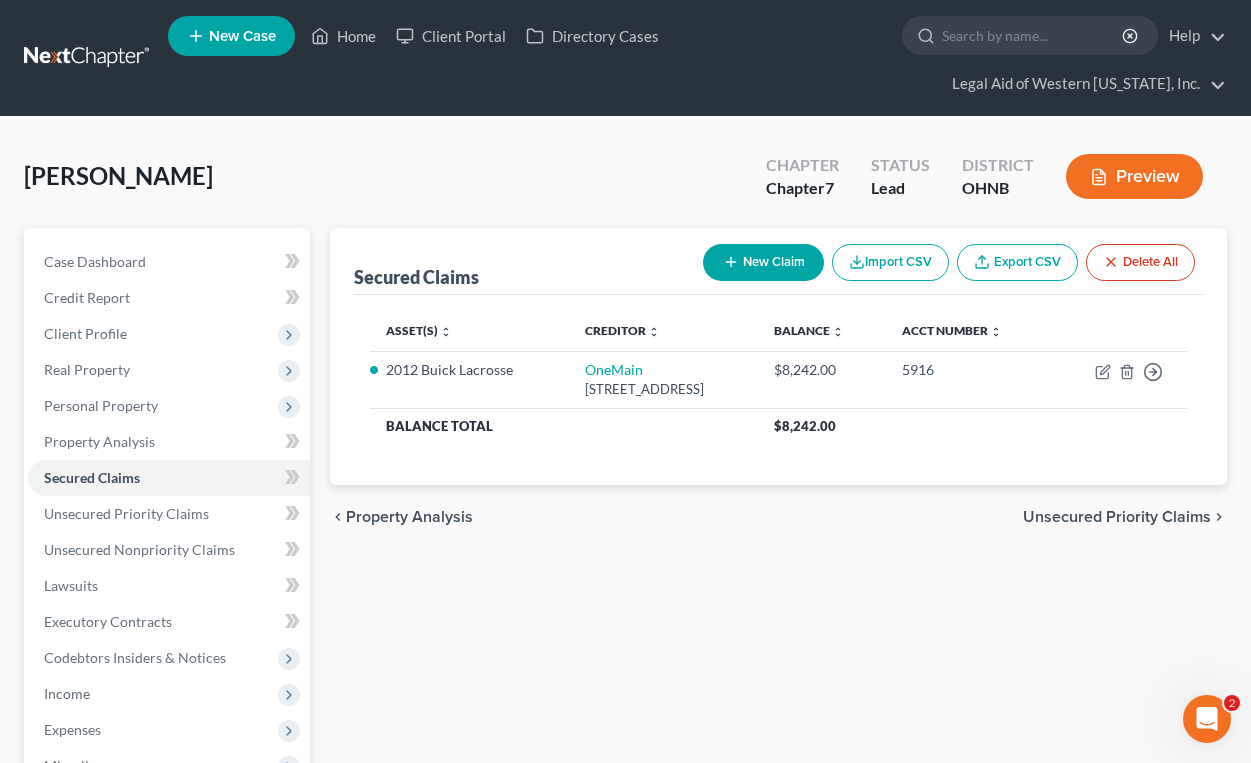 click on "[PERSON_NAME] Upgraded Chapter Chapter  7 Status [GEOGRAPHIC_DATA] [GEOGRAPHIC_DATA] [GEOGRAPHIC_DATA]" at bounding box center [625, 184] 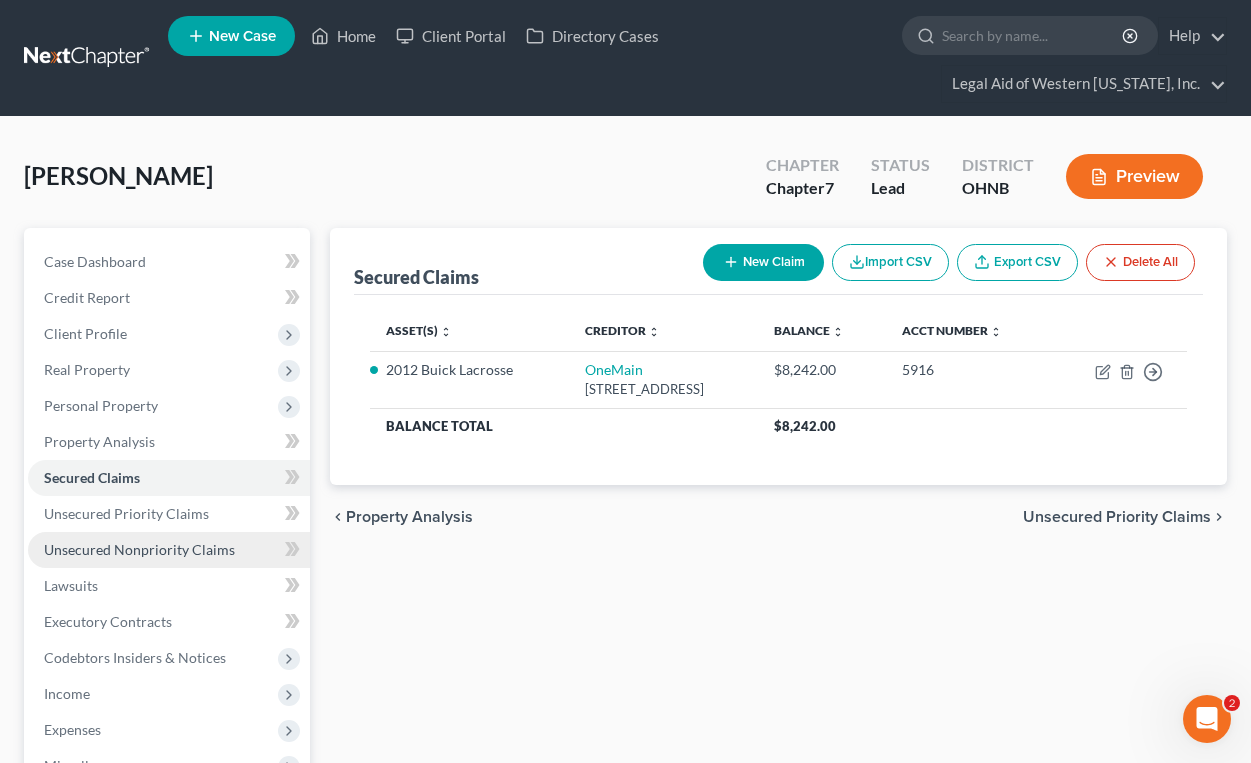 click on "Unsecured Nonpriority Claims" at bounding box center (169, 550) 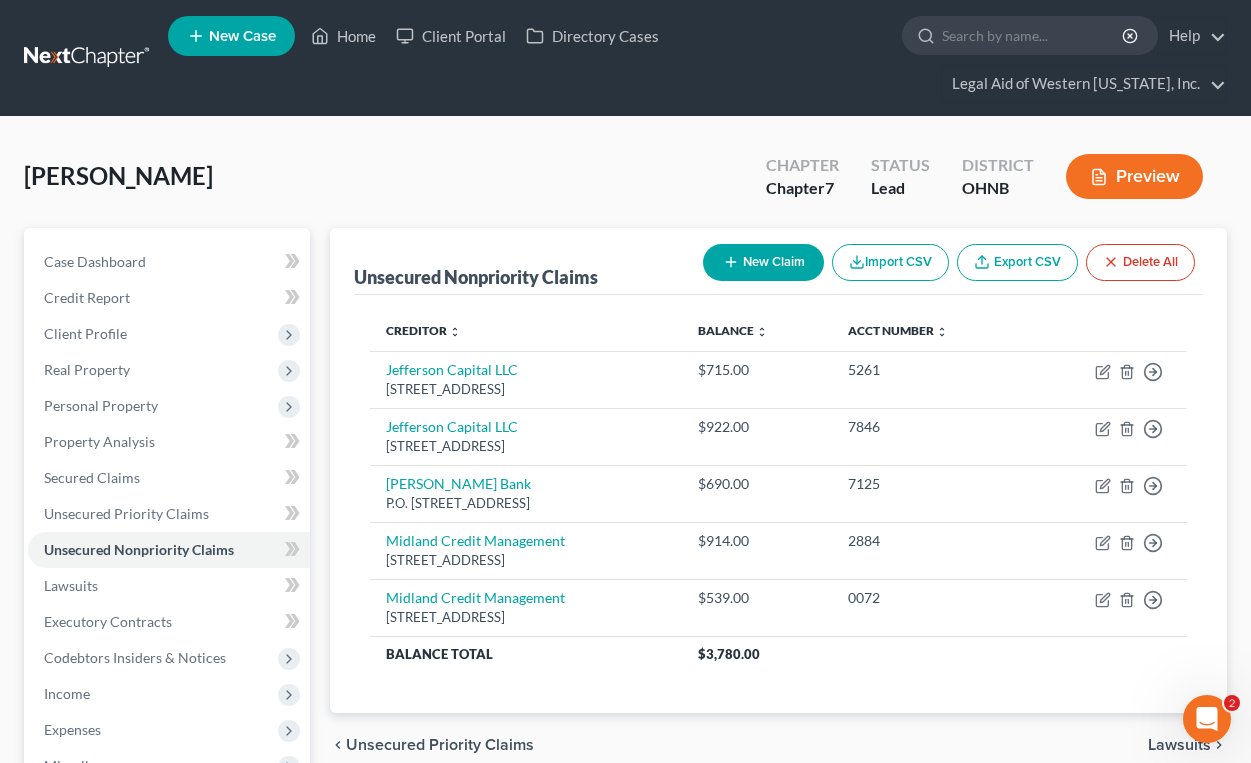 click 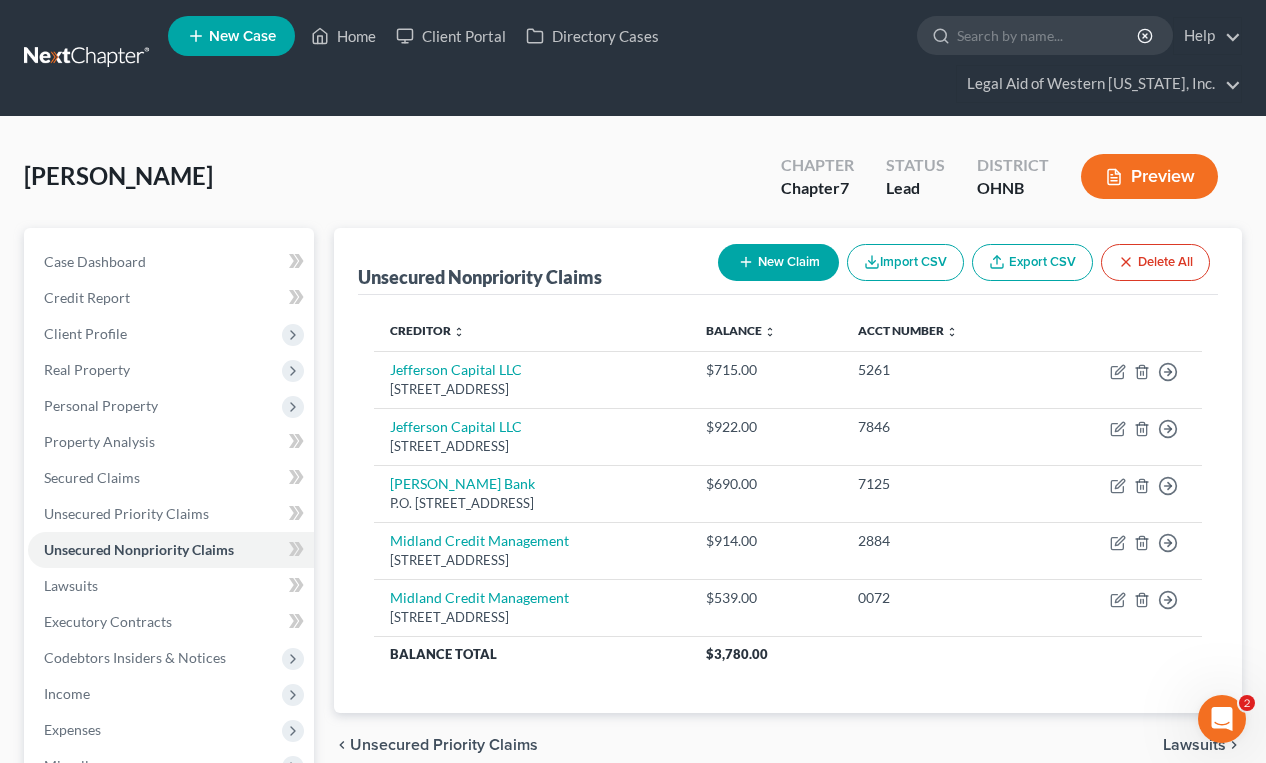 select on "0" 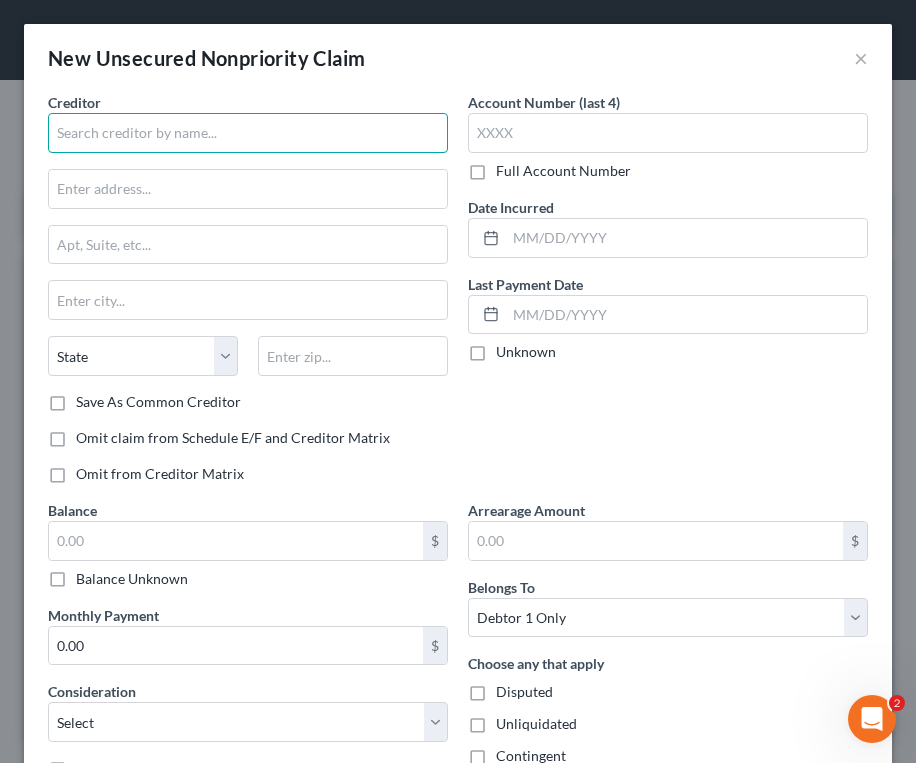 click at bounding box center (248, 133) 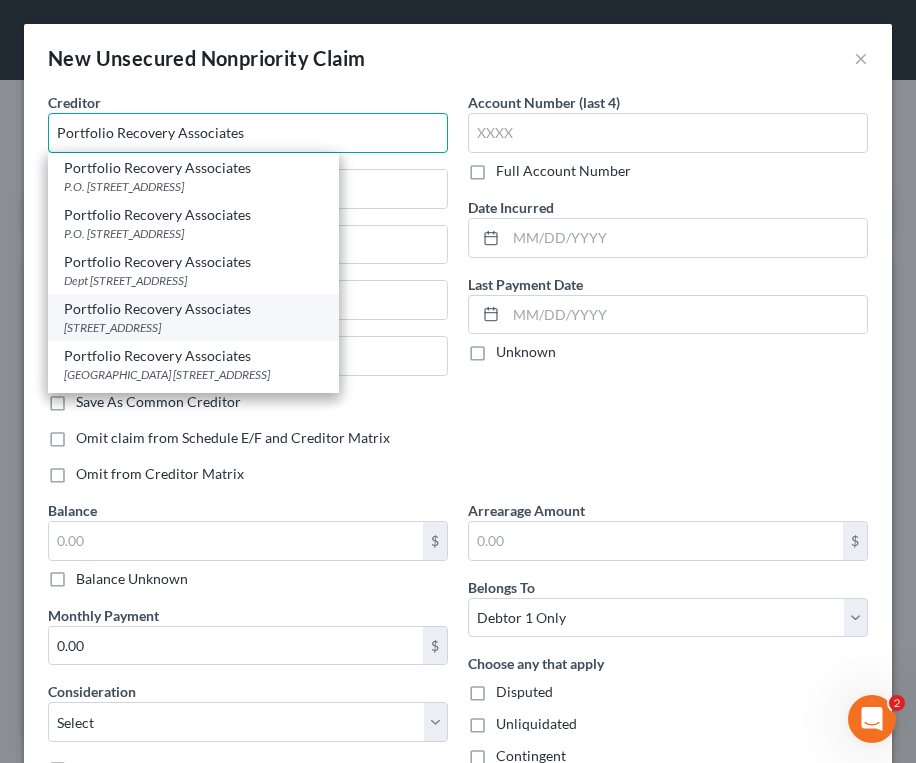 type on "Portfolio Recovery Associates" 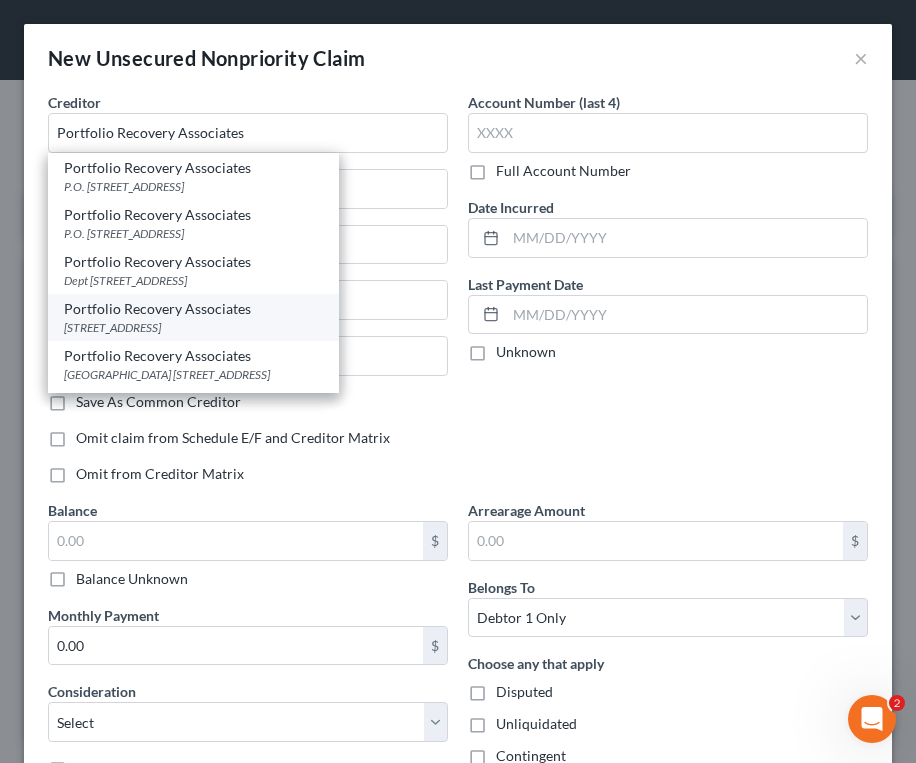click on "[STREET_ADDRESS]" at bounding box center [193, 327] 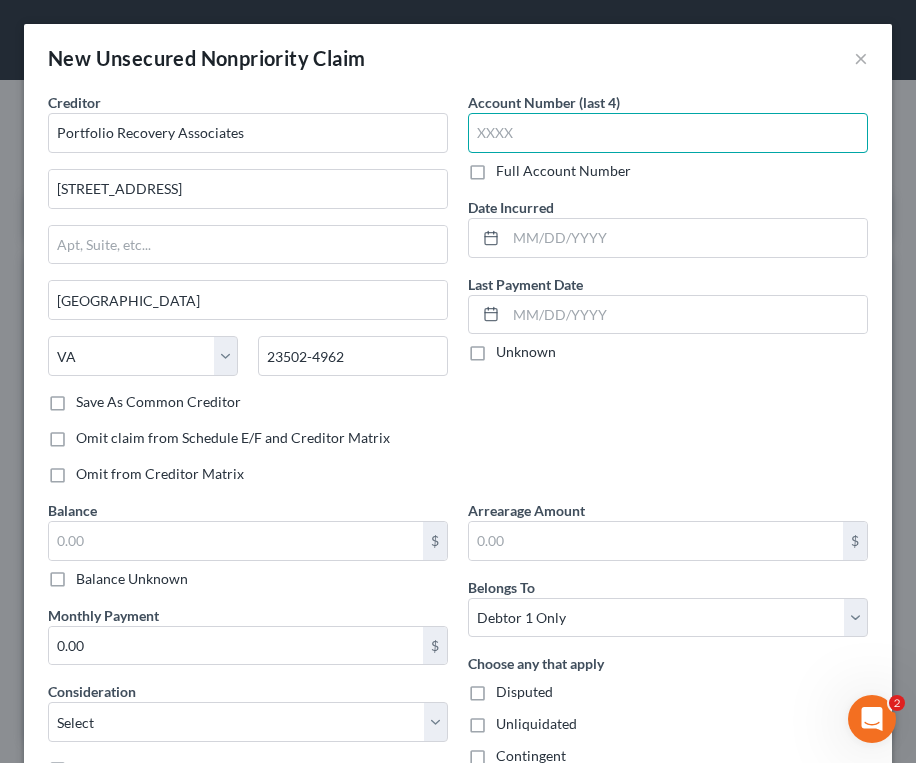 click at bounding box center [668, 133] 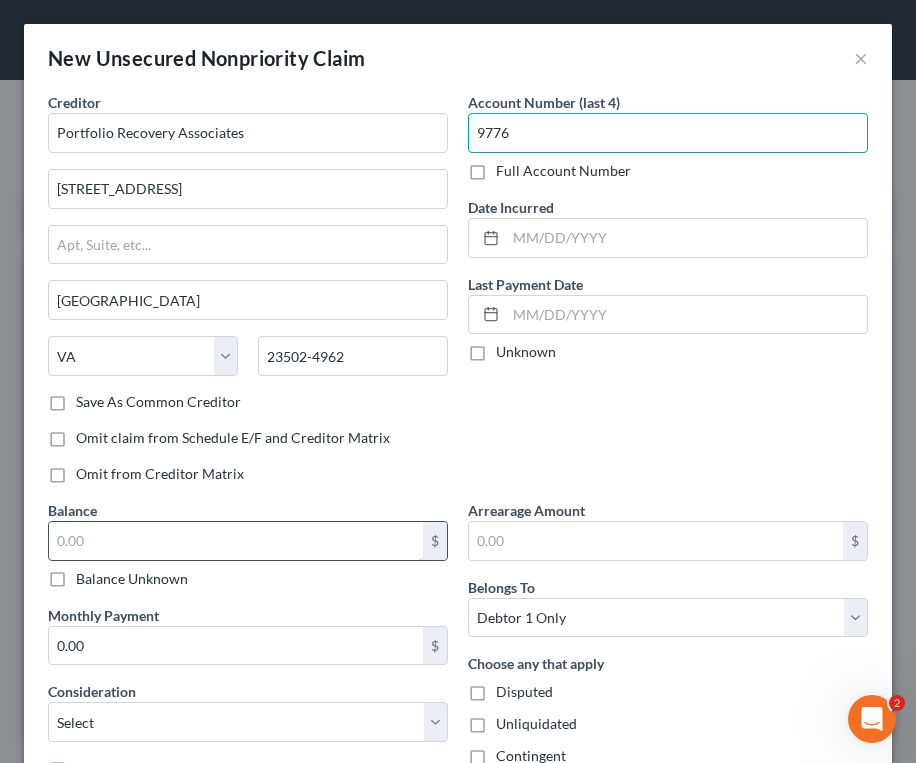 type on "9776" 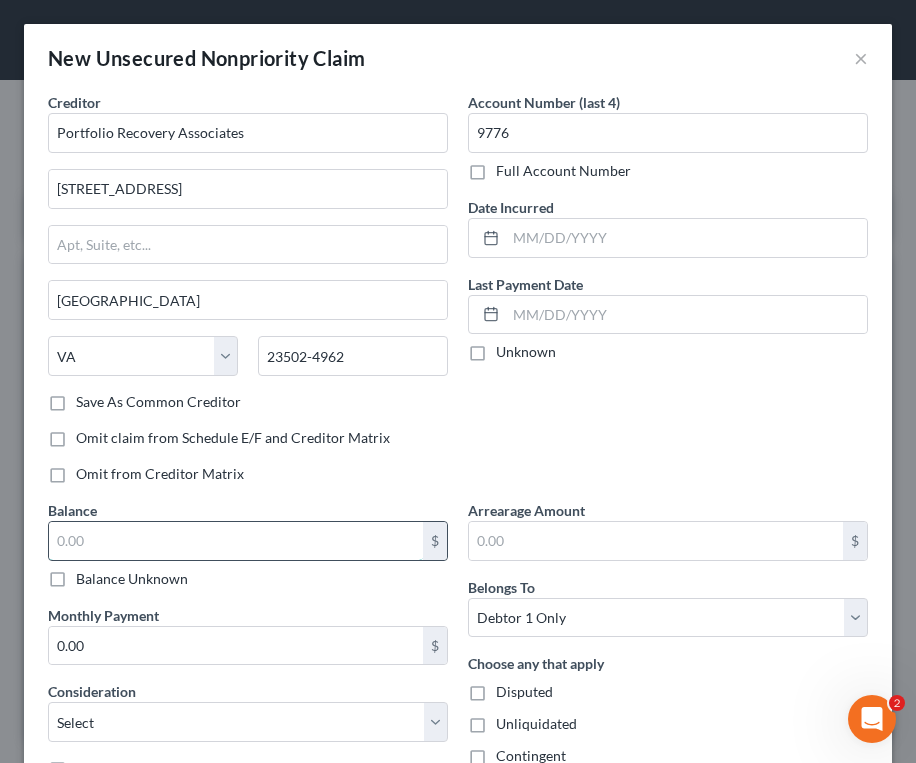 click at bounding box center [236, 541] 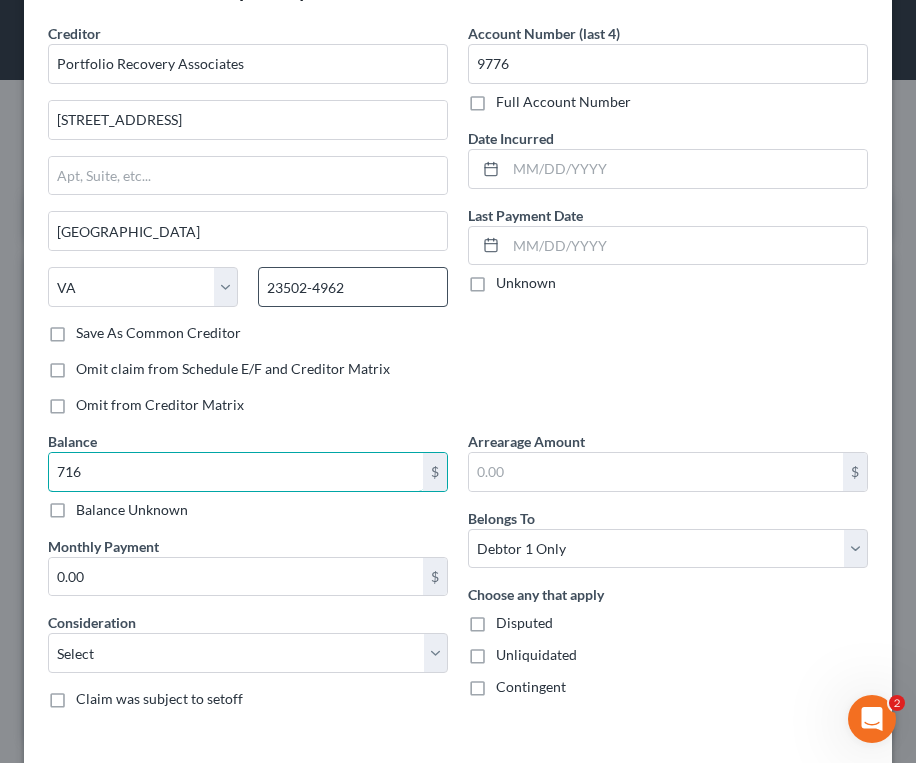 scroll, scrollTop: 157, scrollLeft: 0, axis: vertical 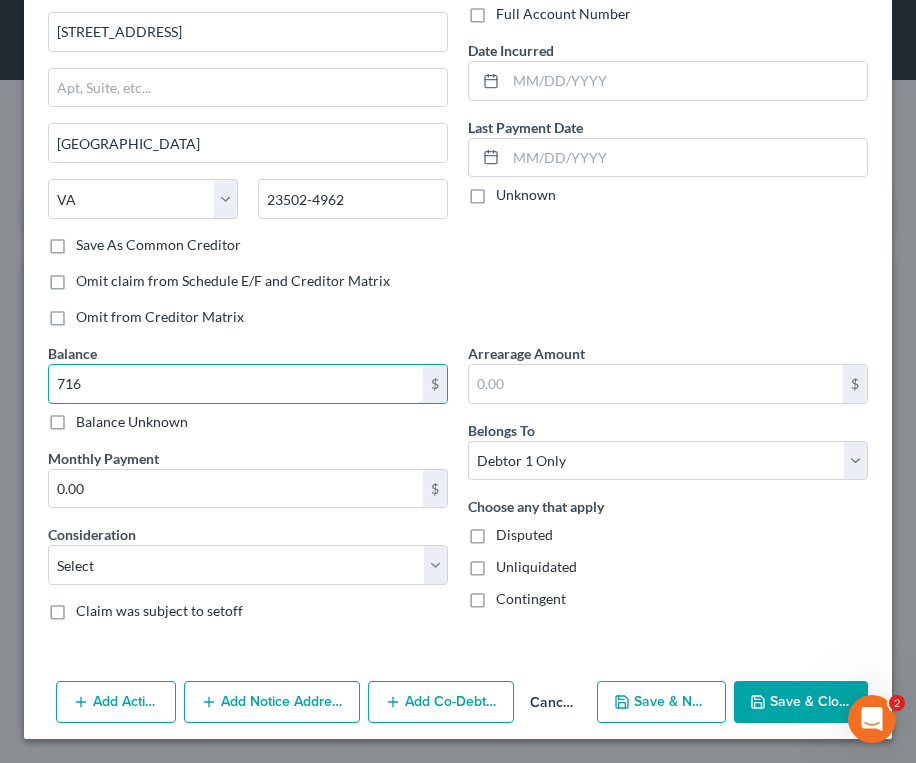 type on "716" 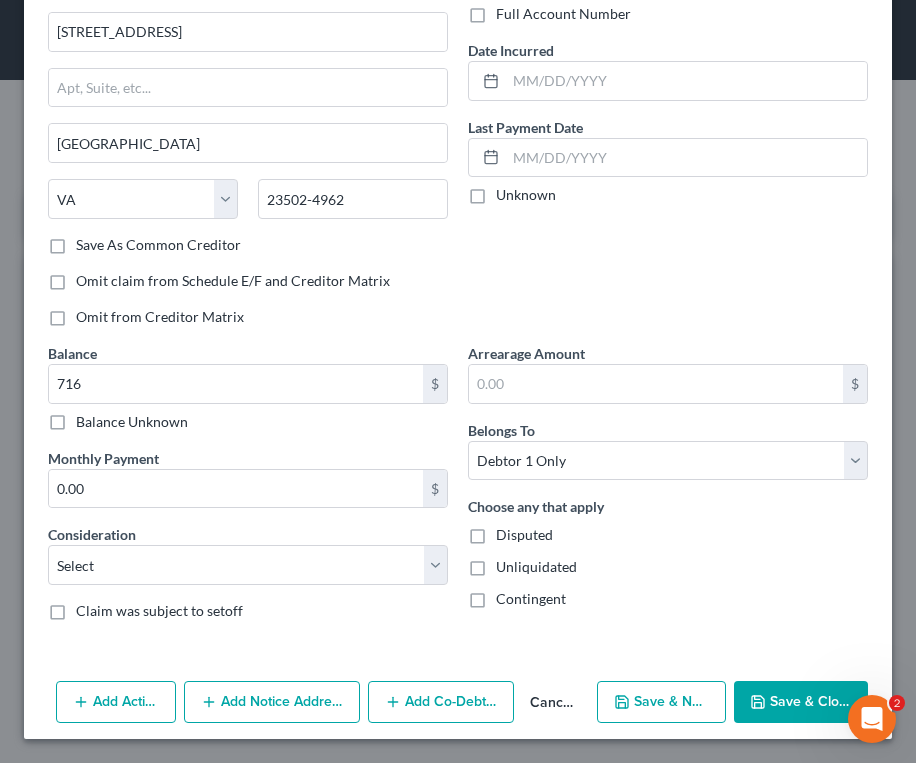 click on "Save & New" at bounding box center (661, 702) 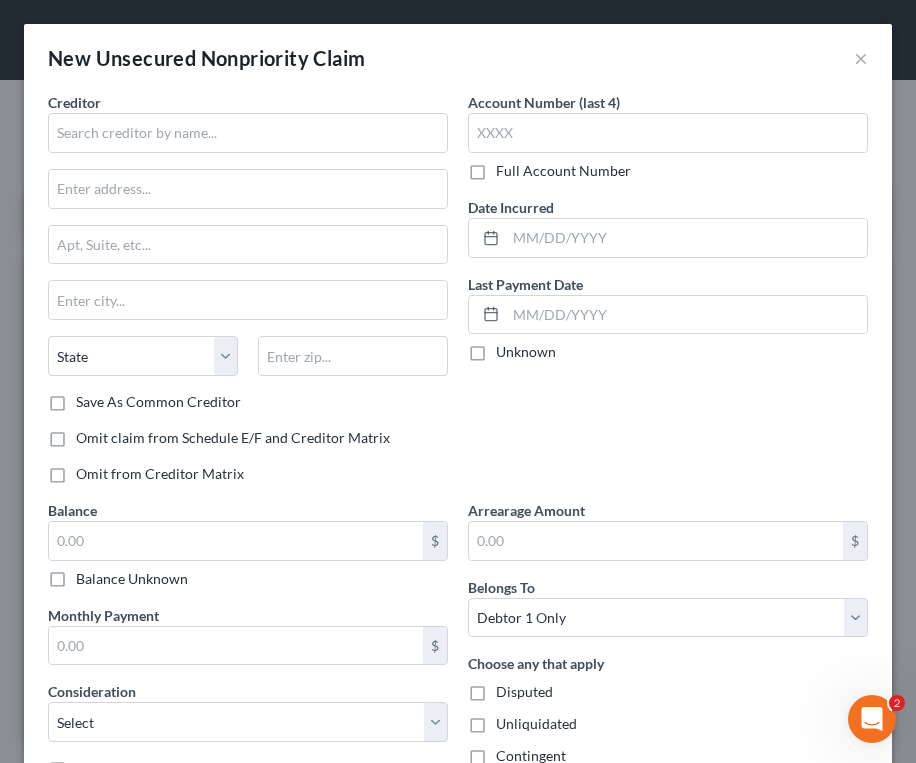 type on "716.00" 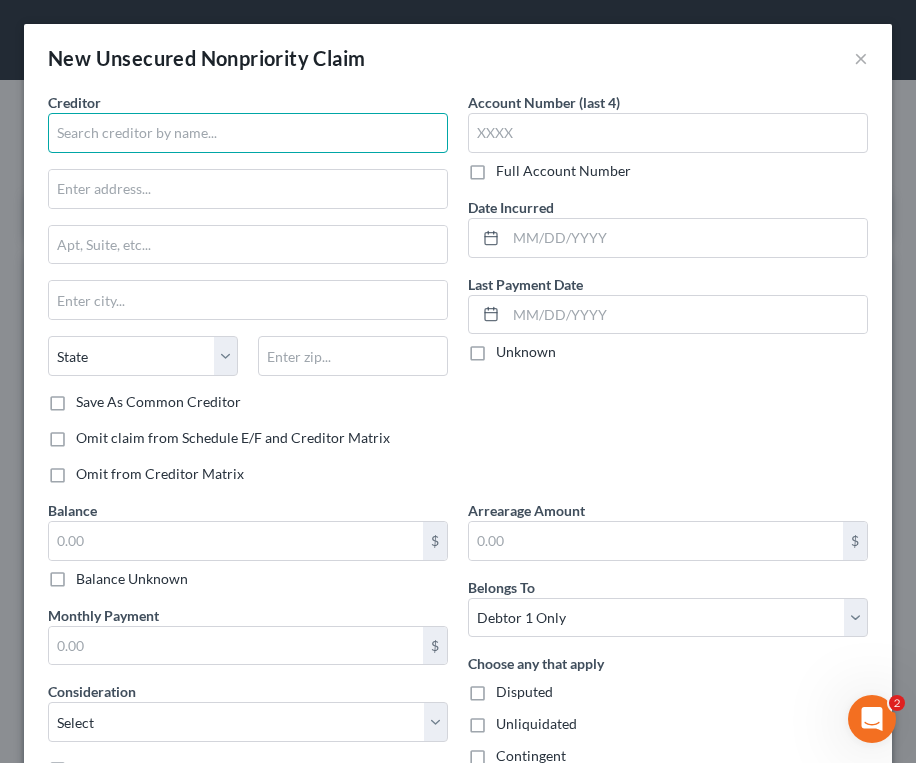 click at bounding box center (248, 133) 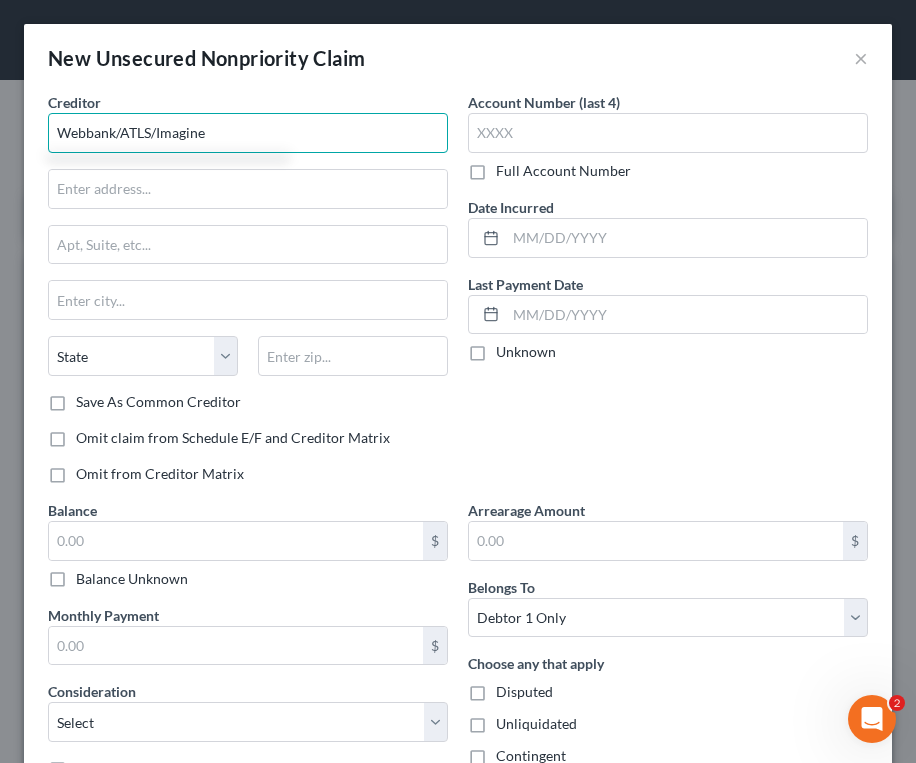 type 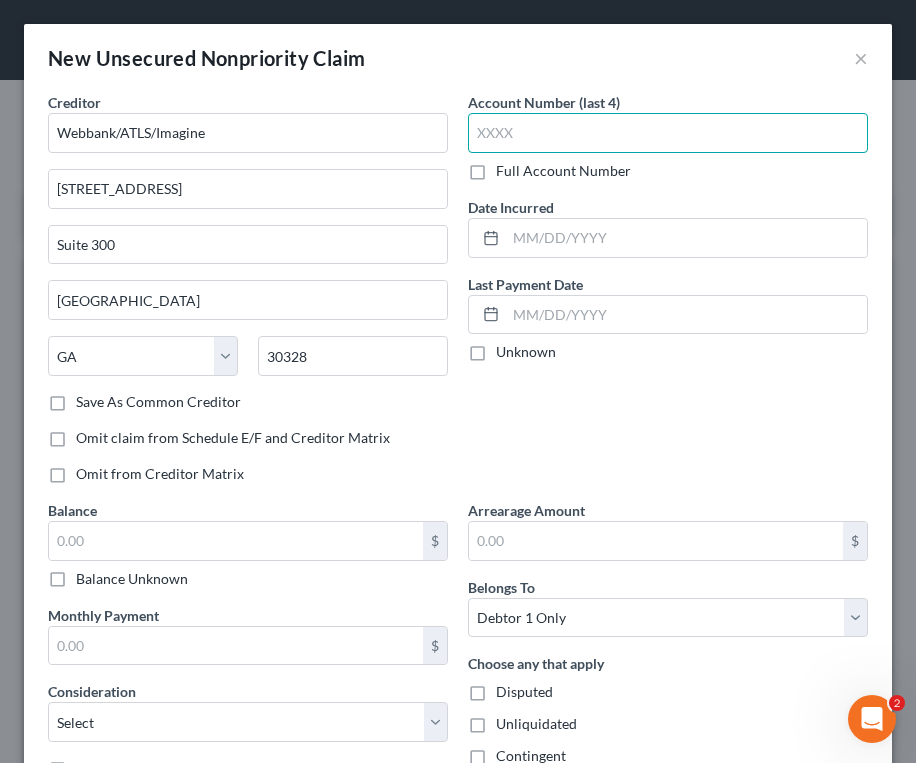 click at bounding box center (668, 133) 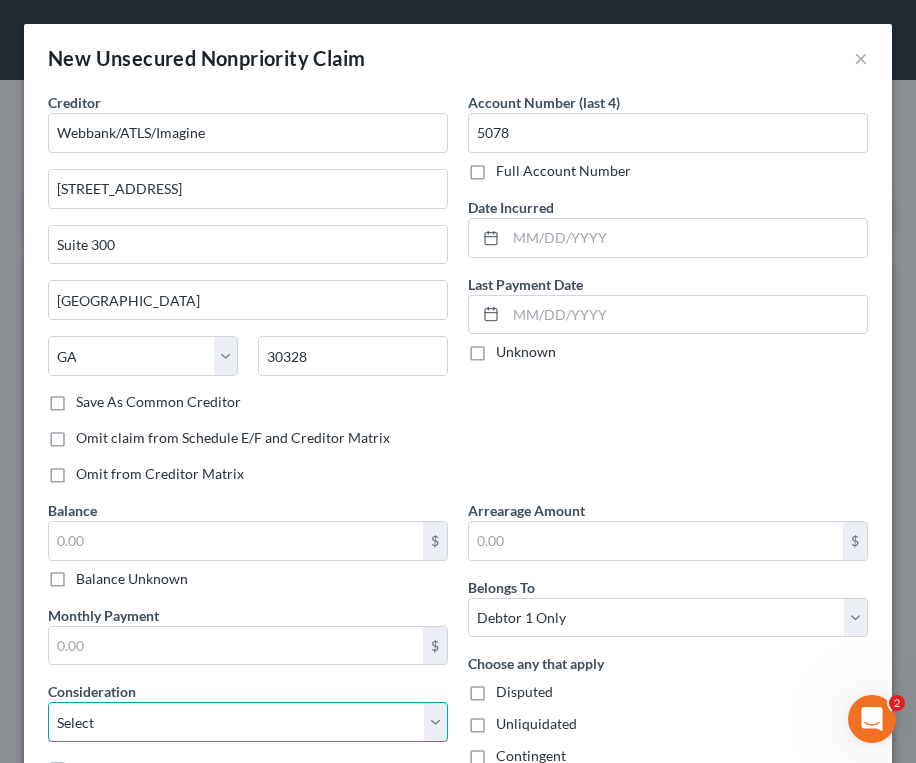 click on "Select Cable / Satellite Services Collection Agency Credit Card Debt Debt Counseling / Attorneys Deficiency Balance Domestic Support Obligations Home / Car Repairs Income Taxes Judgment Liens Medical Services Monies Loaned / Advanced Mortgage Obligation From Divorce Or Separation Obligation To Pensions Other Overdrawn Bank Account Promised To Help Pay Creditors Student Loans Suppliers And Vendors Telephone / Internet Services Utility Services" at bounding box center [248, 722] 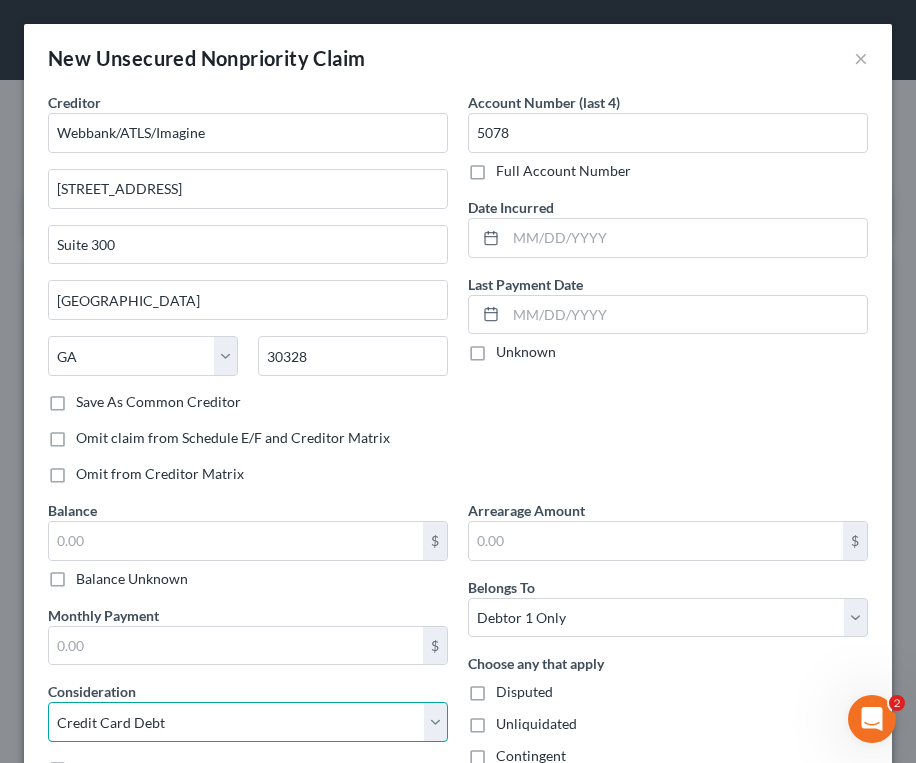 click on "Select Cable / Satellite Services Collection Agency Credit Card Debt Debt Counseling / Attorneys Deficiency Balance Domestic Support Obligations Home / Car Repairs Income Taxes Judgment Liens Medical Services Monies Loaned / Advanced Mortgage Obligation From Divorce Or Separation Obligation To Pensions Other Overdrawn Bank Account Promised To Help Pay Creditors Student Loans Suppliers And Vendors Telephone / Internet Services Utility Services" at bounding box center [248, 722] 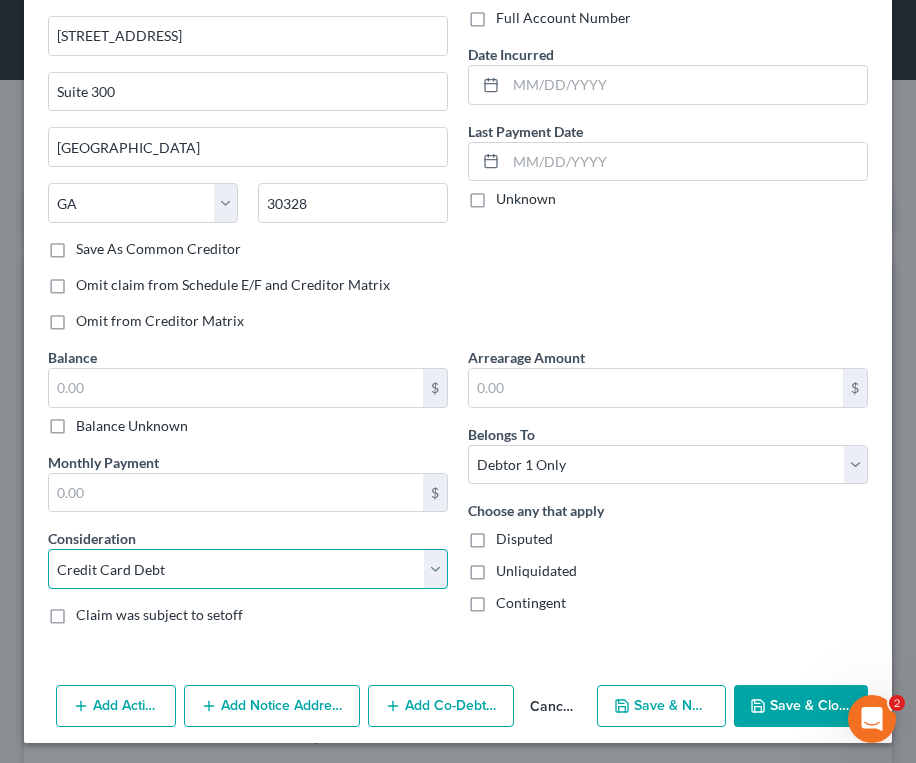 scroll, scrollTop: 157, scrollLeft: 0, axis: vertical 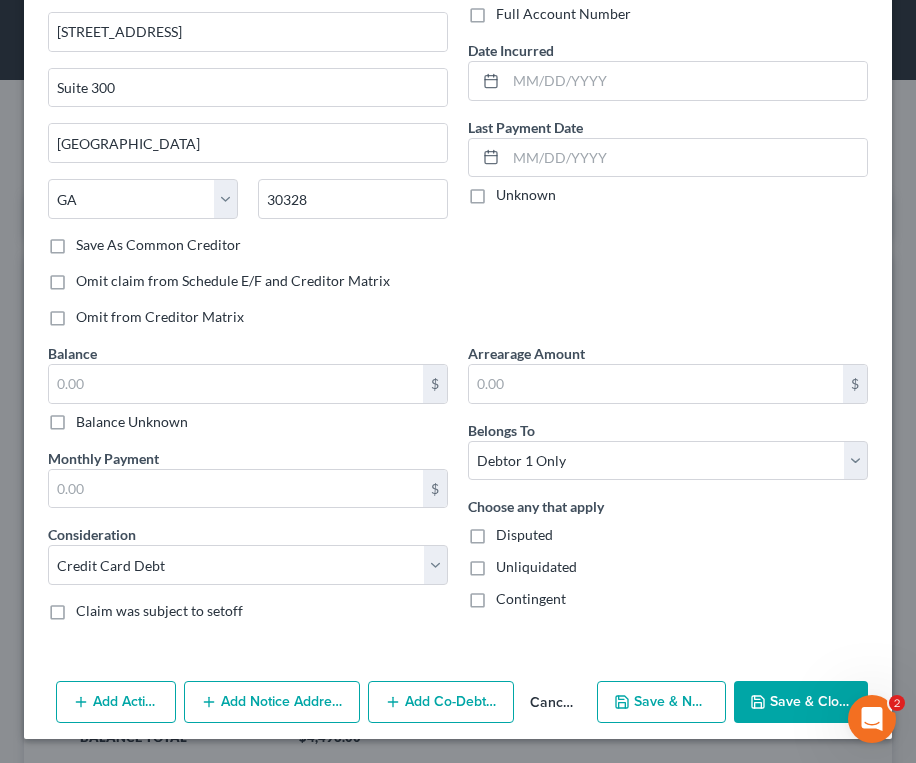 click on "Save & New" at bounding box center (661, 702) 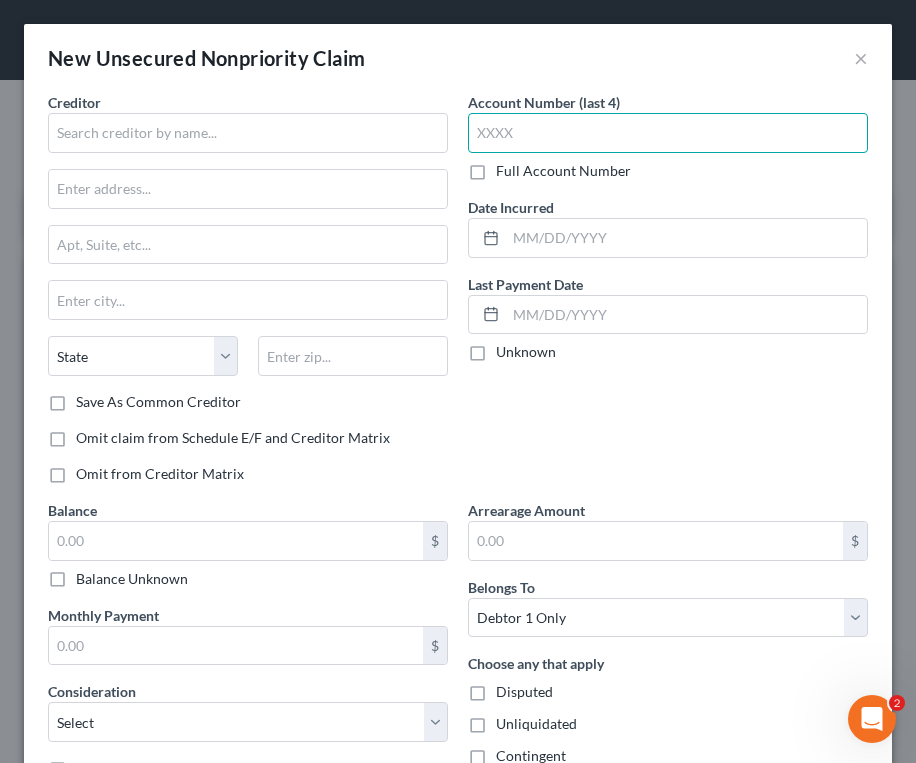 click at bounding box center (668, 133) 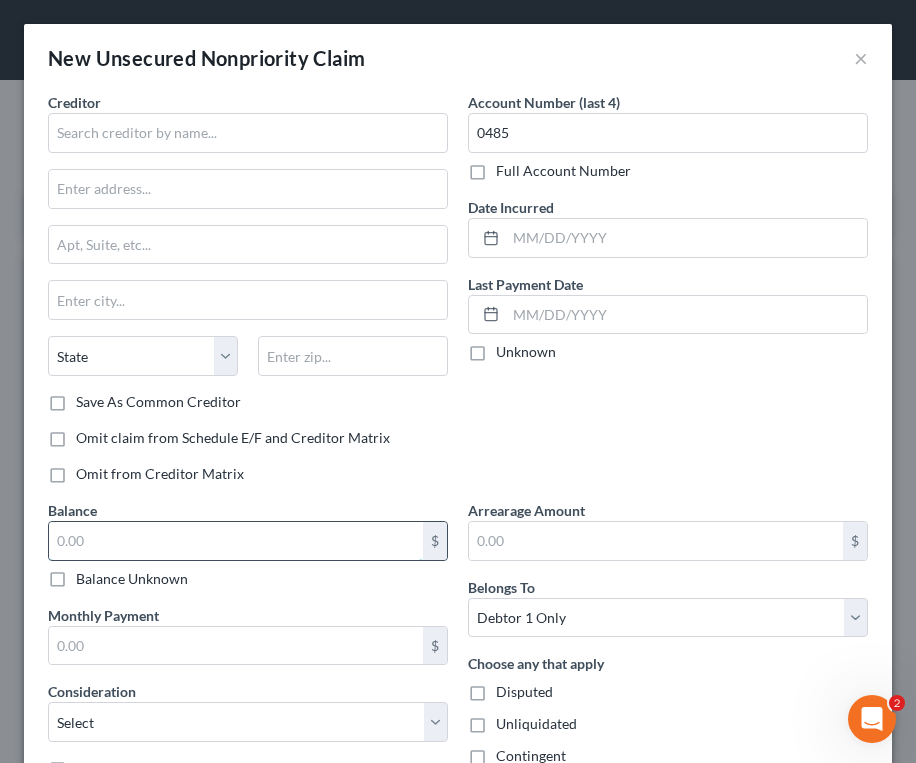 click at bounding box center [236, 541] 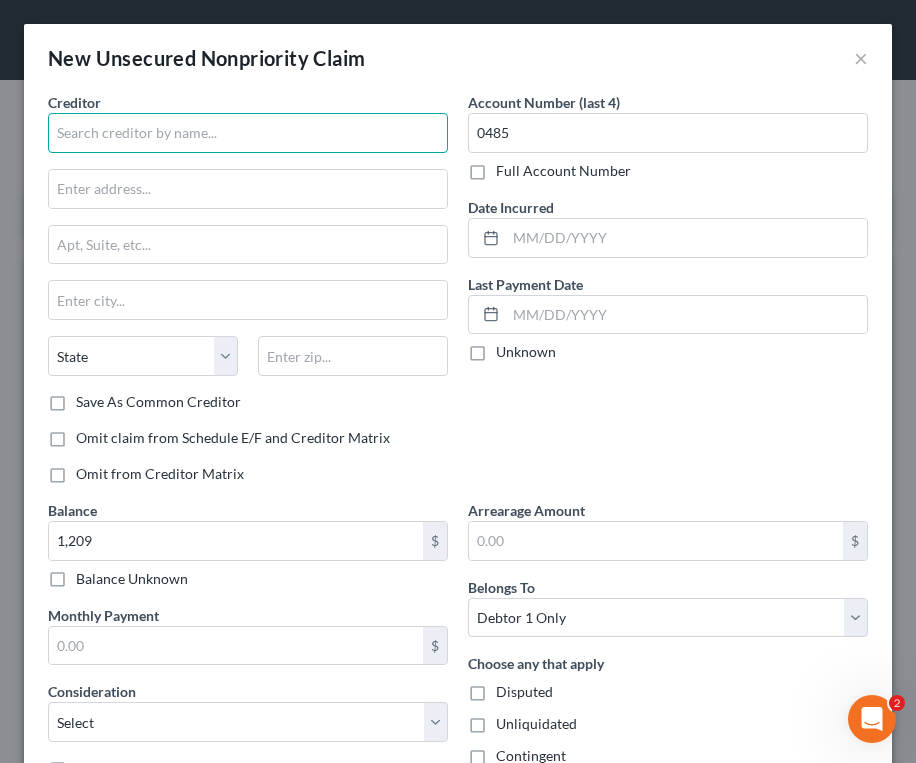 click at bounding box center [248, 133] 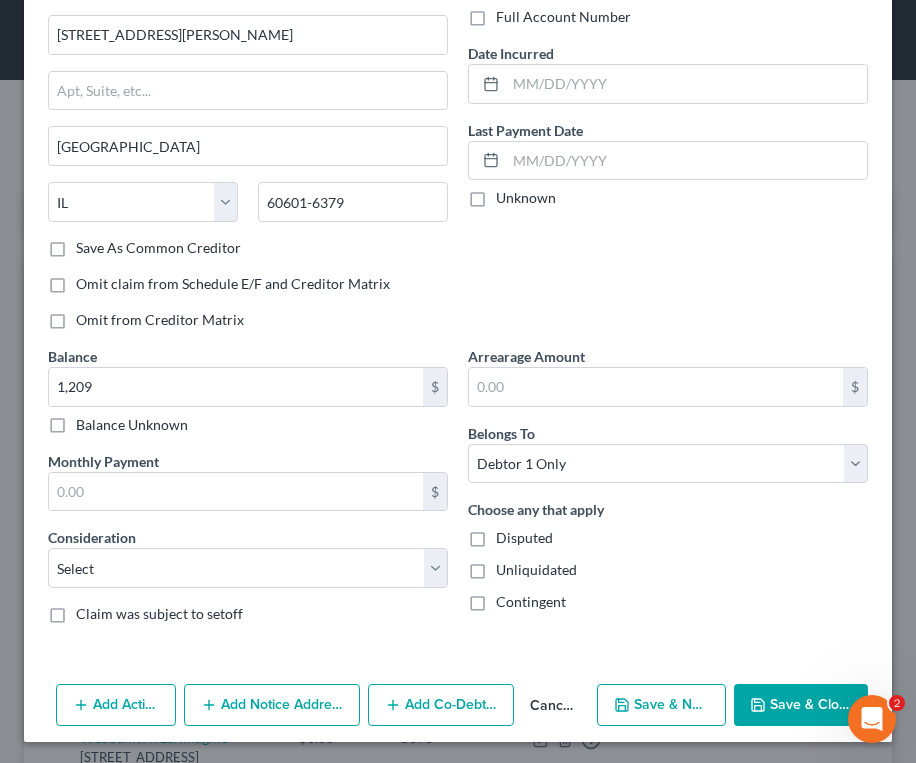 scroll, scrollTop: 157, scrollLeft: 0, axis: vertical 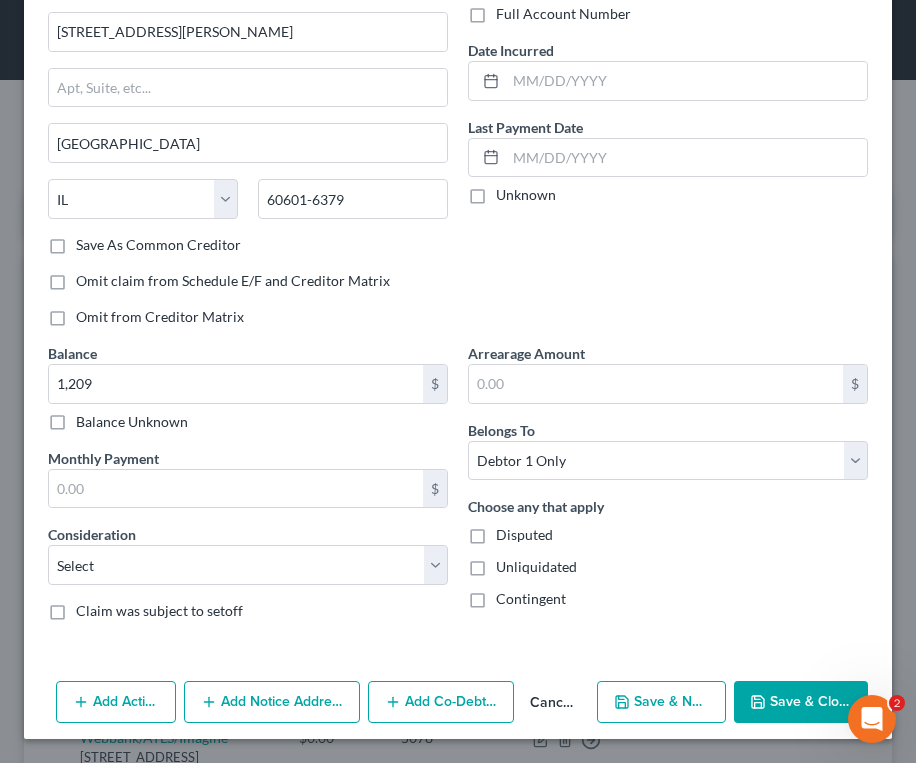 click on "Save & New" at bounding box center (661, 702) 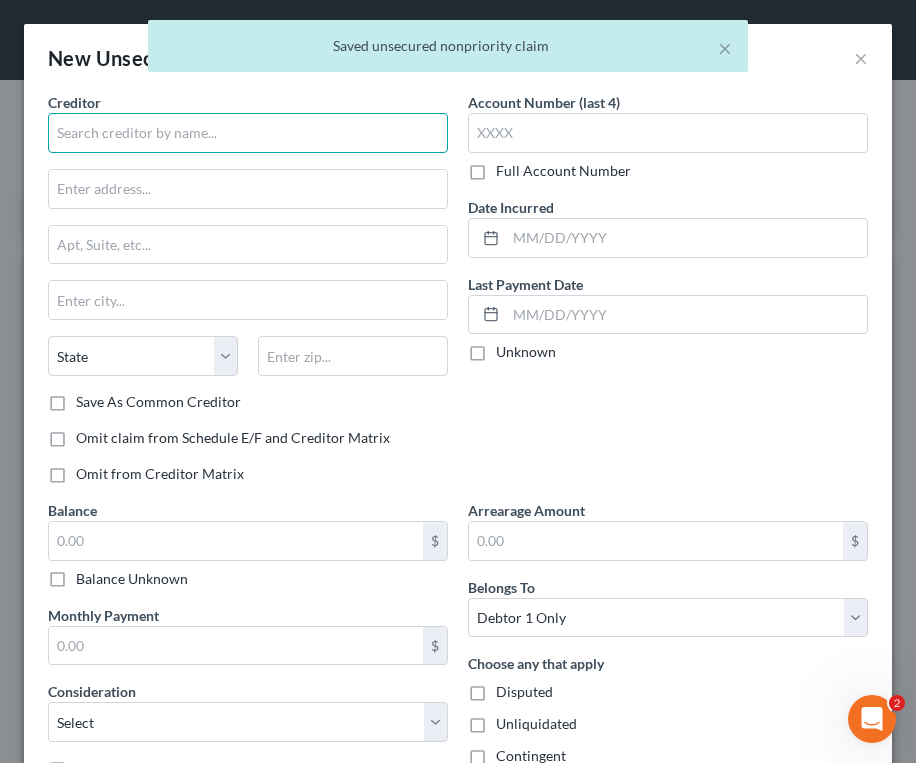 click at bounding box center [248, 133] 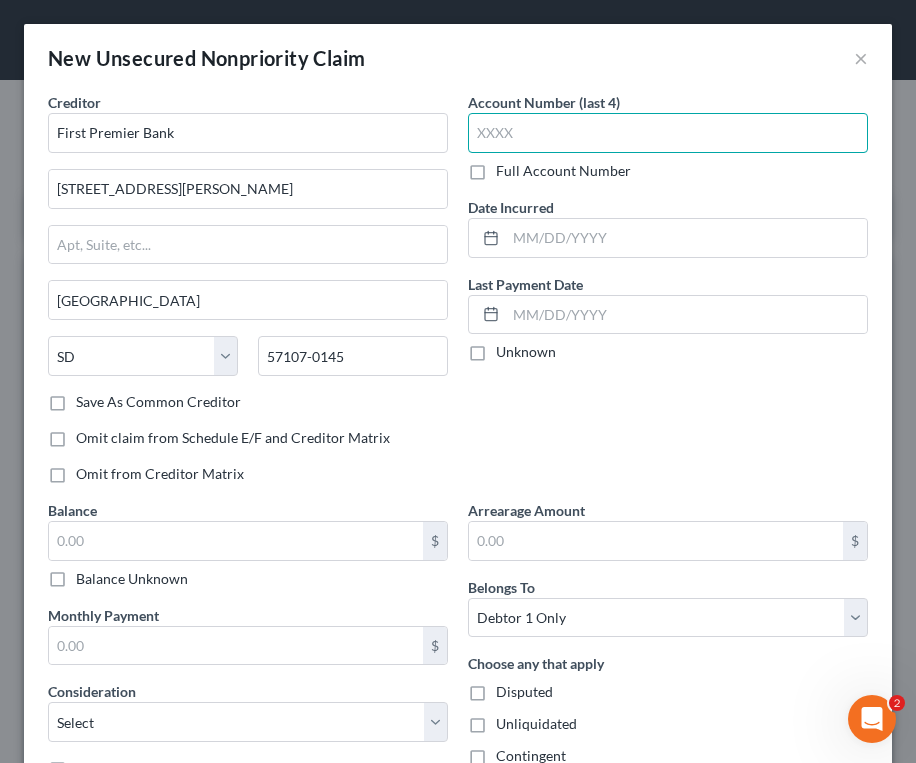 click at bounding box center [668, 133] 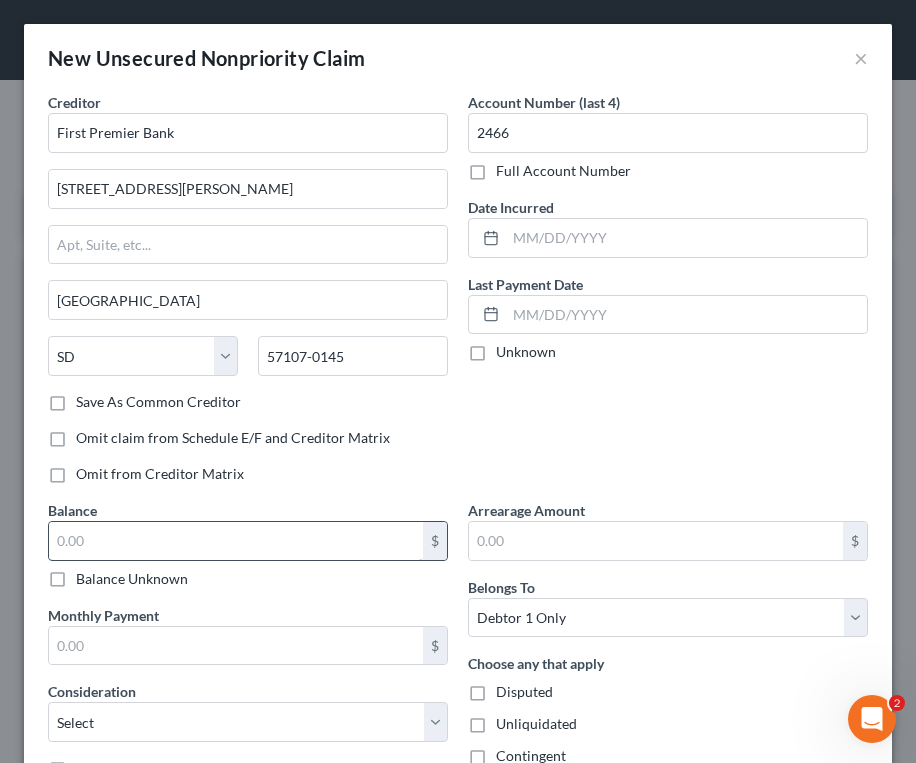 click at bounding box center (236, 541) 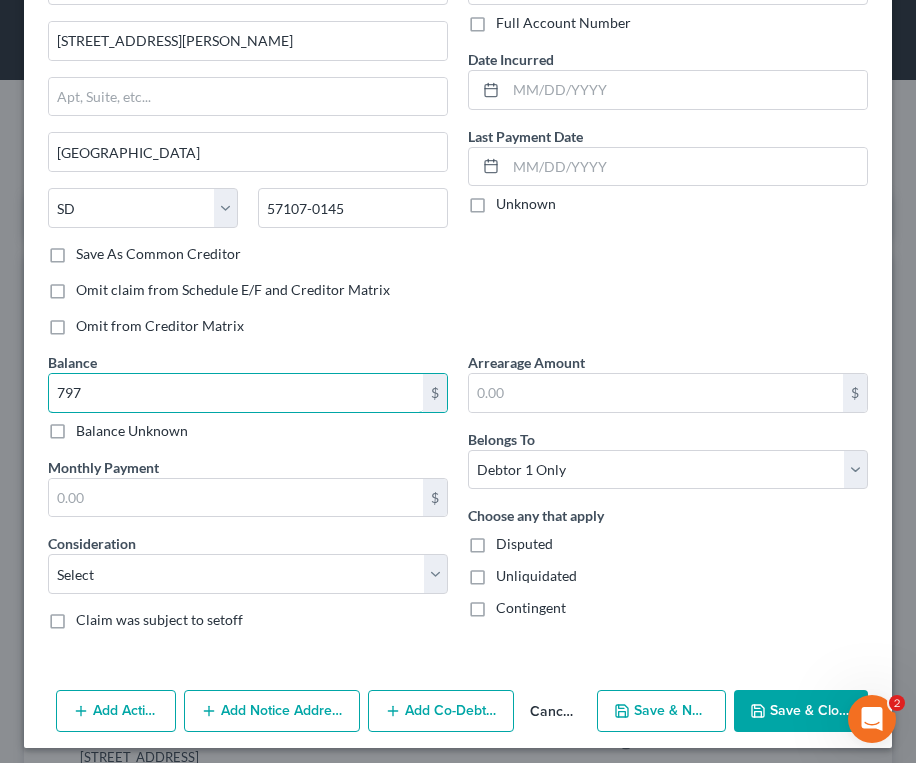 scroll, scrollTop: 157, scrollLeft: 0, axis: vertical 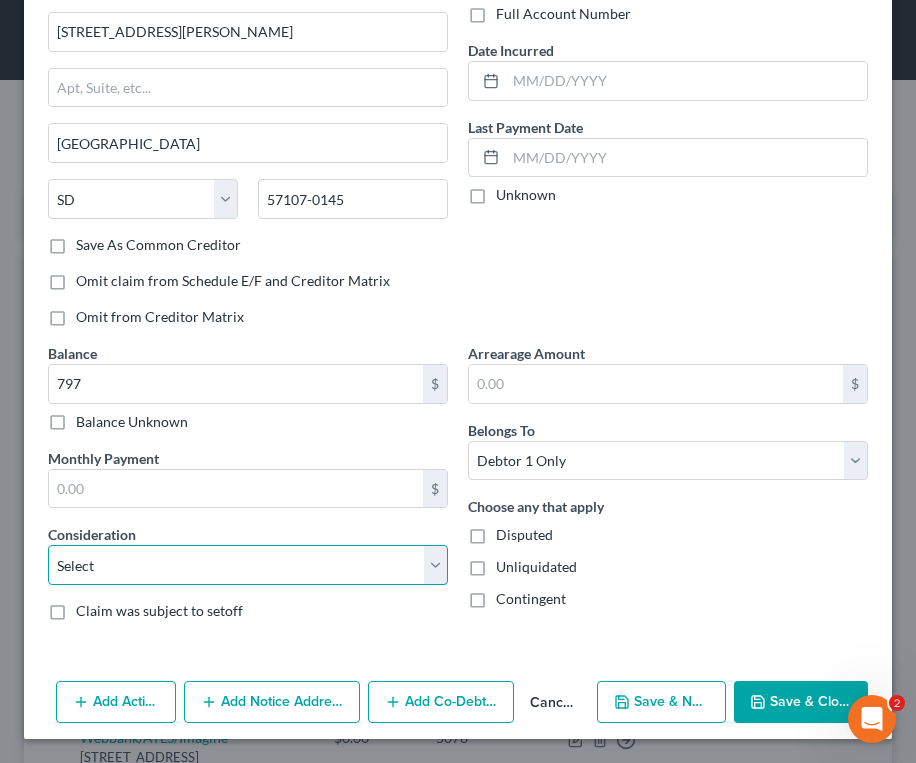 click on "Select Cable / Satellite Services Collection Agency Credit Card Debt Debt Counseling / Attorneys Deficiency Balance Domestic Support Obligations Home / Car Repairs Income Taxes Judgment Liens Medical Services Monies Loaned / Advanced Mortgage Obligation From Divorce Or Separation Obligation To Pensions Other Overdrawn Bank Account Promised To Help Pay Creditors Student Loans Suppliers And Vendors Telephone / Internet Services Utility Services" at bounding box center (248, 565) 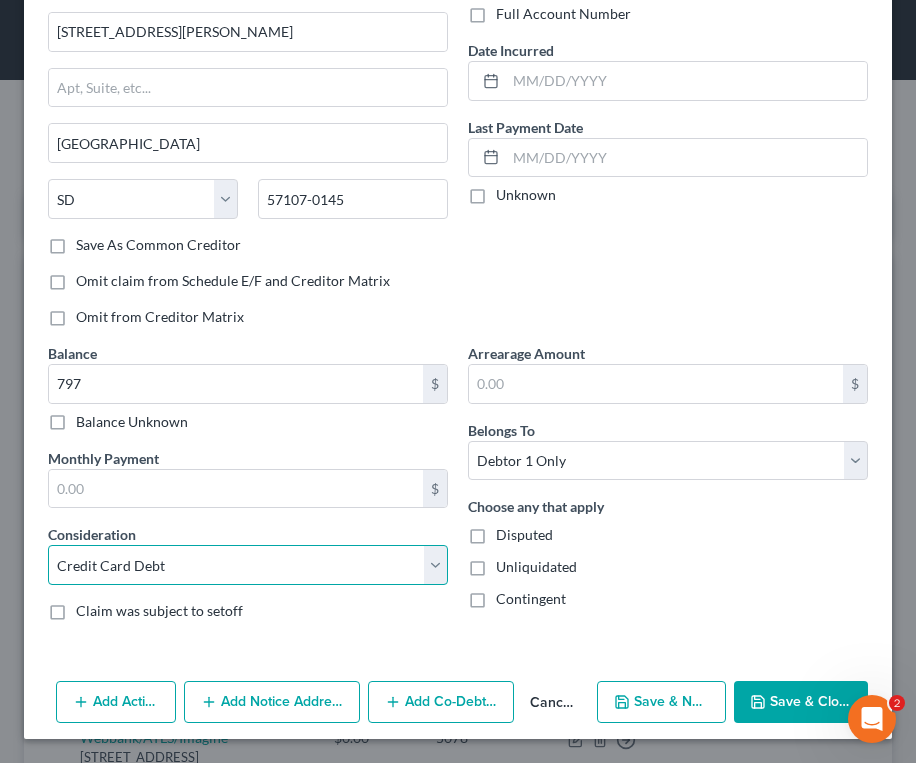 click on "Select Cable / Satellite Services Collection Agency Credit Card Debt Debt Counseling / Attorneys Deficiency Balance Domestic Support Obligations Home / Car Repairs Income Taxes Judgment Liens Medical Services Monies Loaned / Advanced Mortgage Obligation From Divorce Or Separation Obligation To Pensions Other Overdrawn Bank Account Promised To Help Pay Creditors Student Loans Suppliers And Vendors Telephone / Internet Services Utility Services" at bounding box center (248, 565) 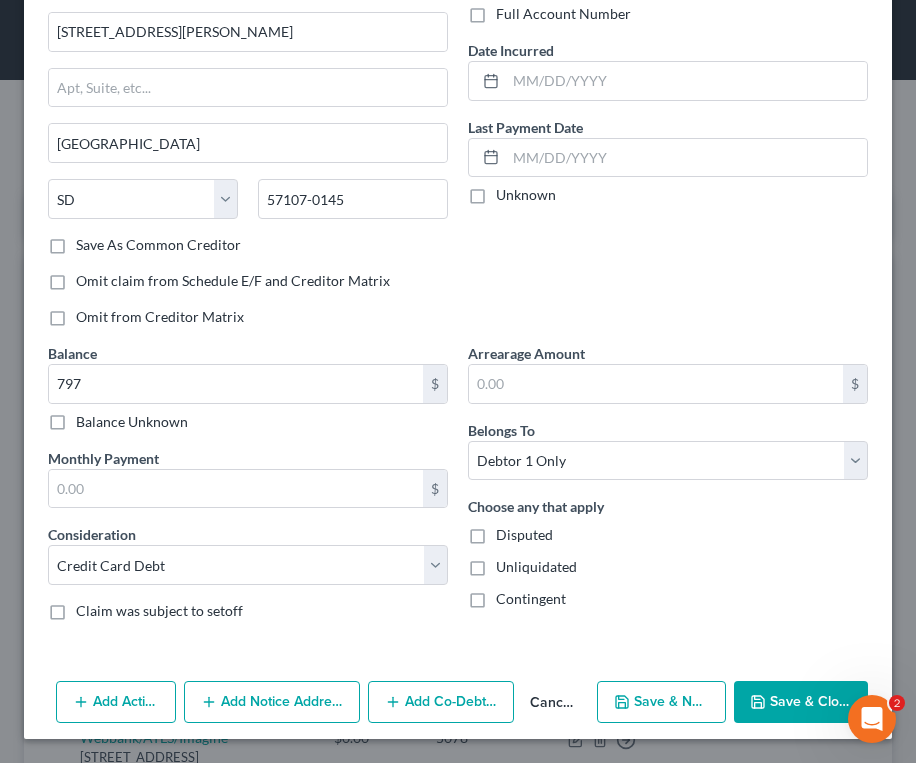 click on "Save & New" at bounding box center [661, 702] 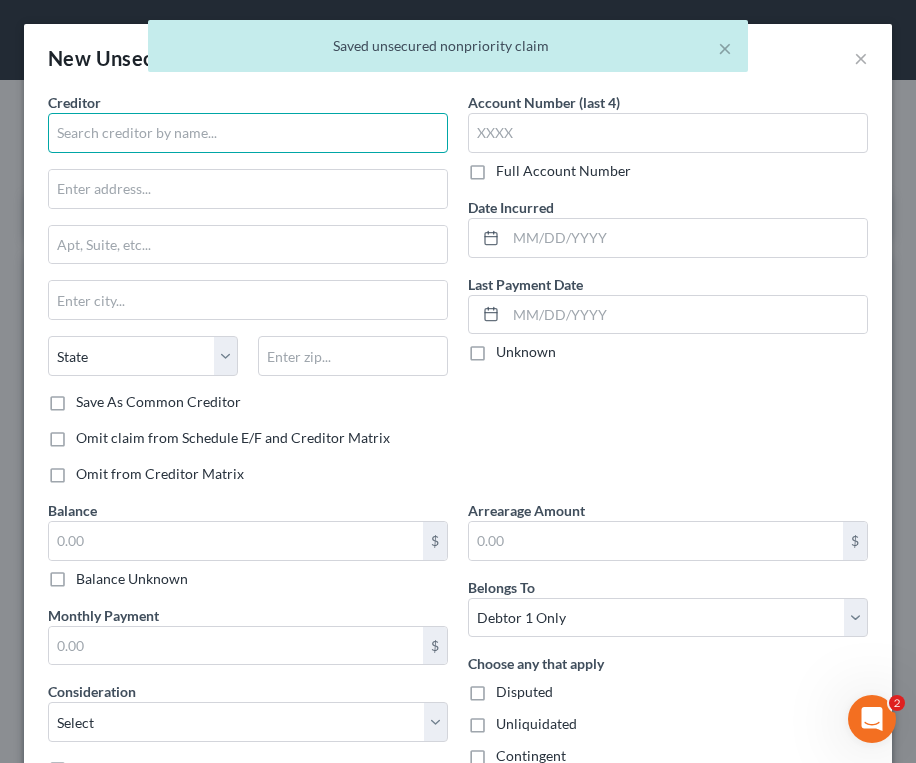 click at bounding box center [248, 133] 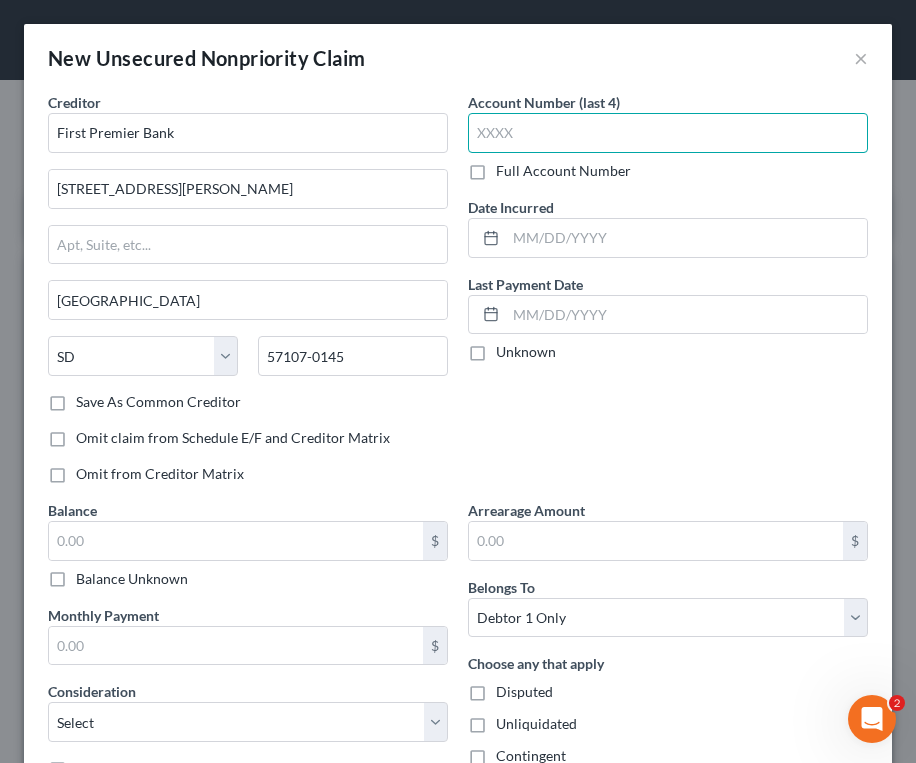 click at bounding box center [668, 133] 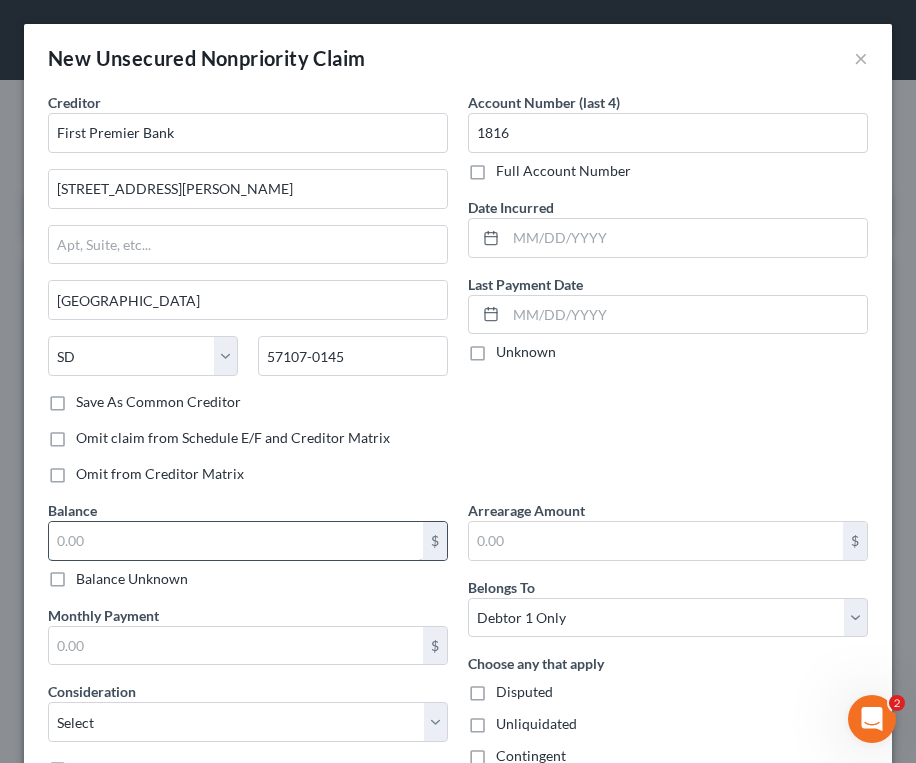 click at bounding box center [236, 541] 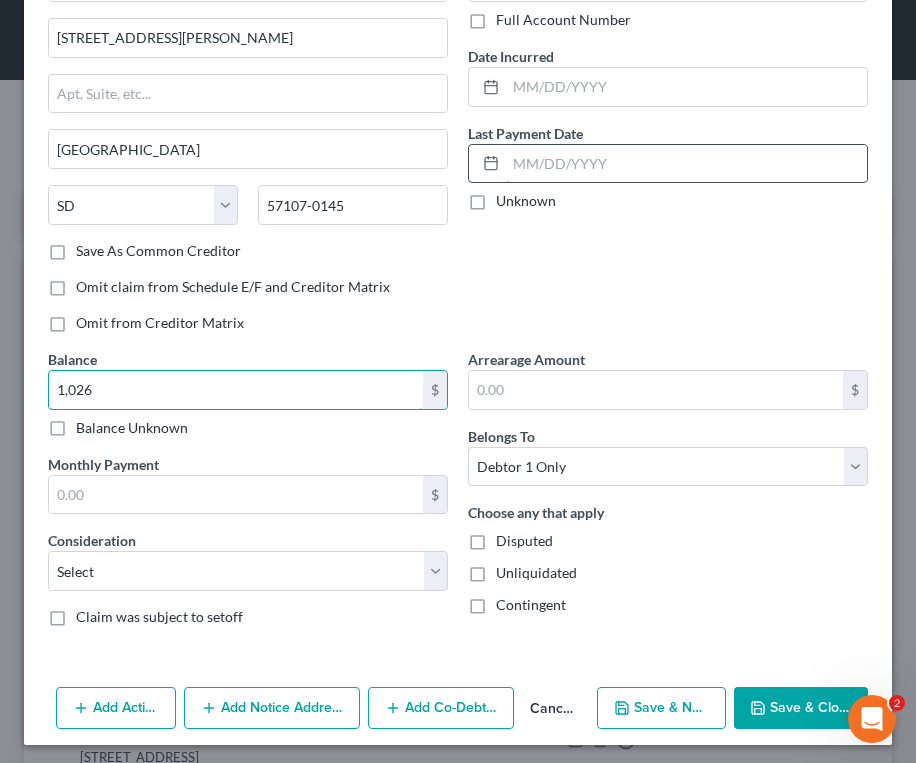 scroll, scrollTop: 157, scrollLeft: 0, axis: vertical 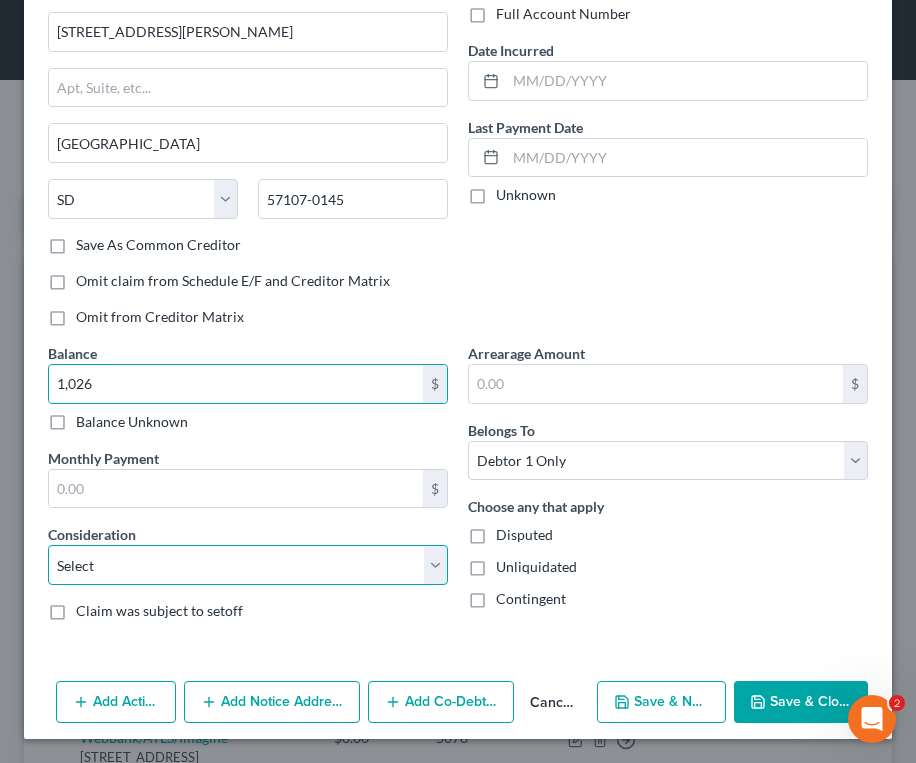 click on "Select Cable / Satellite Services Collection Agency Credit Card Debt Debt Counseling / Attorneys Deficiency Balance Domestic Support Obligations Home / Car Repairs Income Taxes Judgment Liens Medical Services Monies Loaned / Advanced Mortgage Obligation From Divorce Or Separation Obligation To Pensions Other Overdrawn Bank Account Promised To Help Pay Creditors Student Loans Suppliers And Vendors Telephone / Internet Services Utility Services" at bounding box center (248, 565) 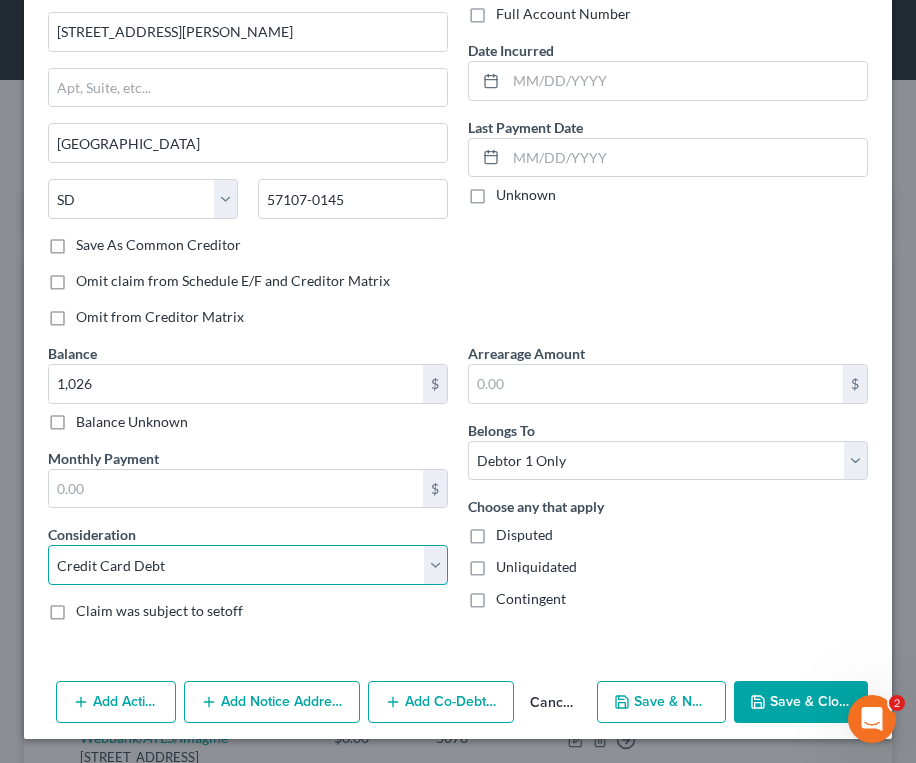 click on "Select Cable / Satellite Services Collection Agency Credit Card Debt Debt Counseling / Attorneys Deficiency Balance Domestic Support Obligations Home / Car Repairs Income Taxes Judgment Liens Medical Services Monies Loaned / Advanced Mortgage Obligation From Divorce Or Separation Obligation To Pensions Other Overdrawn Bank Account Promised To Help Pay Creditors Student Loans Suppliers And Vendors Telephone / Internet Services Utility Services" at bounding box center (248, 565) 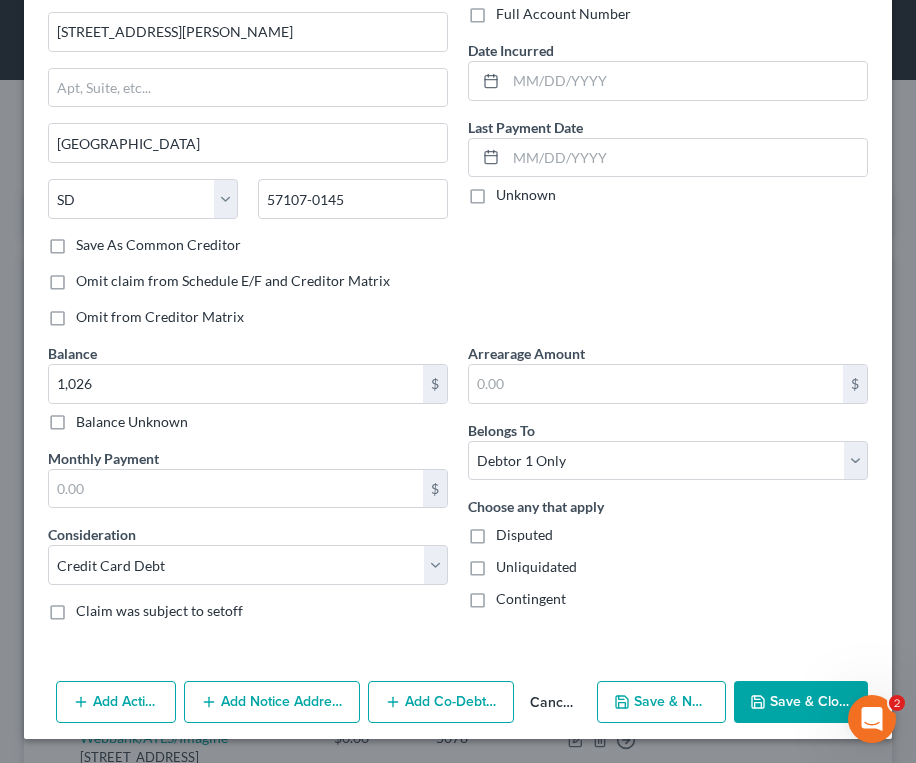 click on "Save & New" at bounding box center [661, 702] 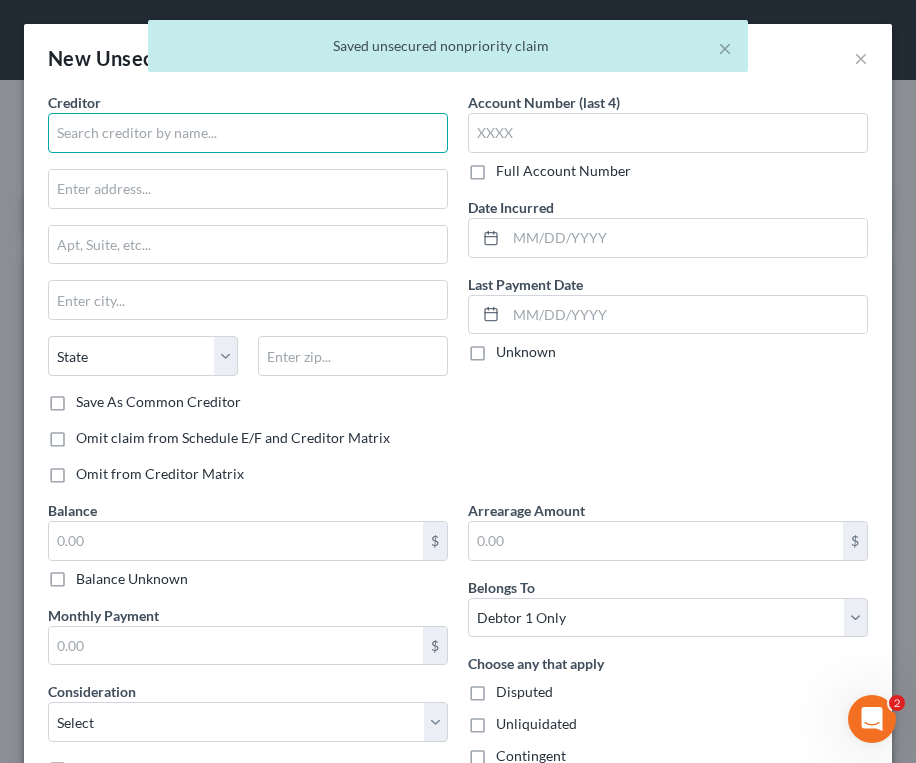 click at bounding box center (248, 133) 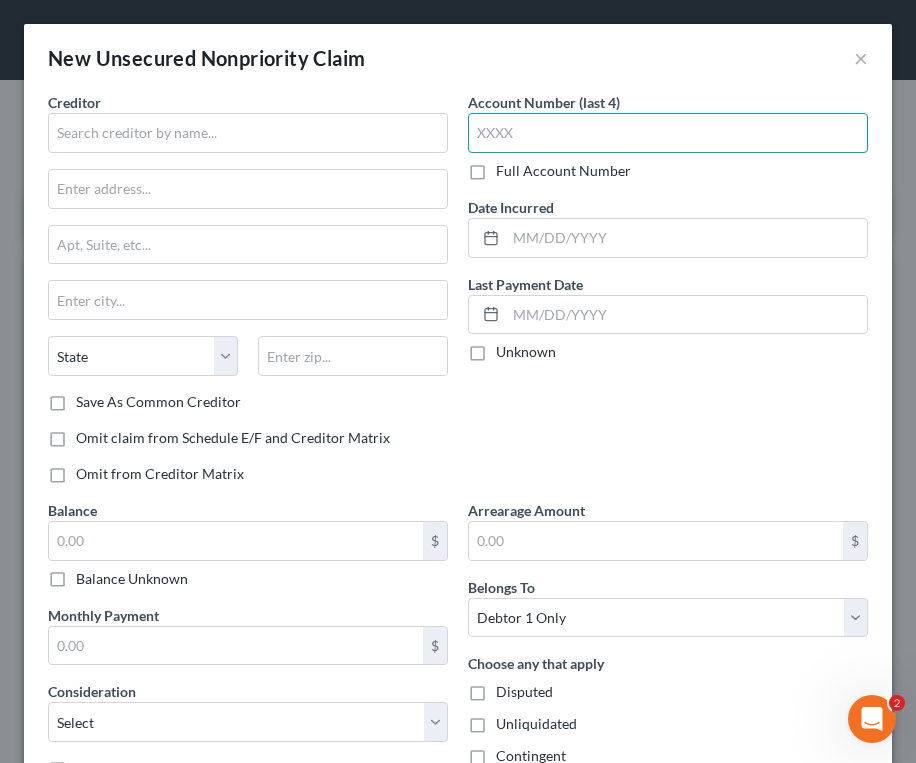 click at bounding box center (668, 133) 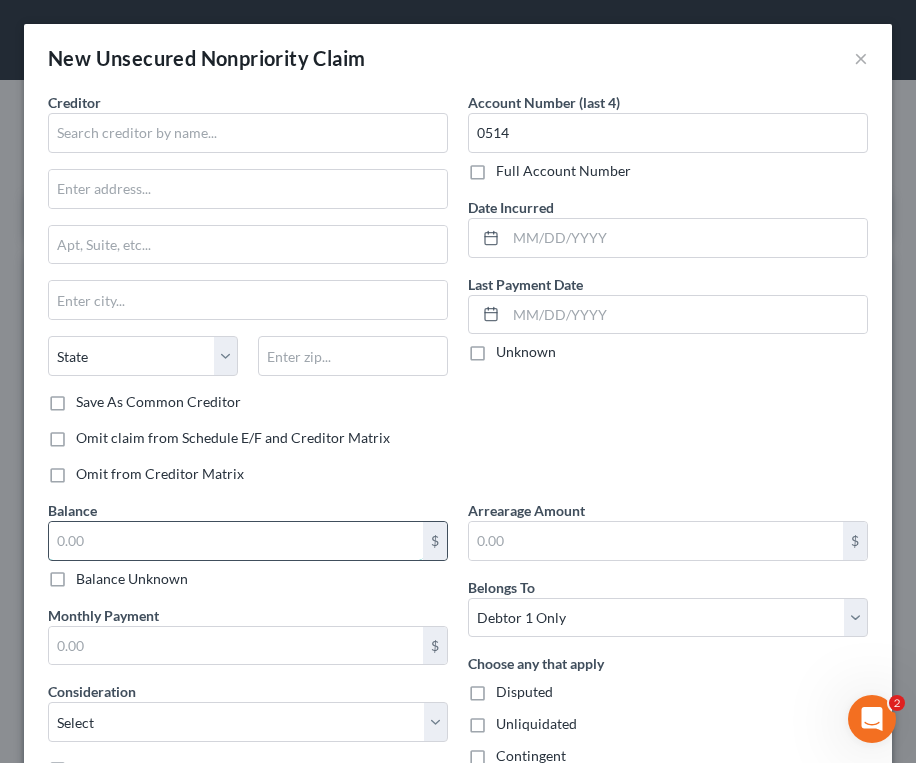 click at bounding box center (236, 541) 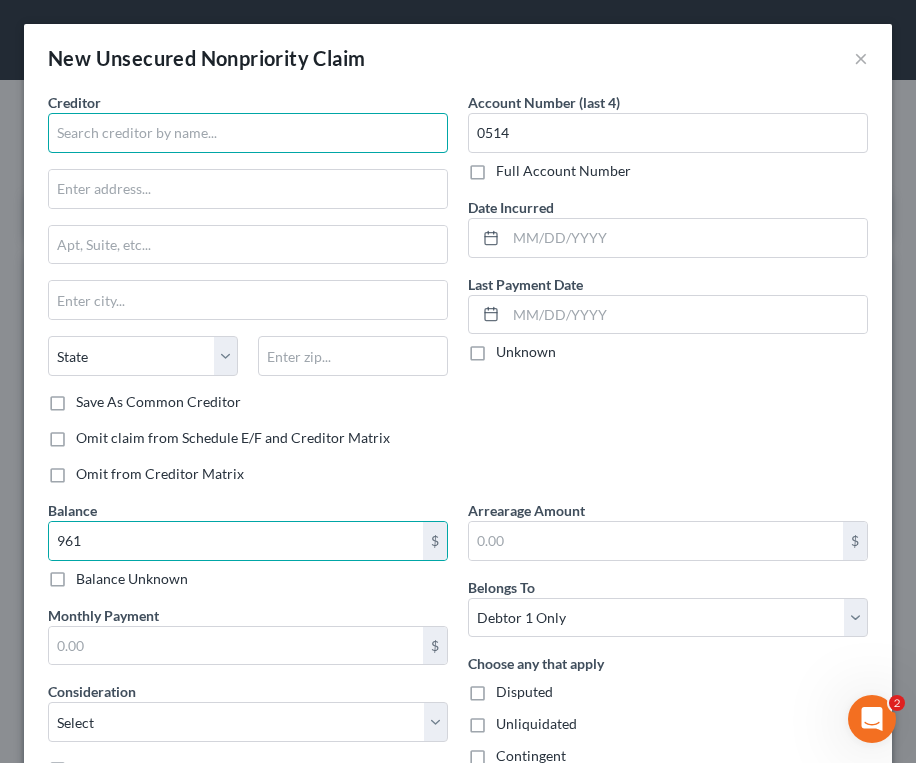 click at bounding box center [248, 133] 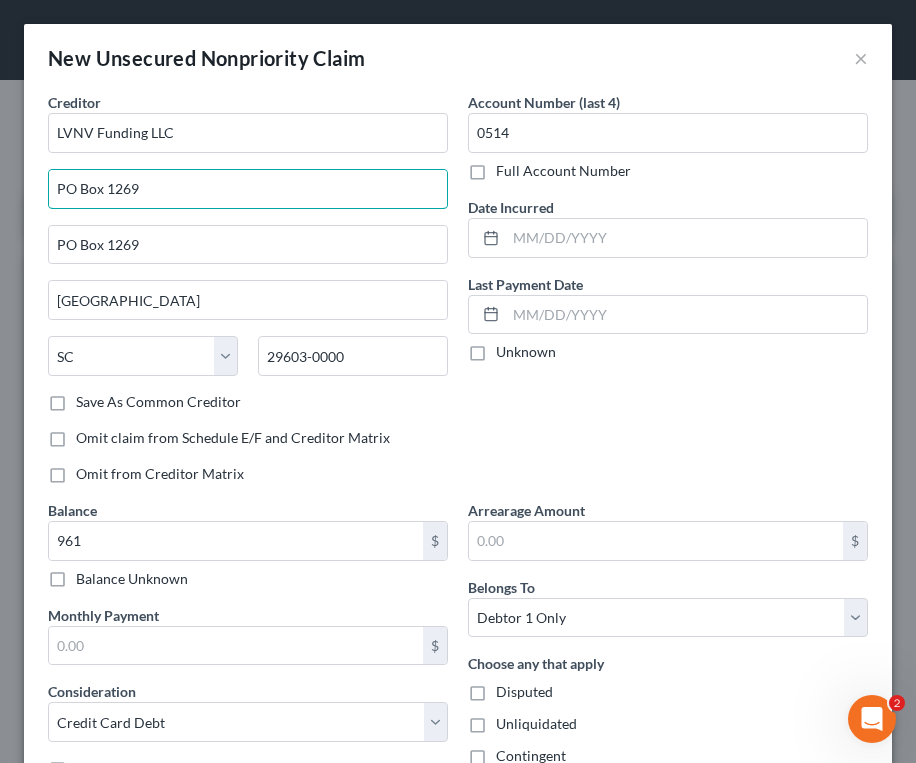 drag, startPoint x: 161, startPoint y: 182, endPoint x: 10, endPoint y: 185, distance: 151.0298 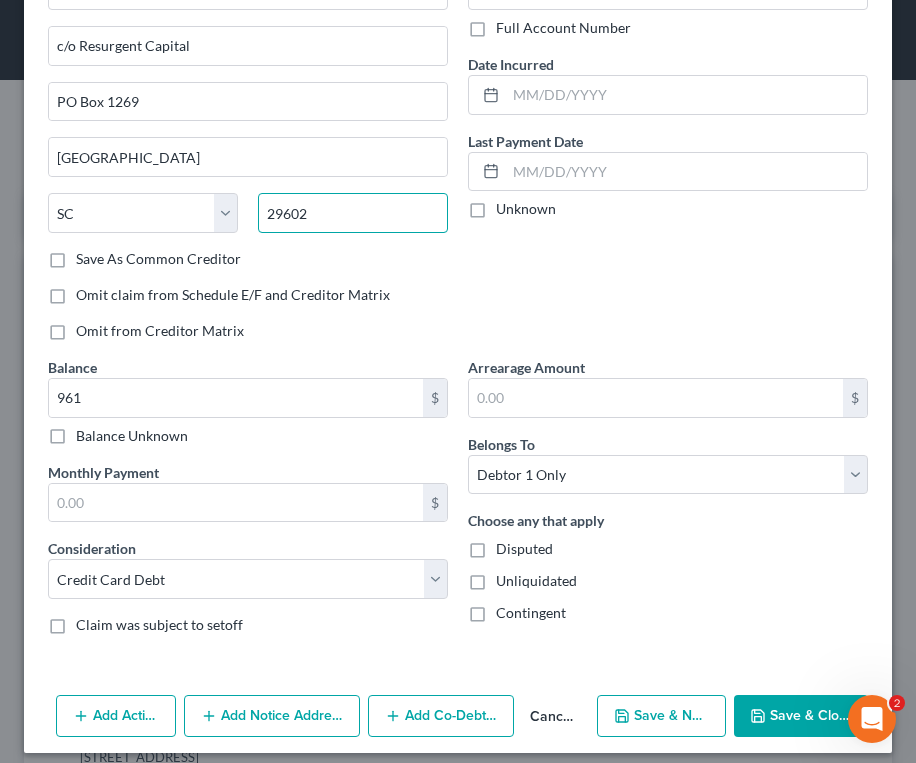 scroll, scrollTop: 157, scrollLeft: 0, axis: vertical 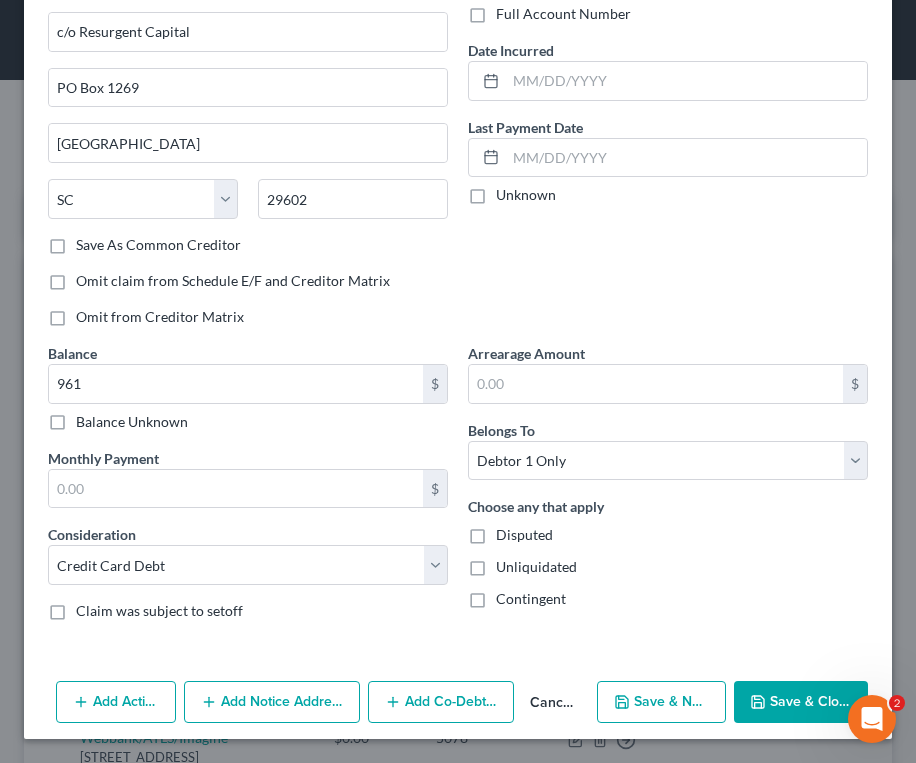 click on "Save & New" at bounding box center (661, 702) 